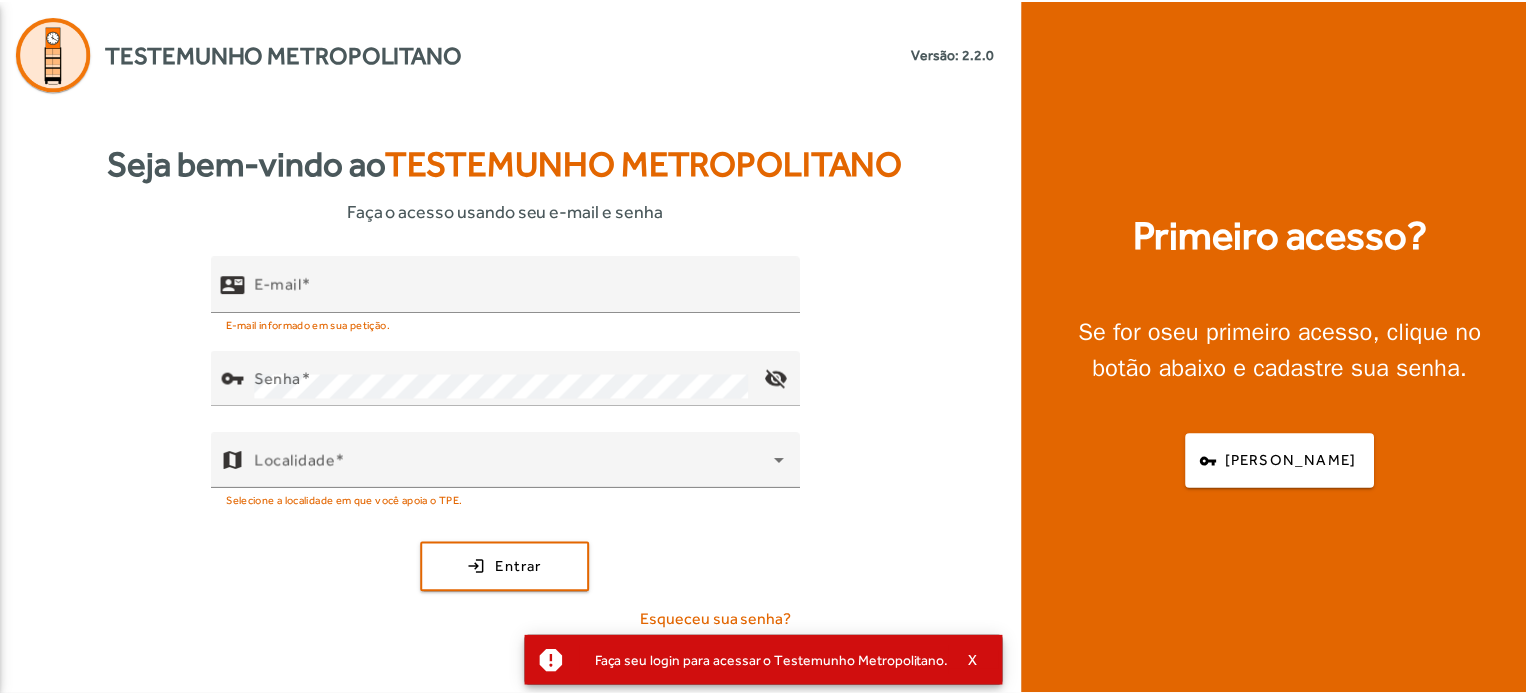 scroll, scrollTop: 0, scrollLeft: 0, axis: both 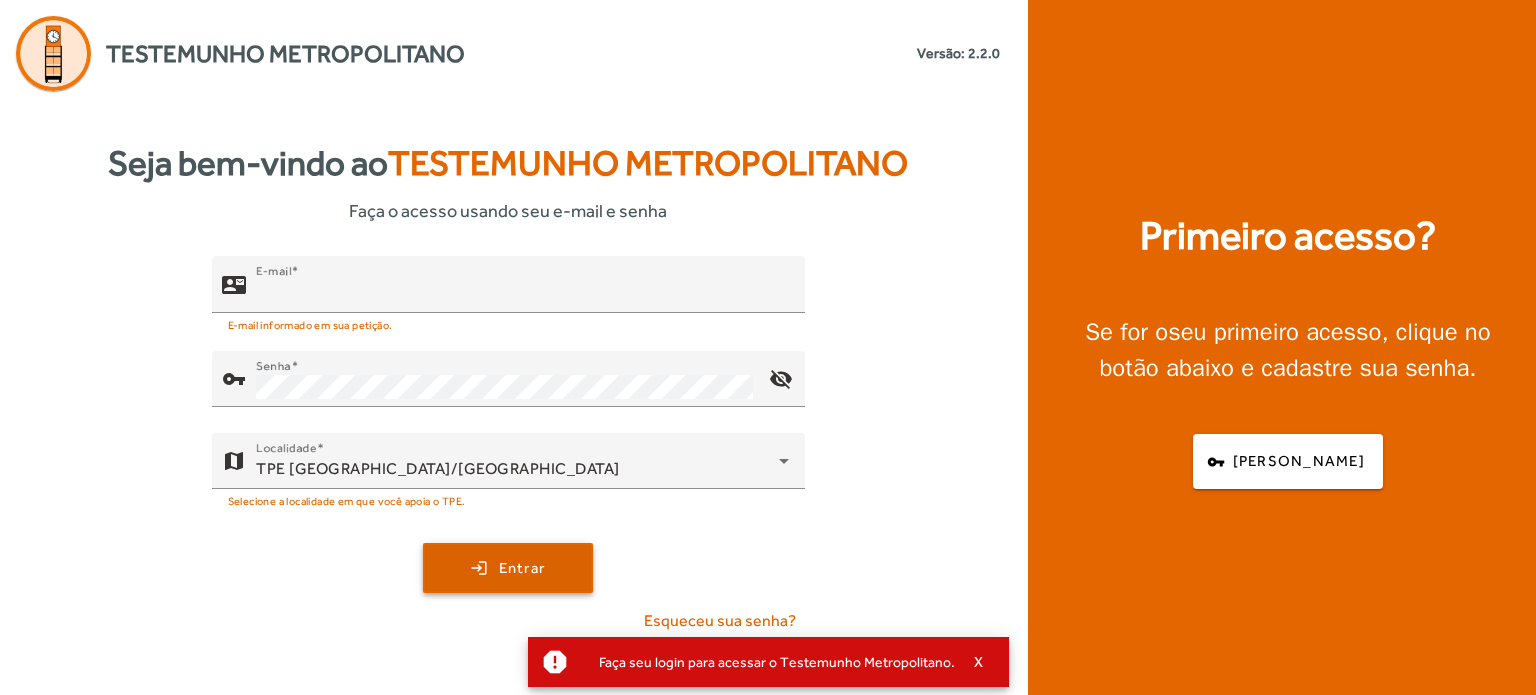 type on "**********" 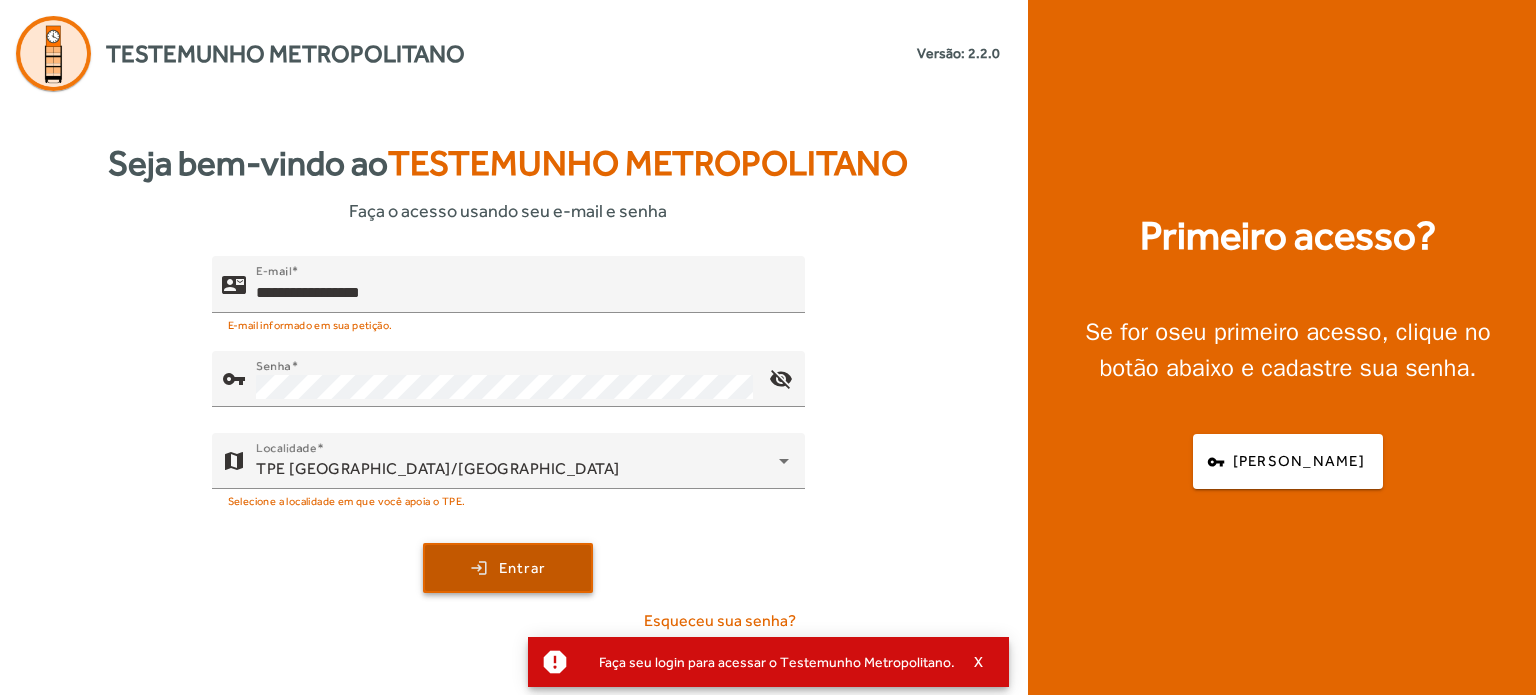 click on "Entrar" 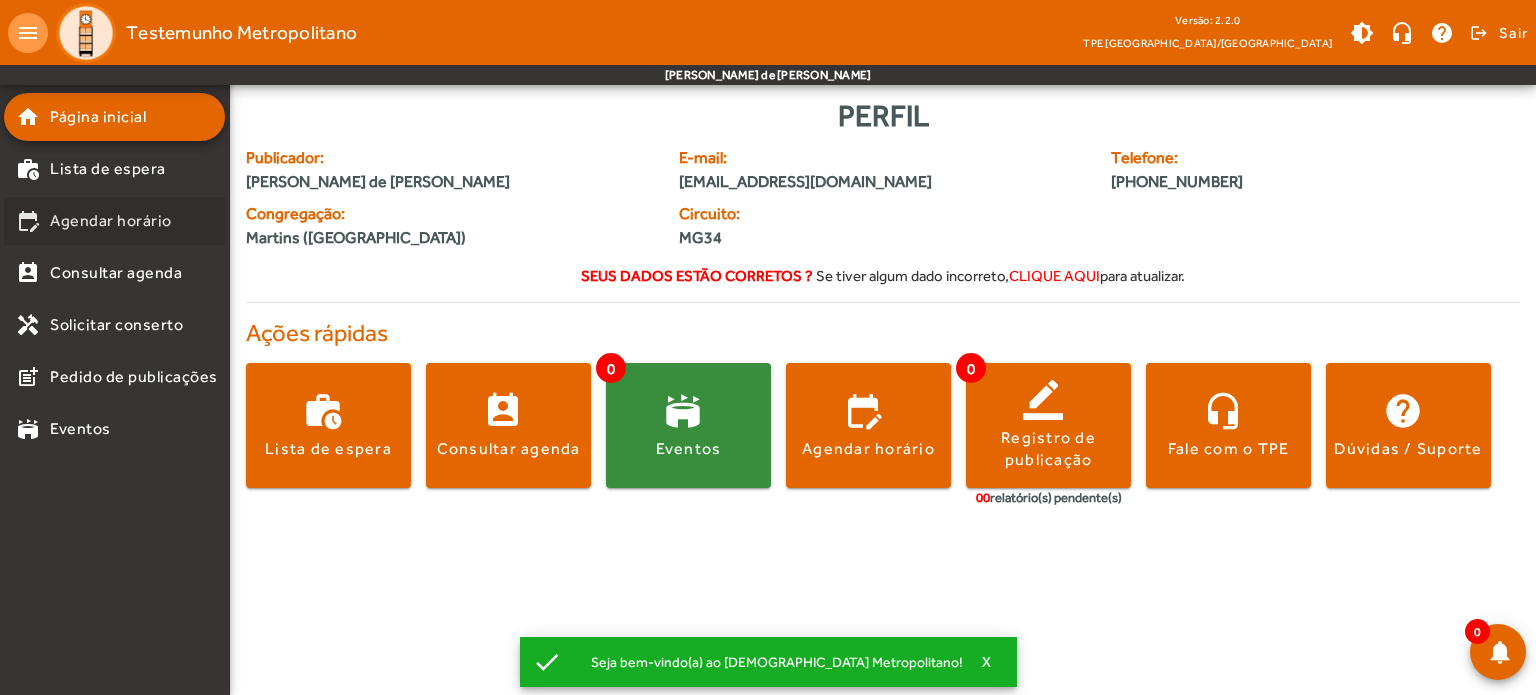 click on "Agendar horário" 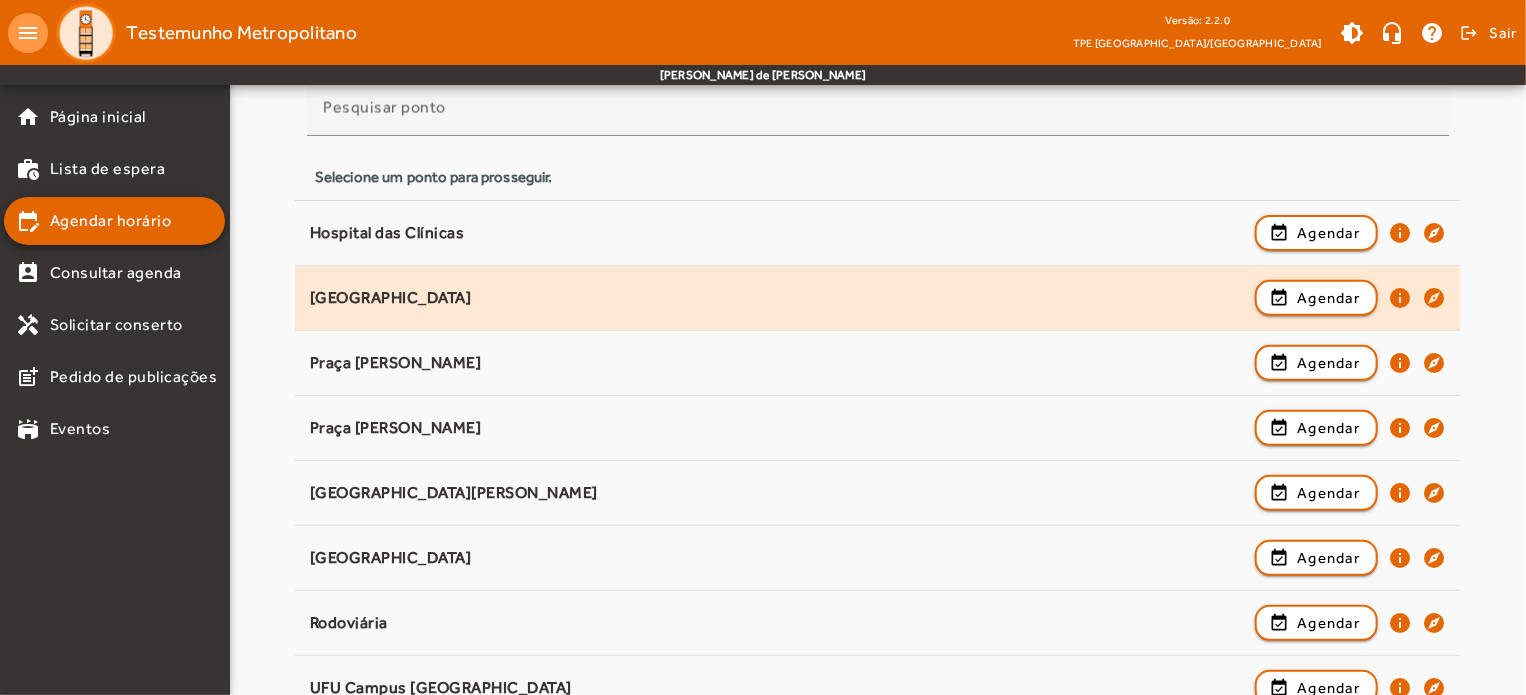 scroll, scrollTop: 288, scrollLeft: 0, axis: vertical 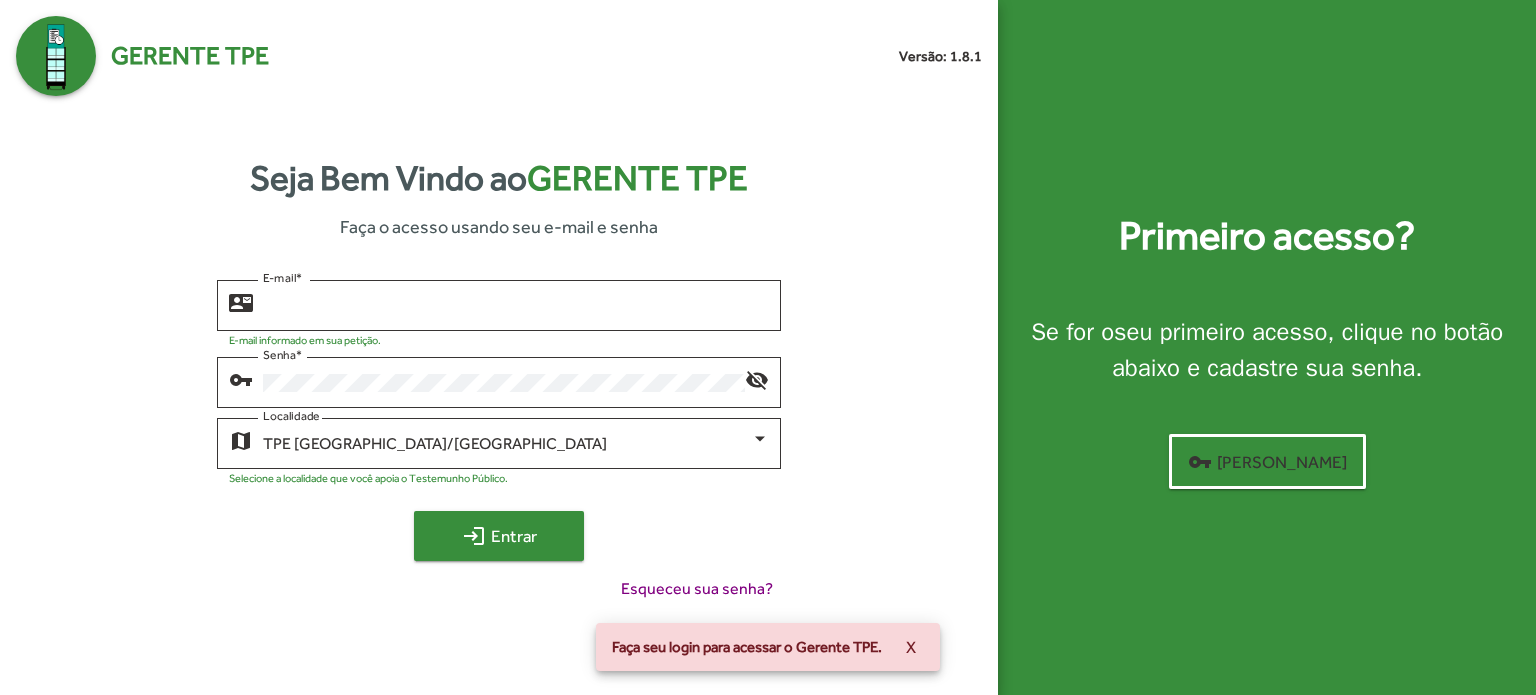 type on "**********" 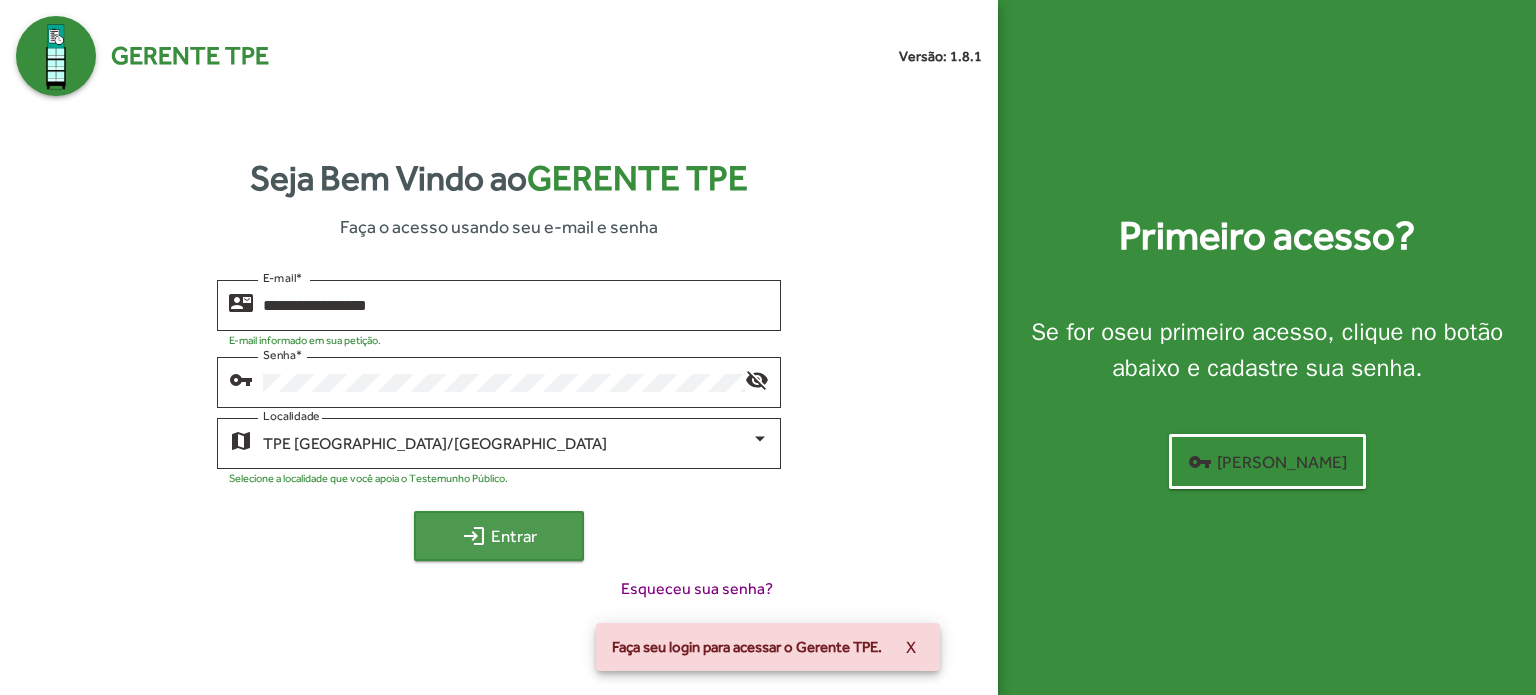 click on "login  Entrar" 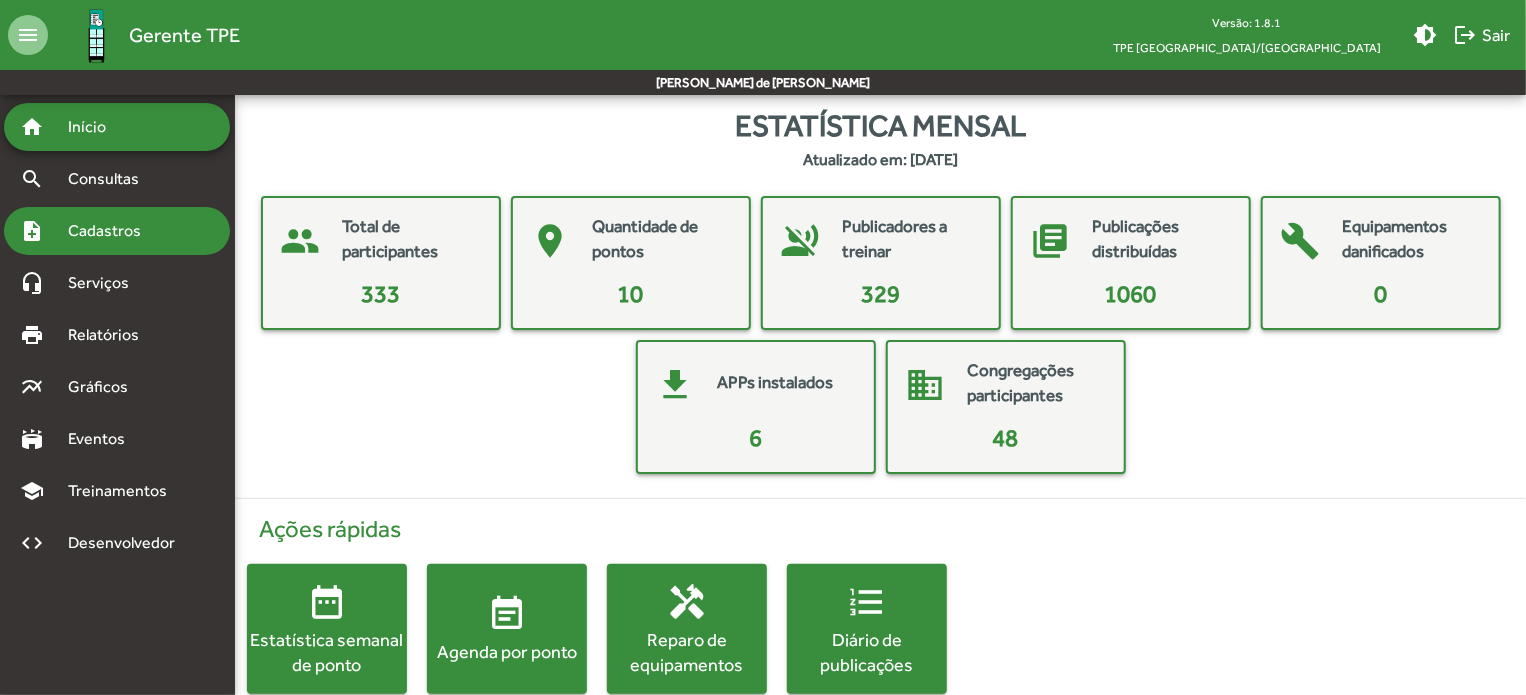click on "Cadastros" at bounding box center [111, 231] 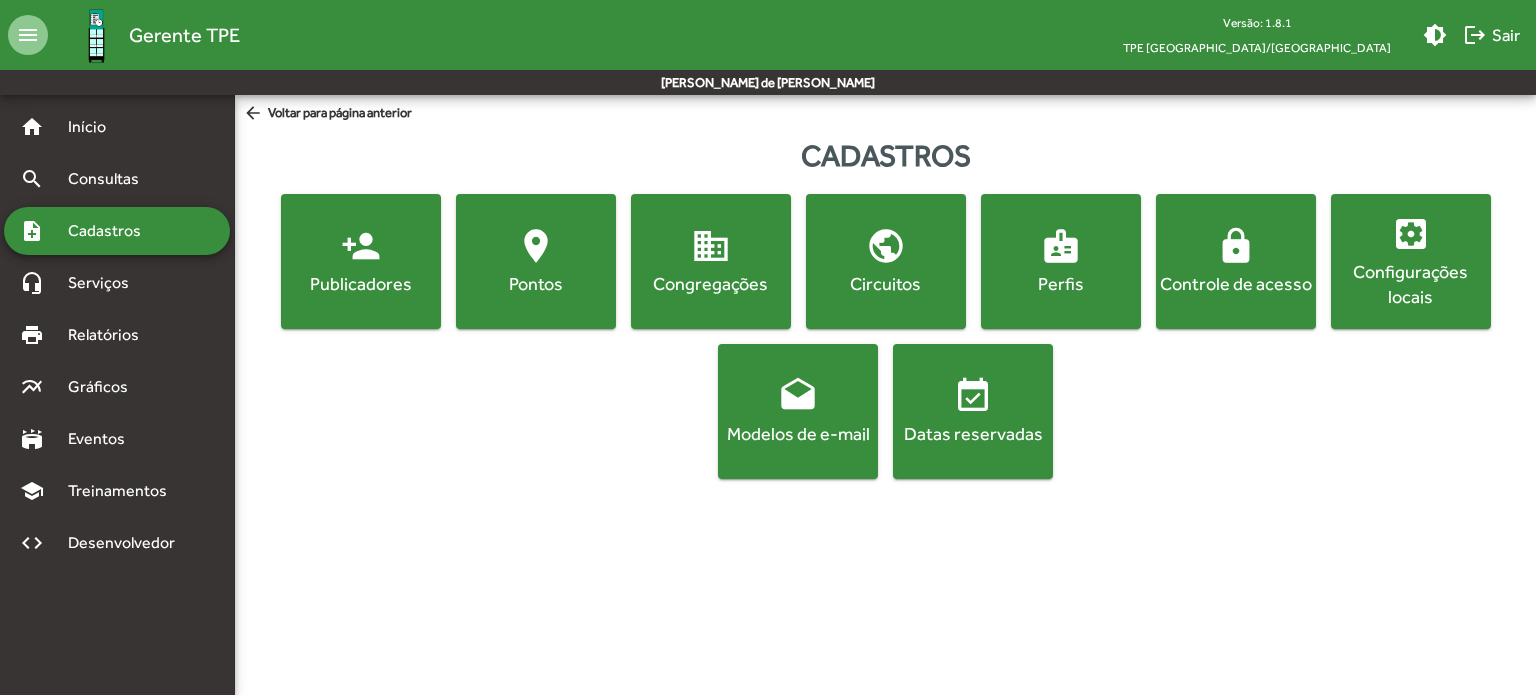 click on "location_on  Pontos" 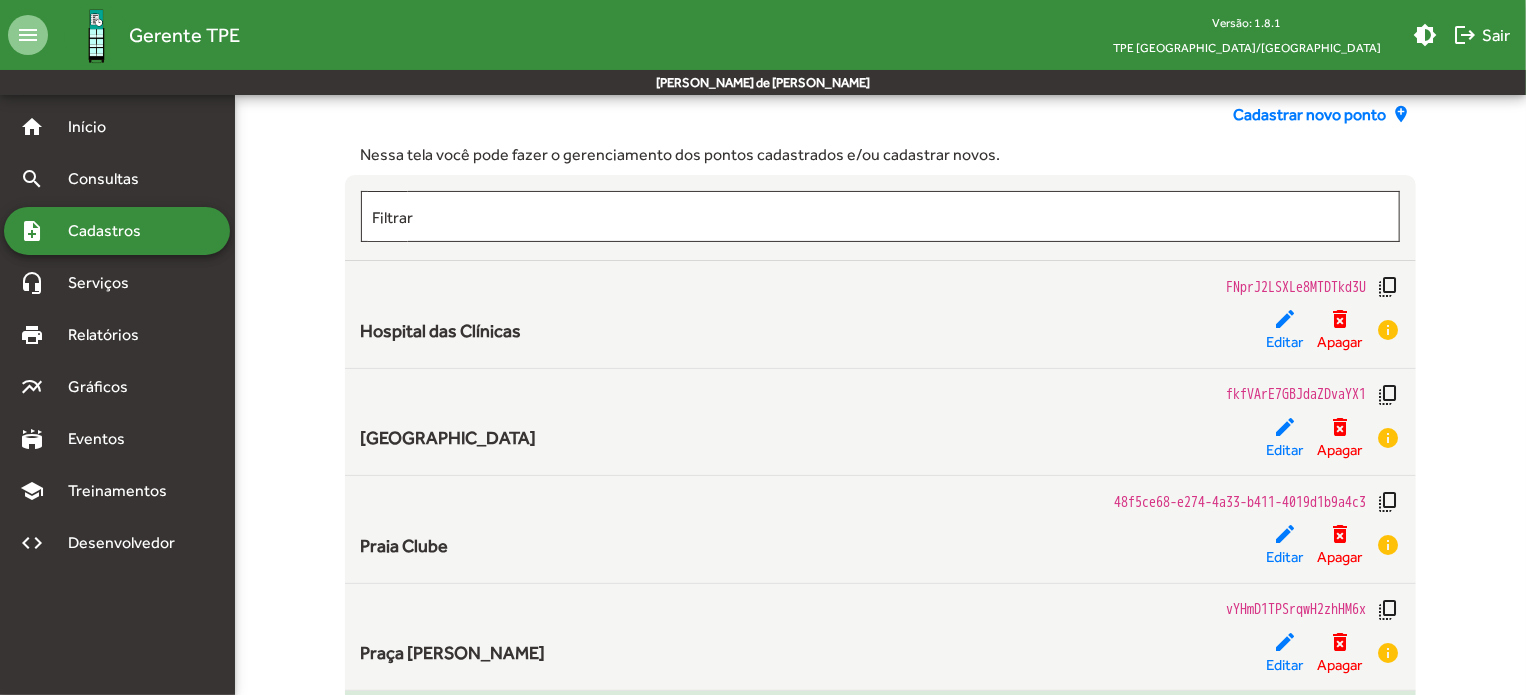 scroll, scrollTop: 0, scrollLeft: 0, axis: both 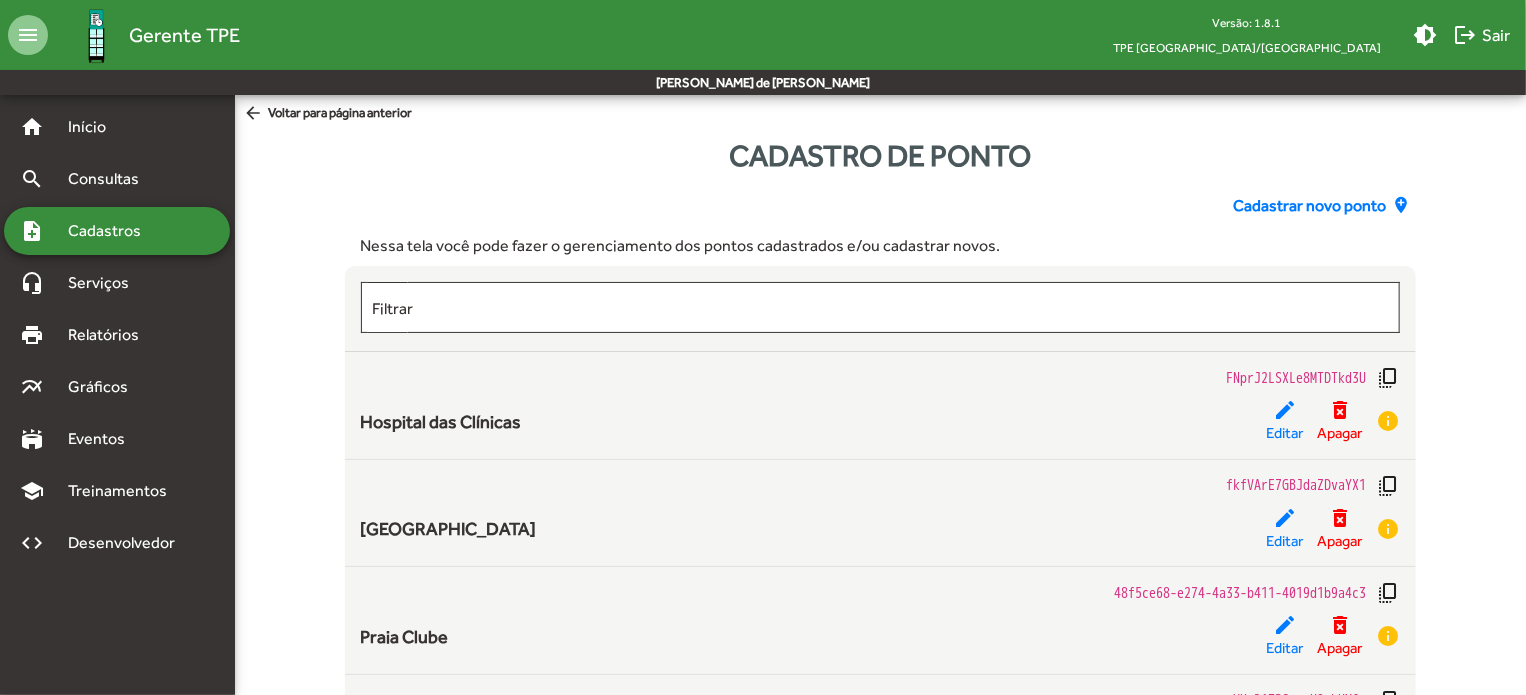 click on "Cadastrar novo ponto" 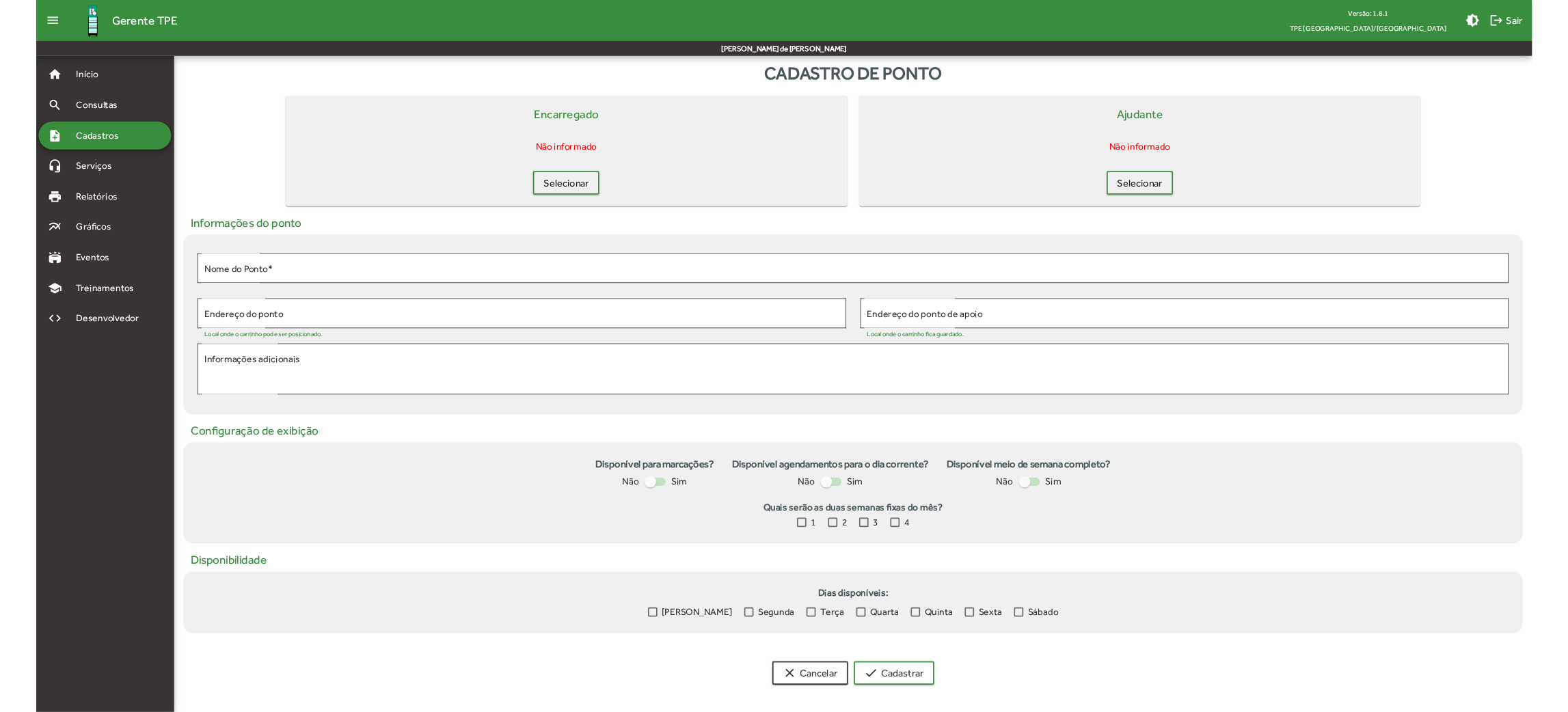 scroll, scrollTop: 0, scrollLeft: 0, axis: both 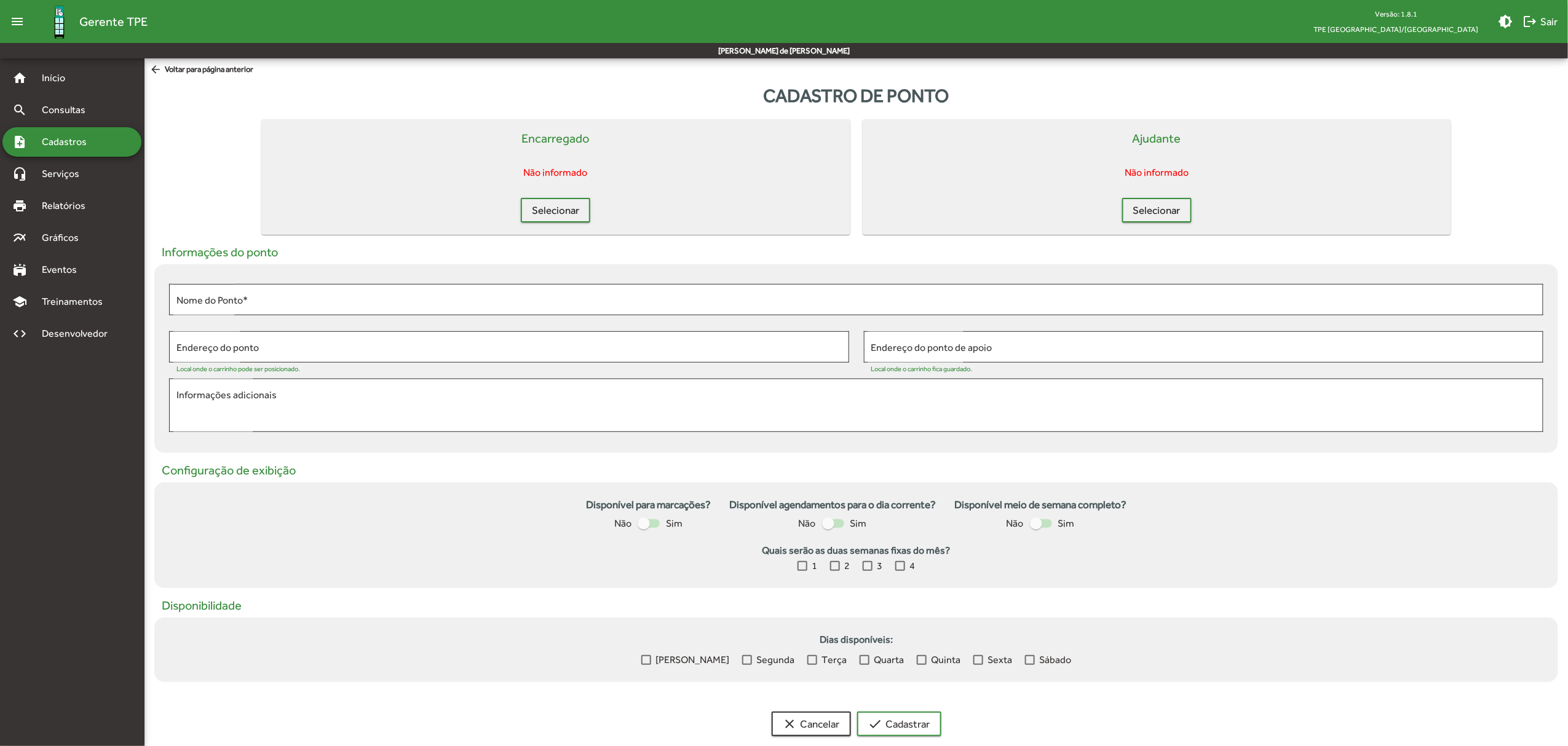 click on "Domingo" at bounding box center (686, 660) 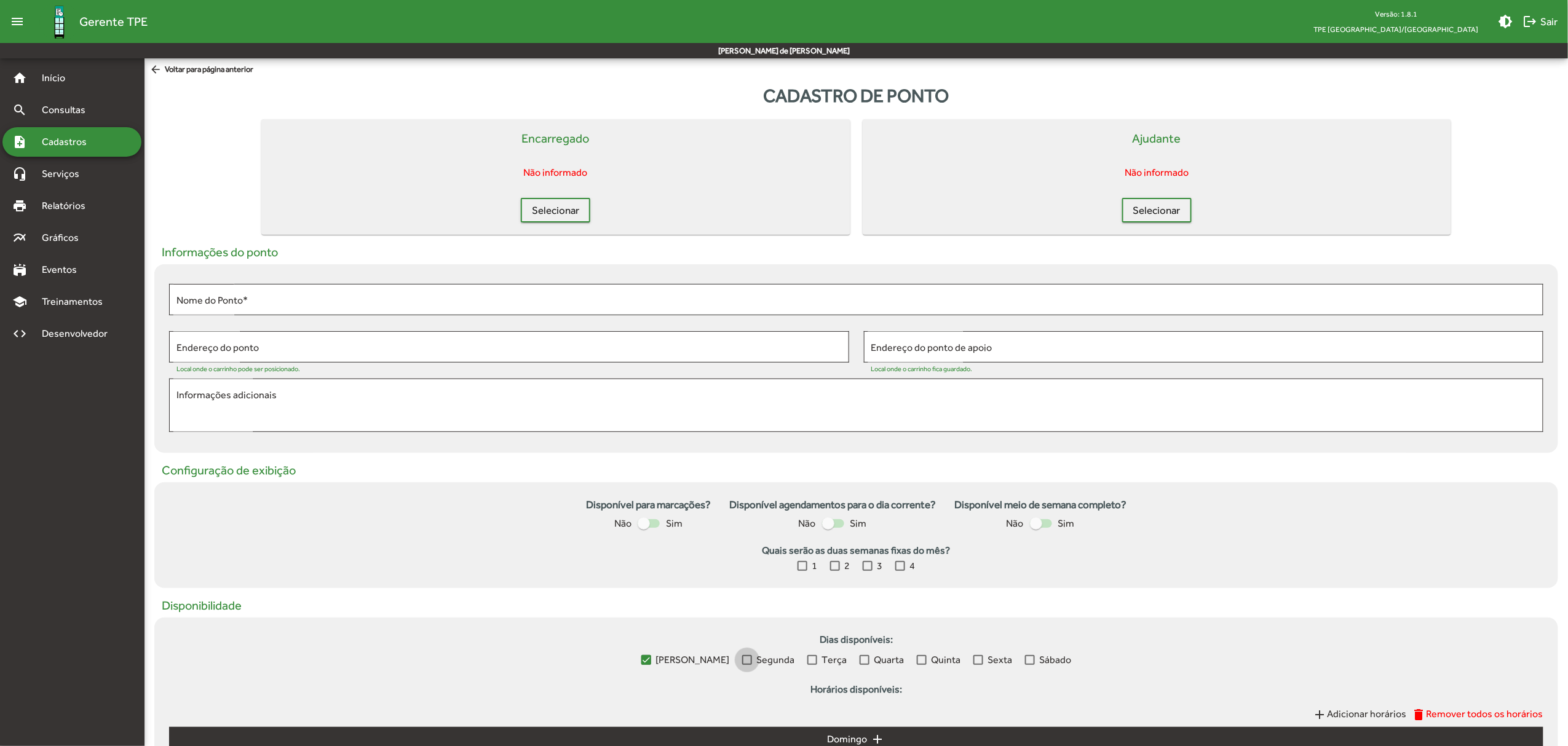 click on "Segunda" at bounding box center (776, 660) 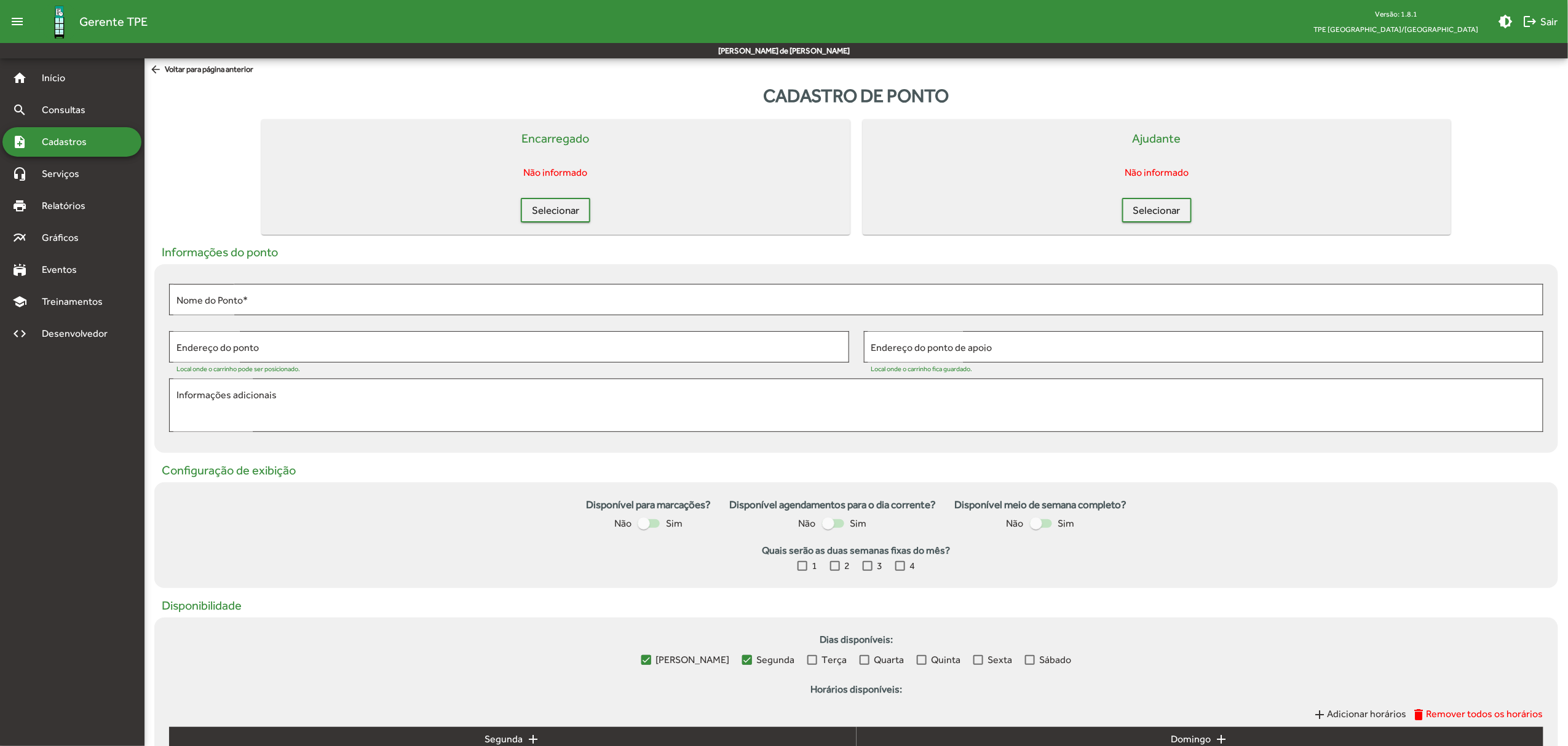 click on "Domingo" at bounding box center (693, 660) 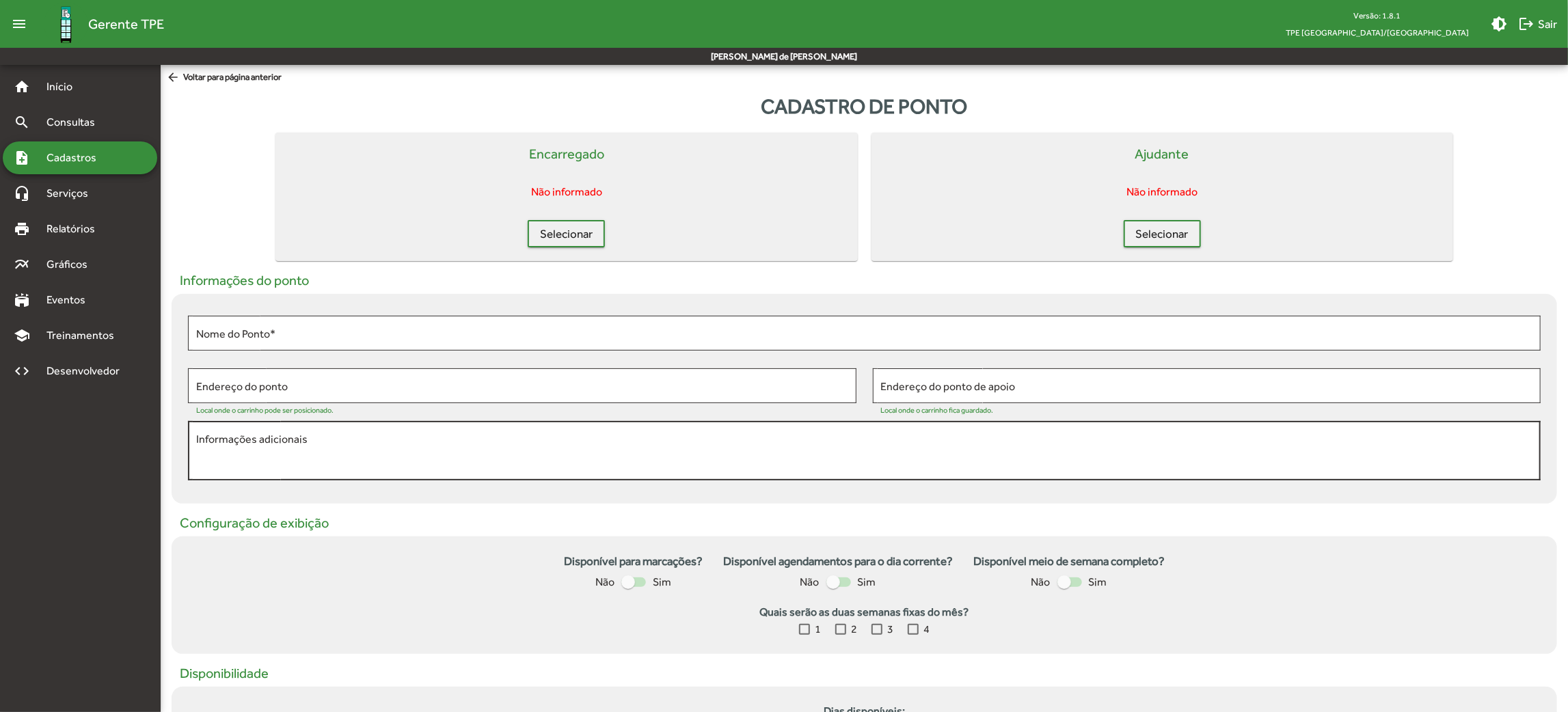 scroll, scrollTop: 102, scrollLeft: 0, axis: vertical 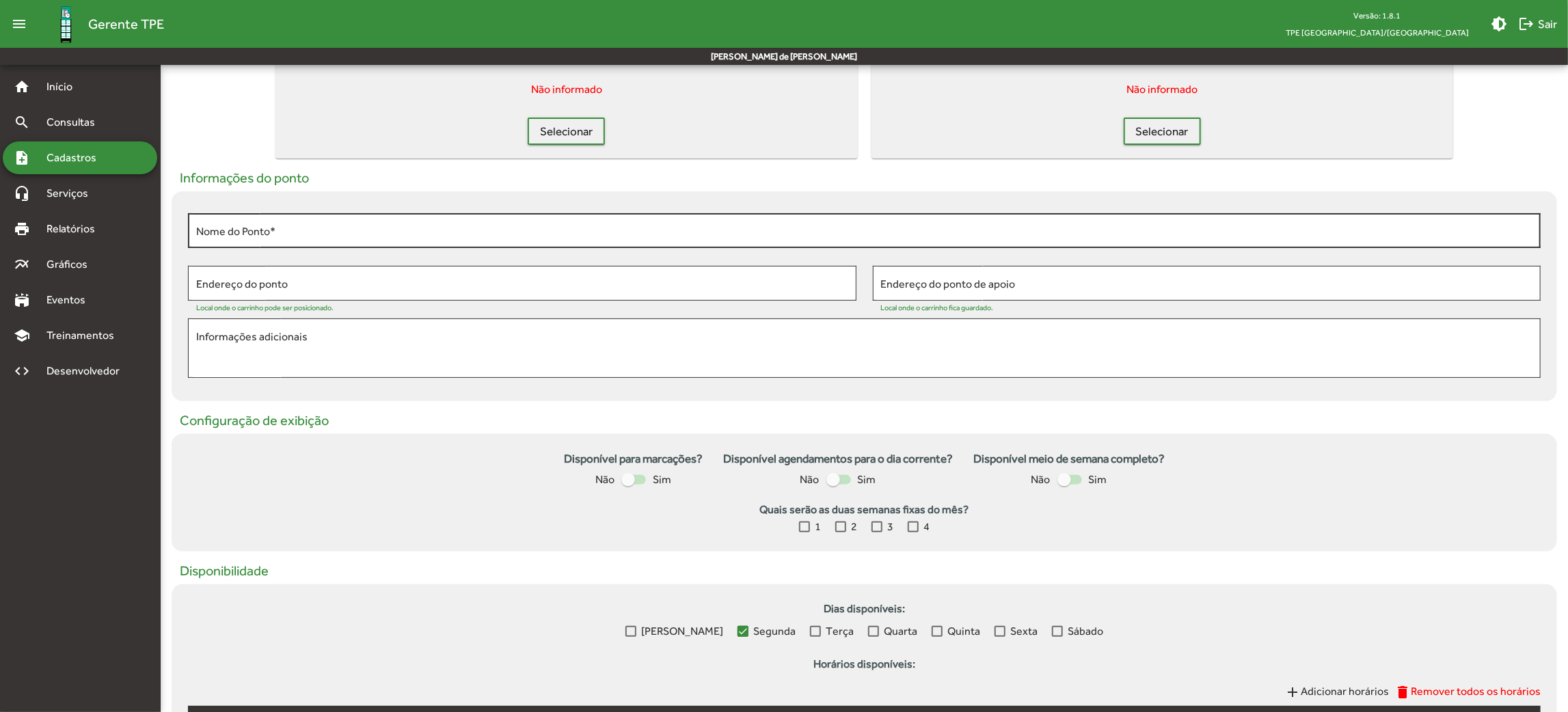 click on "Nome do Ponto  *" 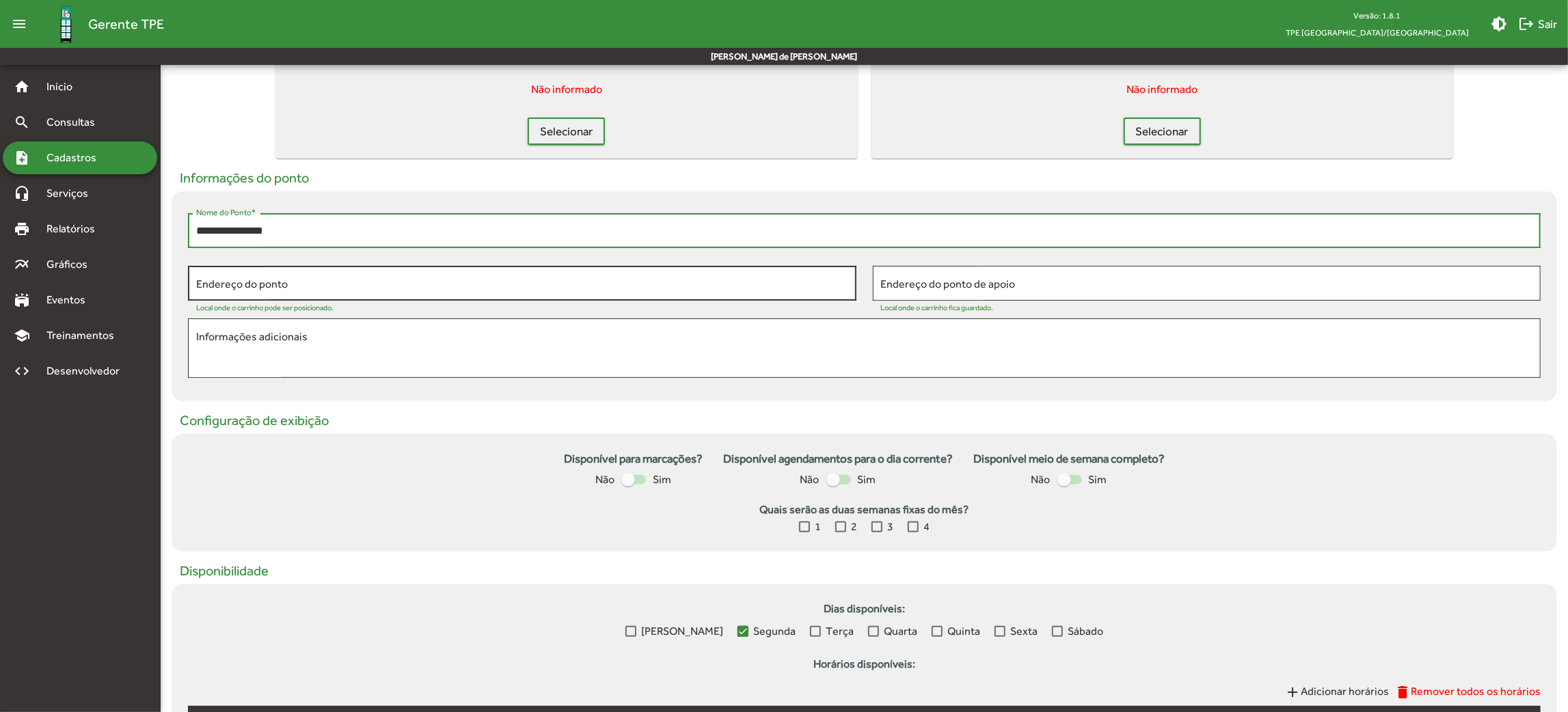 type on "**********" 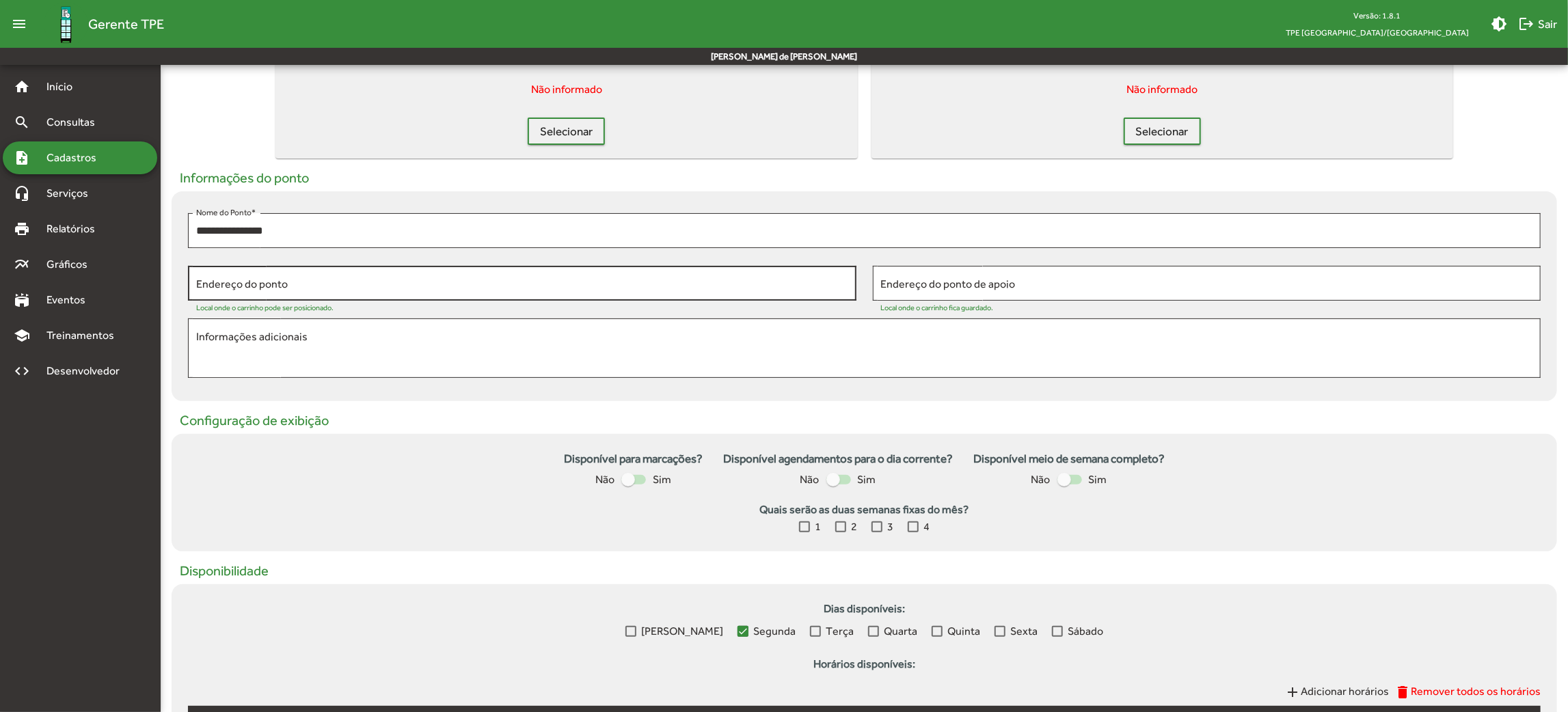 click on "Endereço do ponto" at bounding box center (522, 284) 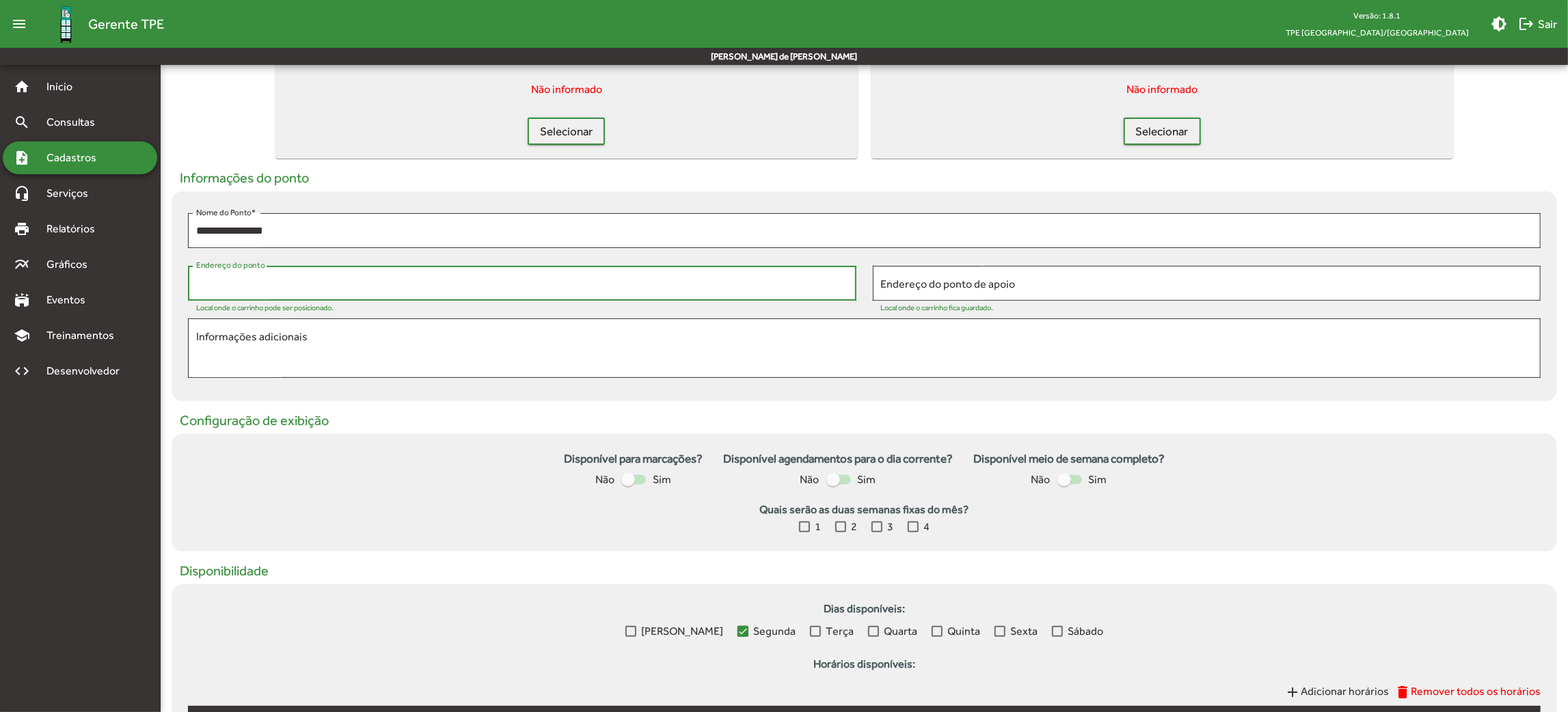 paste on "**********" 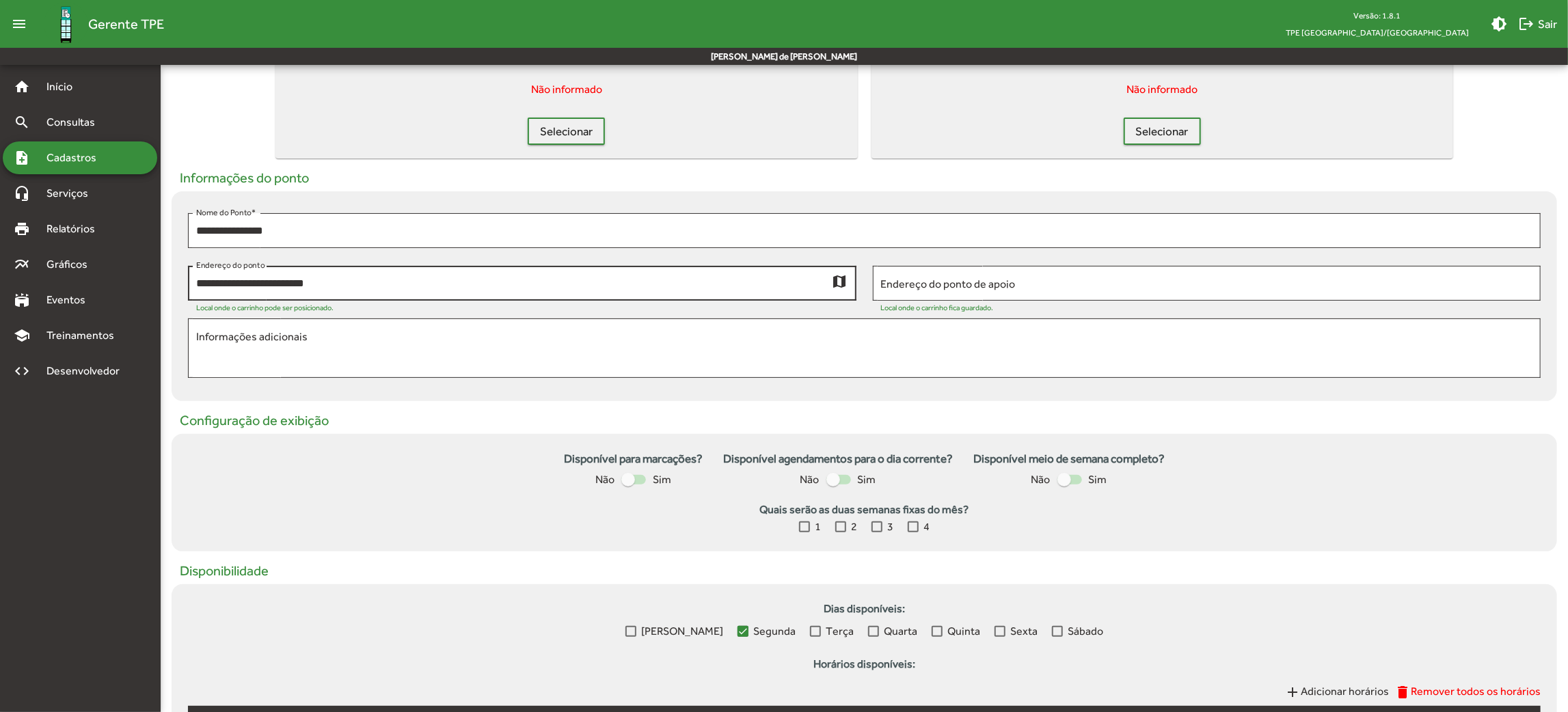 click on "map" 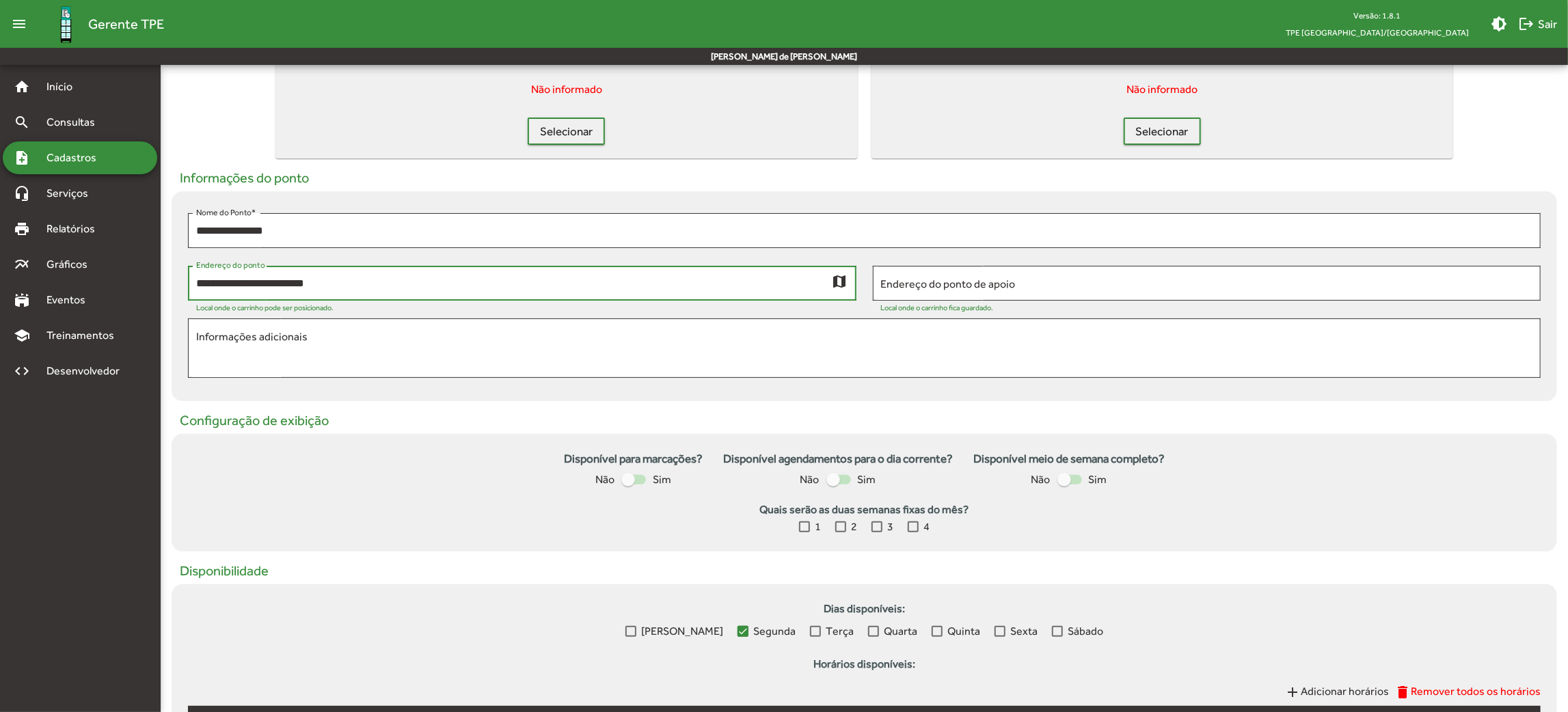 click on "**********" at bounding box center [514, 284] 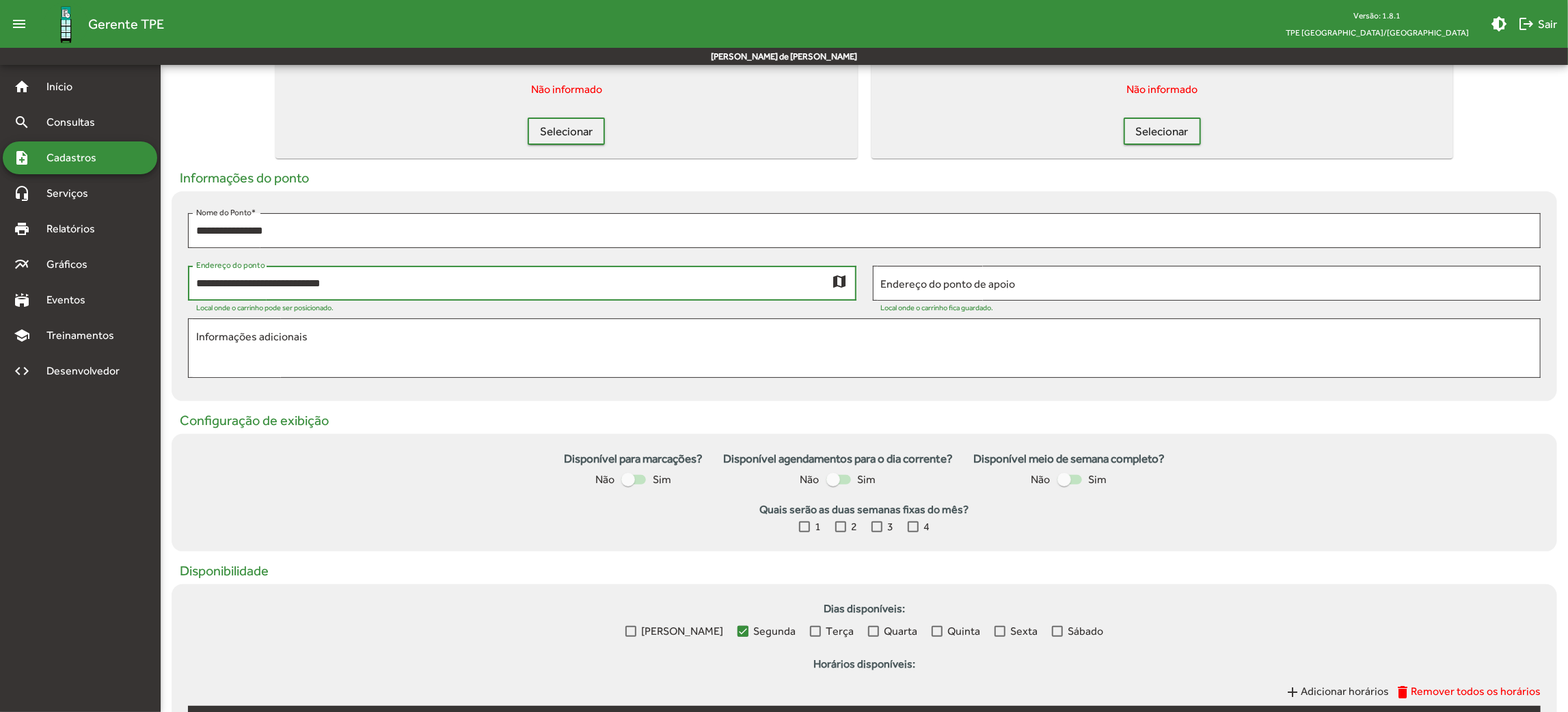 click on "**********" 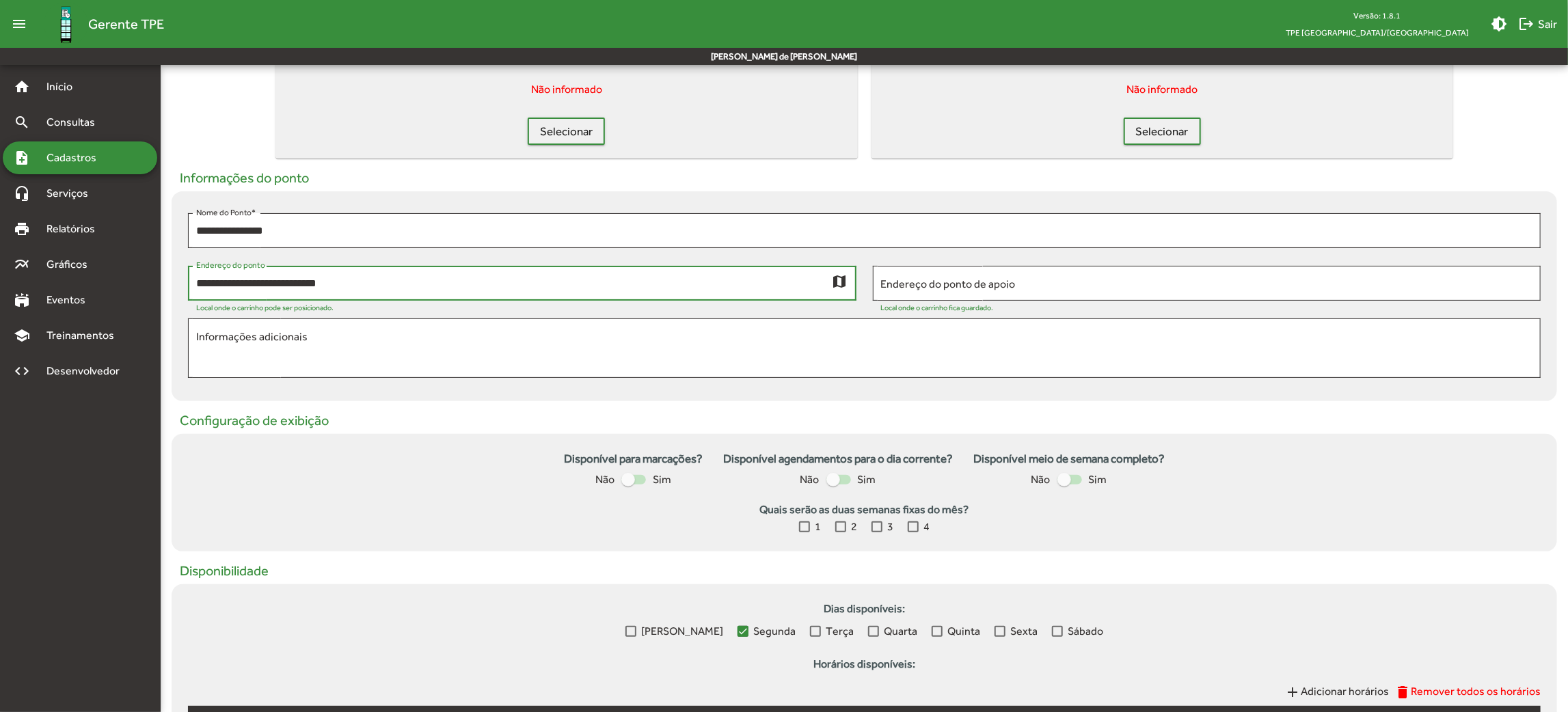 type on "**********" 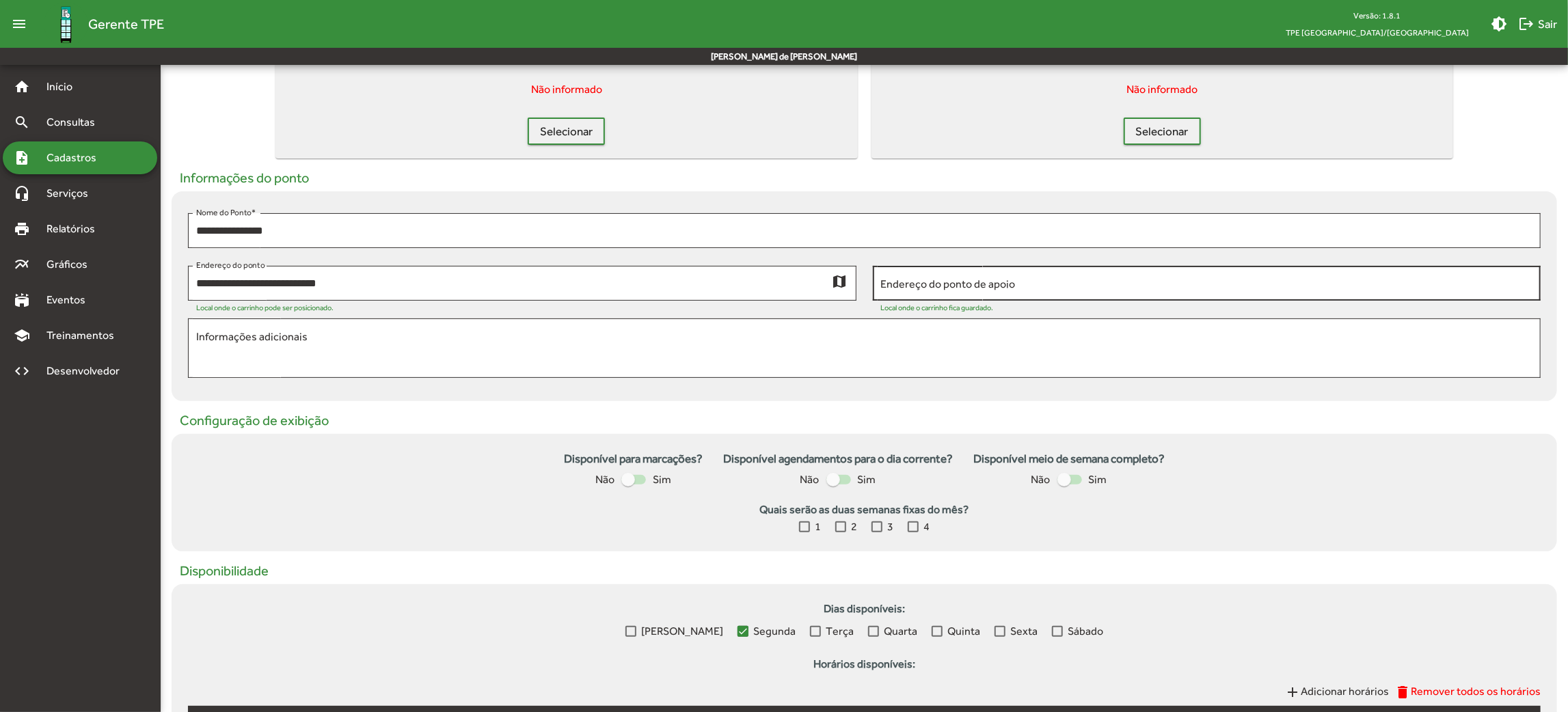 click on "Endereço do ponto de apoio" 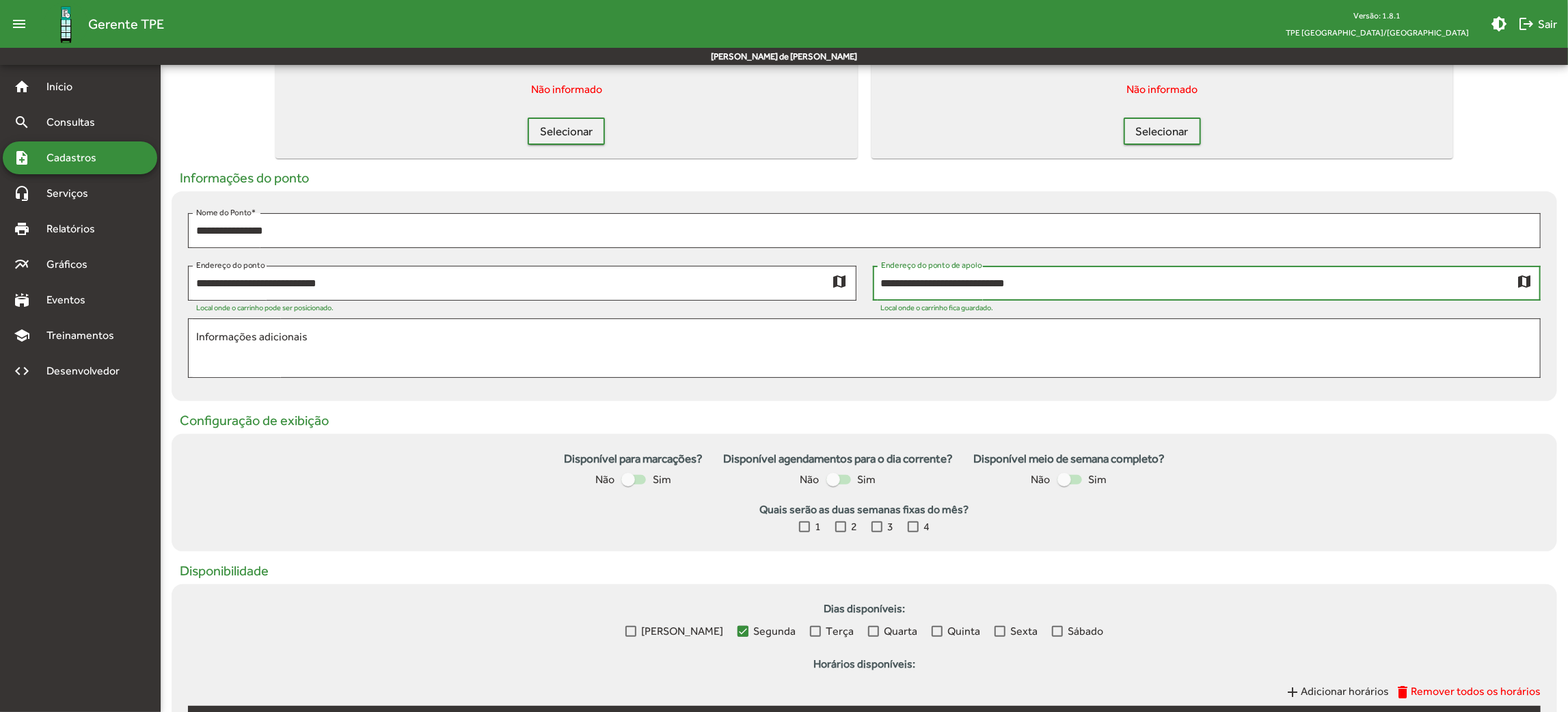 click on "**********" at bounding box center [1199, 284] 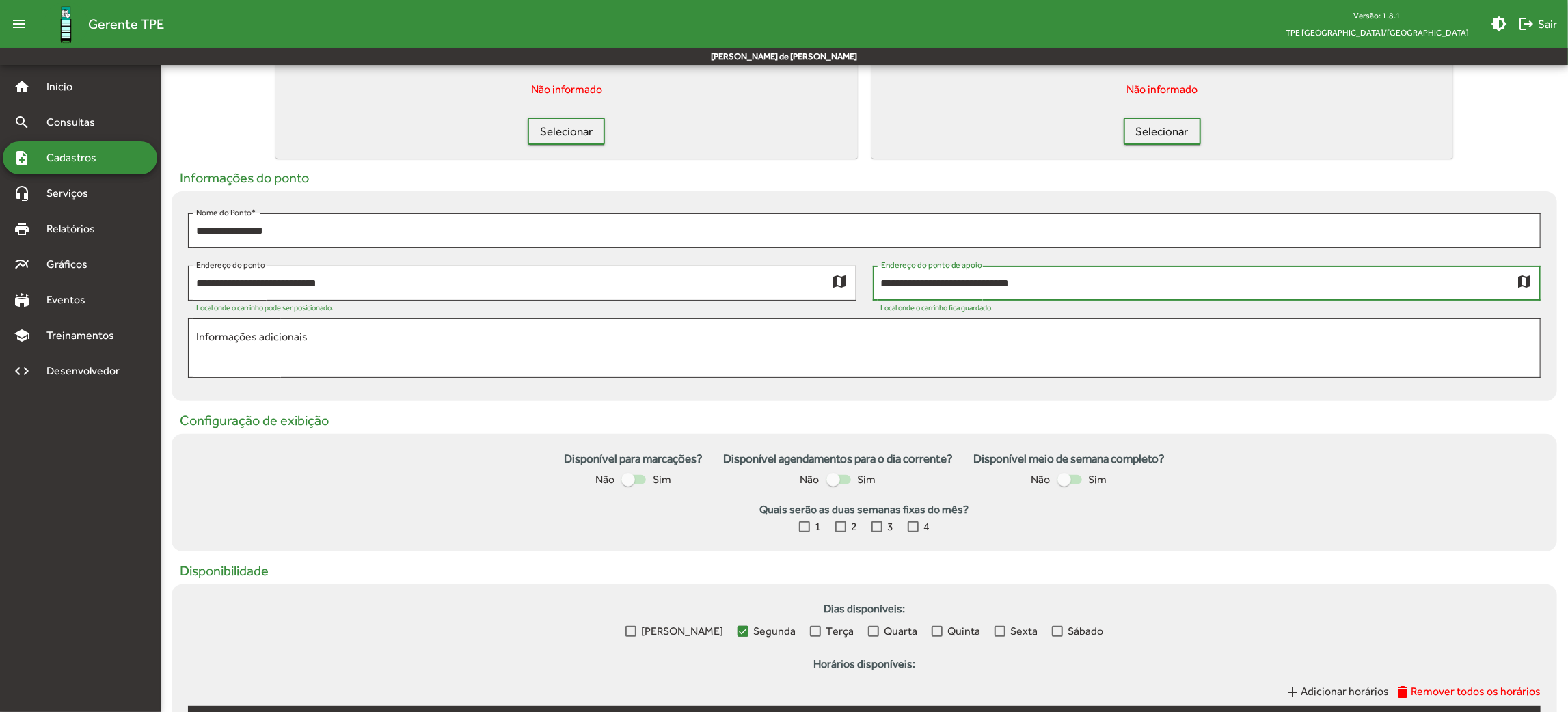 click on "**********" at bounding box center [1199, 284] 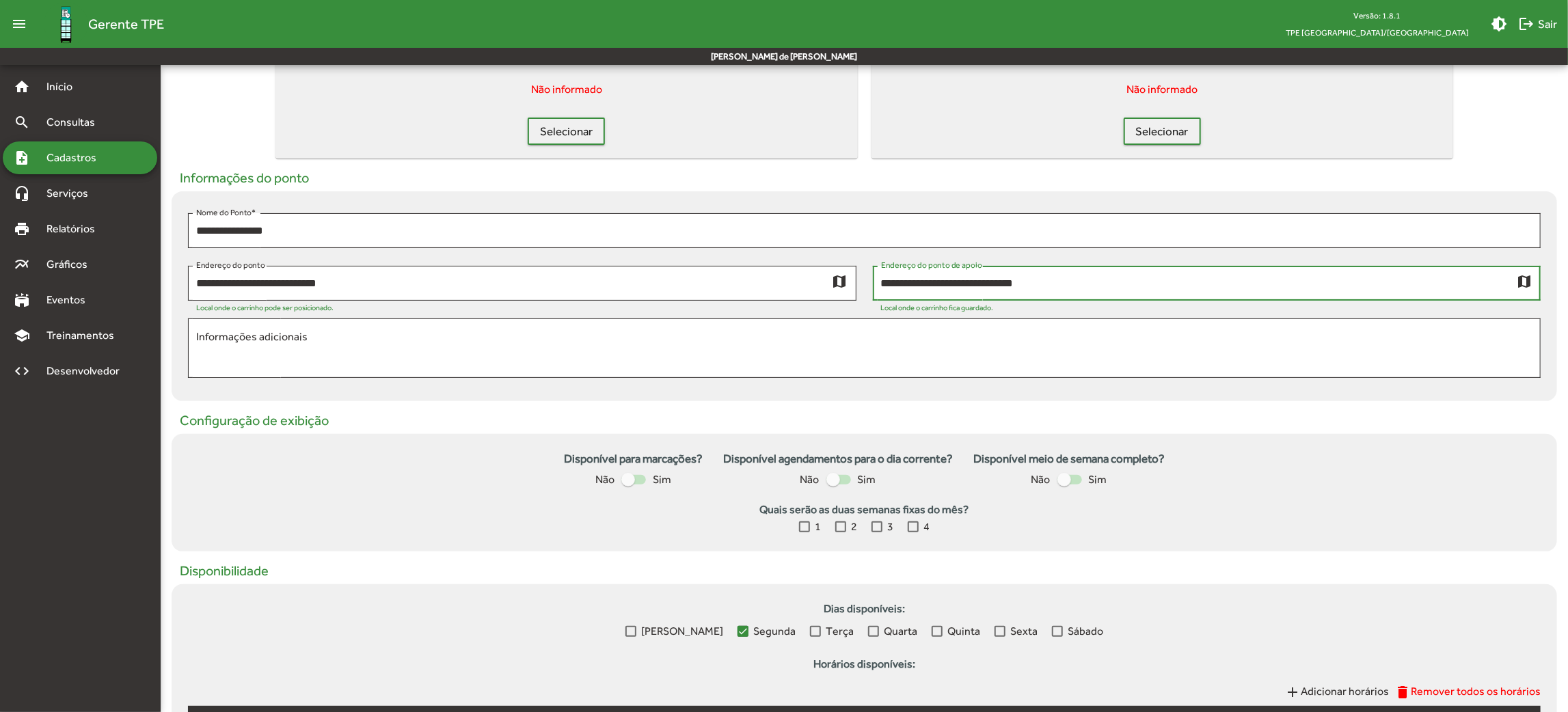 type on "**********" 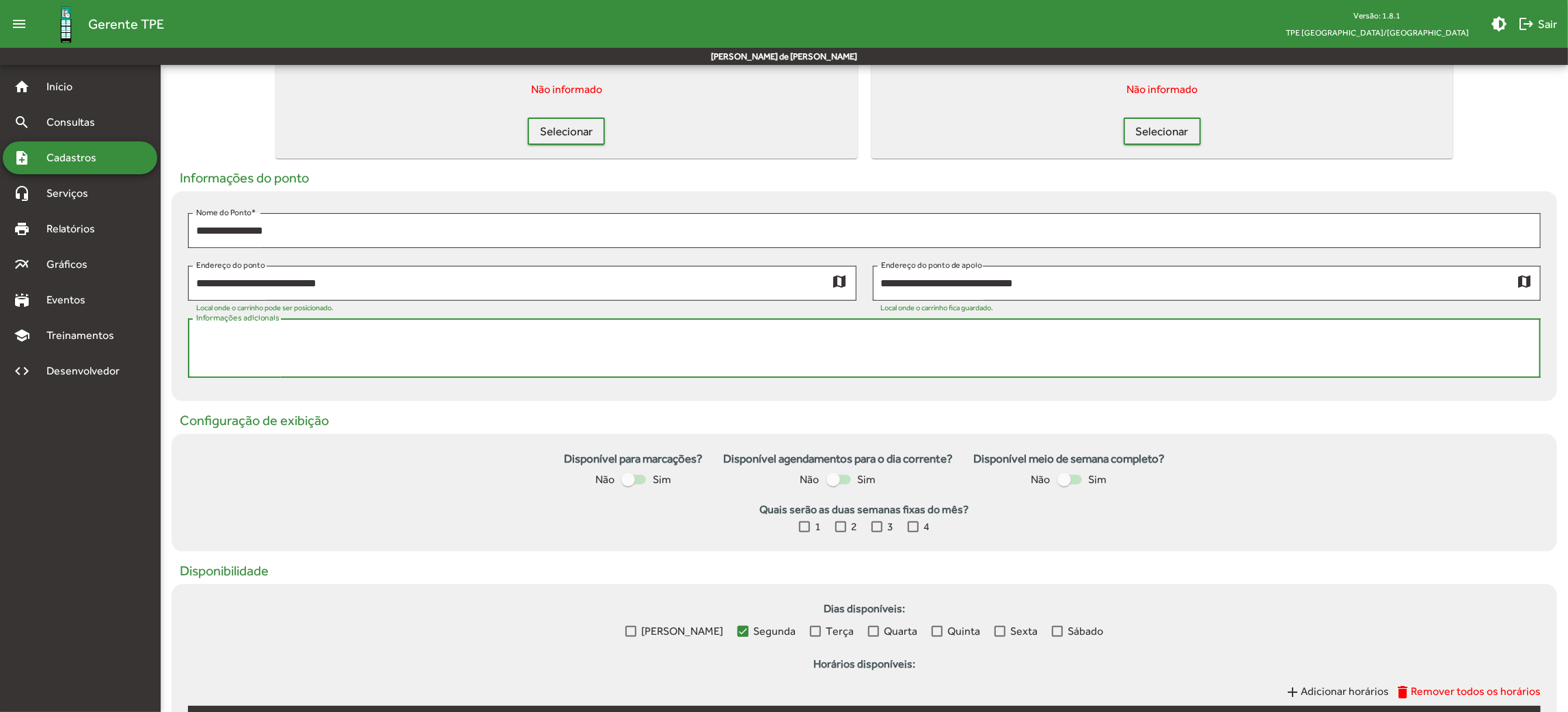 click on "Informações adicionais" at bounding box center (864, 348) 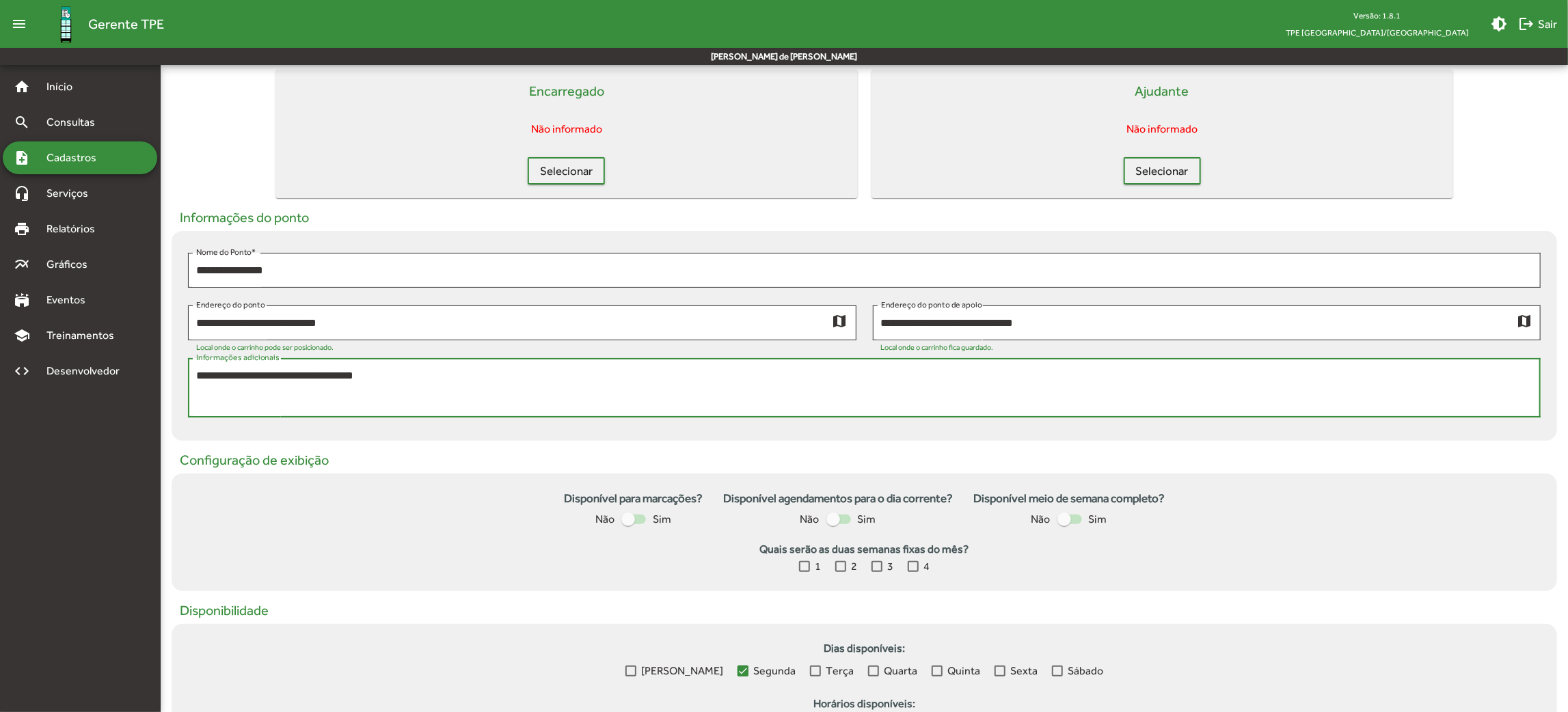 scroll, scrollTop: 0, scrollLeft: 0, axis: both 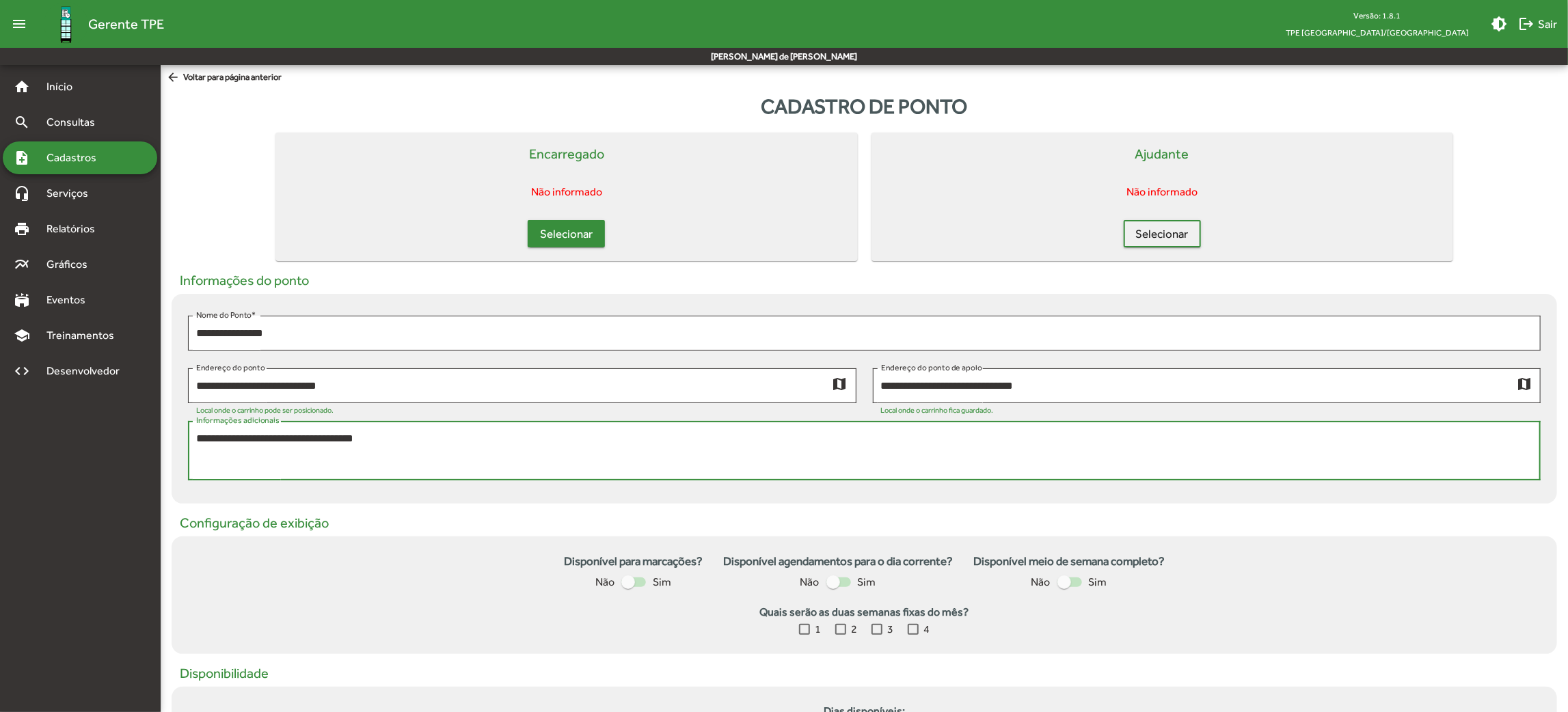 type on "**********" 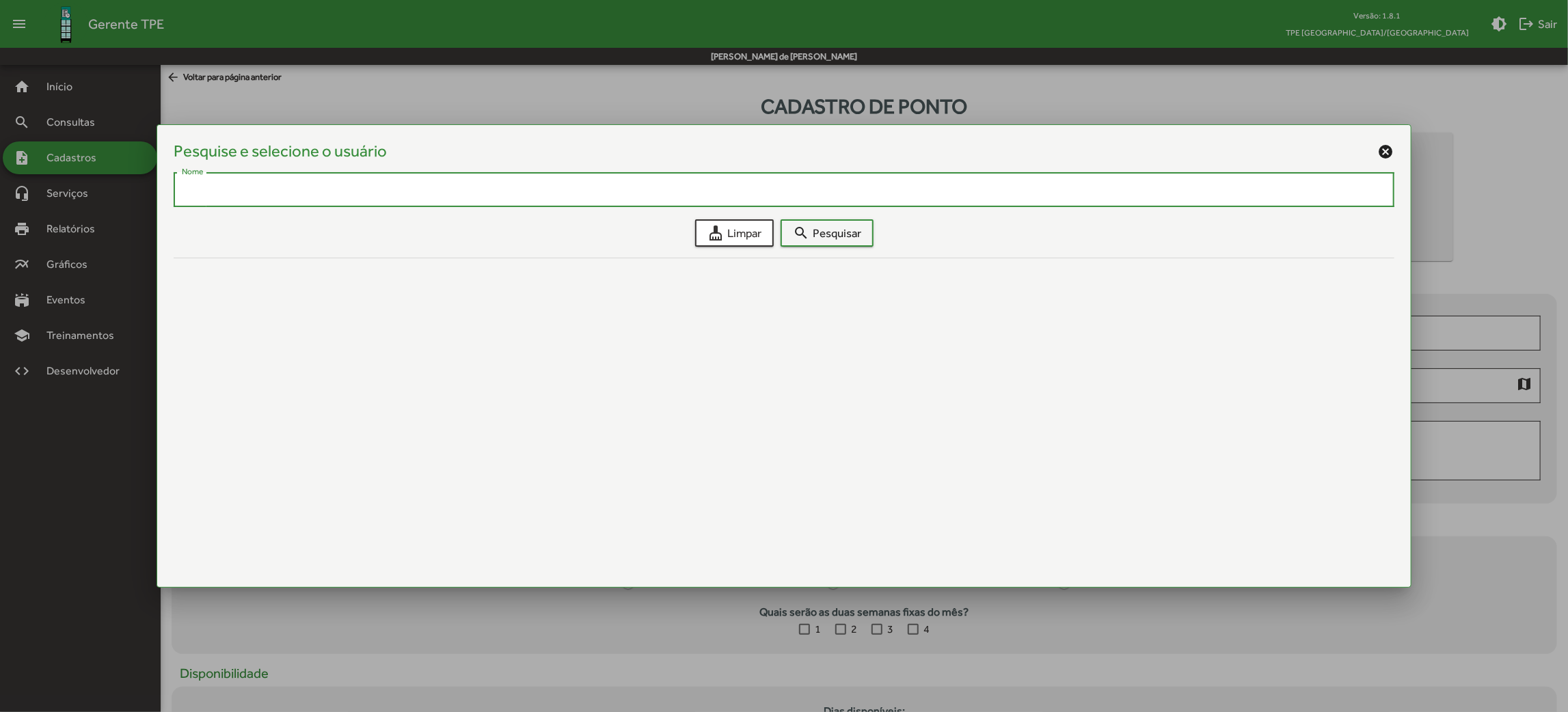 click on "Nome" at bounding box center (783, 190) 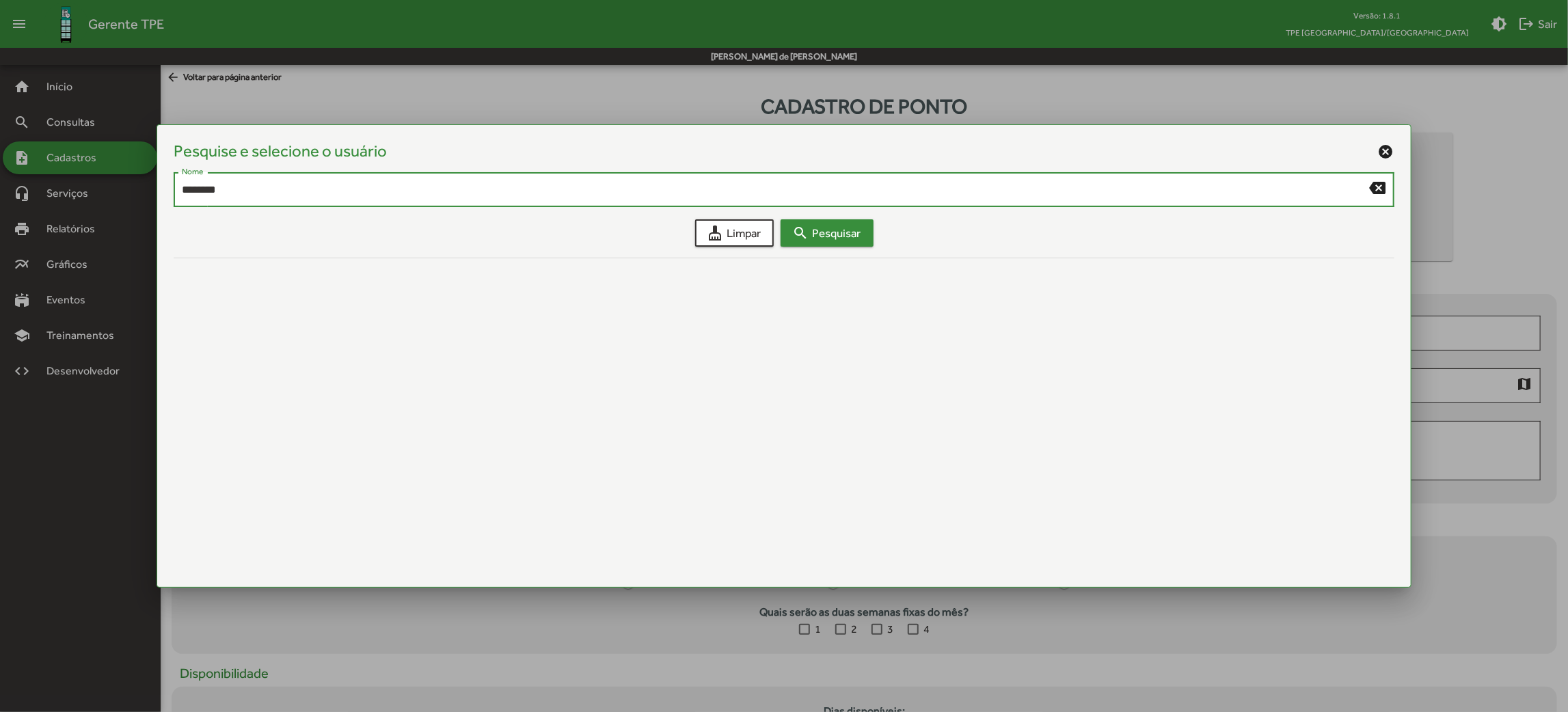type on "********" 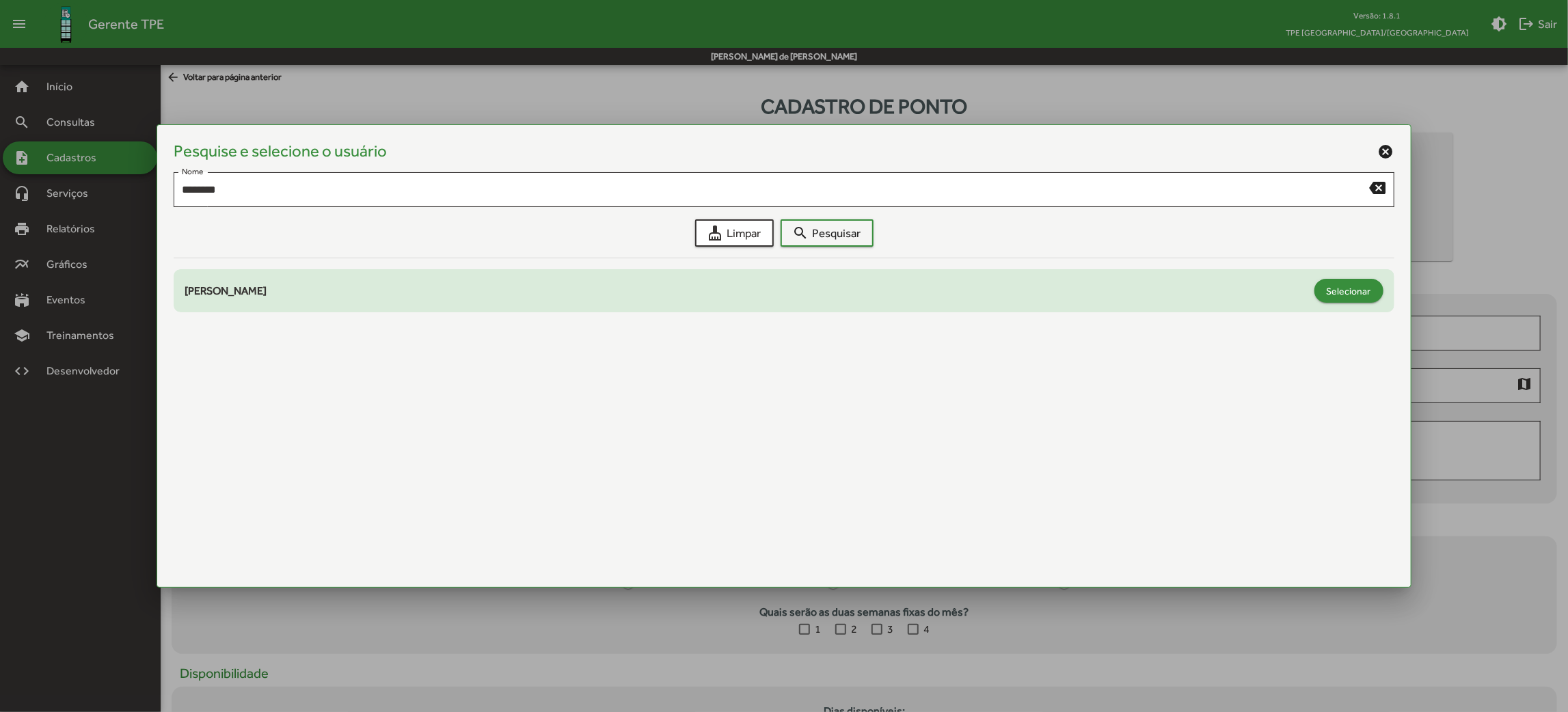 click on "Selecionar" 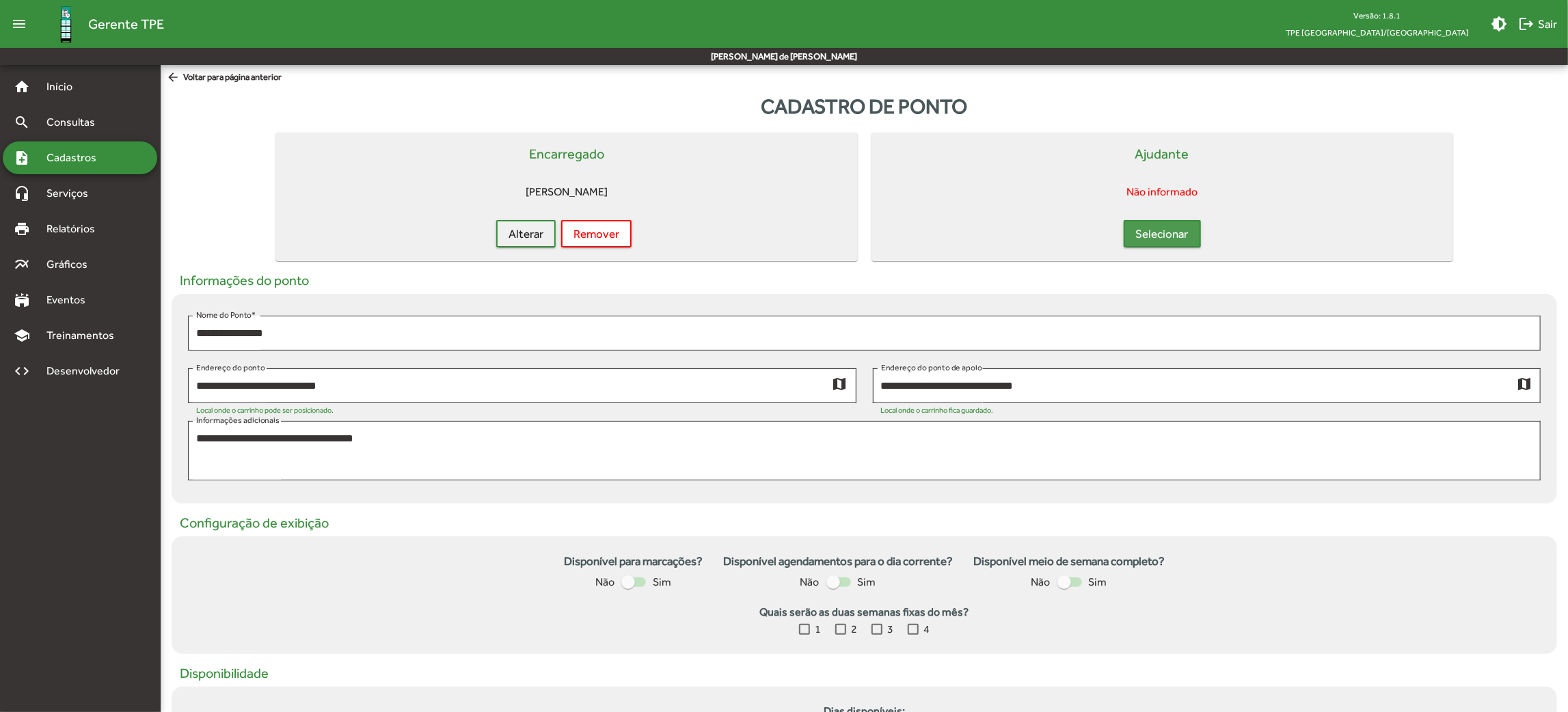 click on "Selecionar" 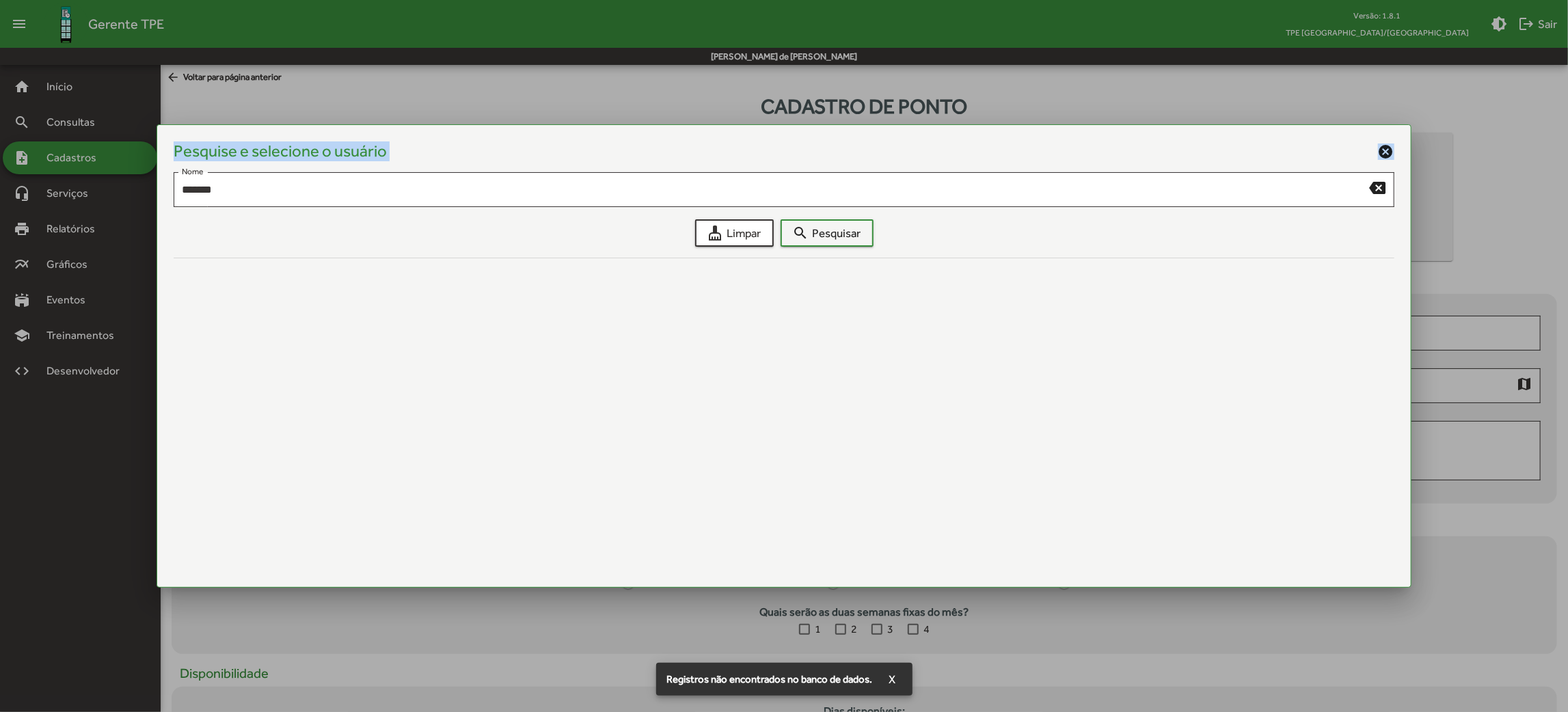 drag, startPoint x: 286, startPoint y: 179, endPoint x: 75, endPoint y: 170, distance: 211.19186 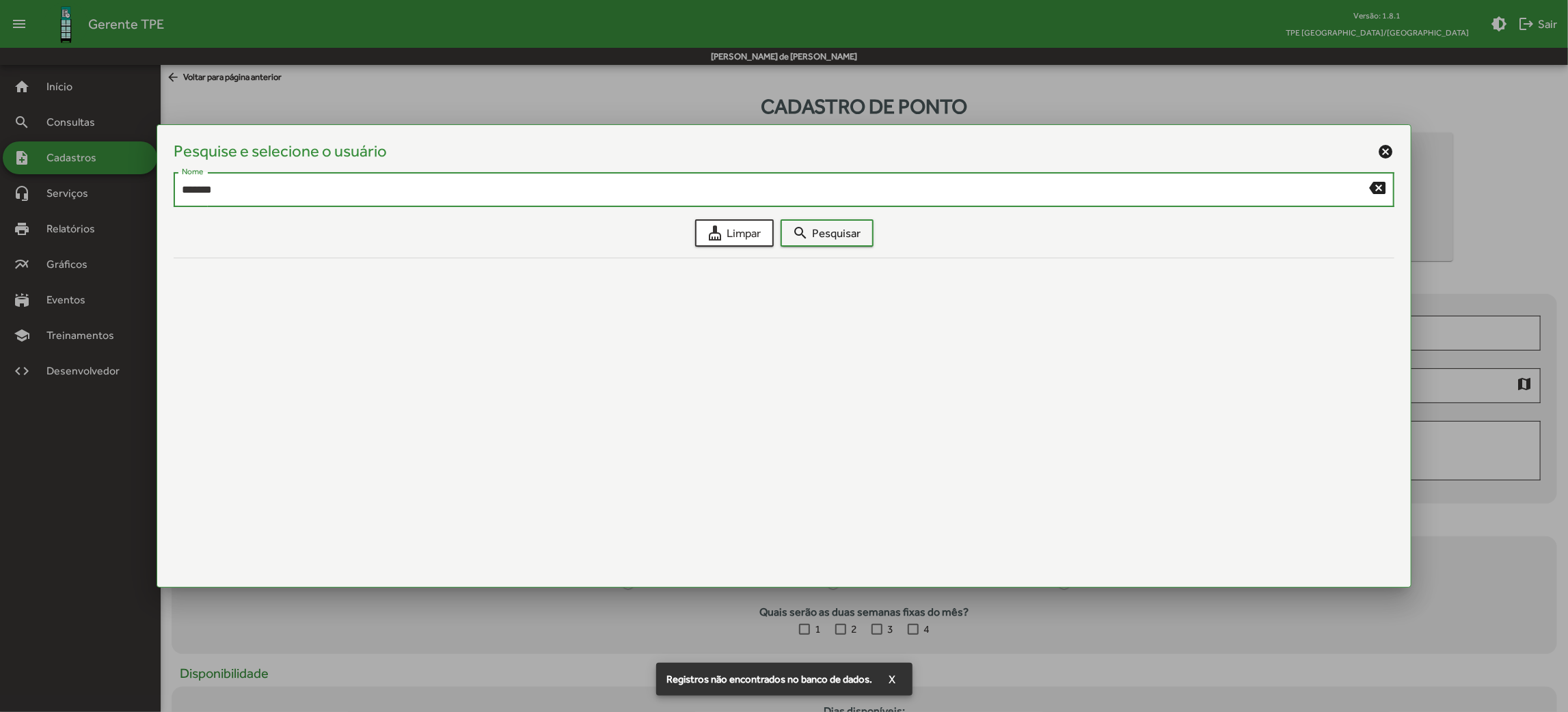 drag, startPoint x: 239, startPoint y: 193, endPoint x: 93, endPoint y: 174, distance: 147.23111 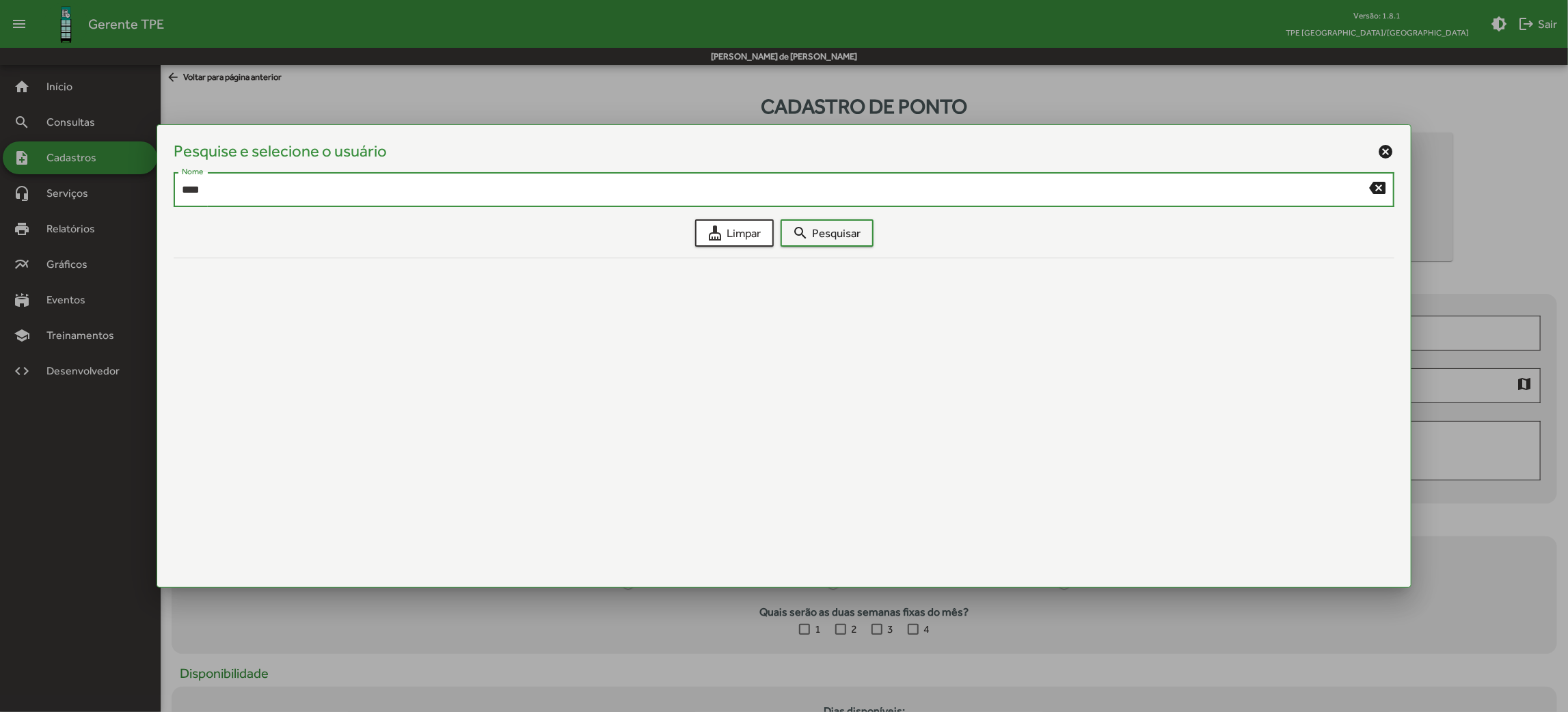 drag, startPoint x: 251, startPoint y: 192, endPoint x: 142, endPoint y: 192, distance: 109 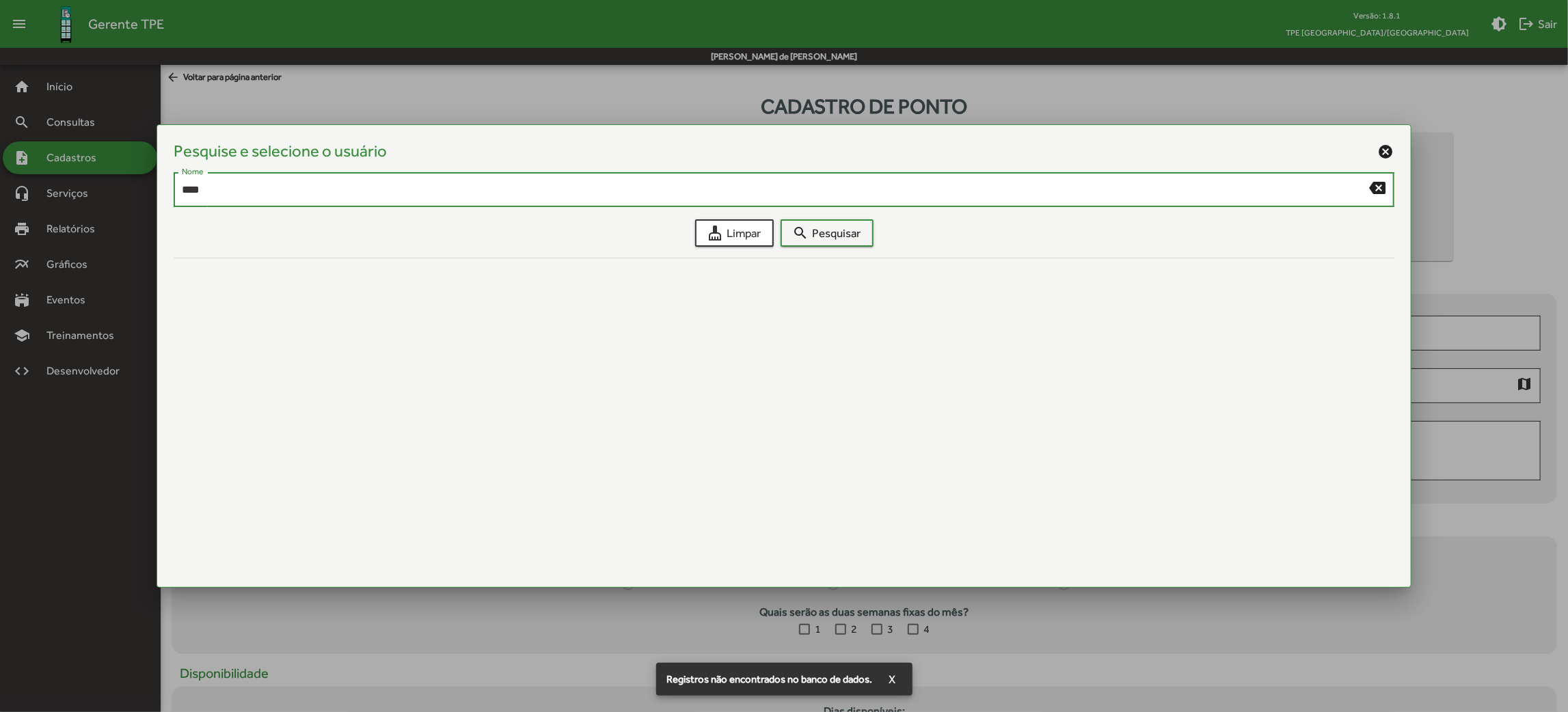 click on "cancel" at bounding box center (1386, 152) 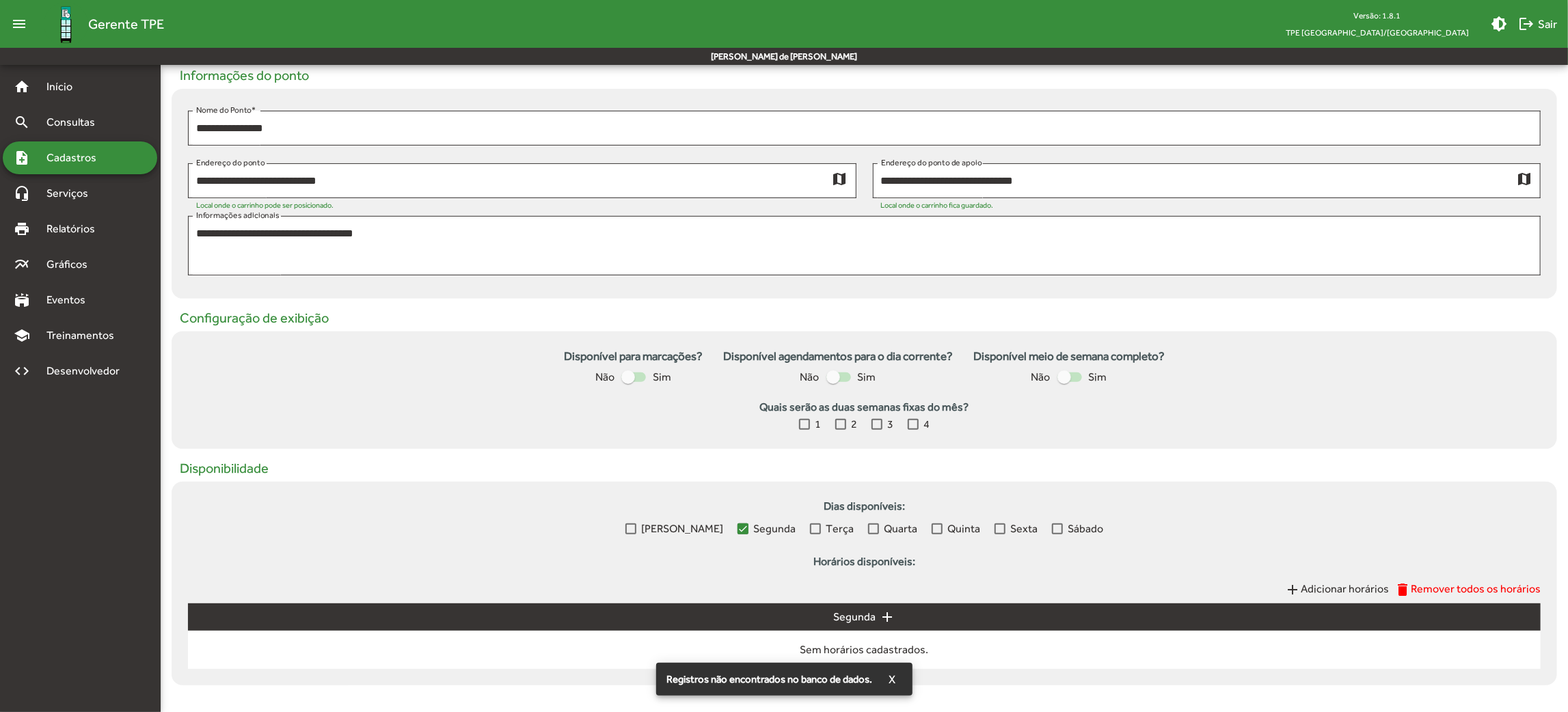 scroll, scrollTop: 268, scrollLeft: 0, axis: vertical 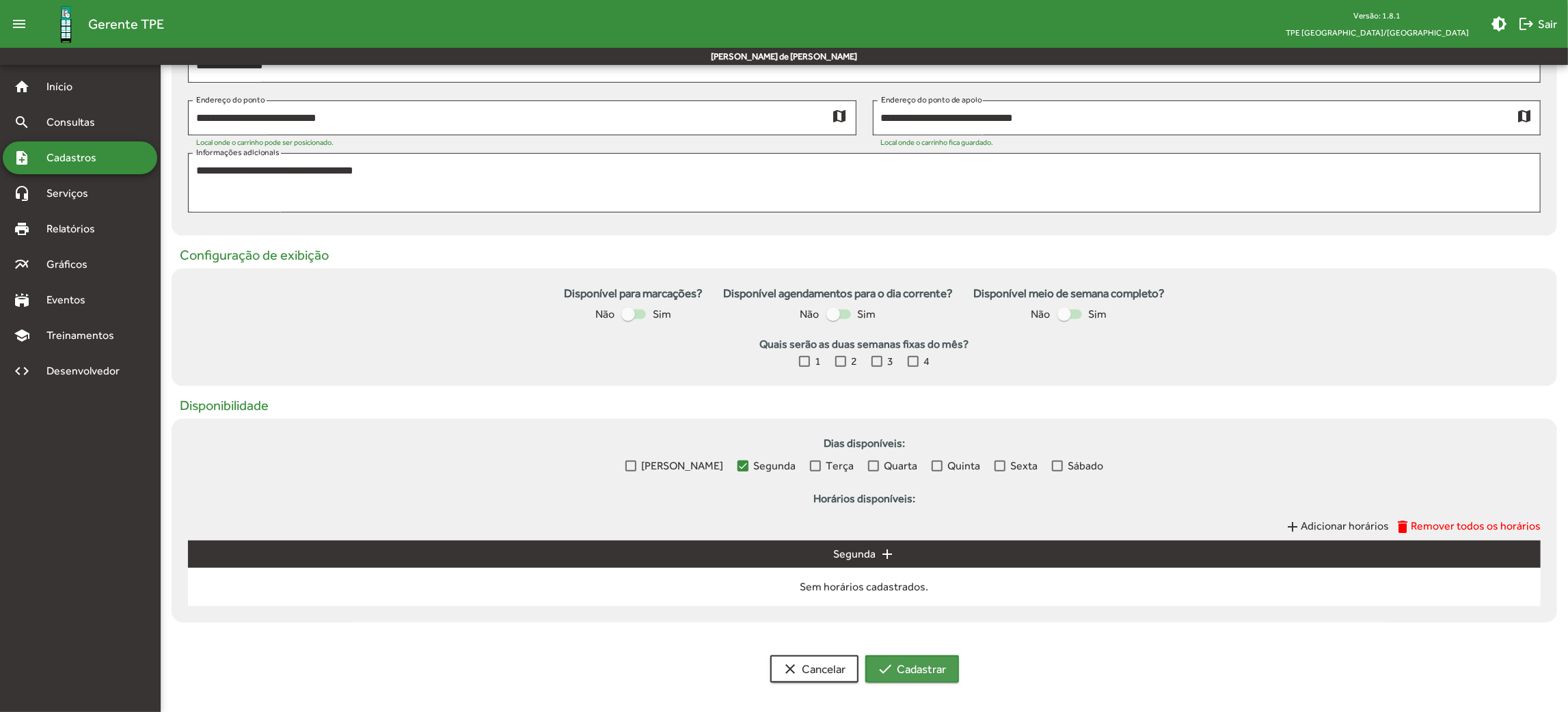 click on "check  Cadastrar" 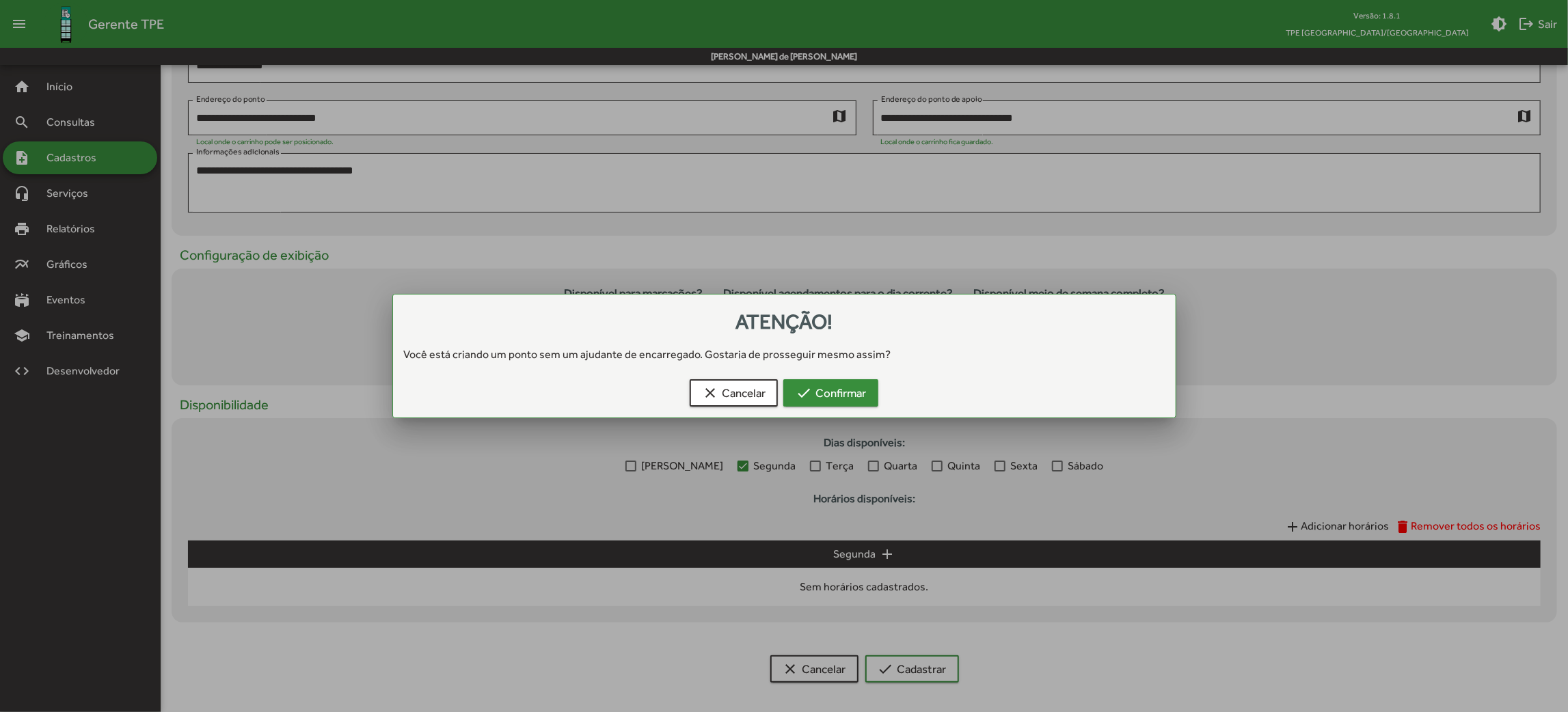 click on "check  Confirmar" at bounding box center (830, 393) 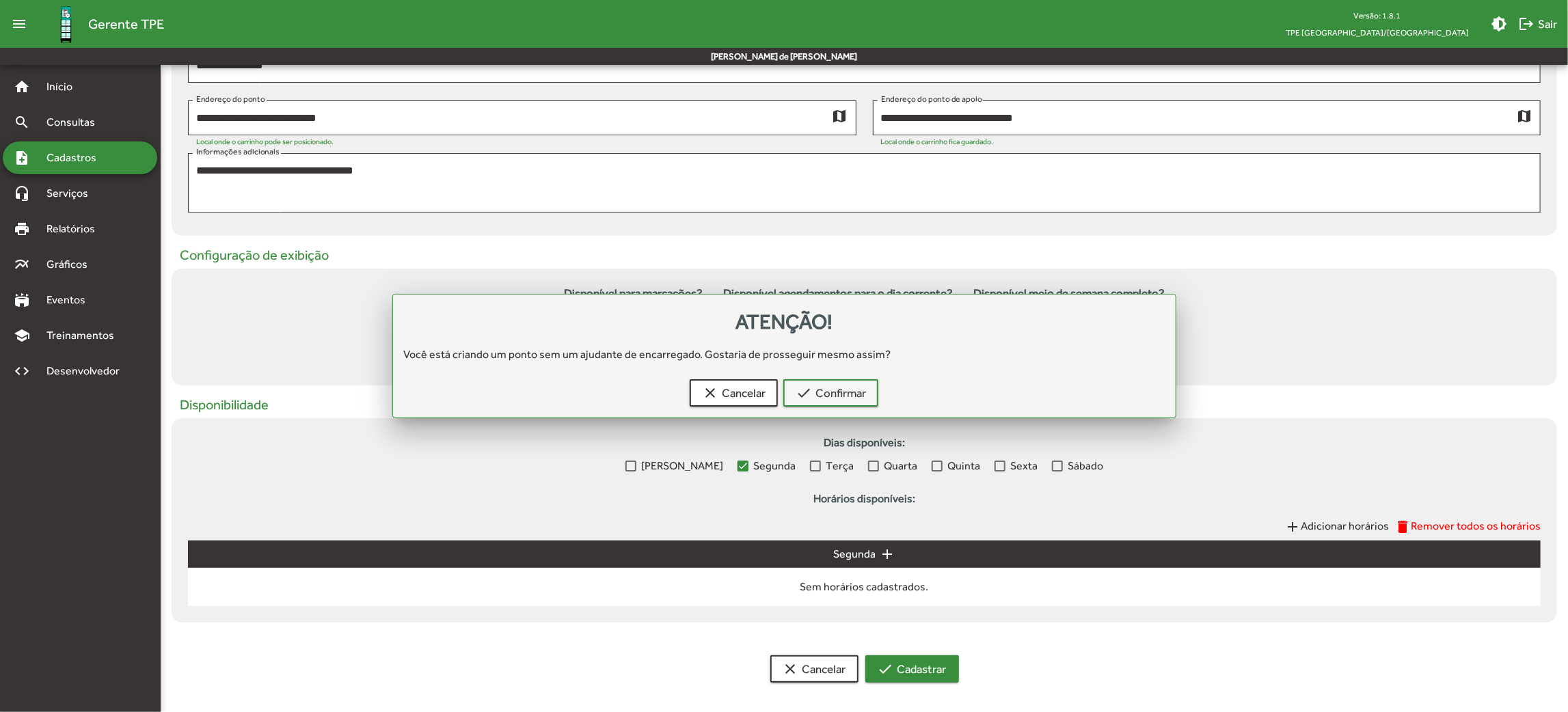 scroll, scrollTop: 268, scrollLeft: 0, axis: vertical 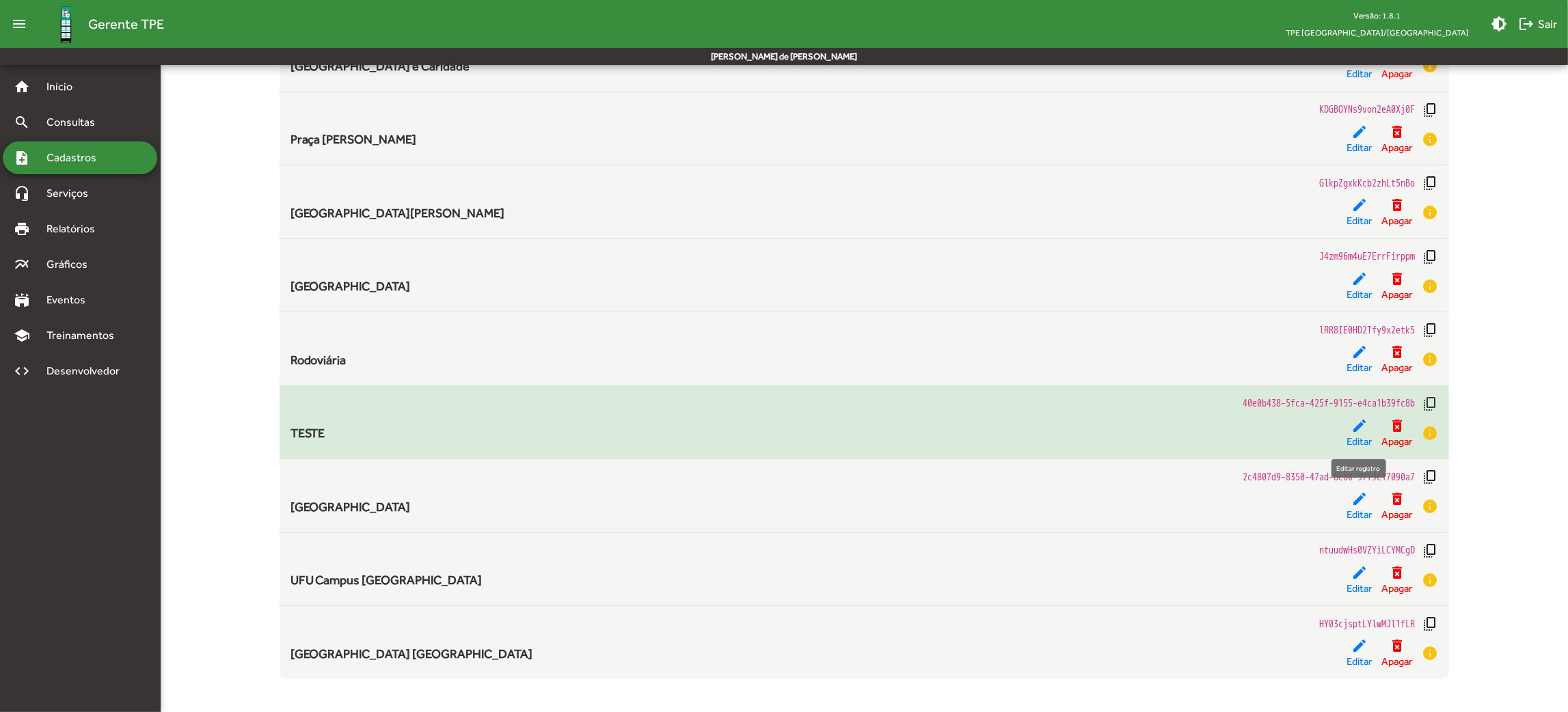 click on "Editar" 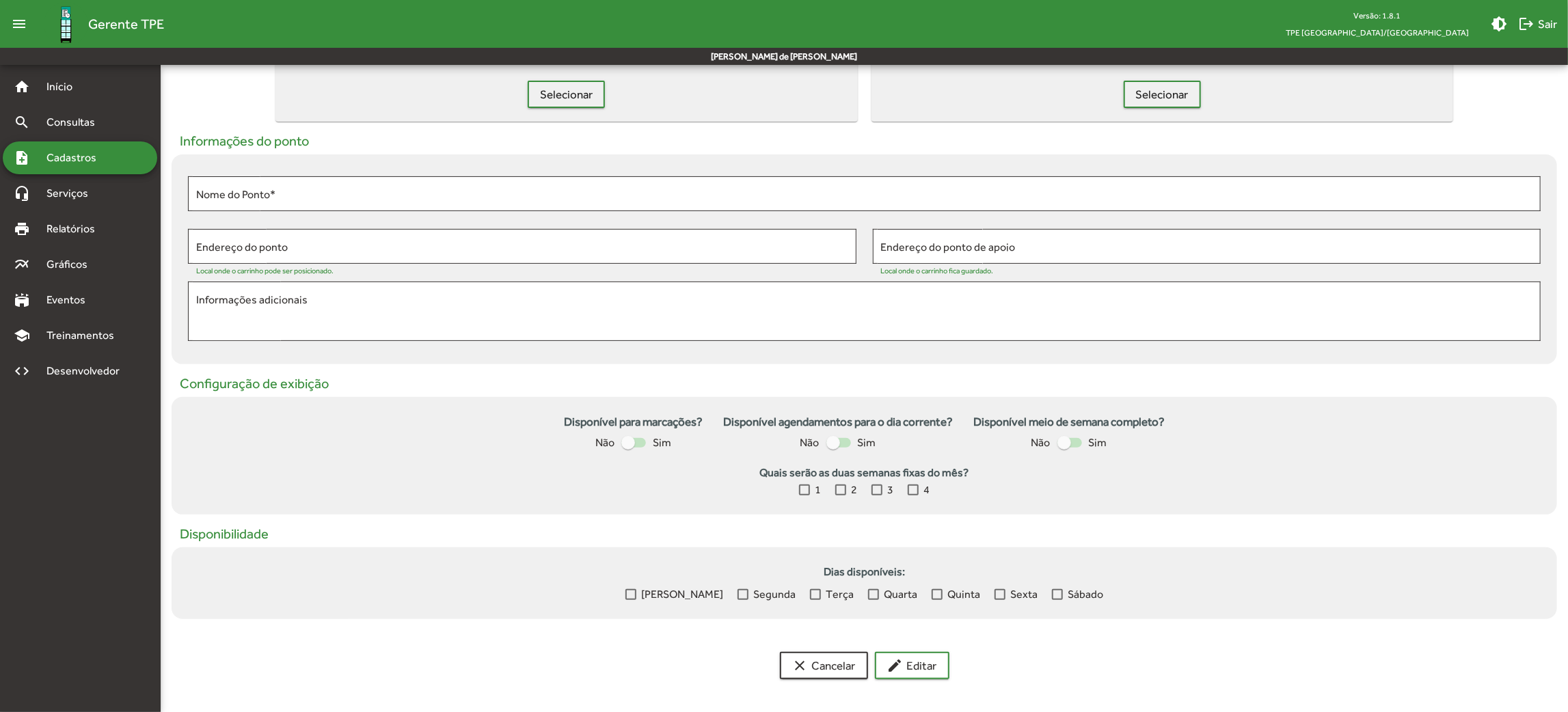 scroll, scrollTop: 0, scrollLeft: 0, axis: both 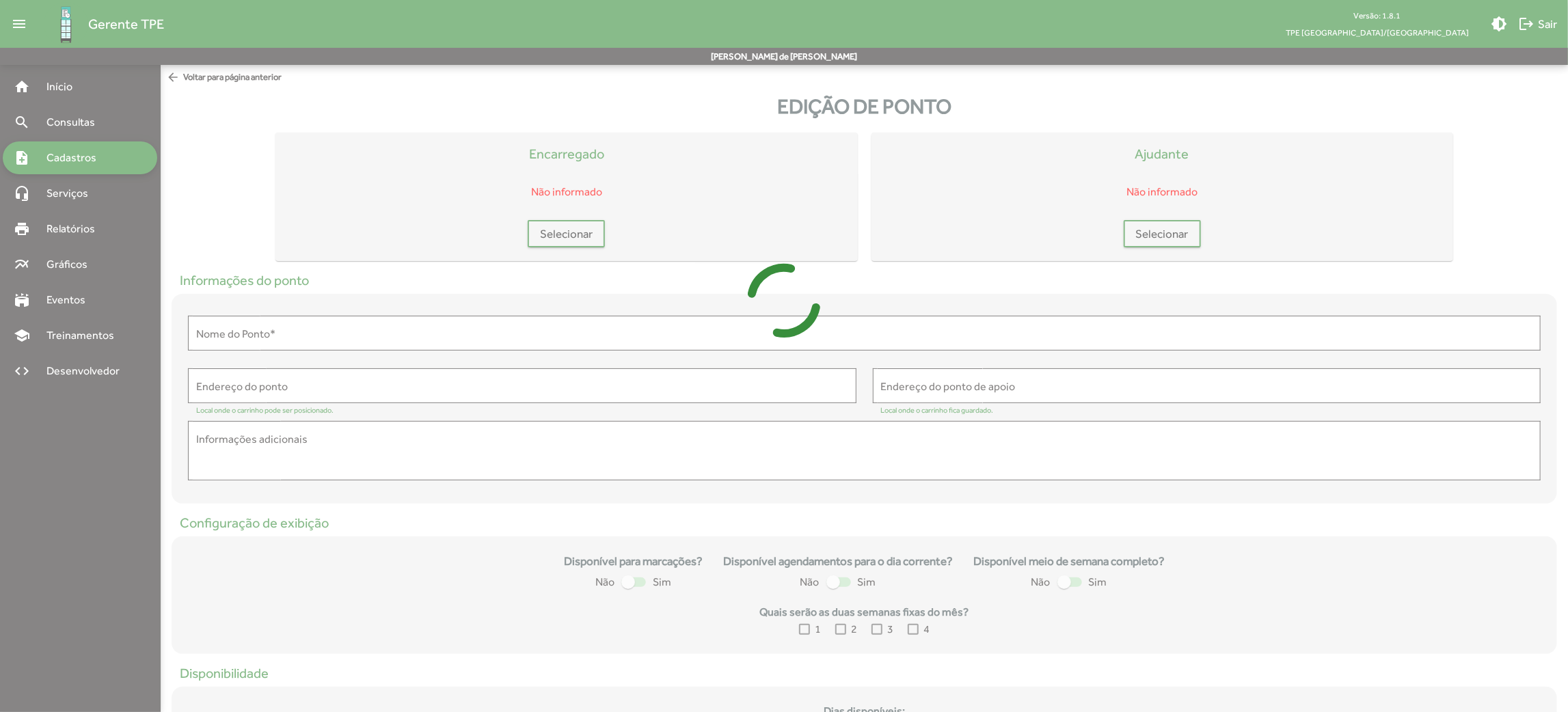 type on "*****" 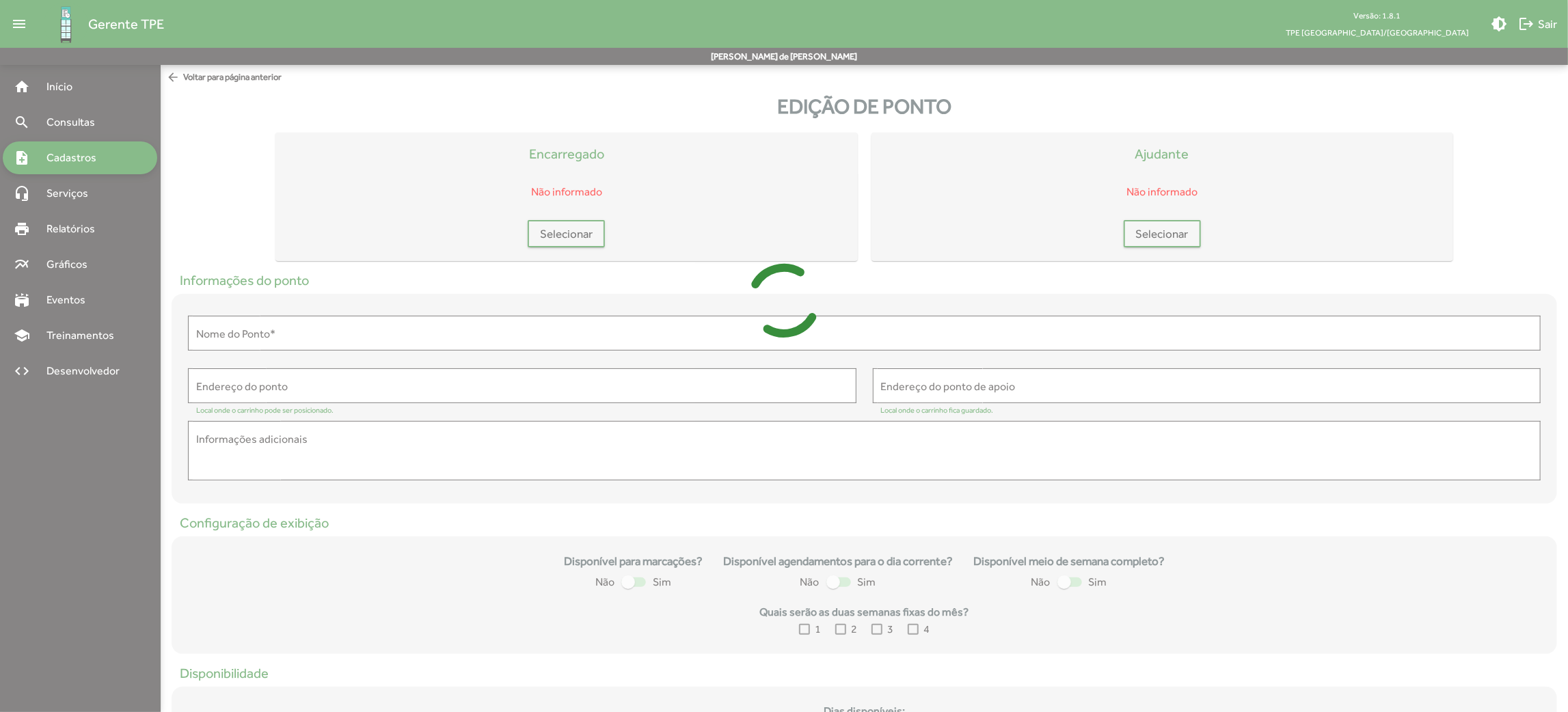 type on "**********" 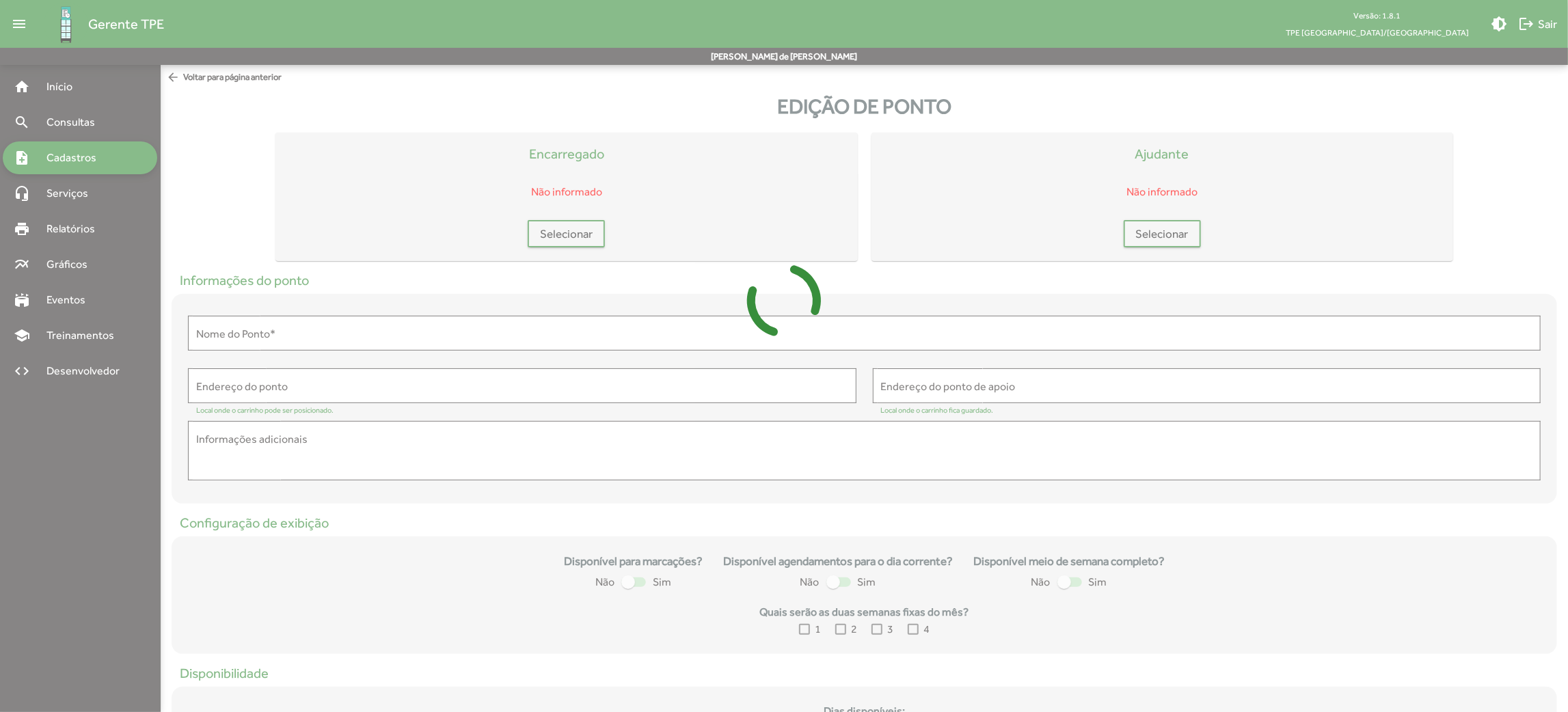 type on "**********" 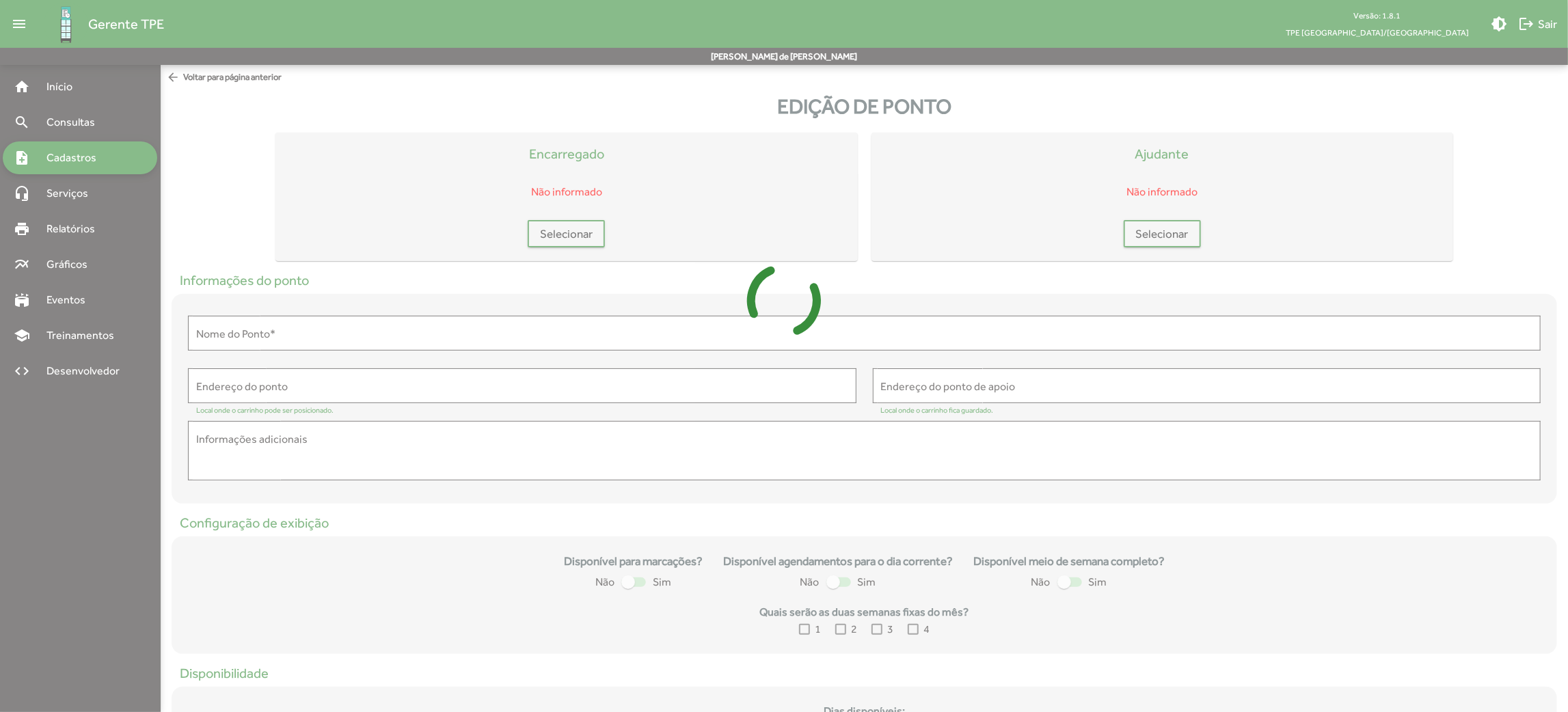 type on "**********" 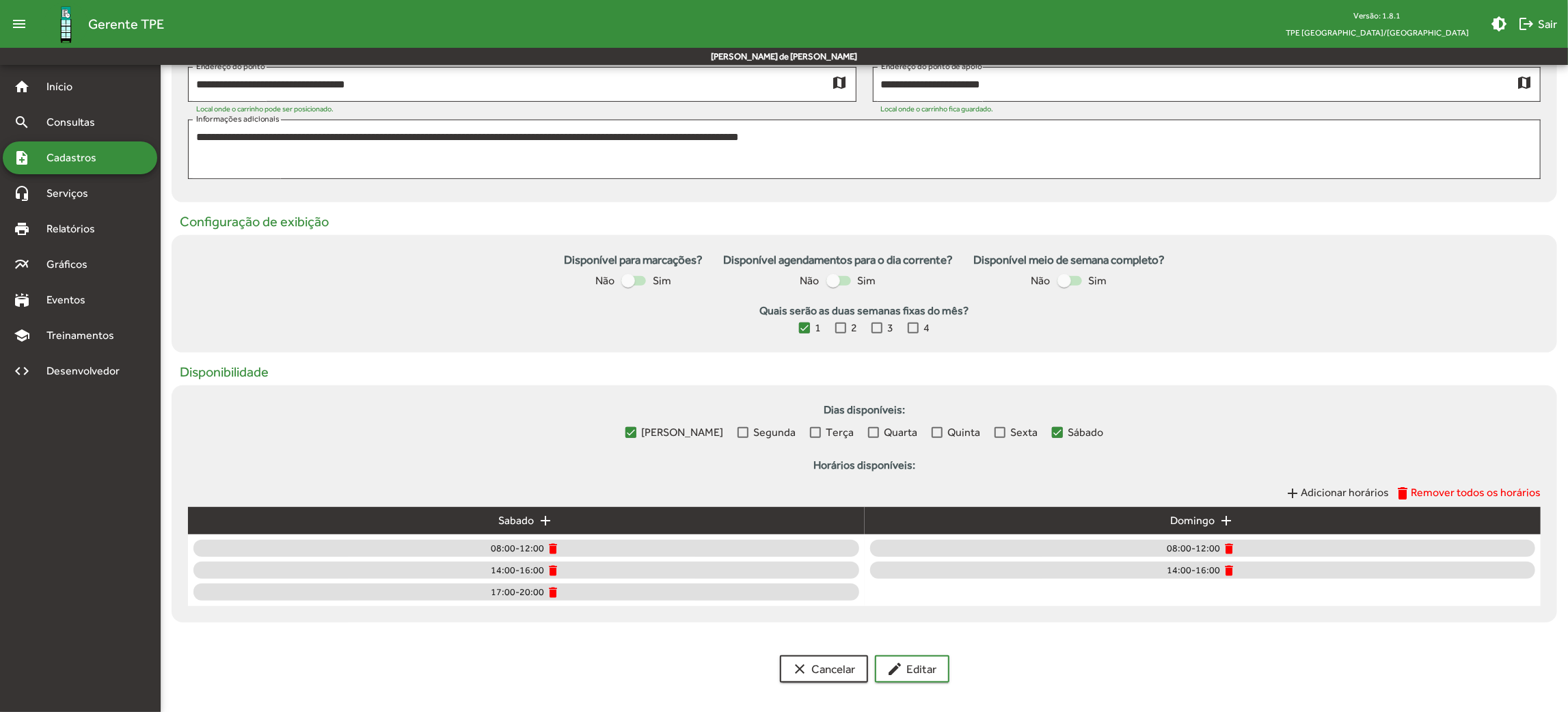 scroll, scrollTop: 0, scrollLeft: 0, axis: both 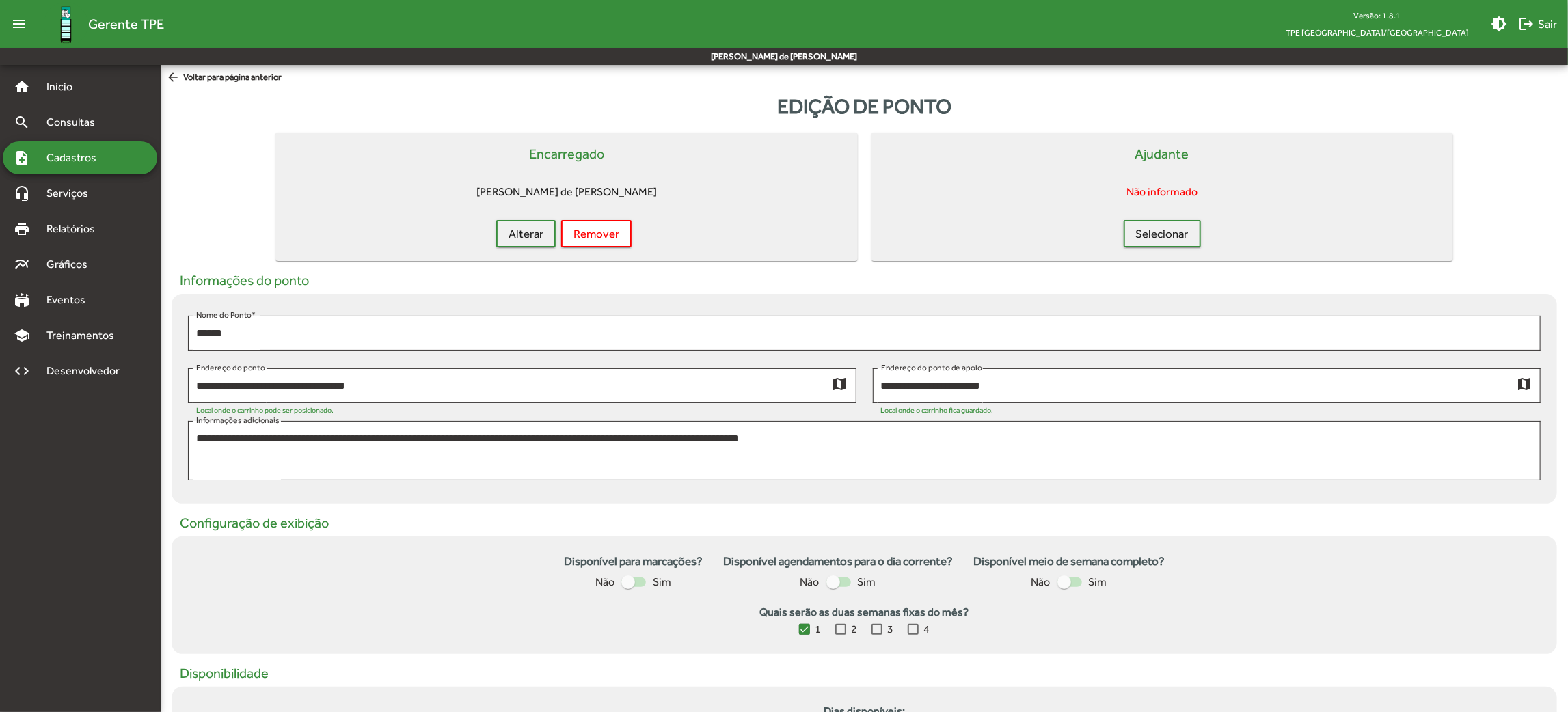 click on "Cadastros" at bounding box center [76, 158] 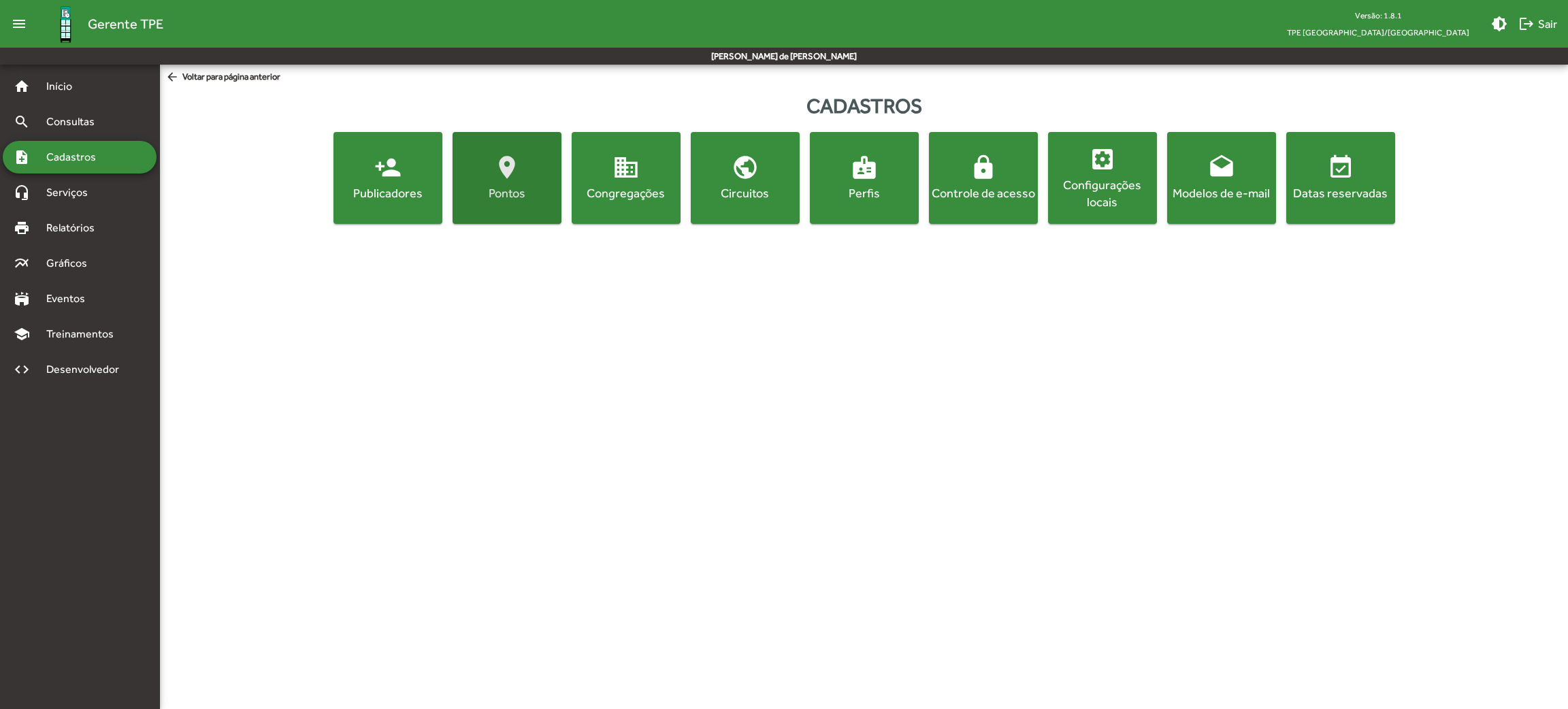 click on "location_on" 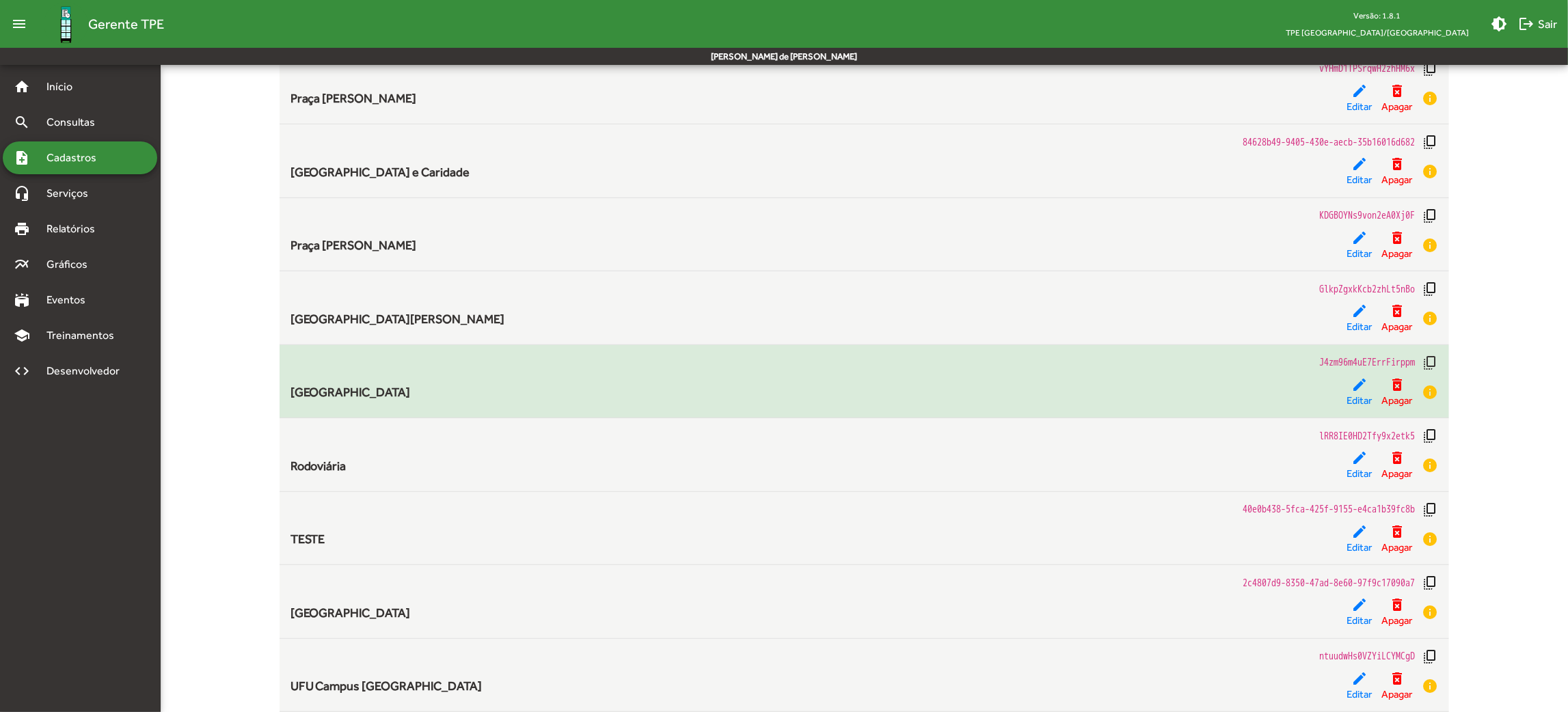 scroll, scrollTop: 512, scrollLeft: 0, axis: vertical 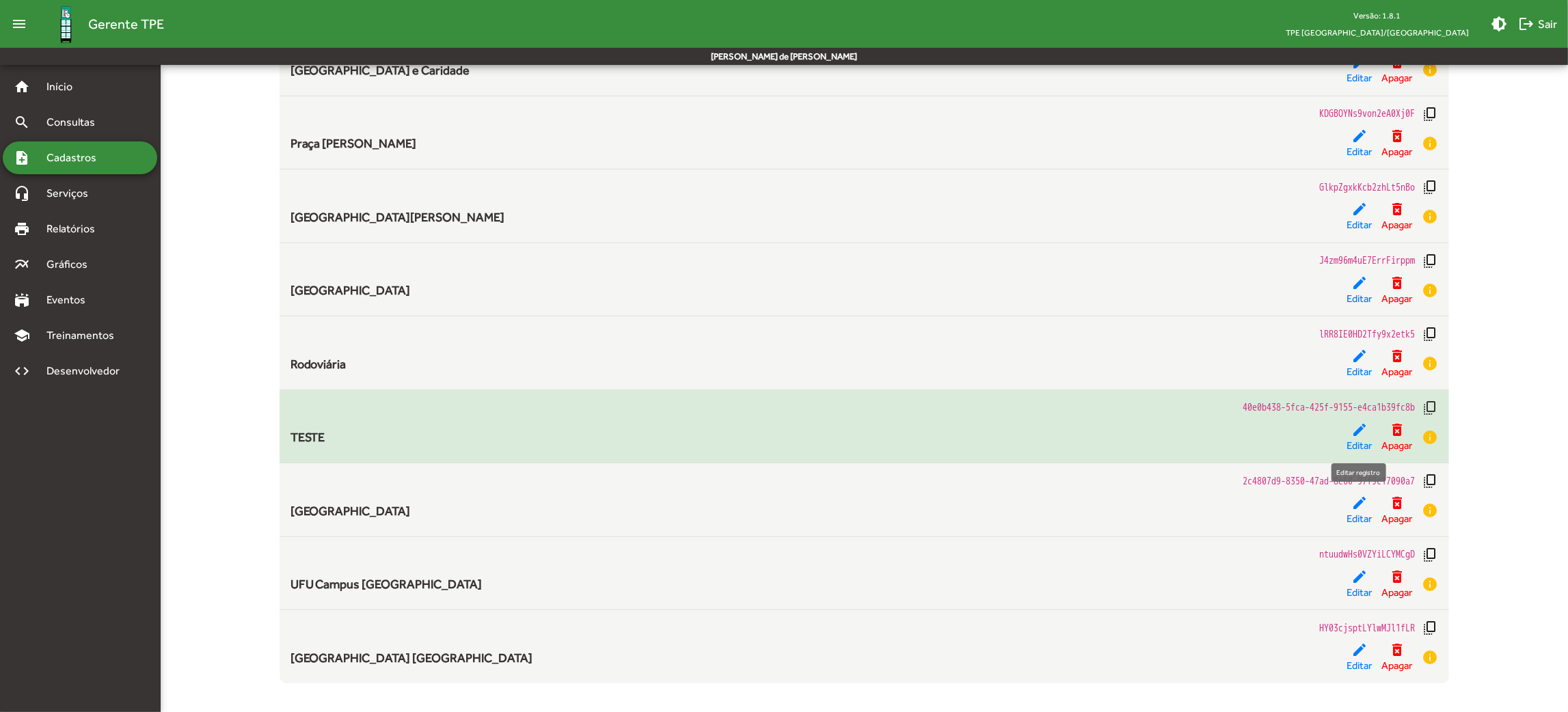 click on "edit" 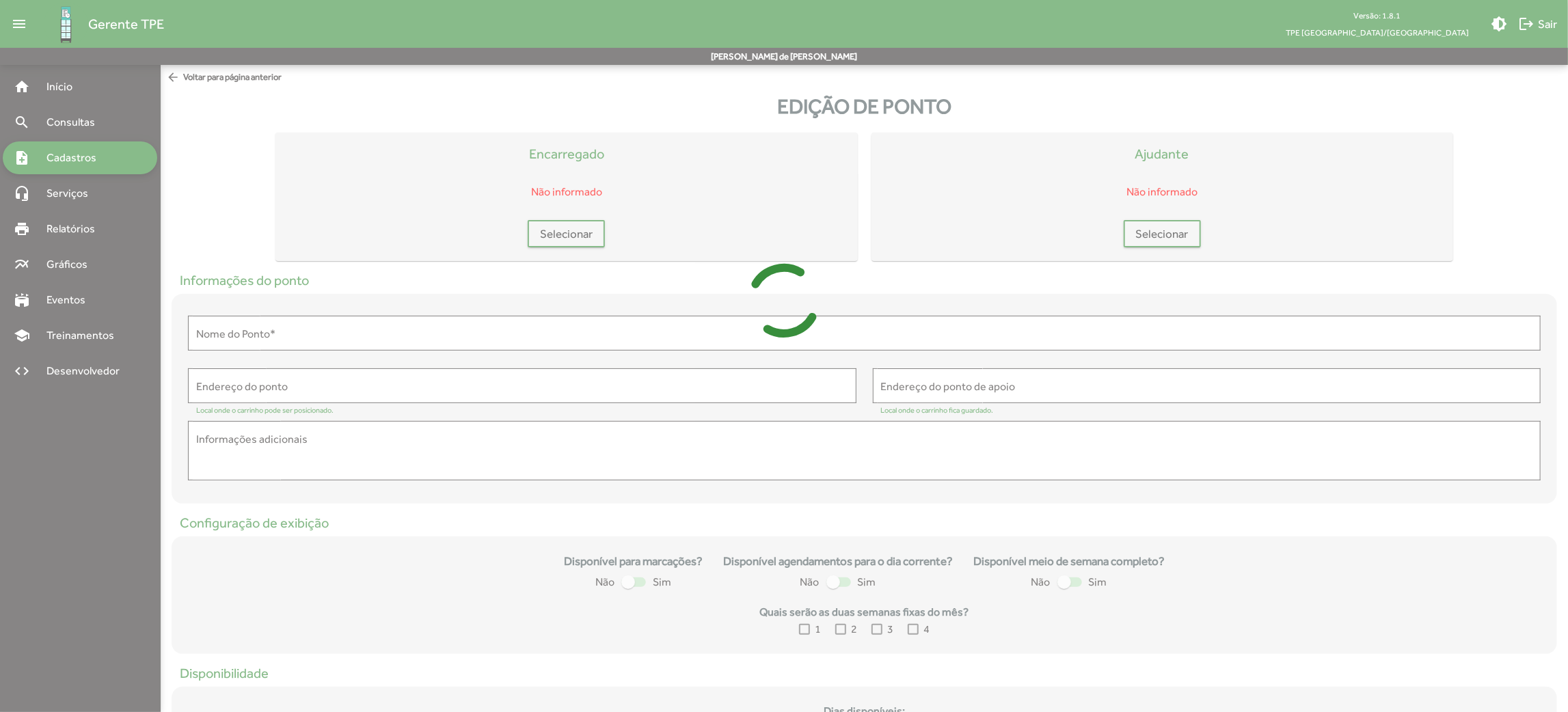 type on "*****" 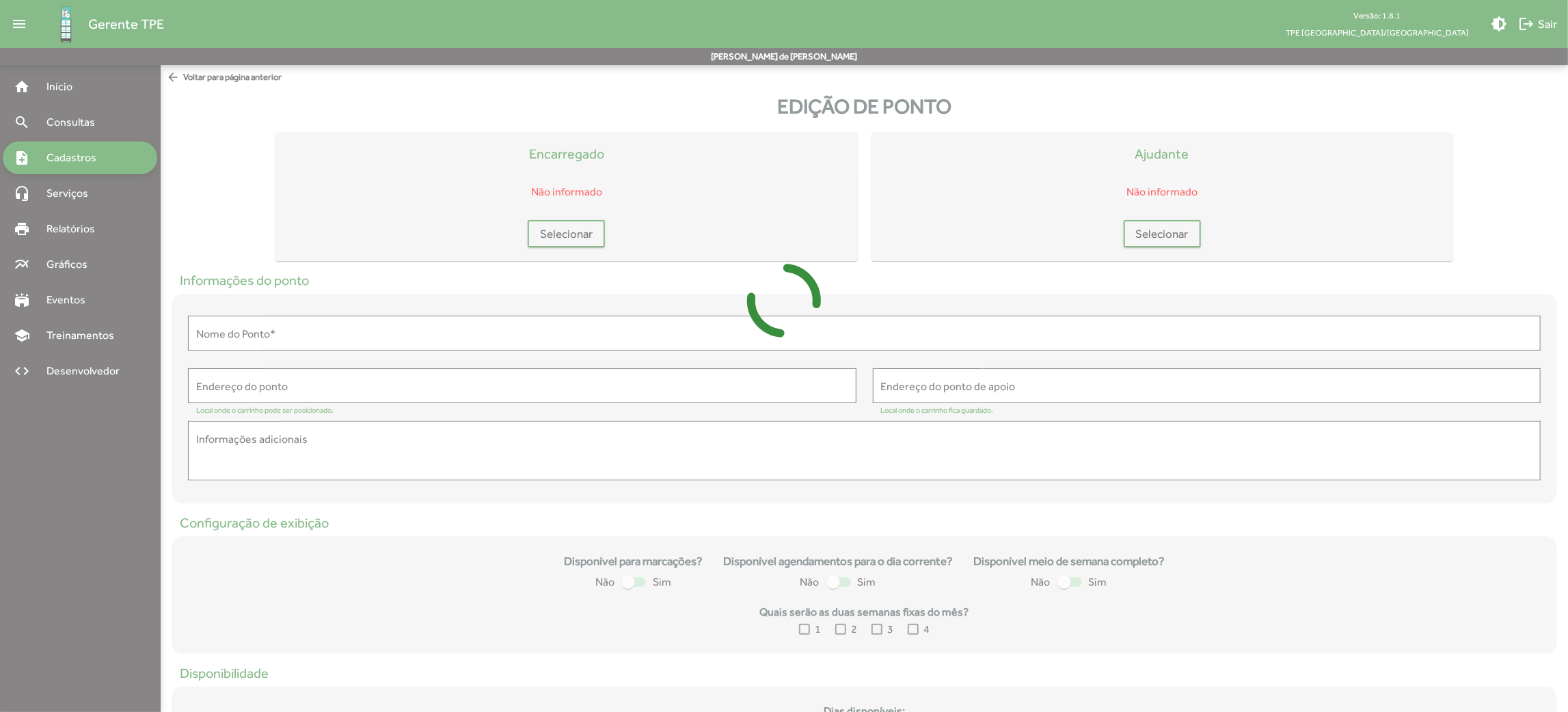 type on "**********" 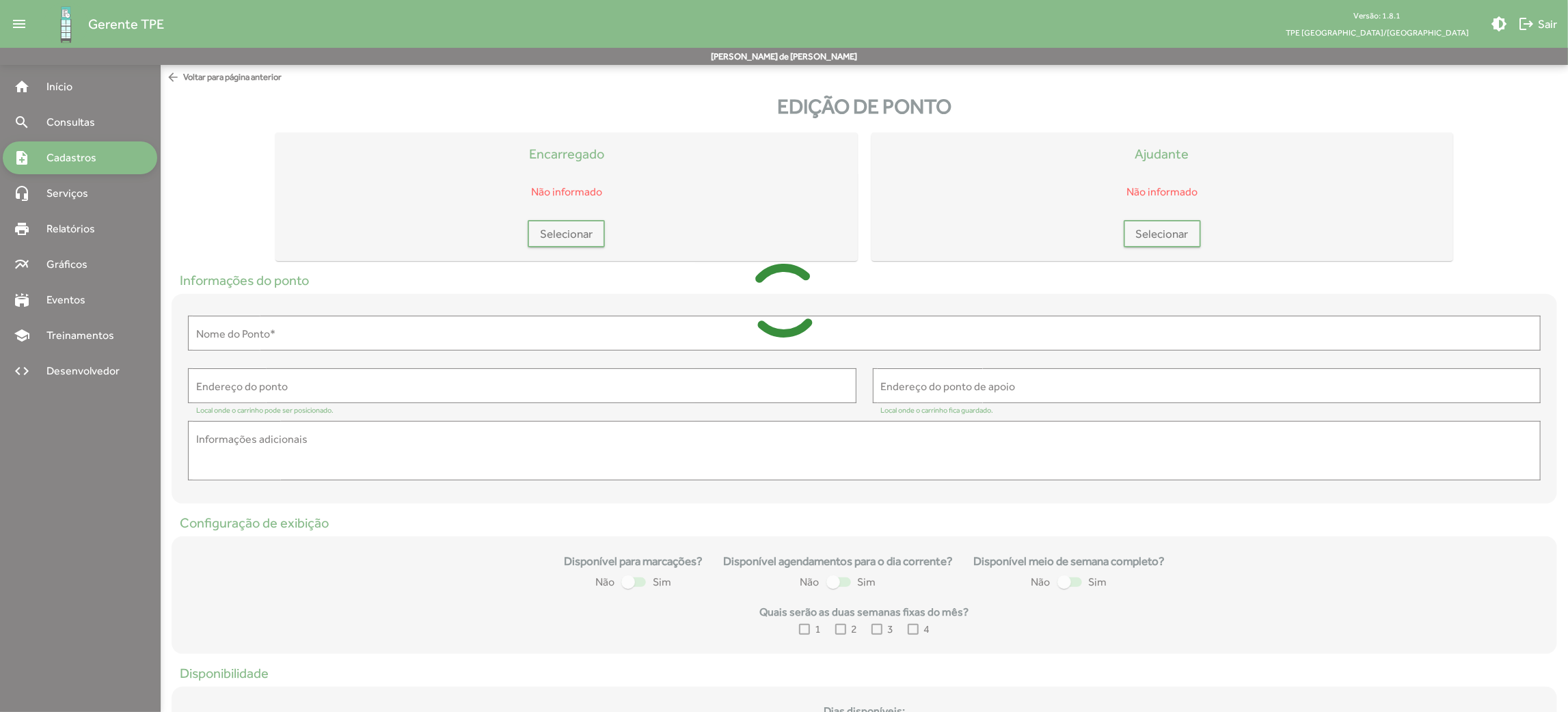 type on "**********" 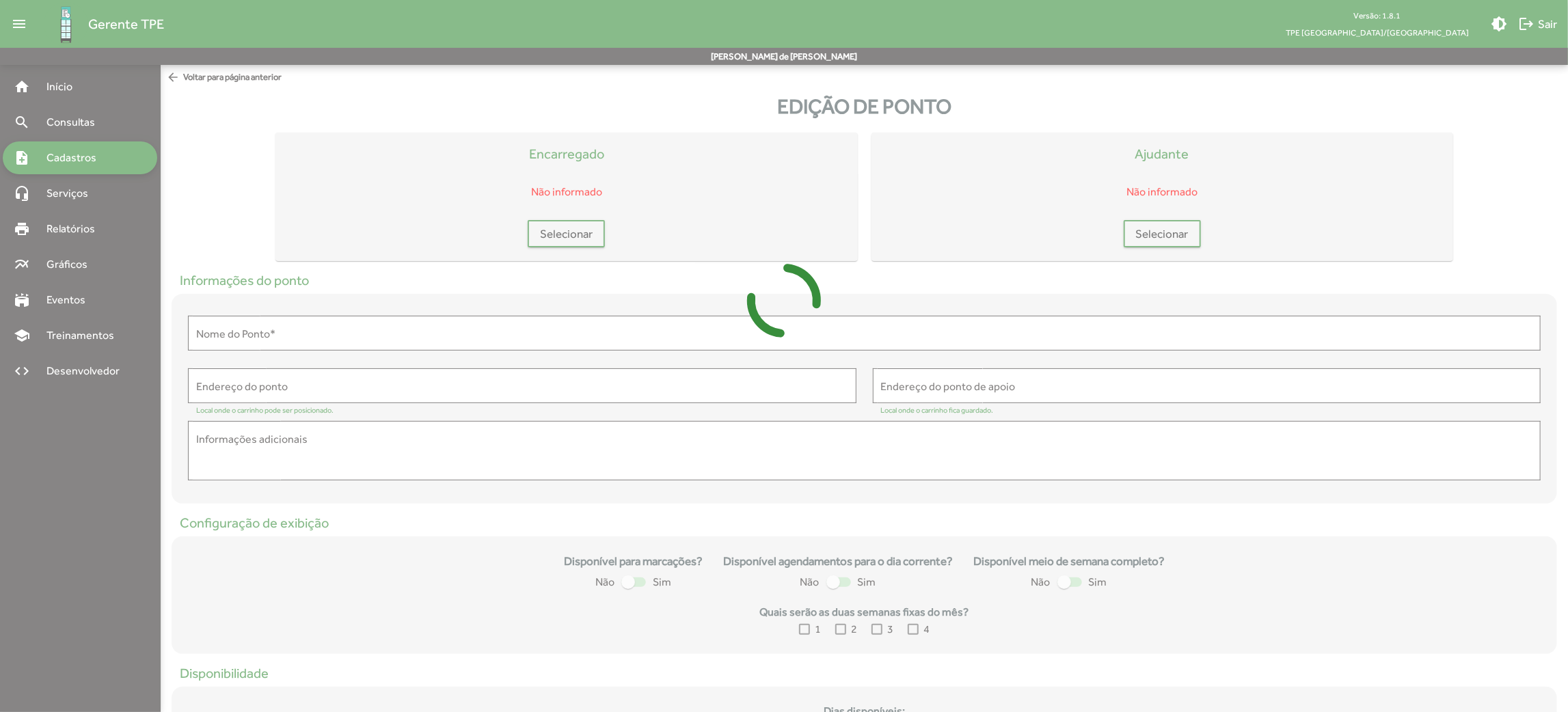 type on "**********" 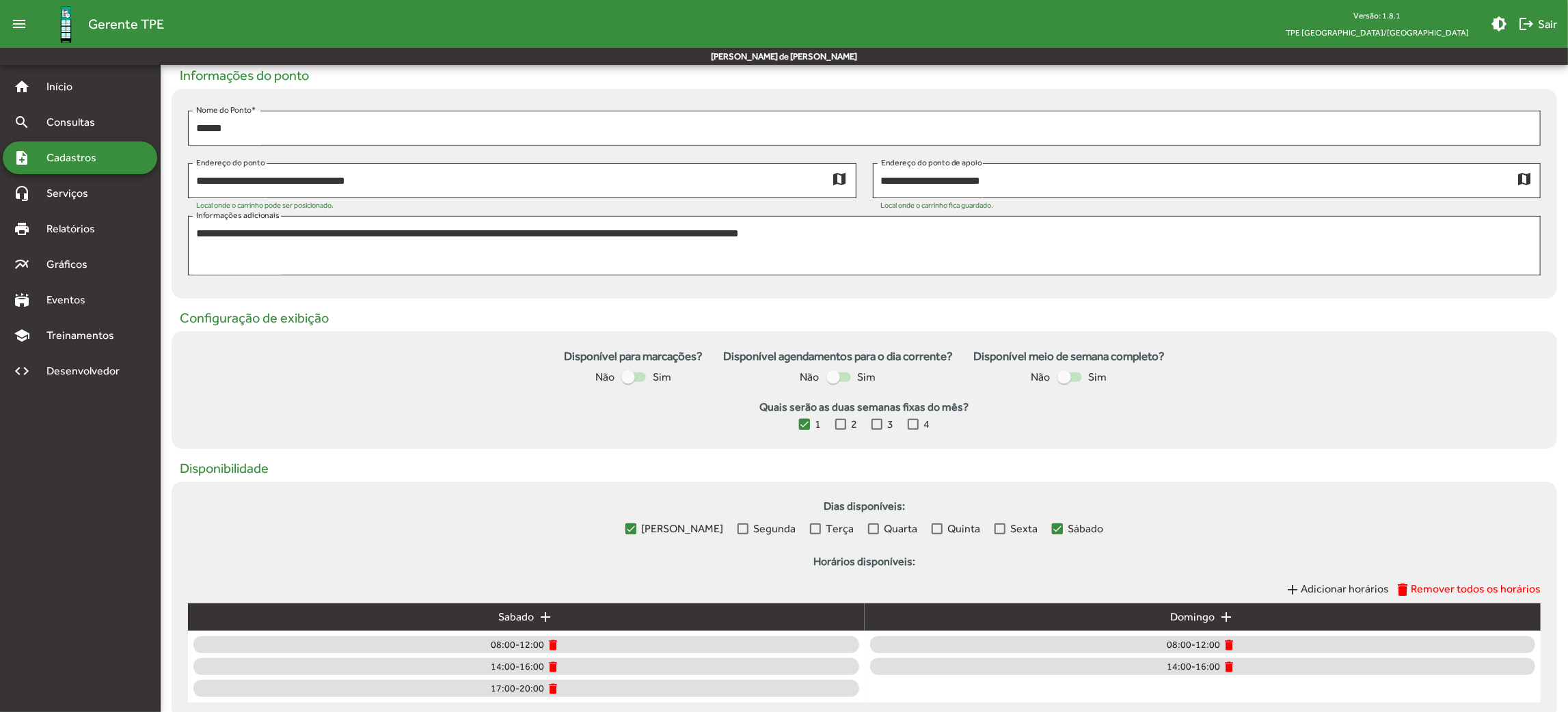 scroll, scrollTop: 301, scrollLeft: 0, axis: vertical 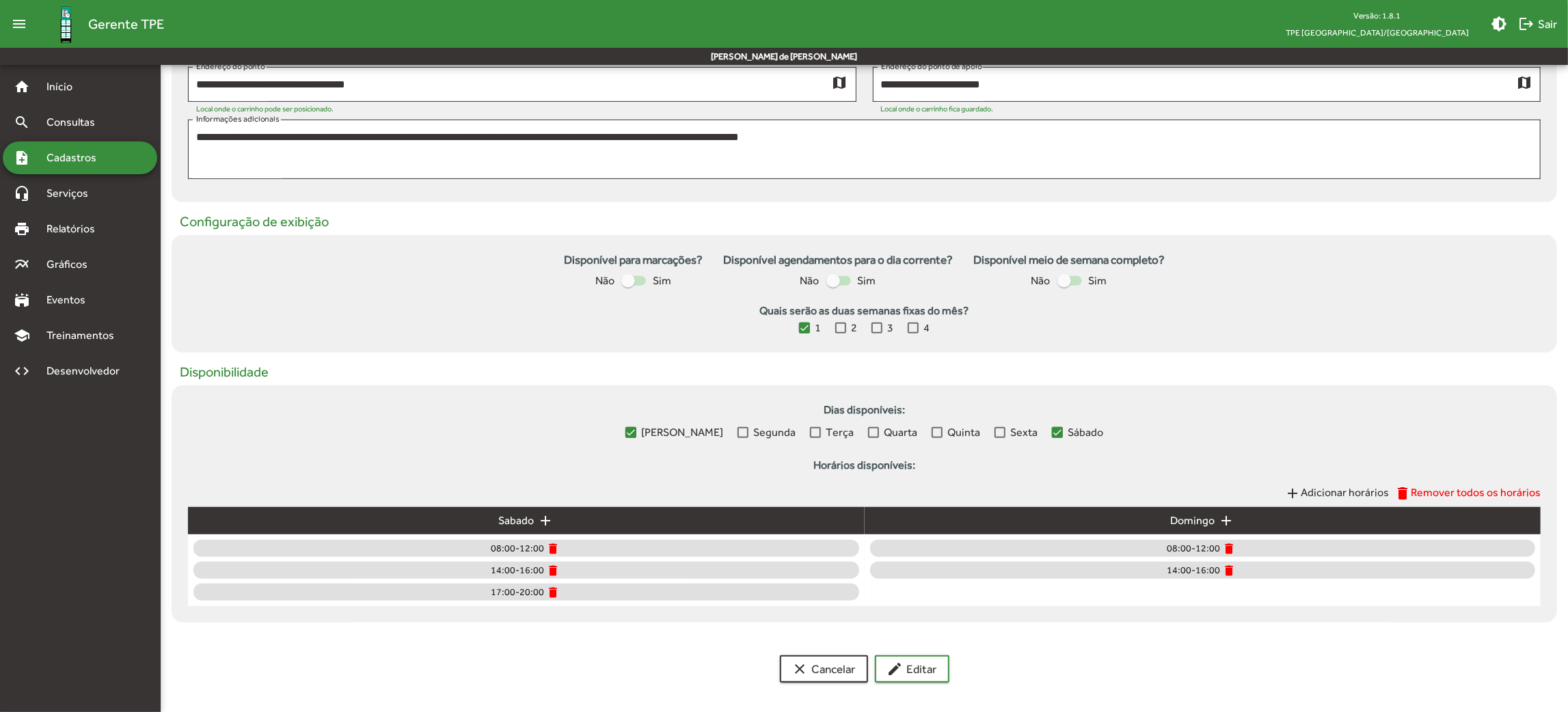 click at bounding box center [841, 328] 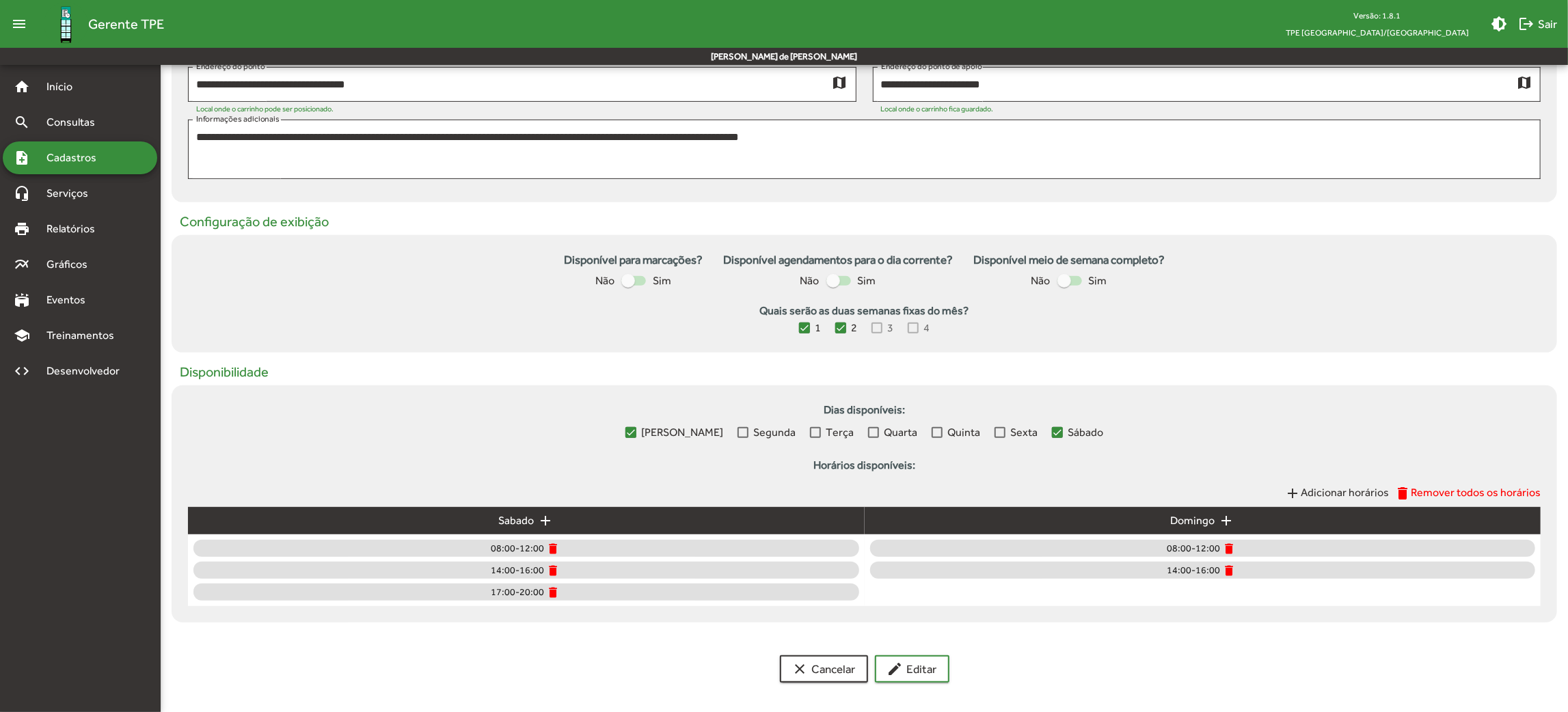 click at bounding box center [841, 328] 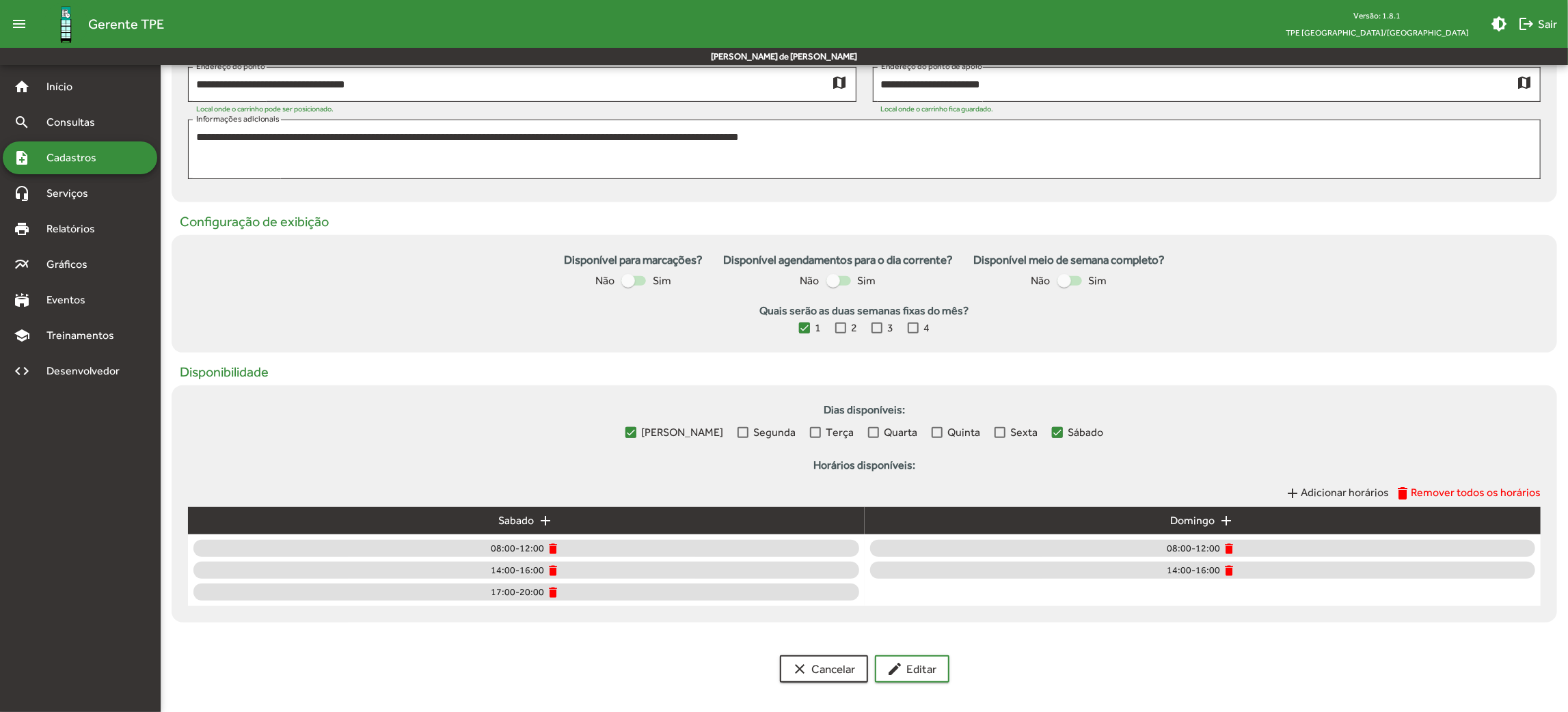 click on "1" at bounding box center (810, 328) 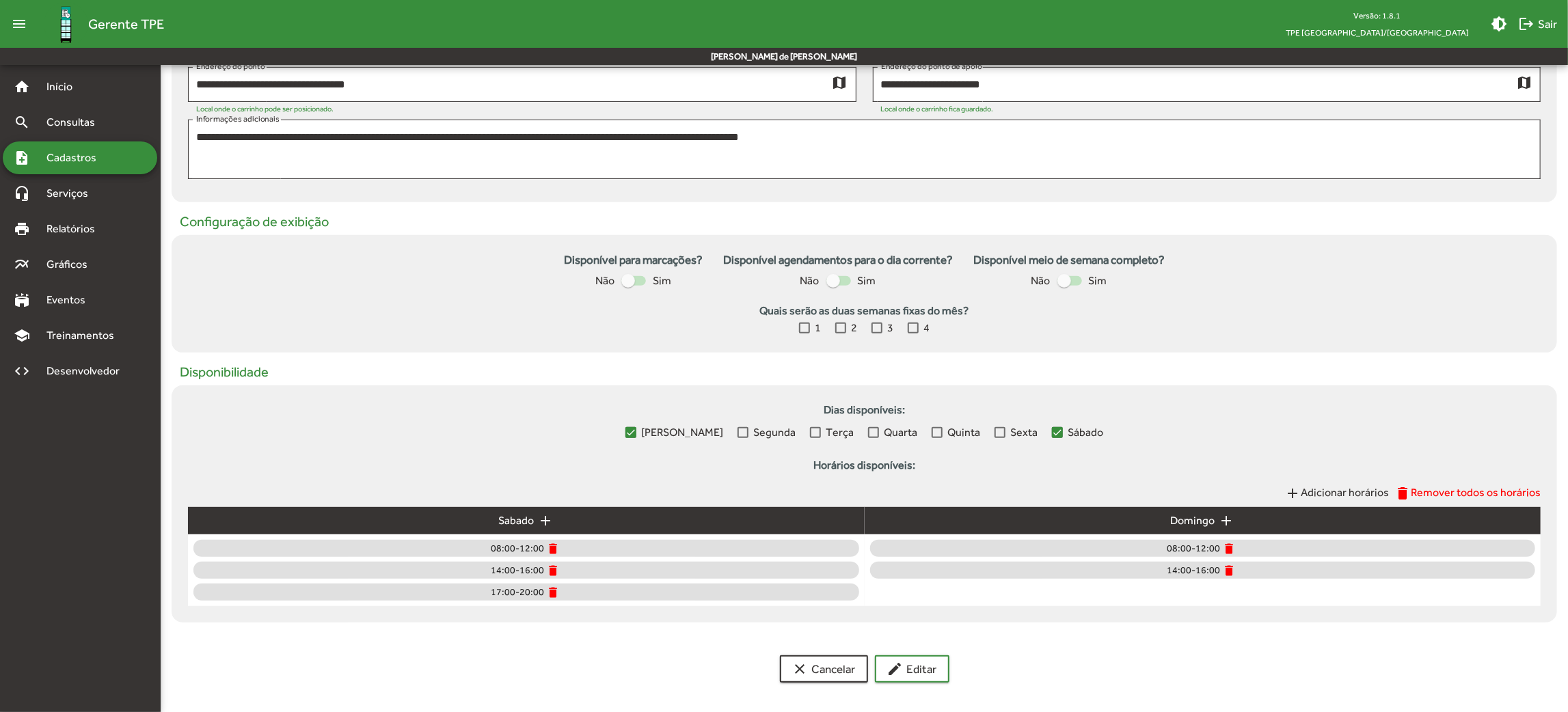 click at bounding box center [634, 281] 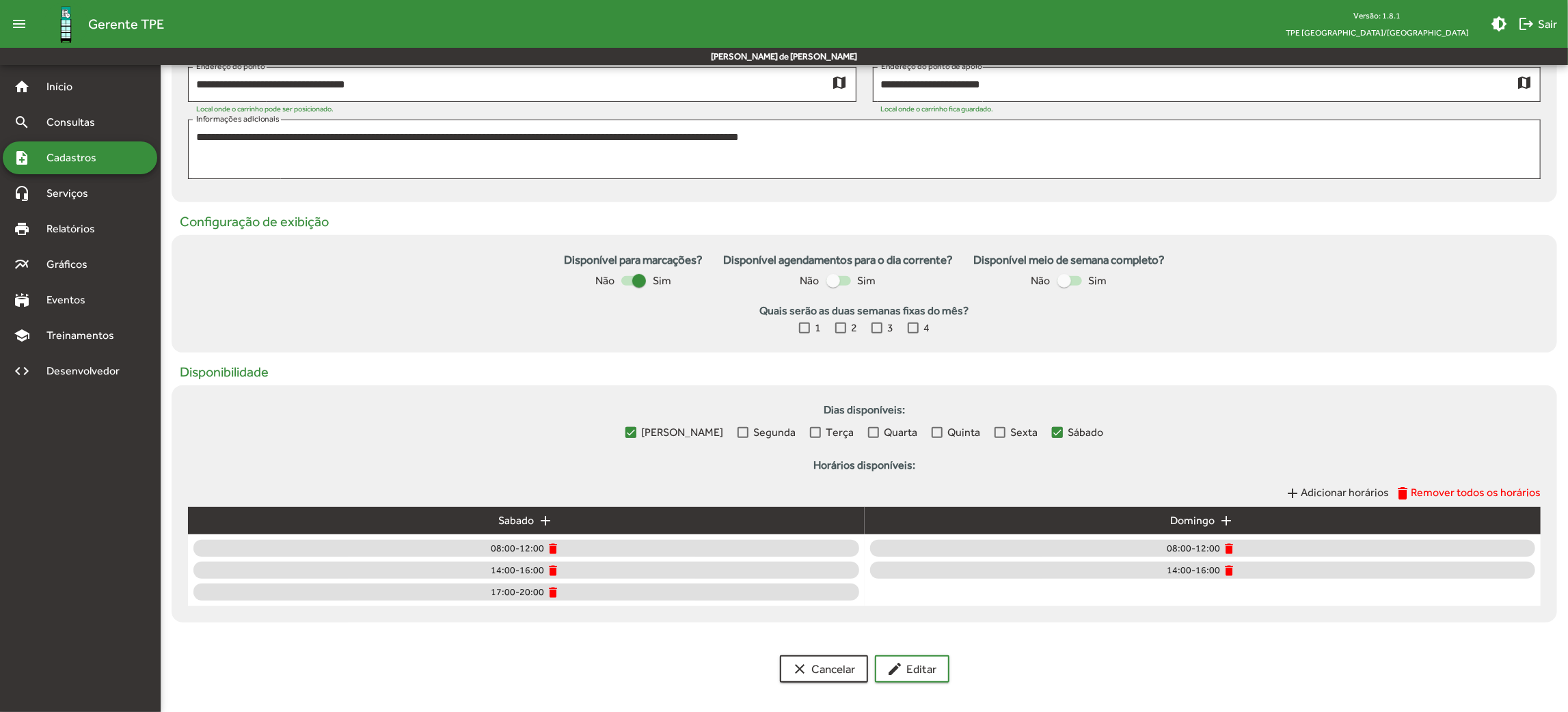 click at bounding box center (833, 281) 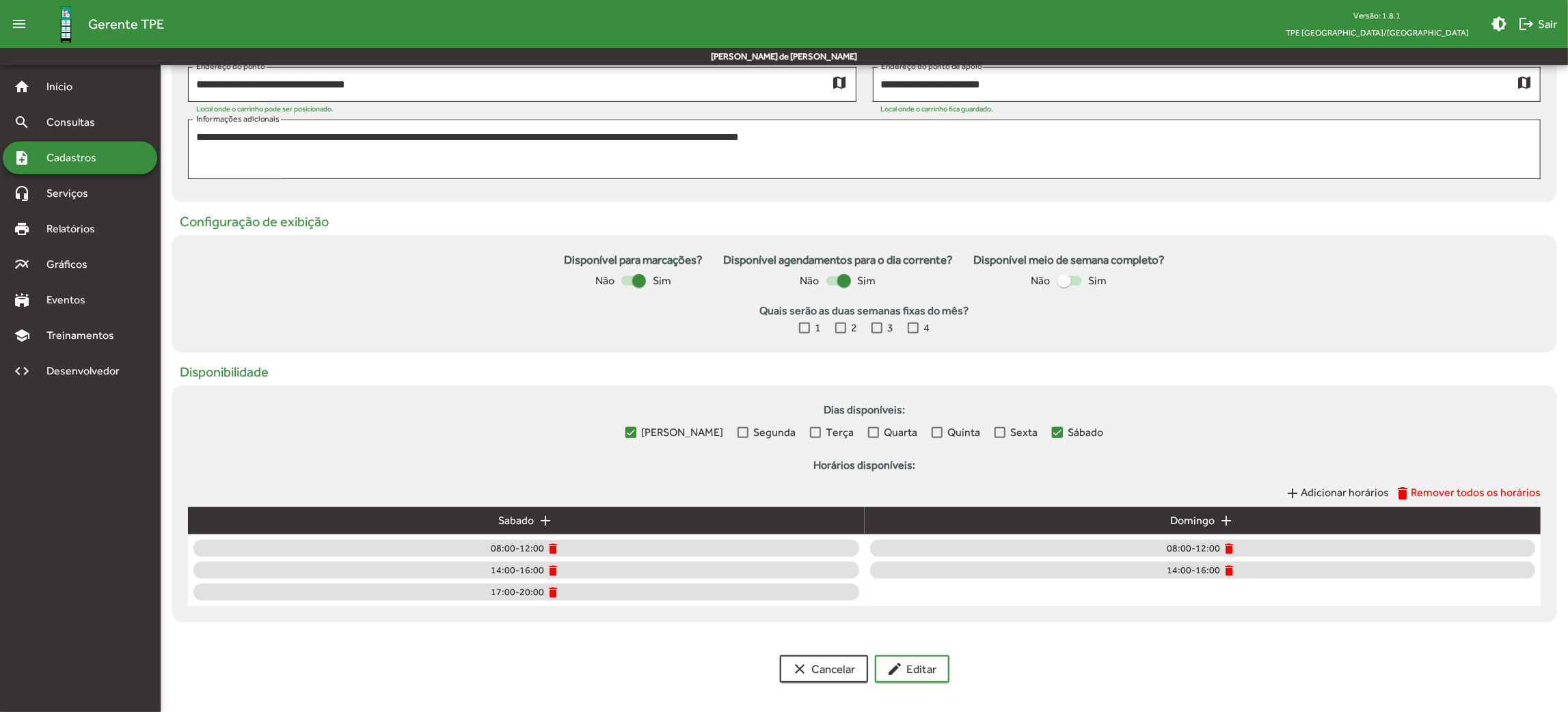 click at bounding box center (1070, 281) 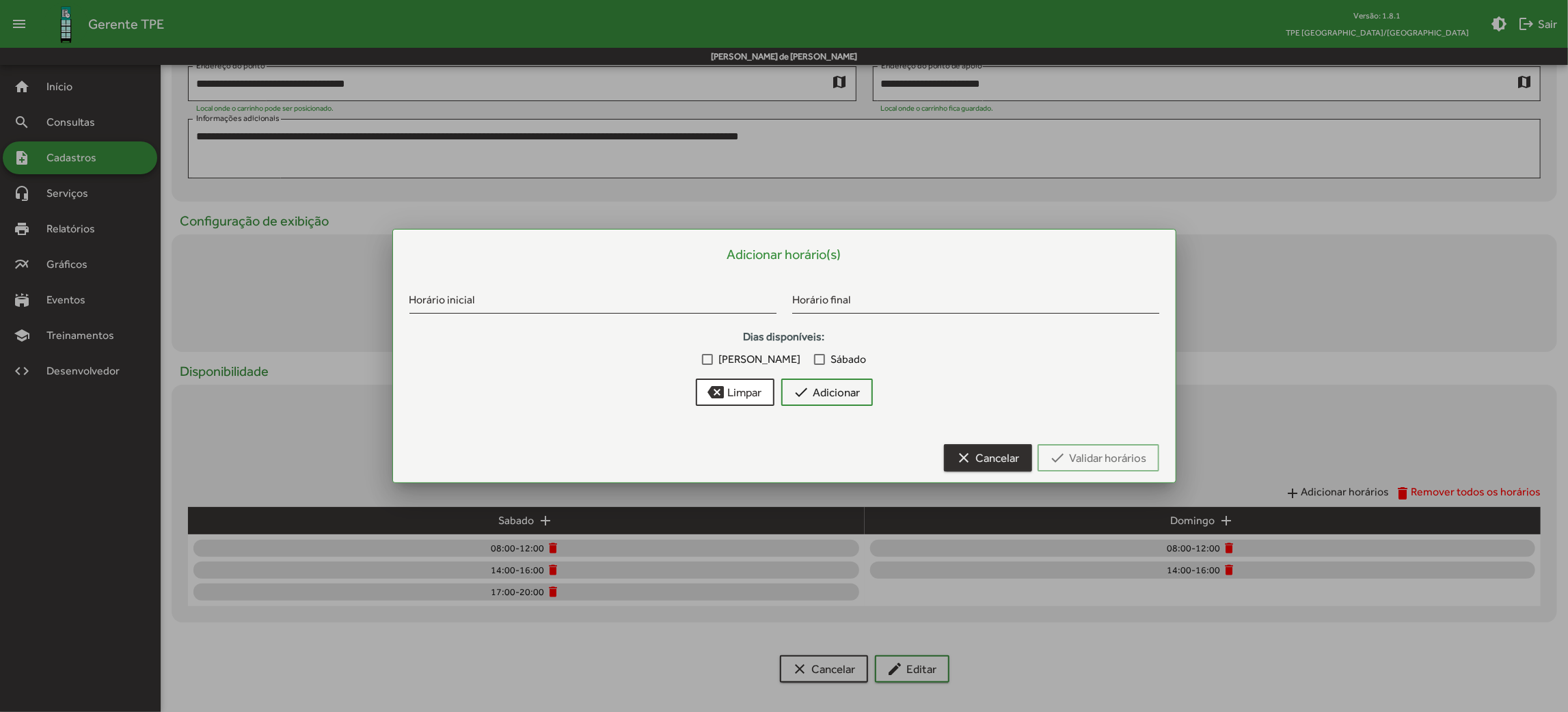 click on "clear  Cancelar" at bounding box center (988, 458) 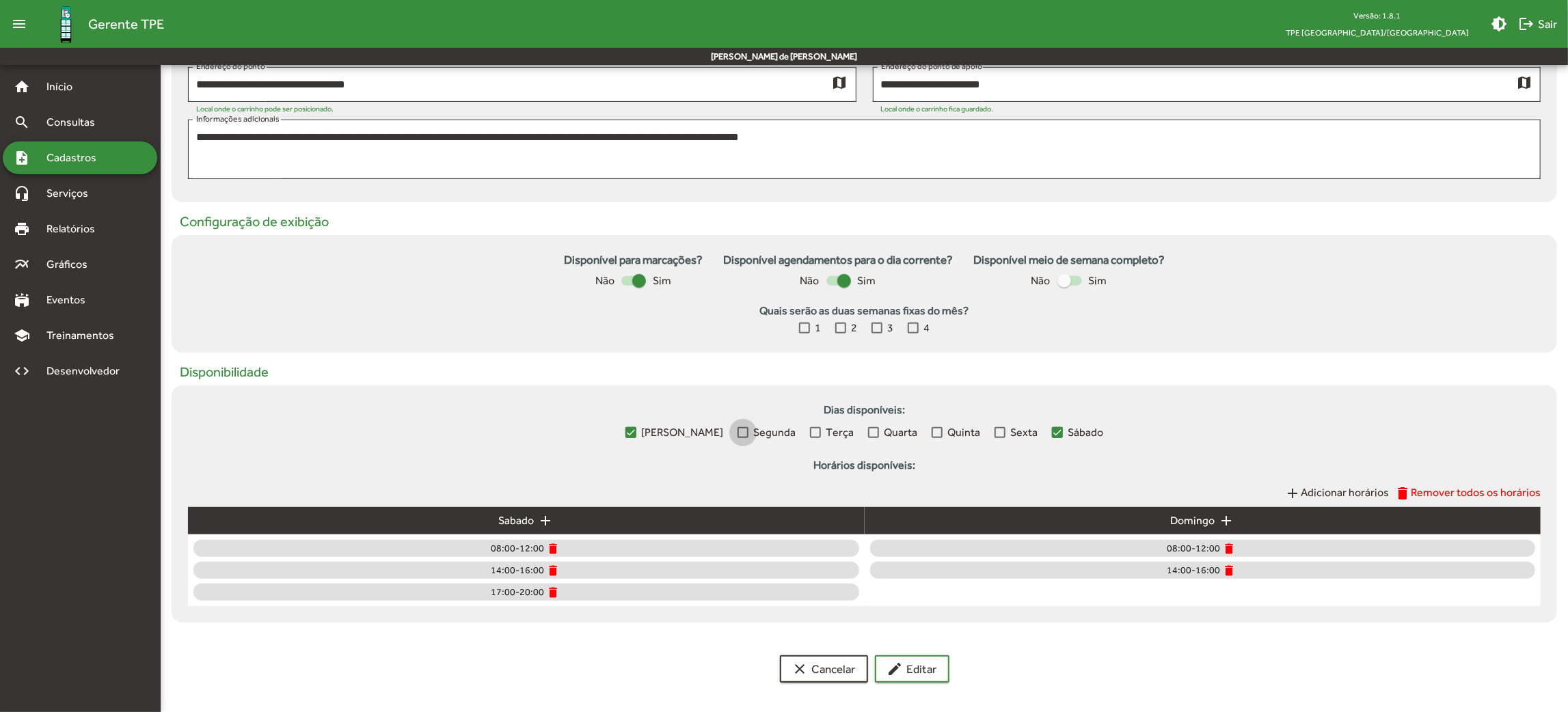 click on "Segunda" at bounding box center (767, 433) 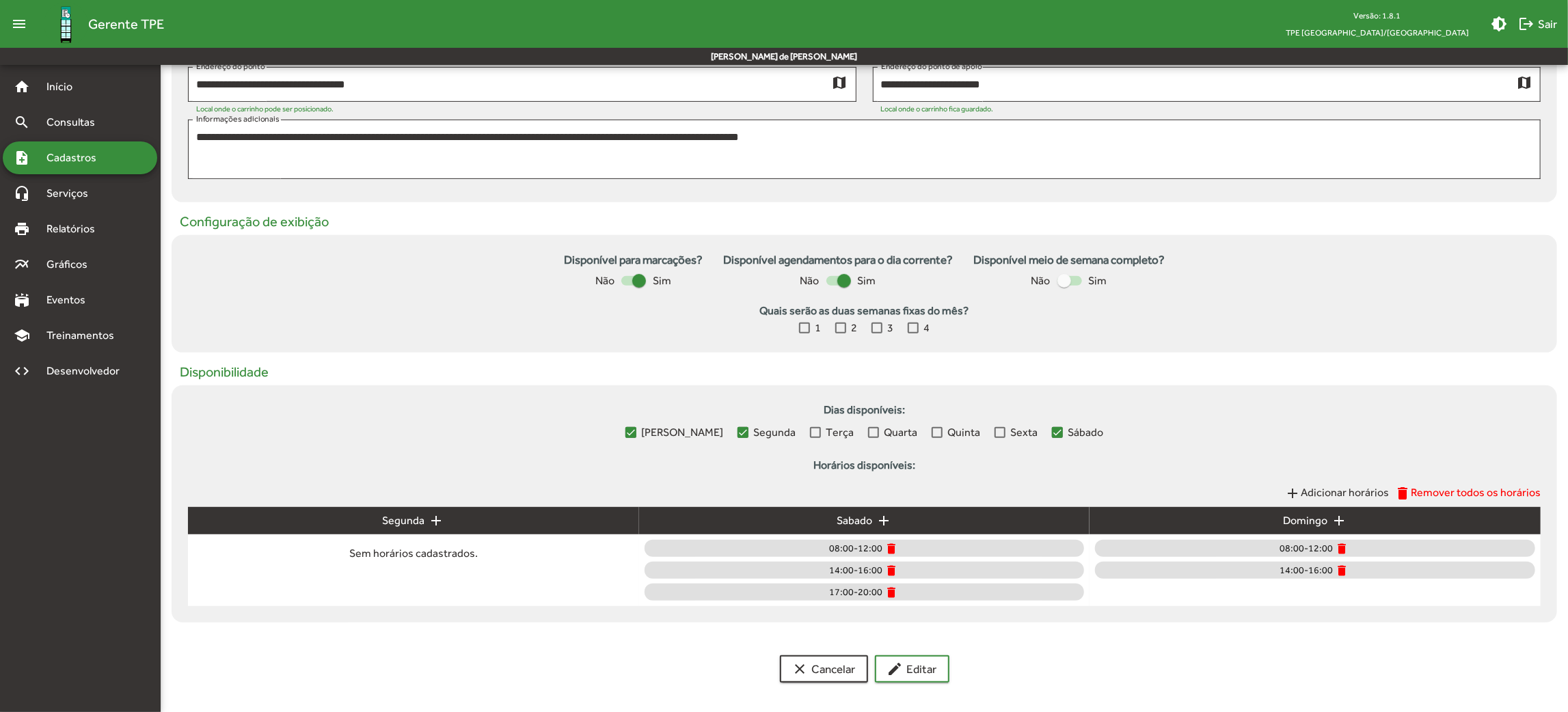 click on "Terça" at bounding box center (832, 433) 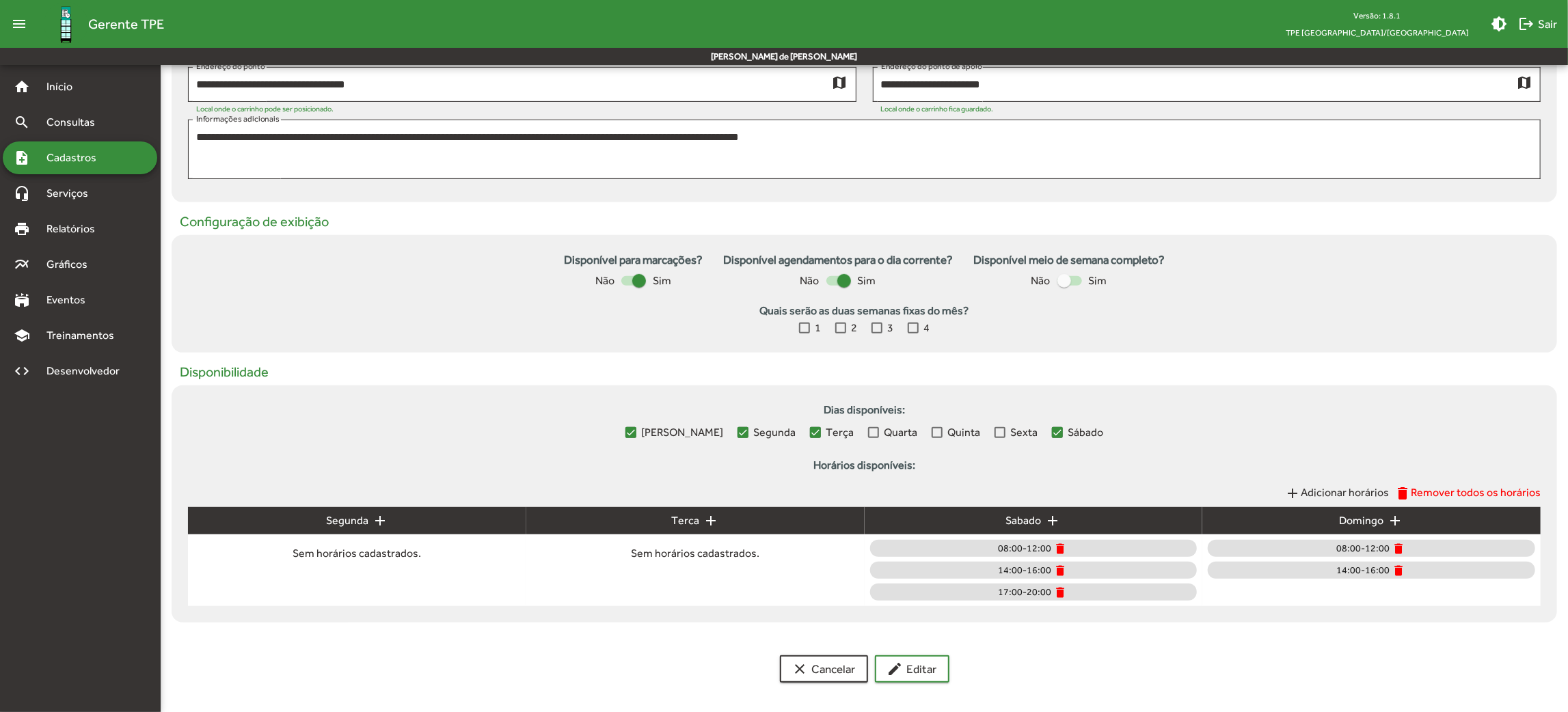 drag, startPoint x: 875, startPoint y: 433, endPoint x: 883, endPoint y: 433, distance: 8 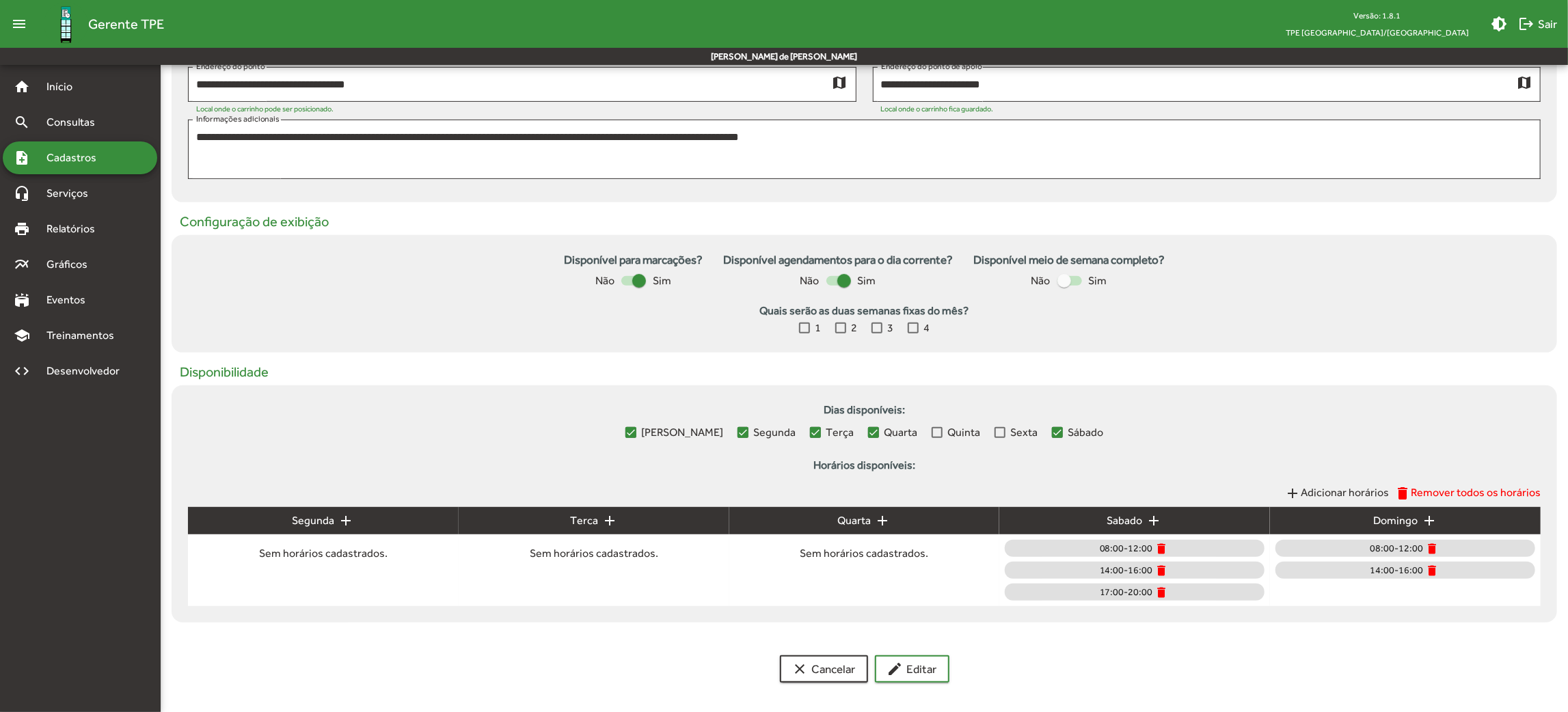 click on "Quinta" at bounding box center (964, 433) 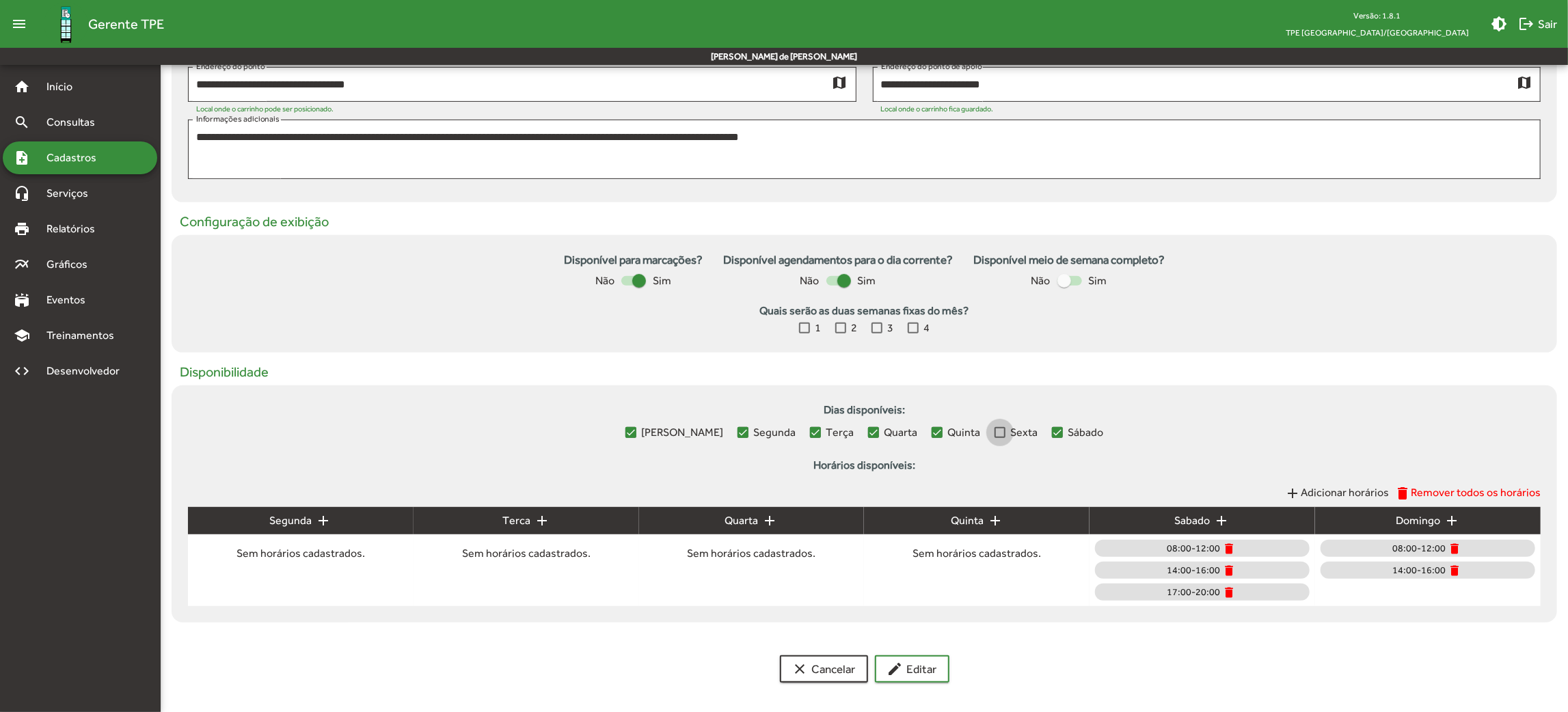 click on "Sexta" at bounding box center (1025, 433) 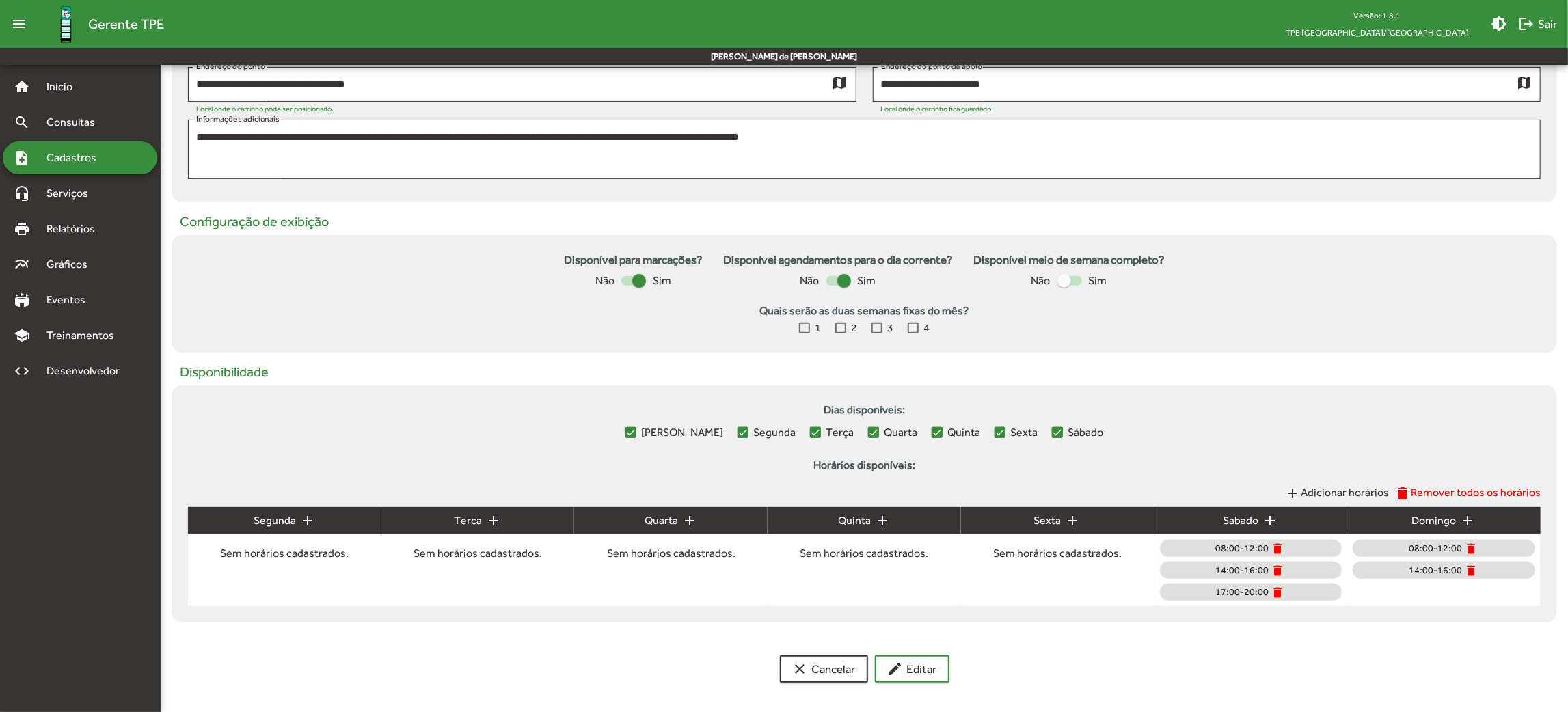 click on "segunda add" 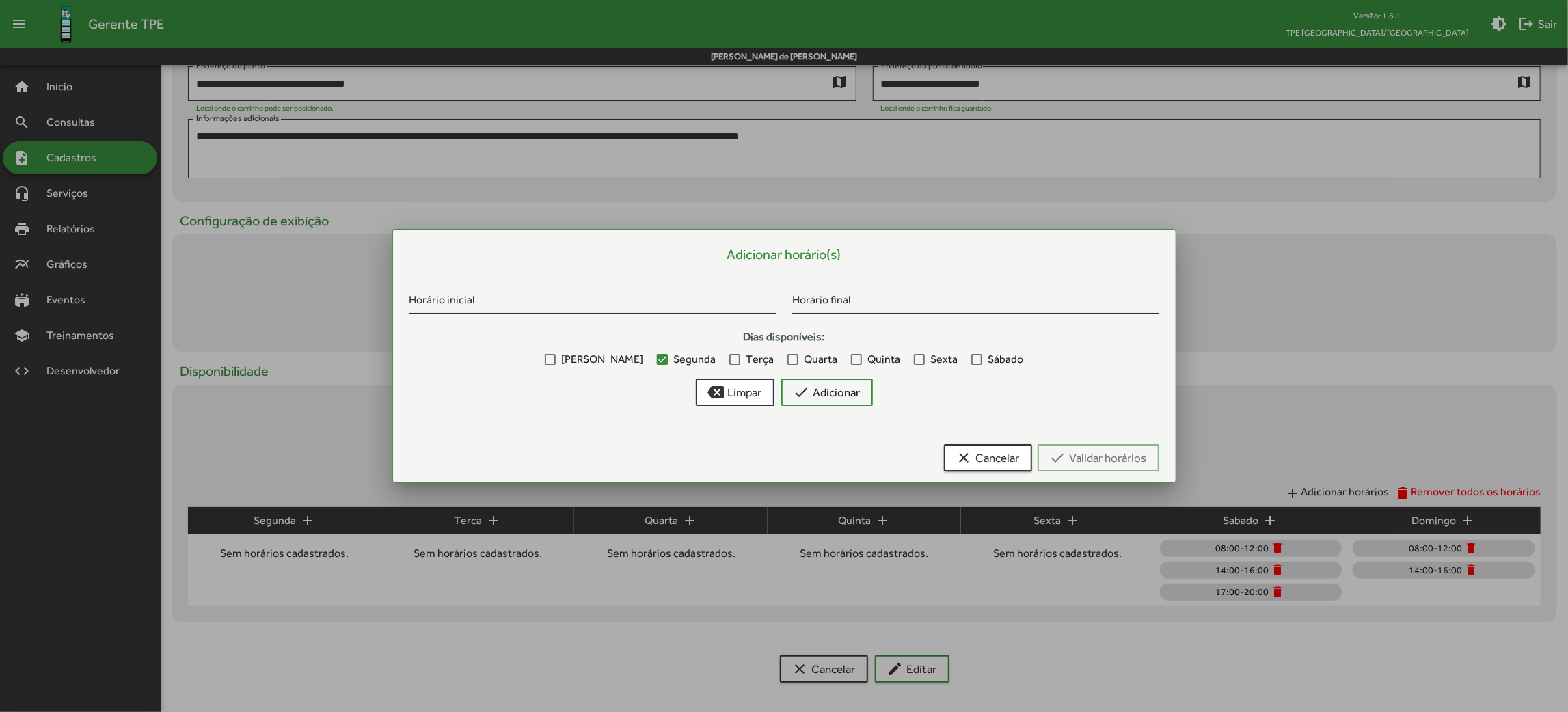 scroll, scrollTop: 0, scrollLeft: 0, axis: both 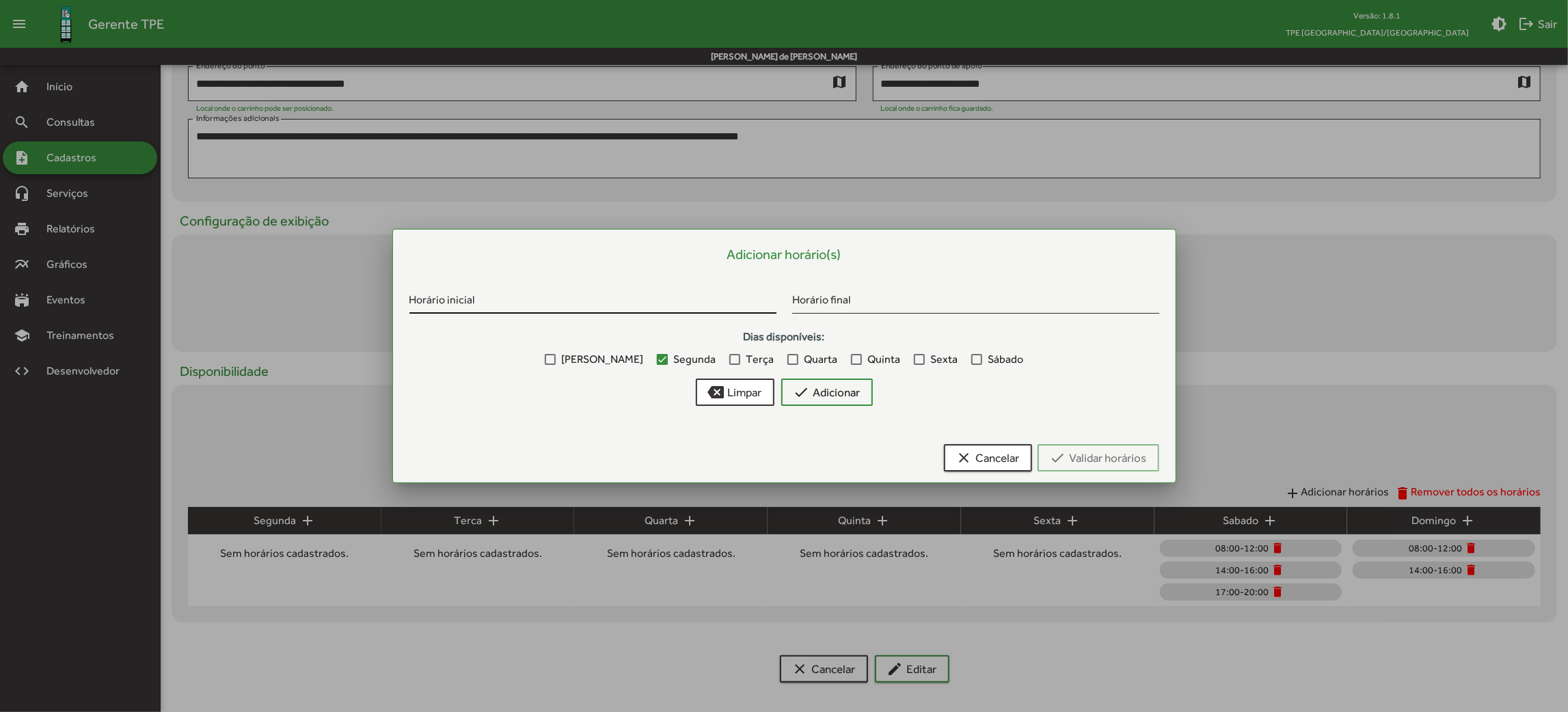 click on "Horário inicial" at bounding box center (593, 297) 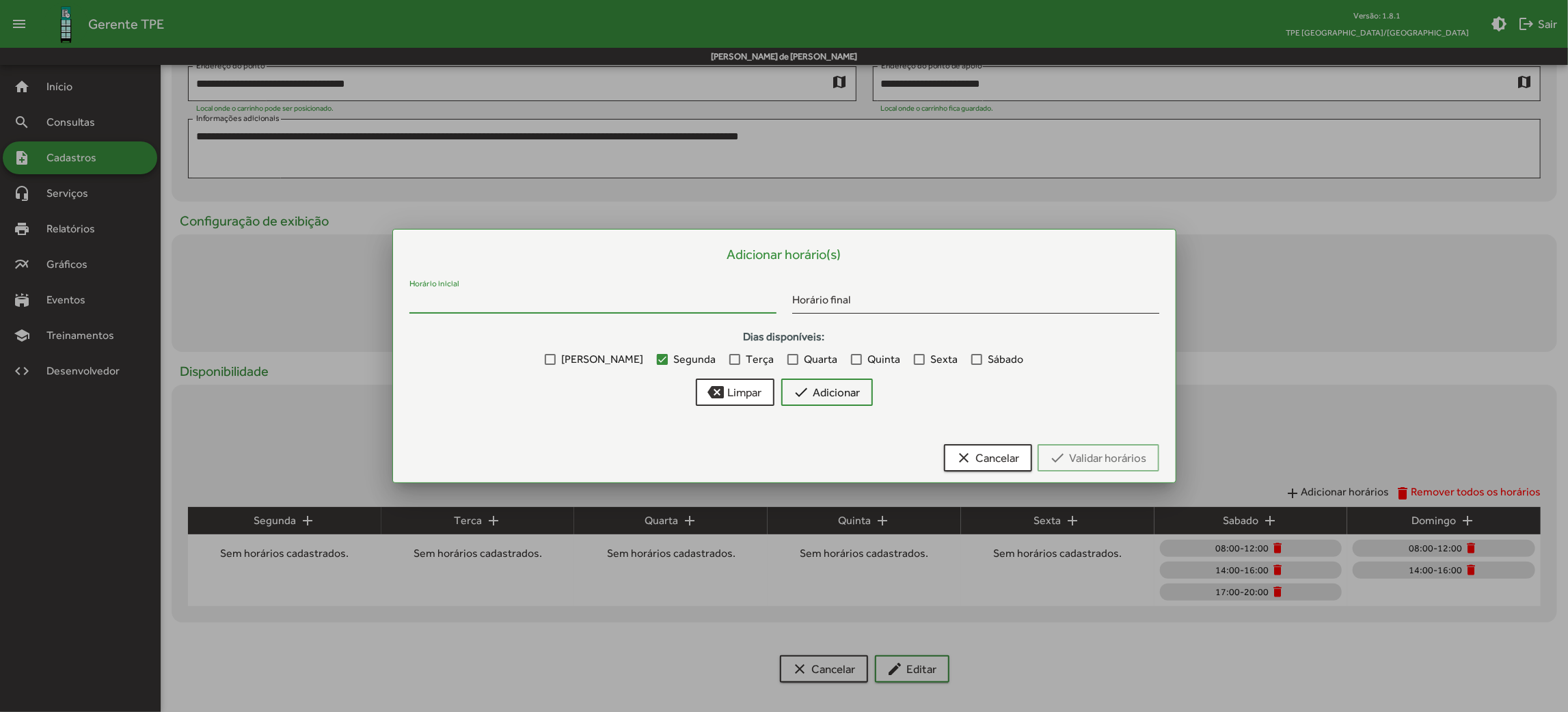 click on "Horário inicial" at bounding box center (593, 302) 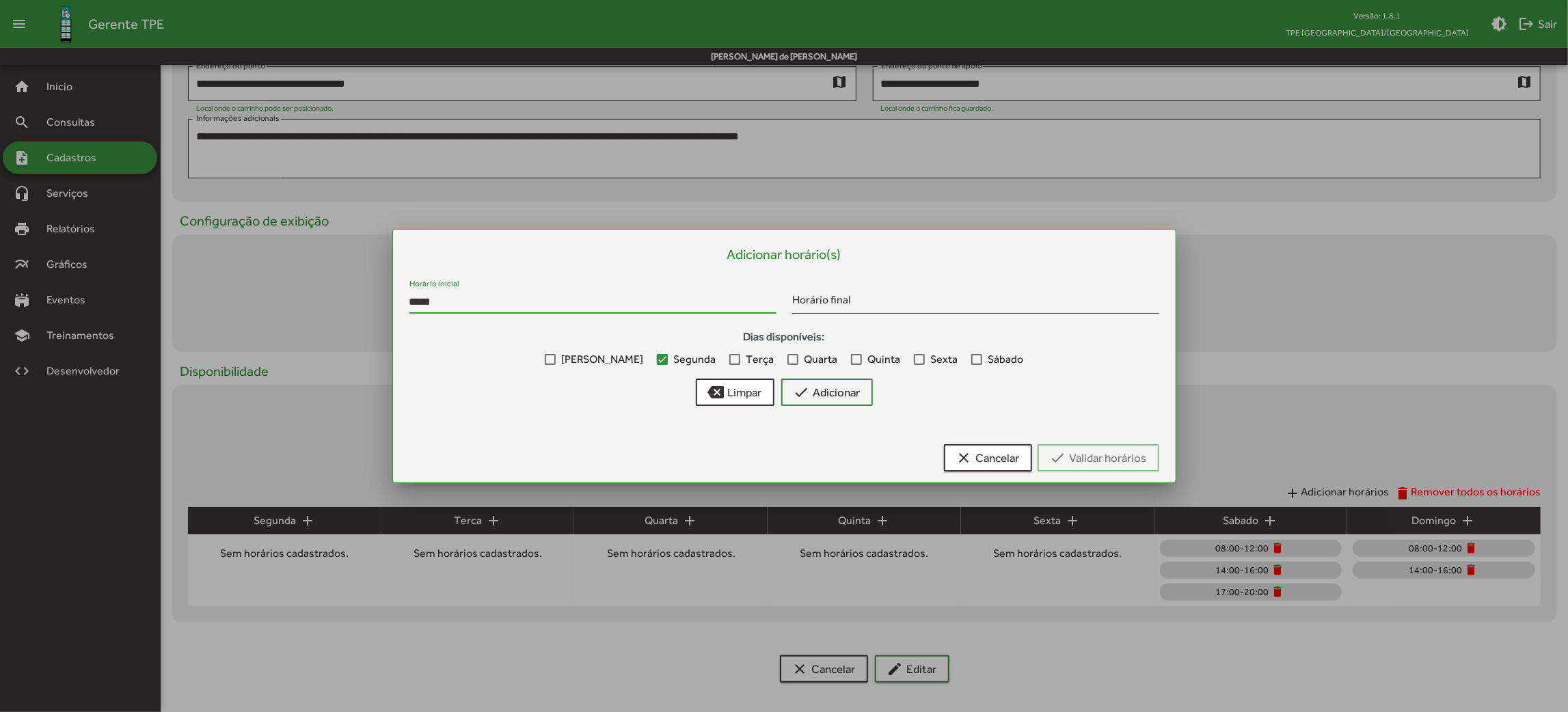 type on "*****" 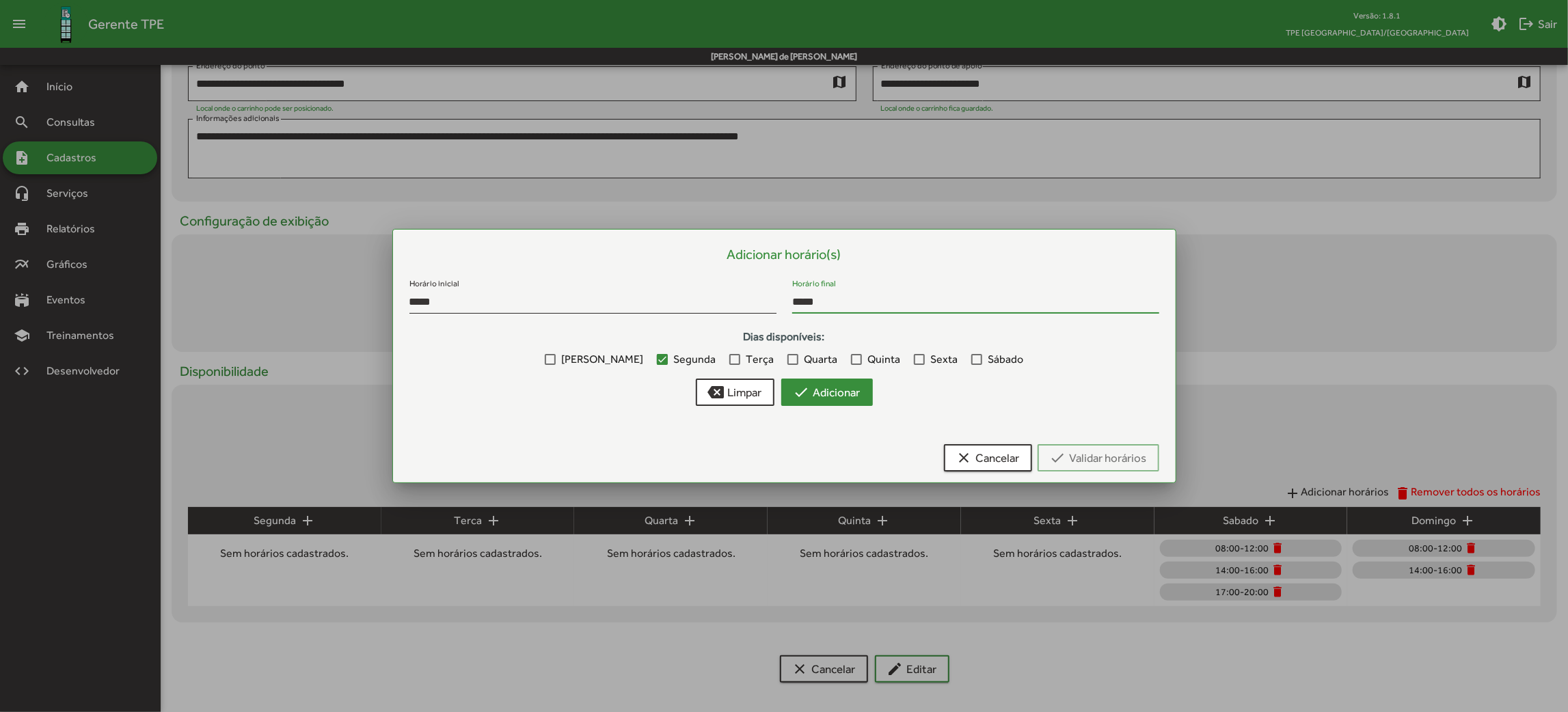type on "*****" 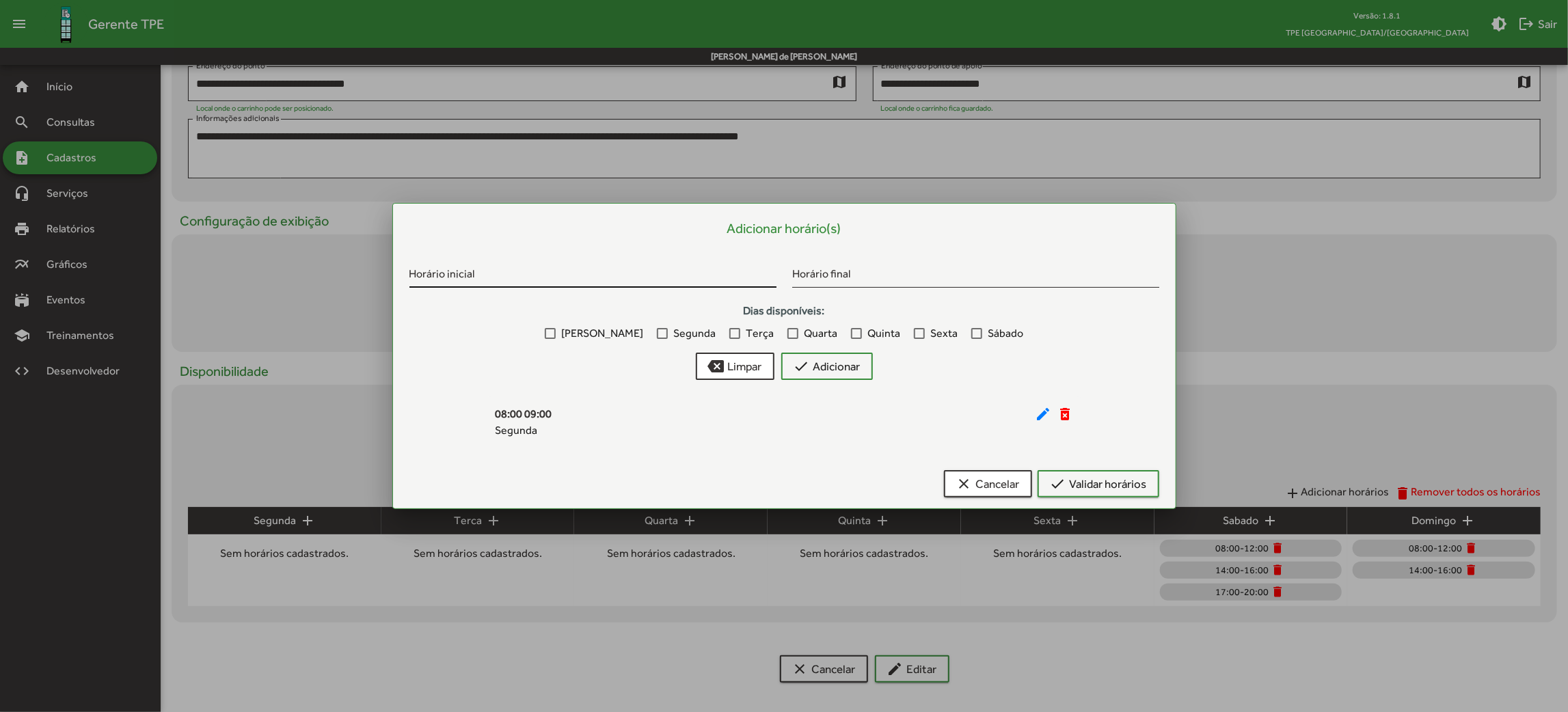 click on "Horário inicial" at bounding box center [593, 271] 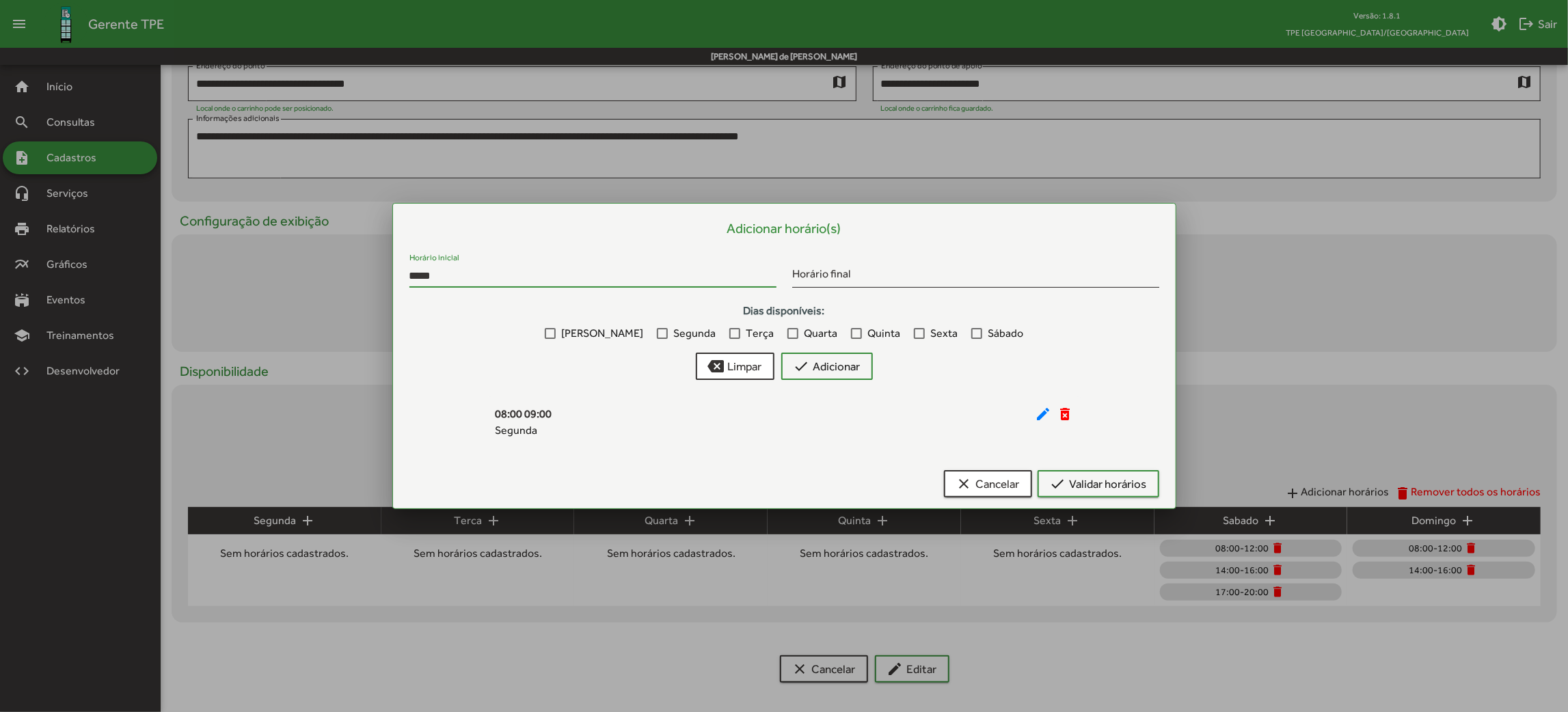 type on "*****" 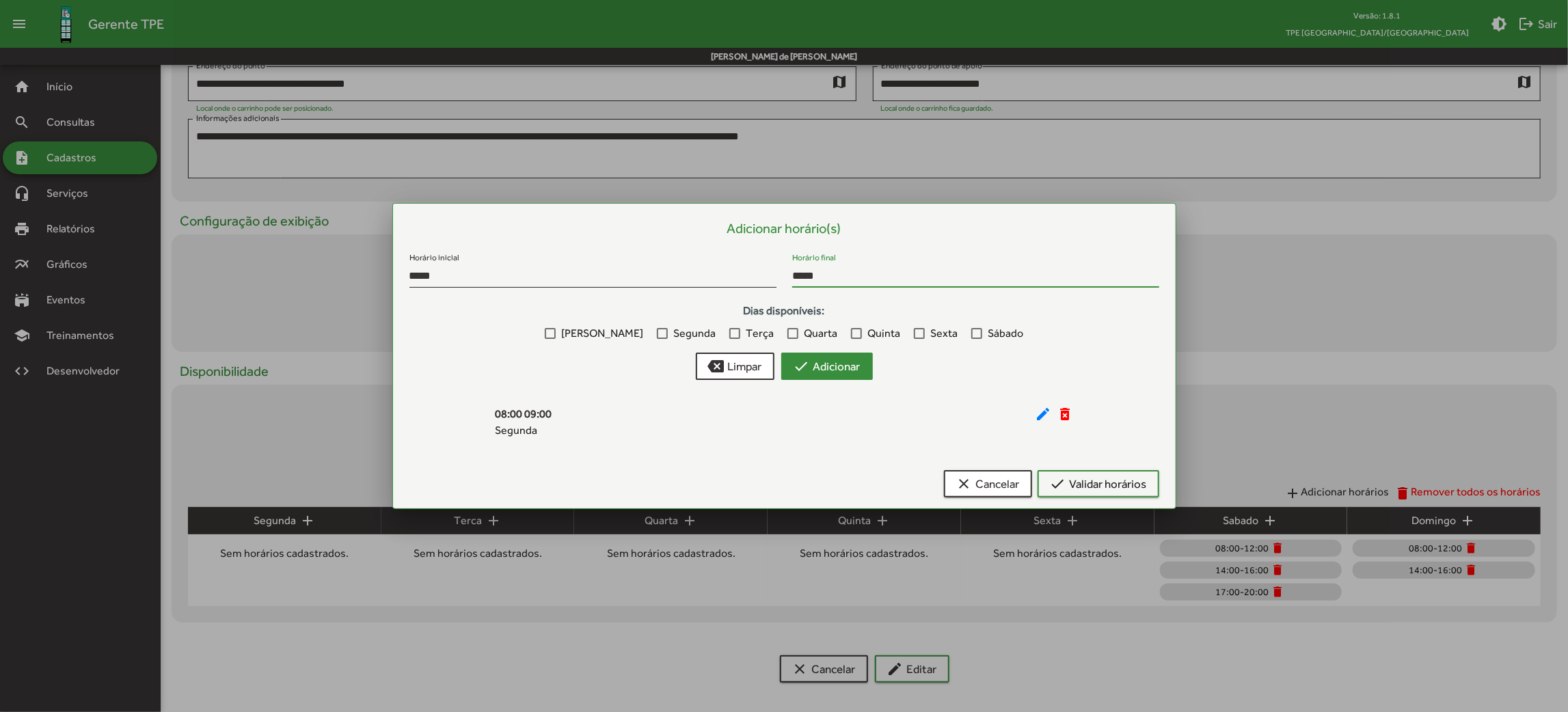 type on "*****" 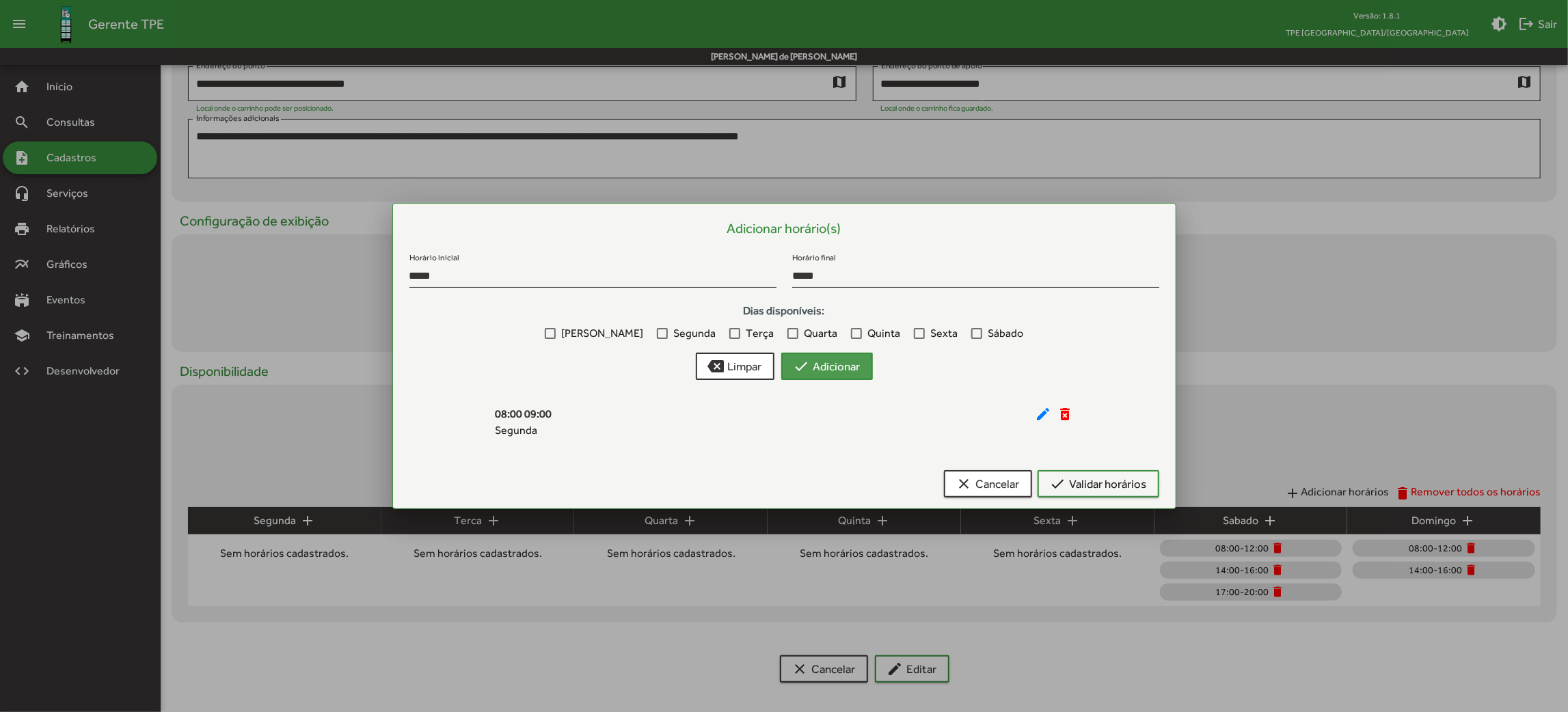 click on "check  Adicionar" at bounding box center [827, 366] 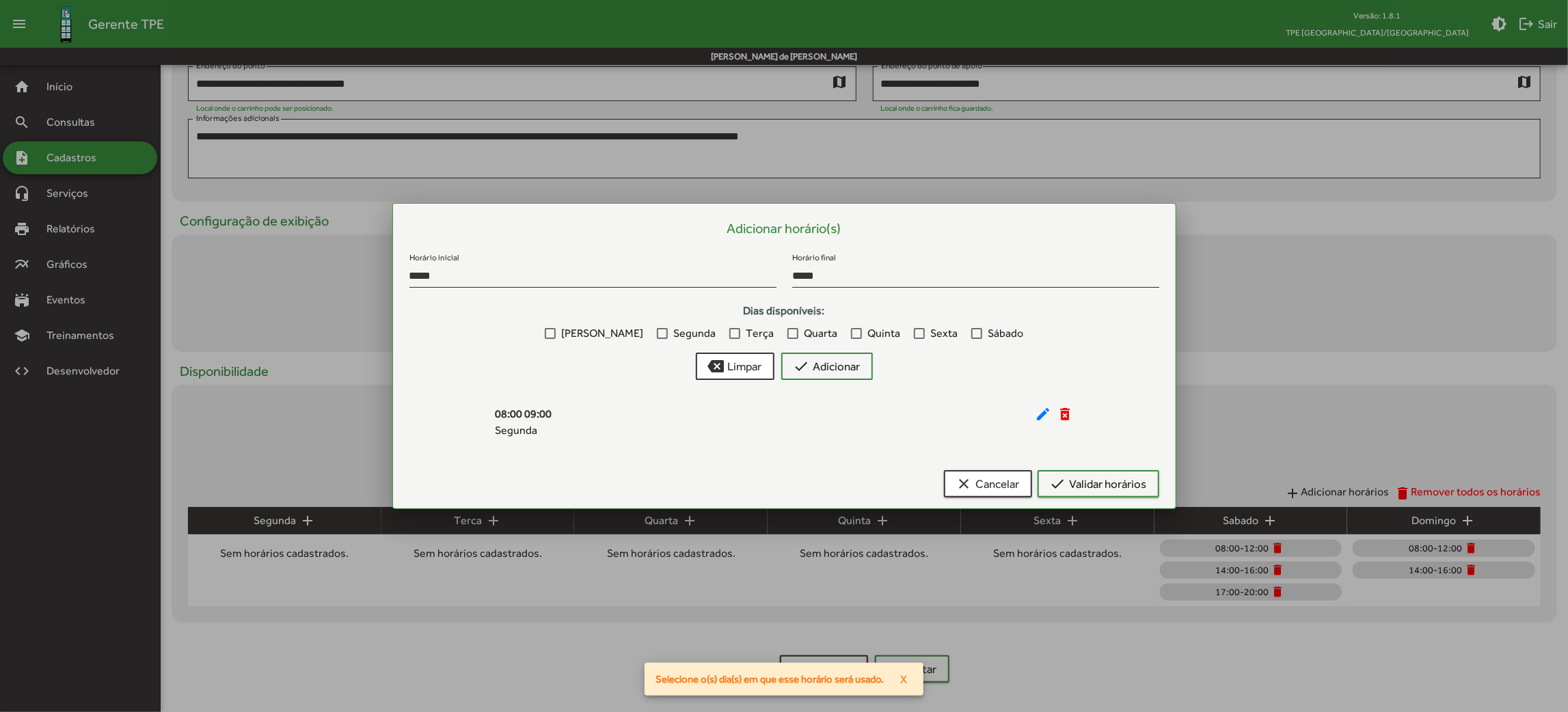 click at bounding box center [662, 333] 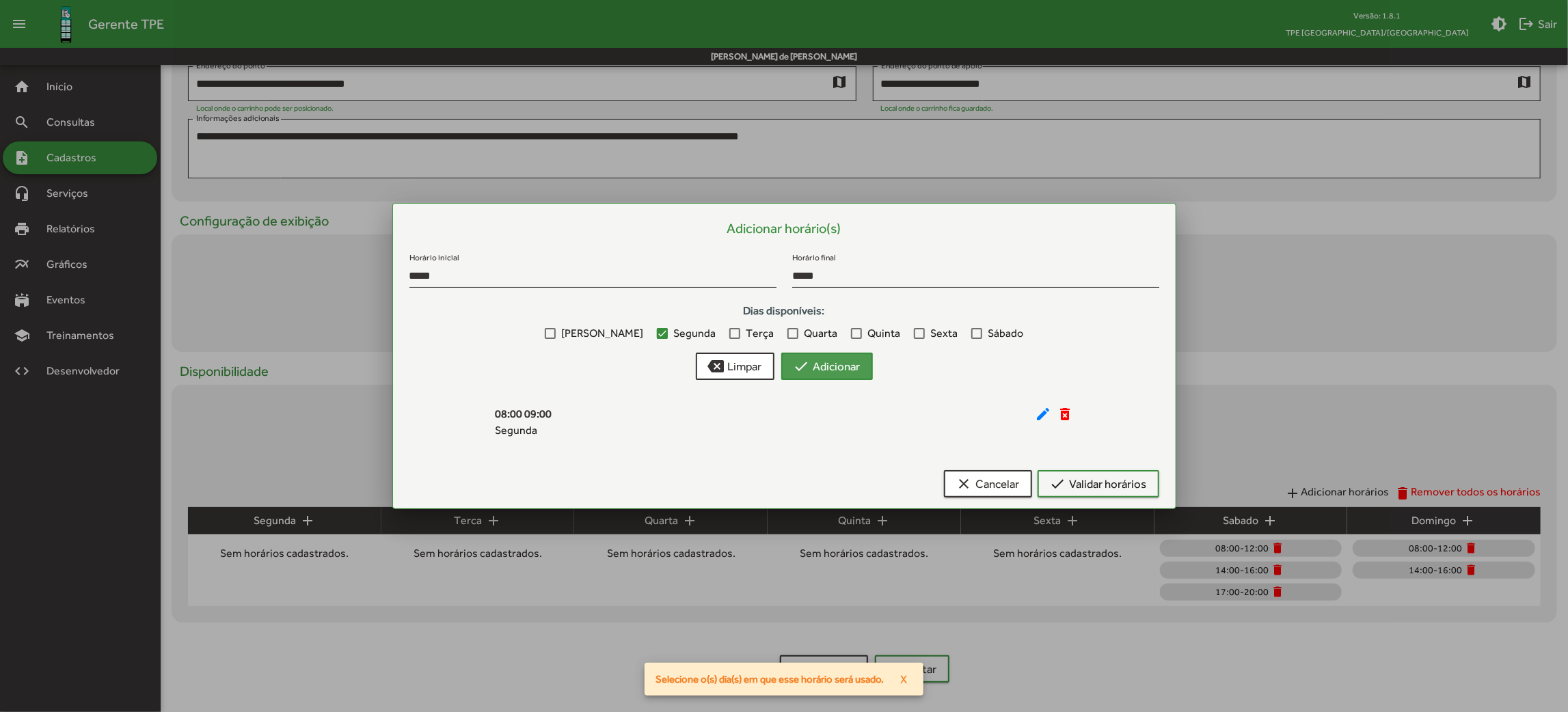 click on "check  Adicionar" at bounding box center (827, 366) 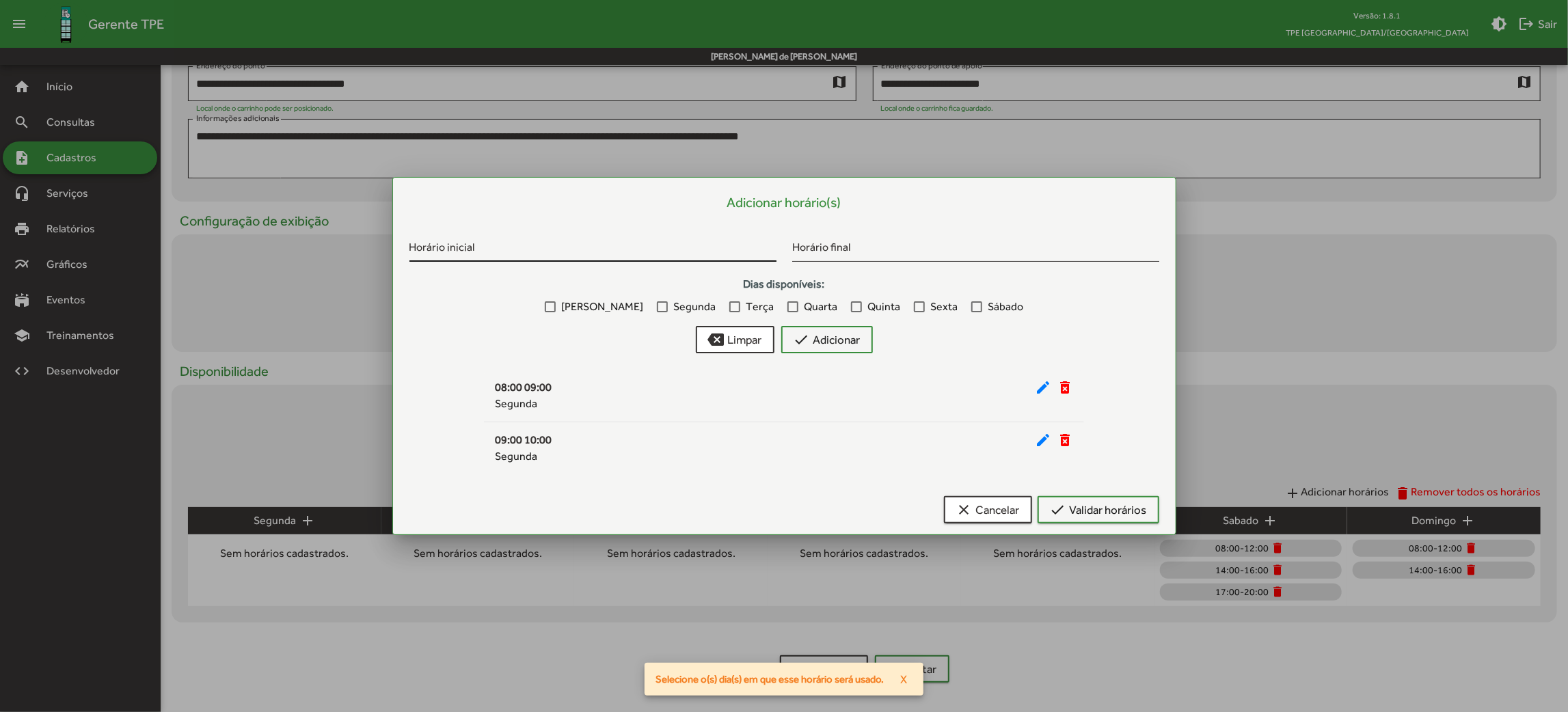 click on "Horário inicial" at bounding box center [593, 245] 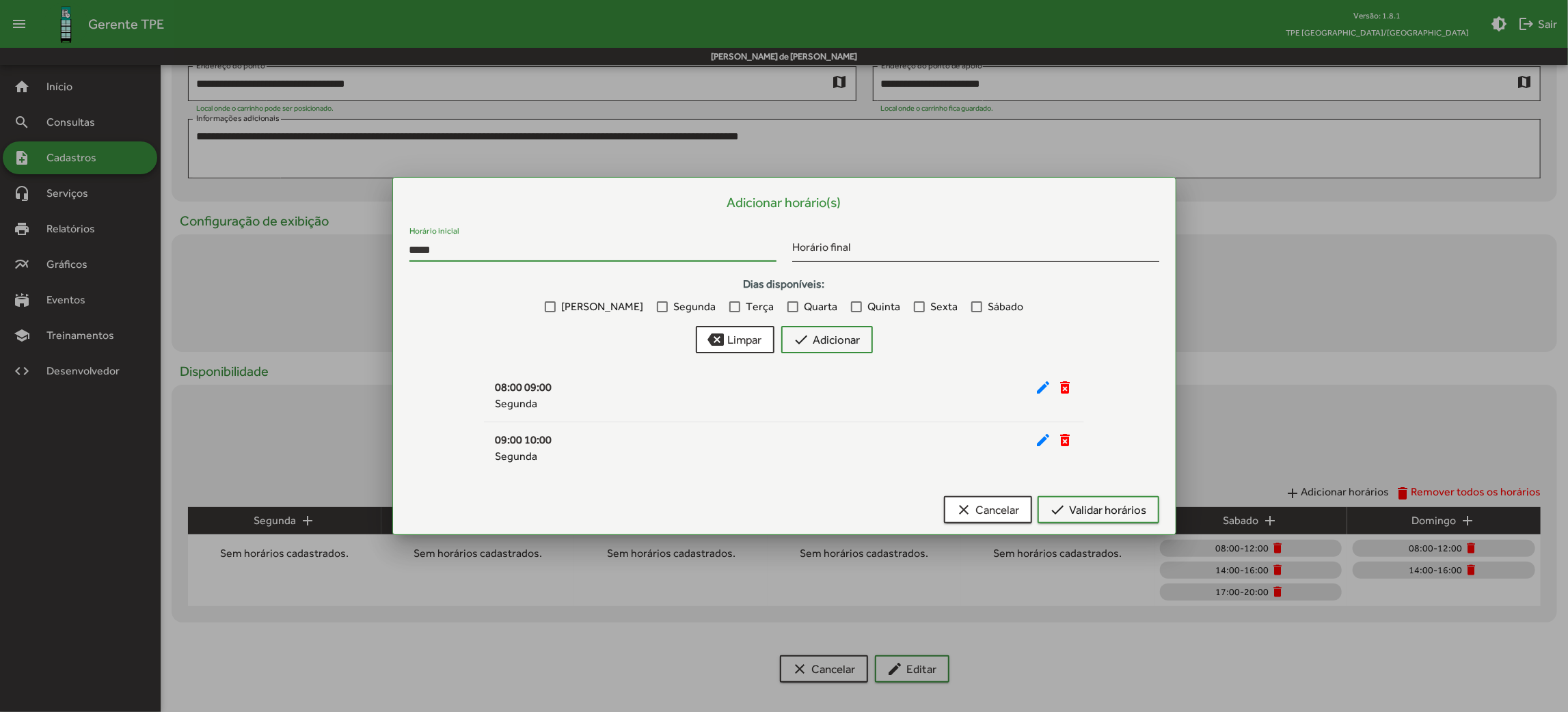 type on "*****" 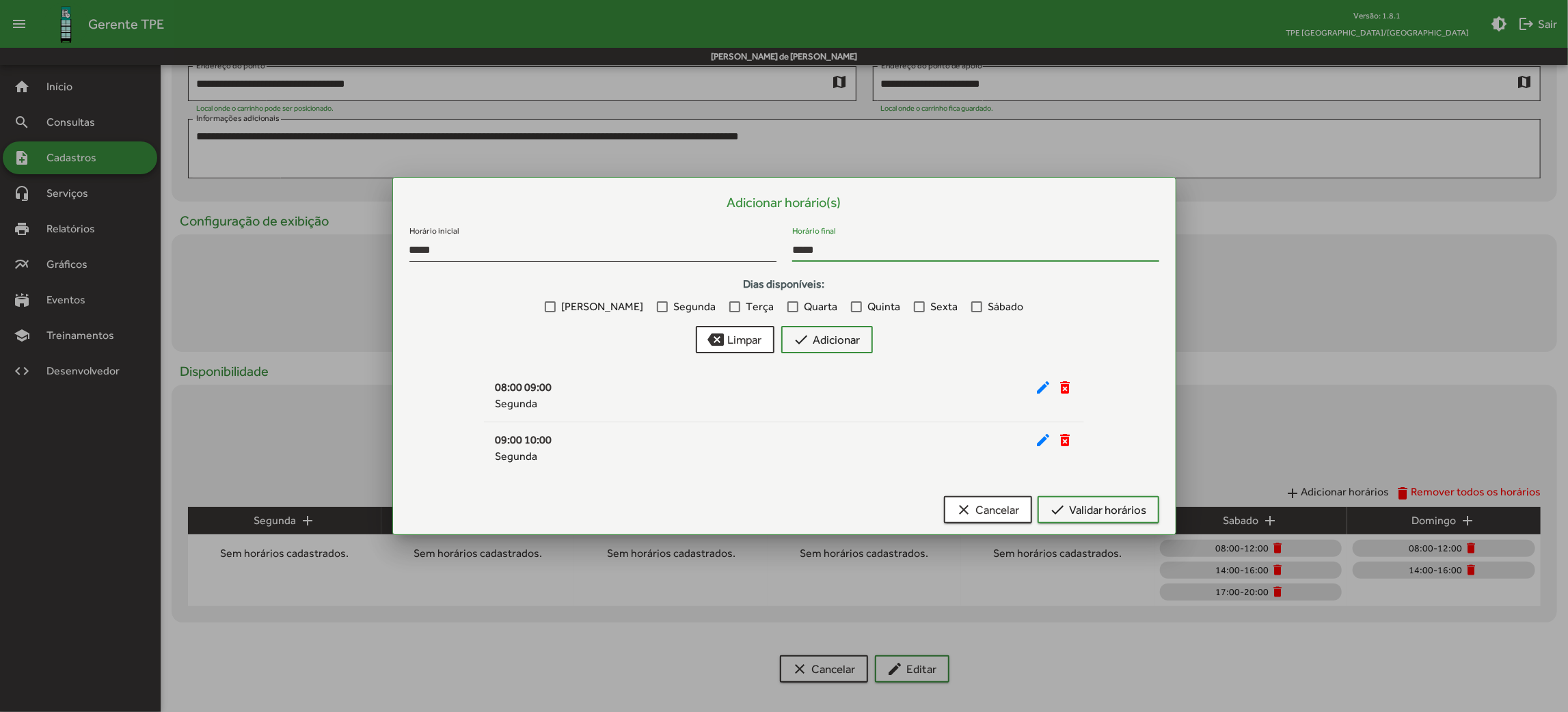 type on "*****" 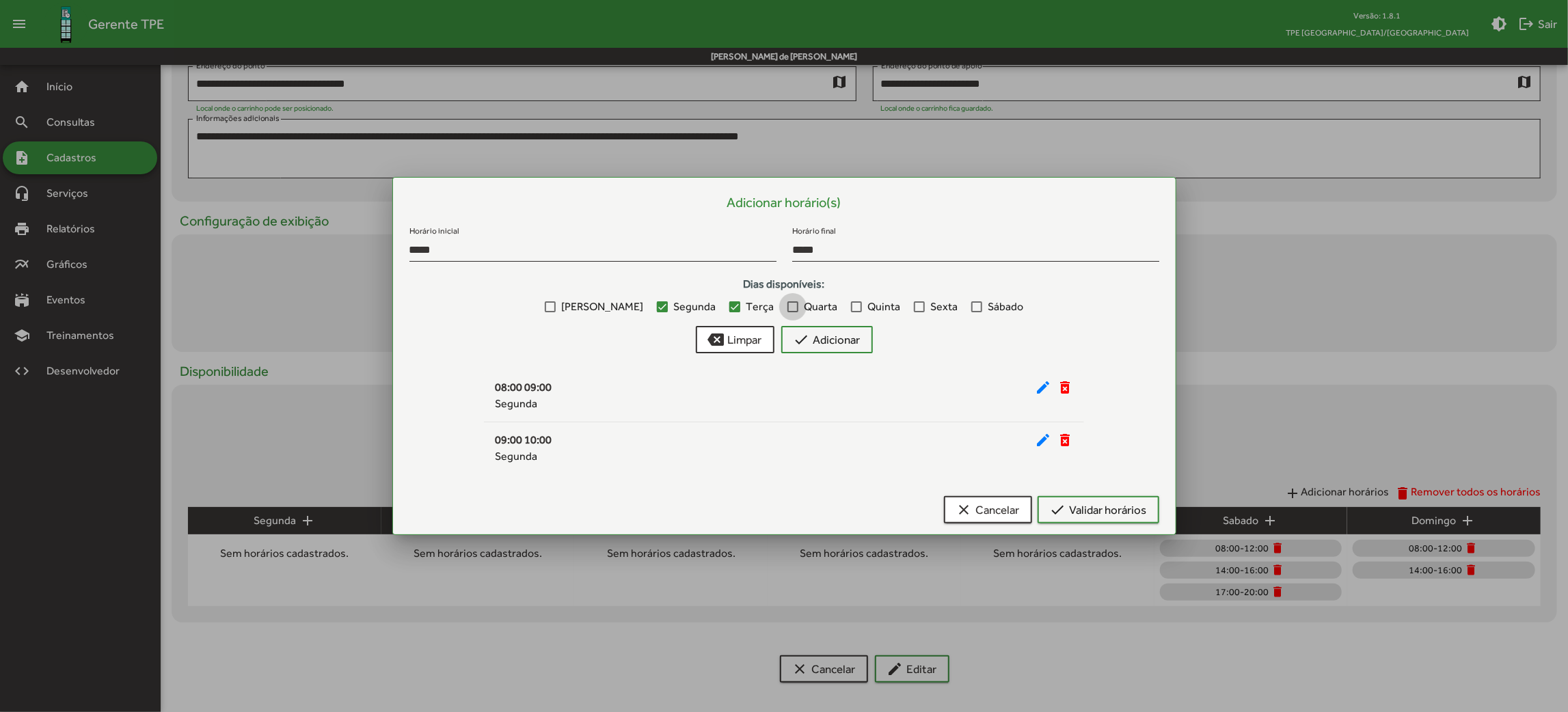drag, startPoint x: 783, startPoint y: 307, endPoint x: 793, endPoint y: 307, distance: 10 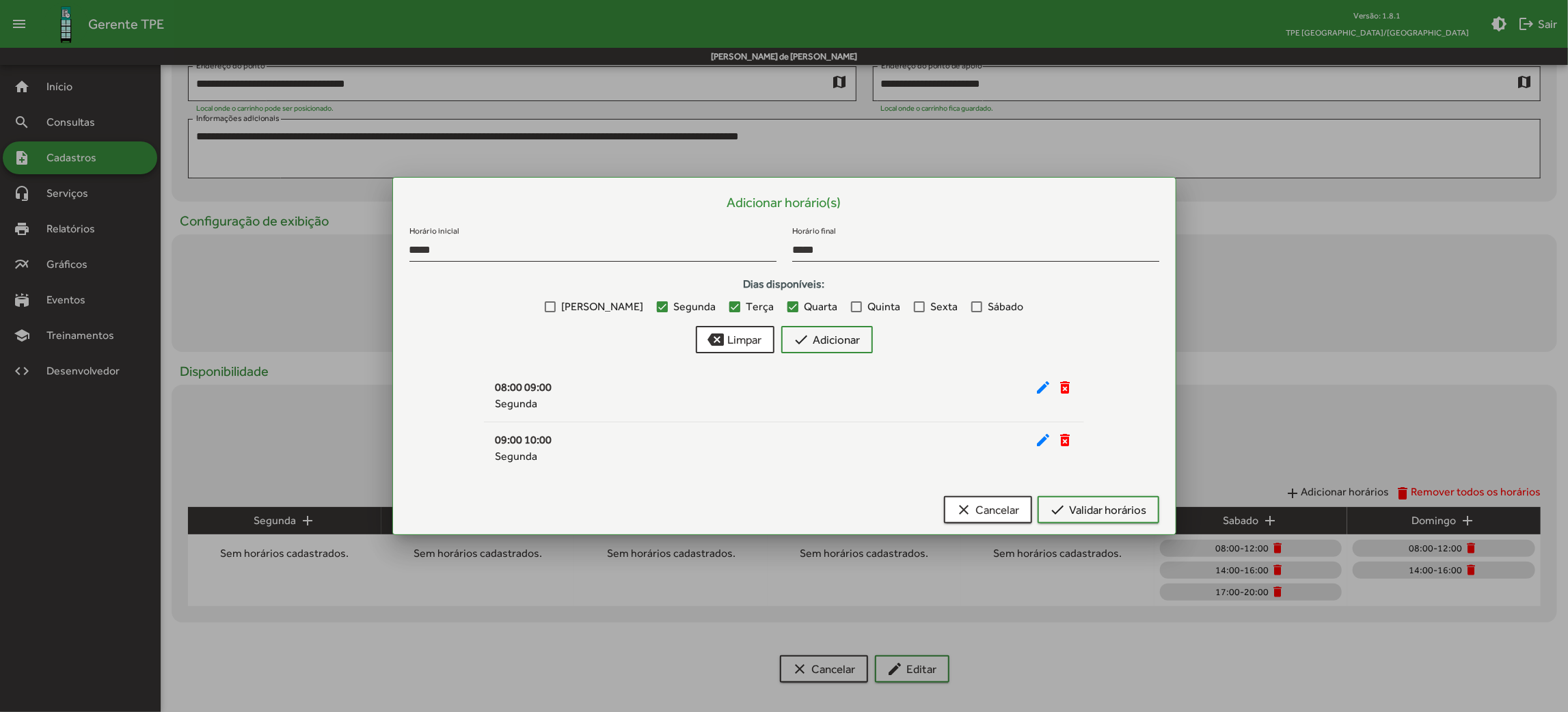 click on "Quinta" at bounding box center (884, 307) 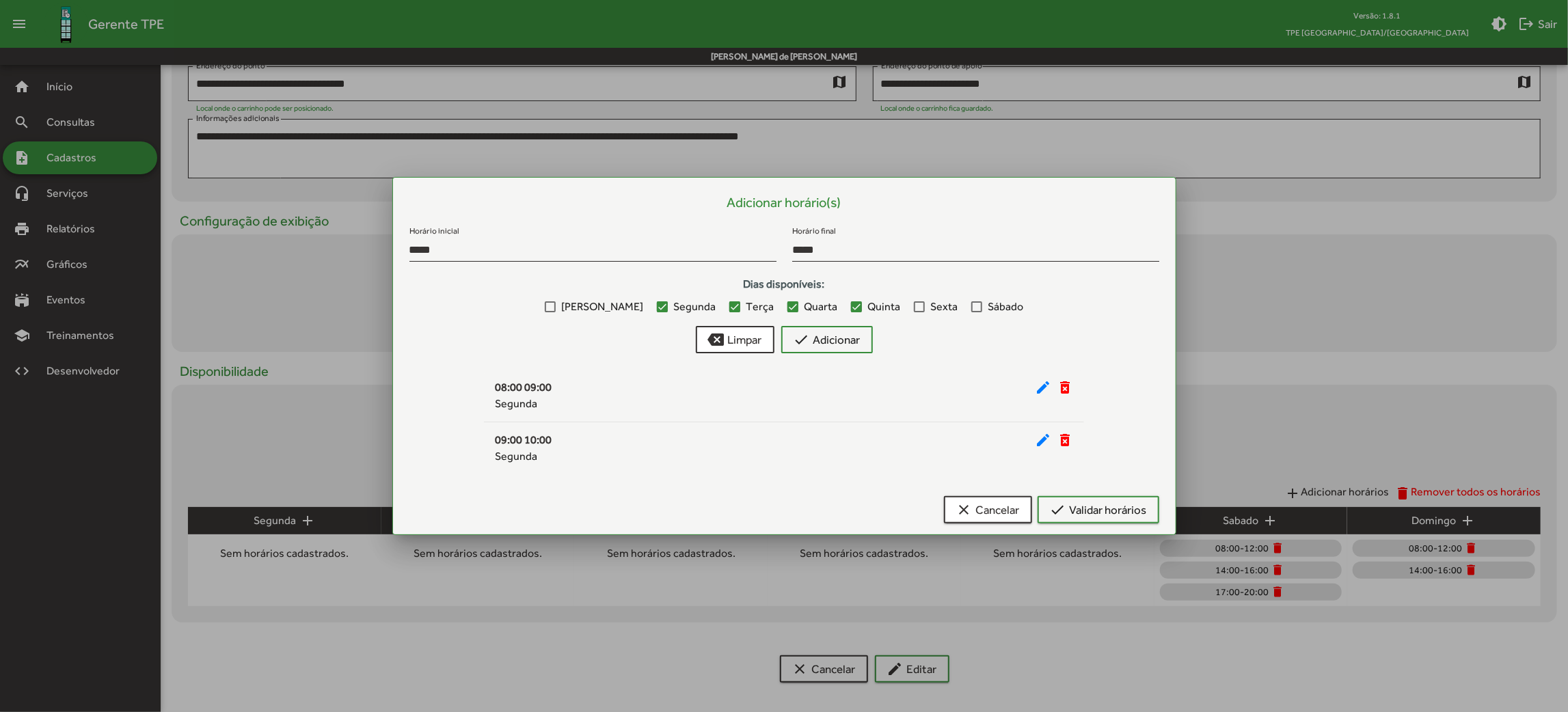 click on "Sexta" at bounding box center (944, 307) 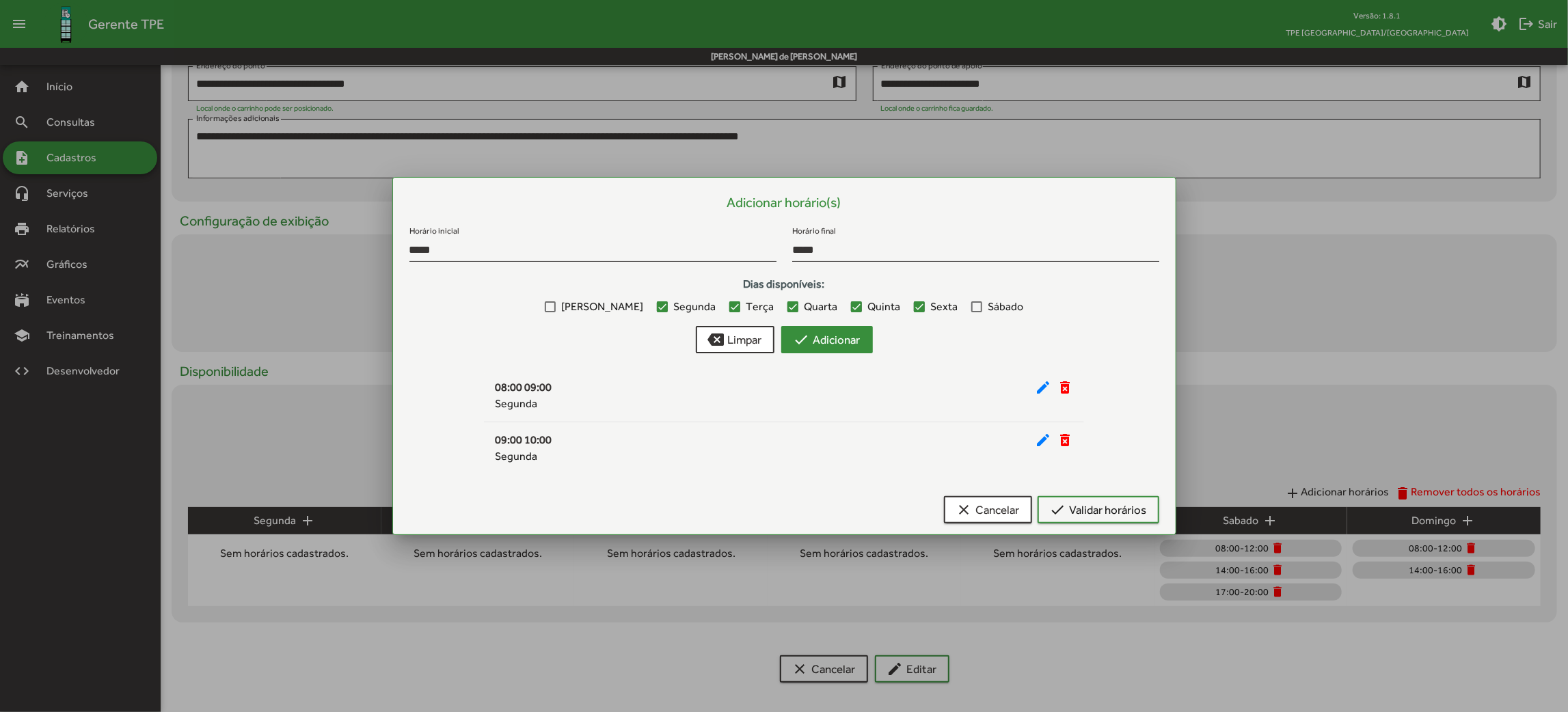 click on "check  Adicionar" at bounding box center (827, 340) 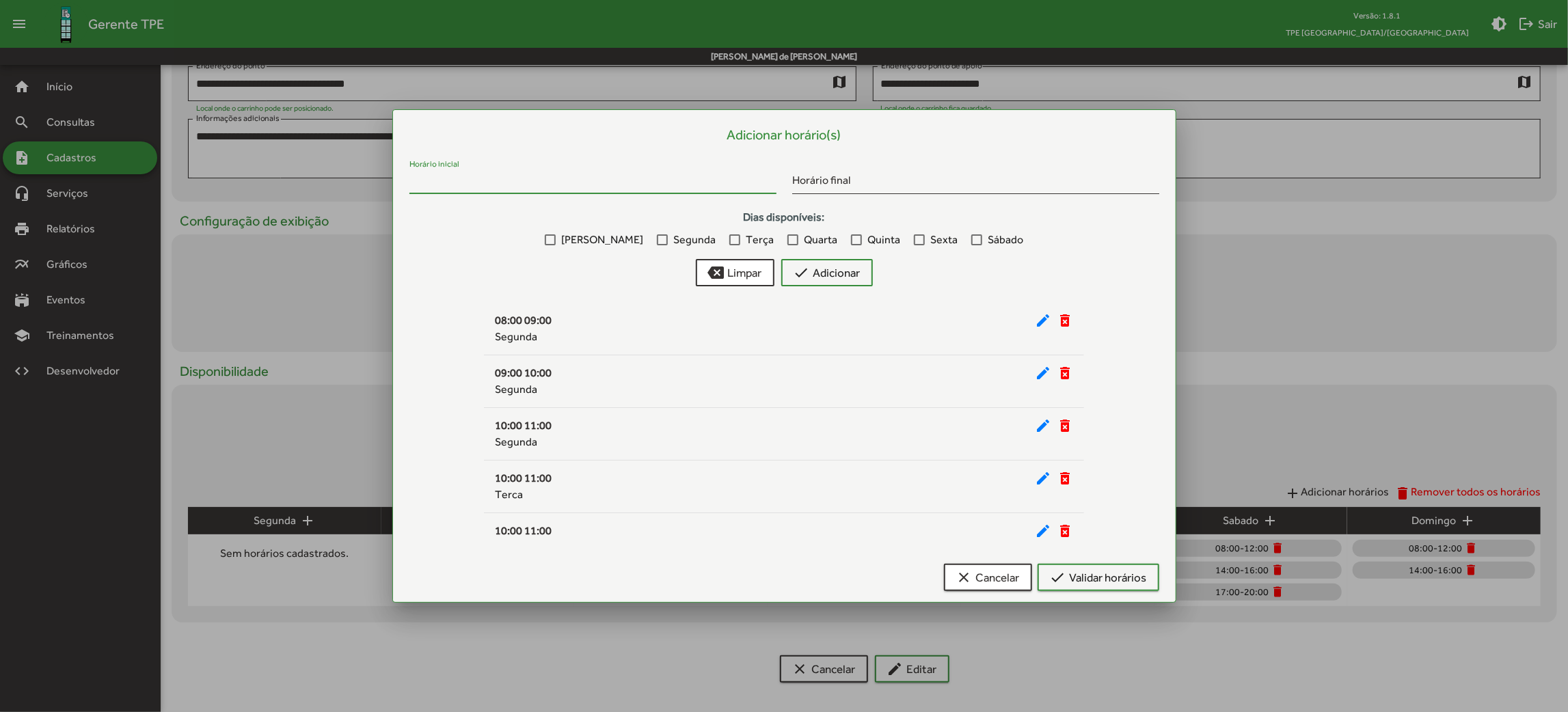 click on "Horário inicial" at bounding box center (593, 182) 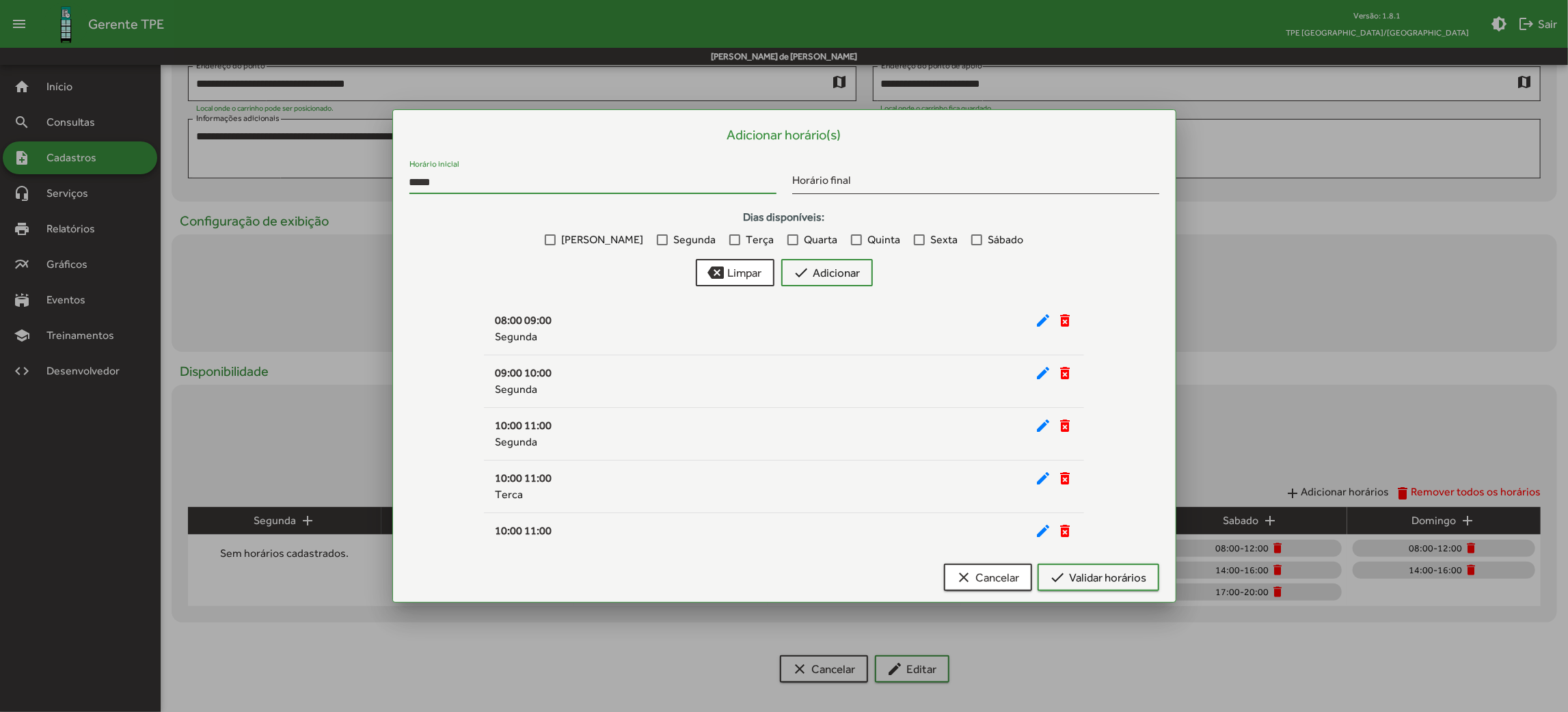 type on "*****" 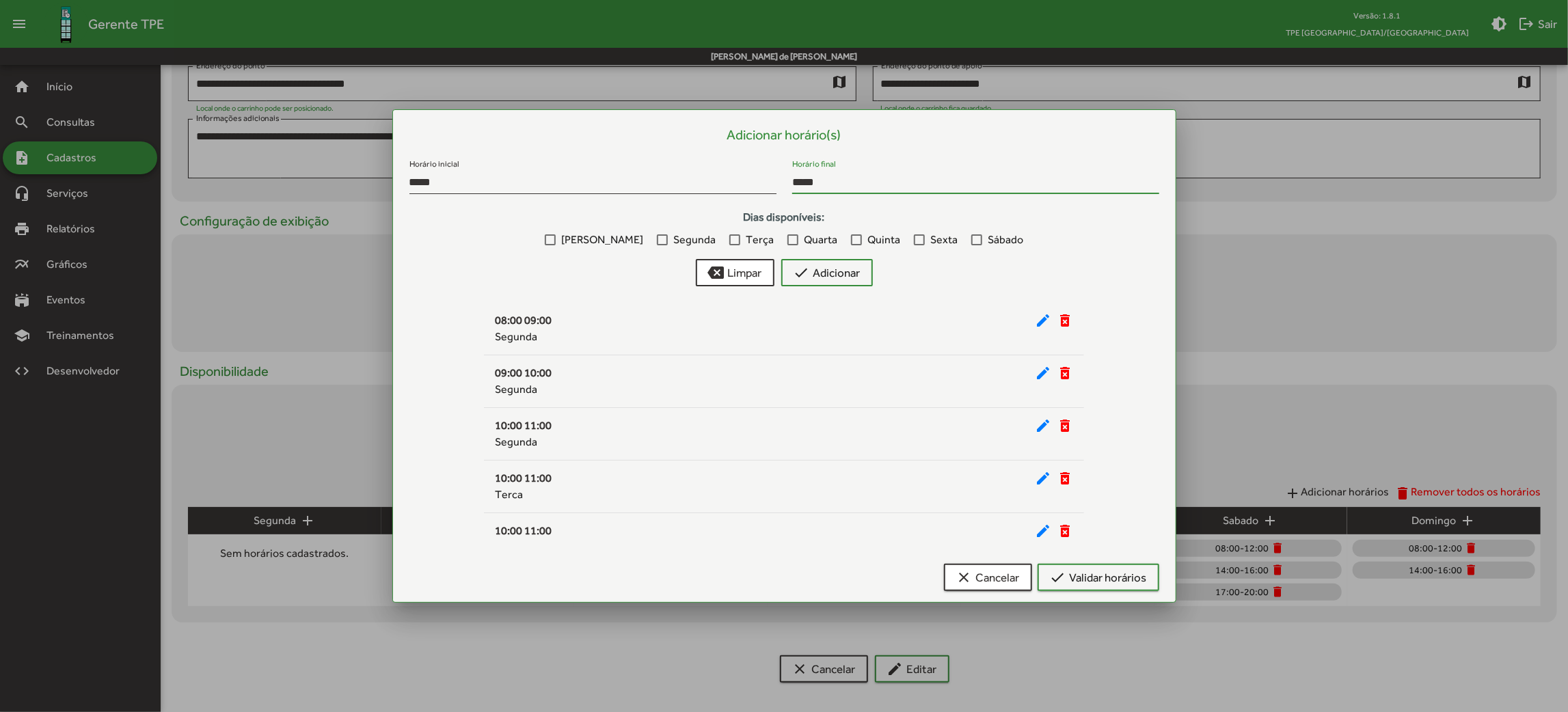 type on "*****" 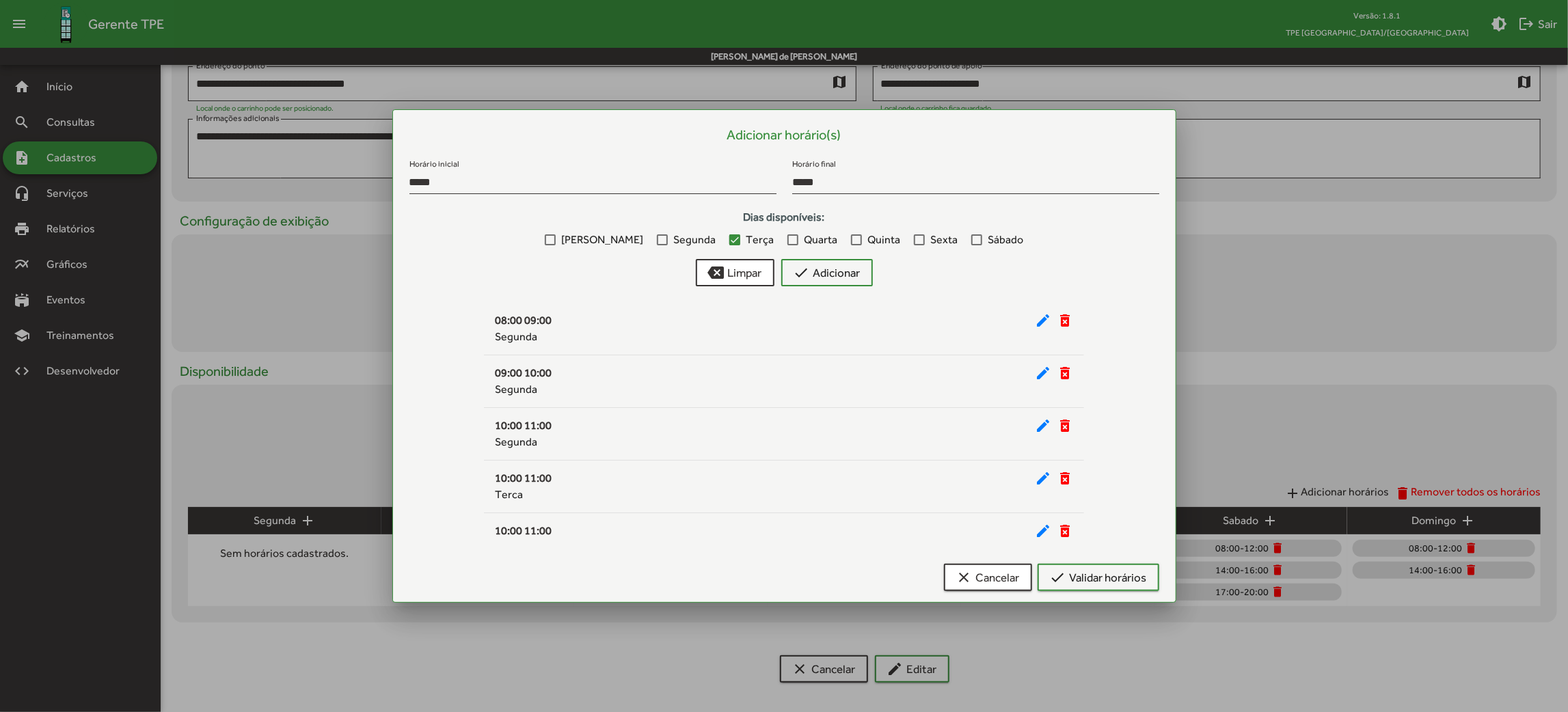 drag, startPoint x: 766, startPoint y: 242, endPoint x: 782, endPoint y: 242, distance: 16 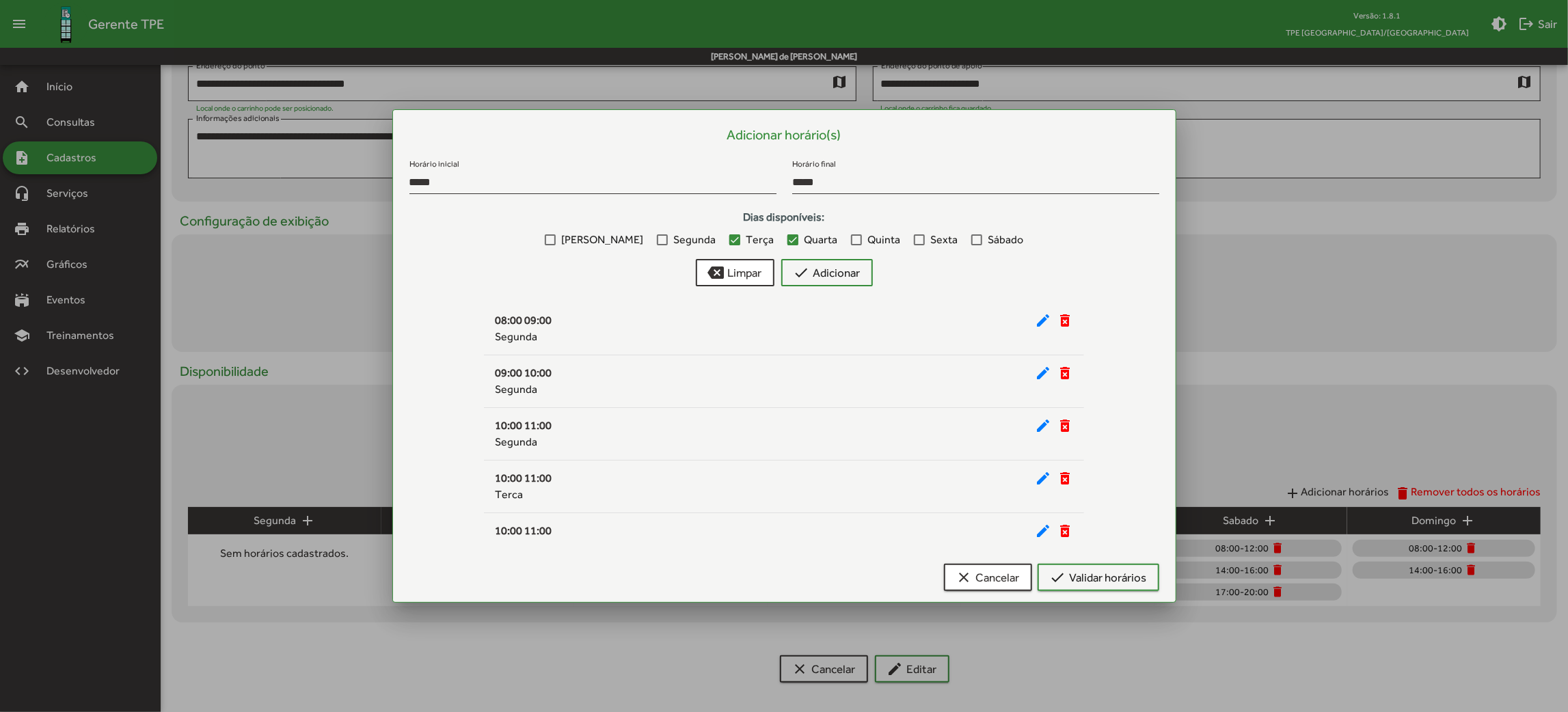 click on "Quinta" at bounding box center [884, 240] 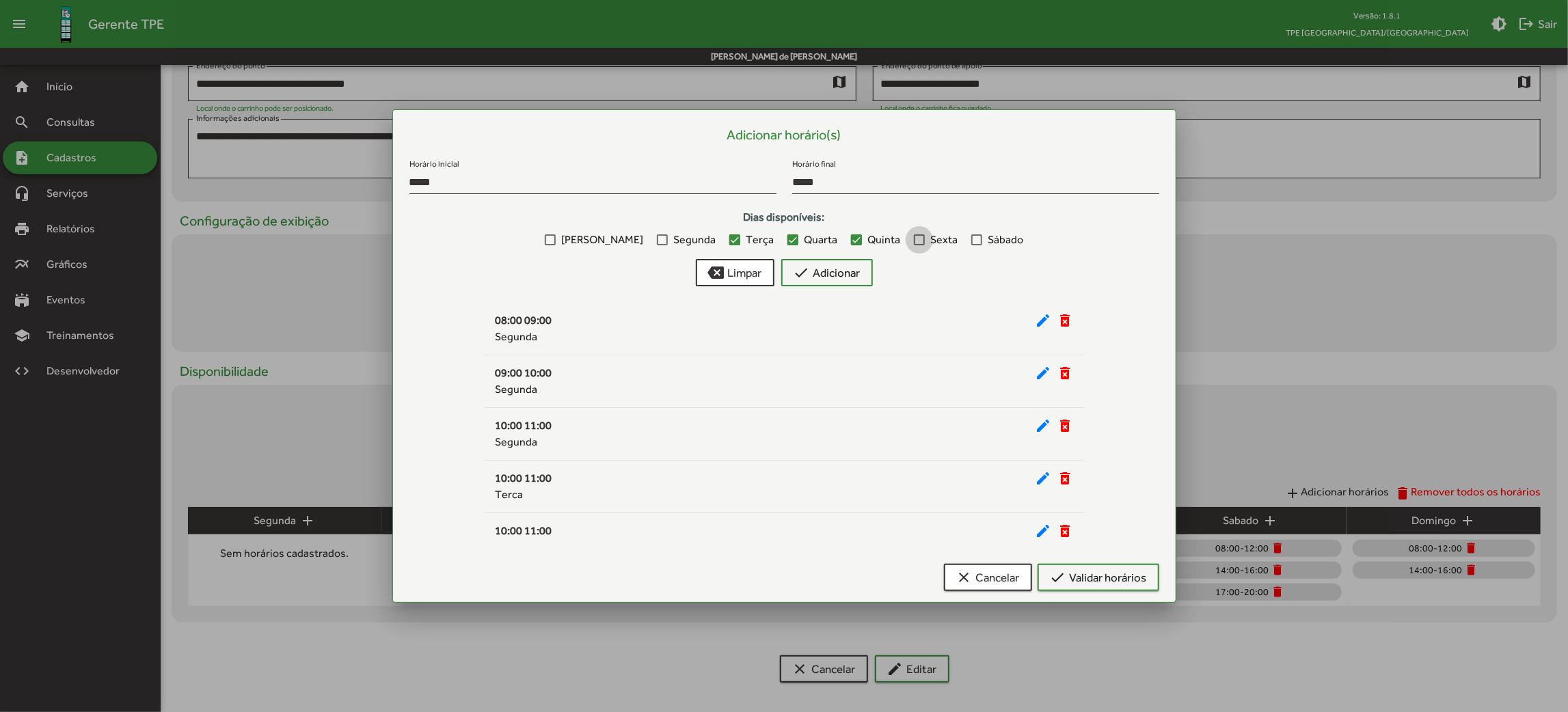 click on "Sexta" at bounding box center [944, 240] 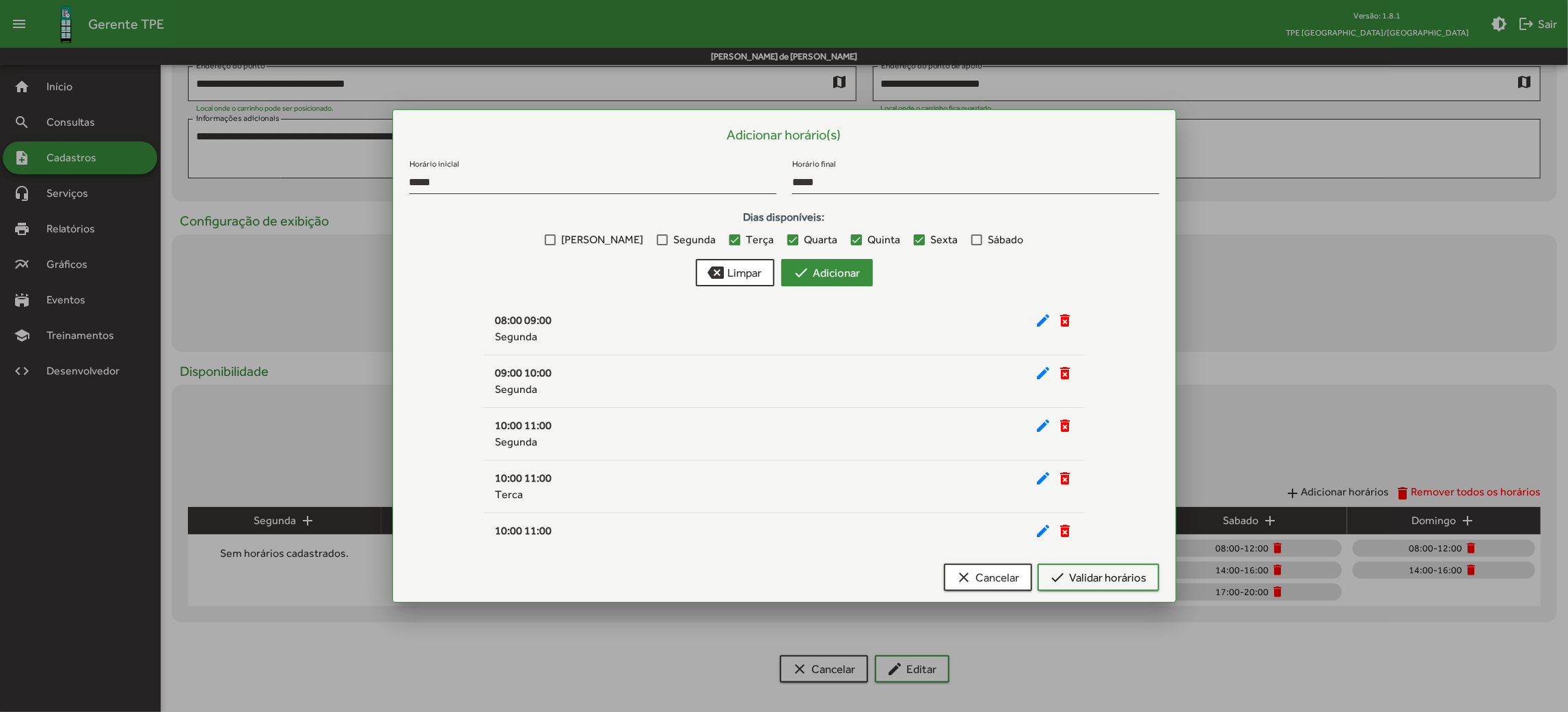 click on "check  Adicionar" at bounding box center (827, 273) 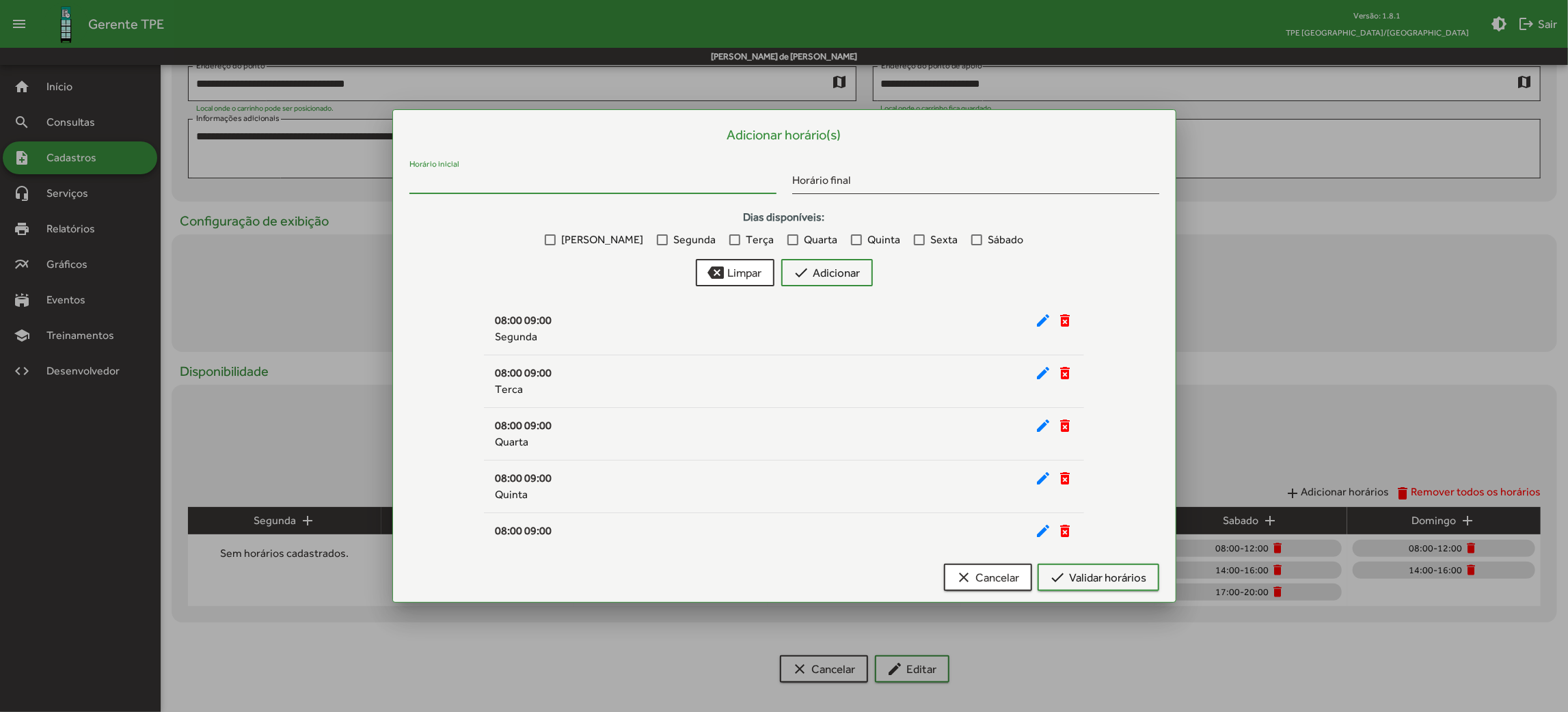 click on "Horário inicial" at bounding box center [593, 182] 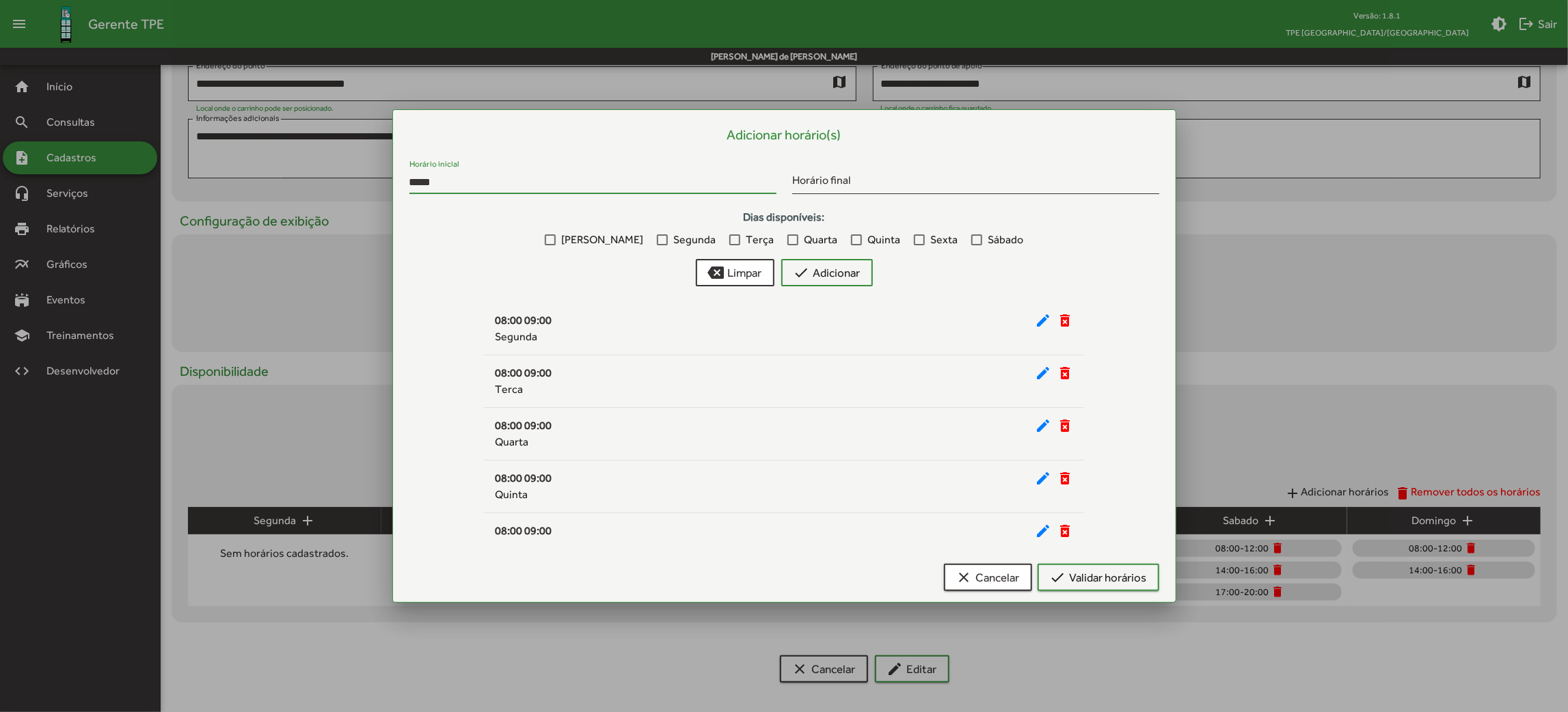 type on "*****" 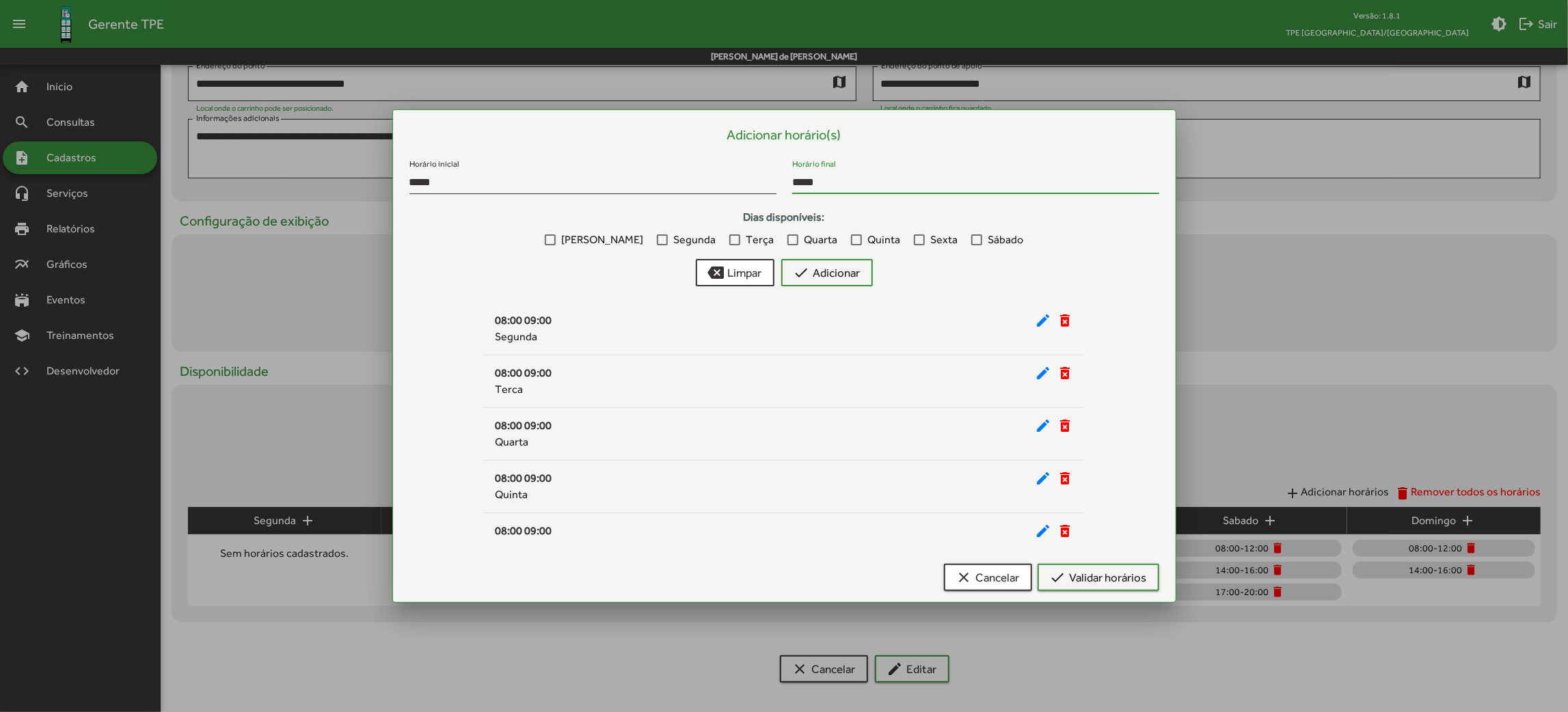 type on "*****" 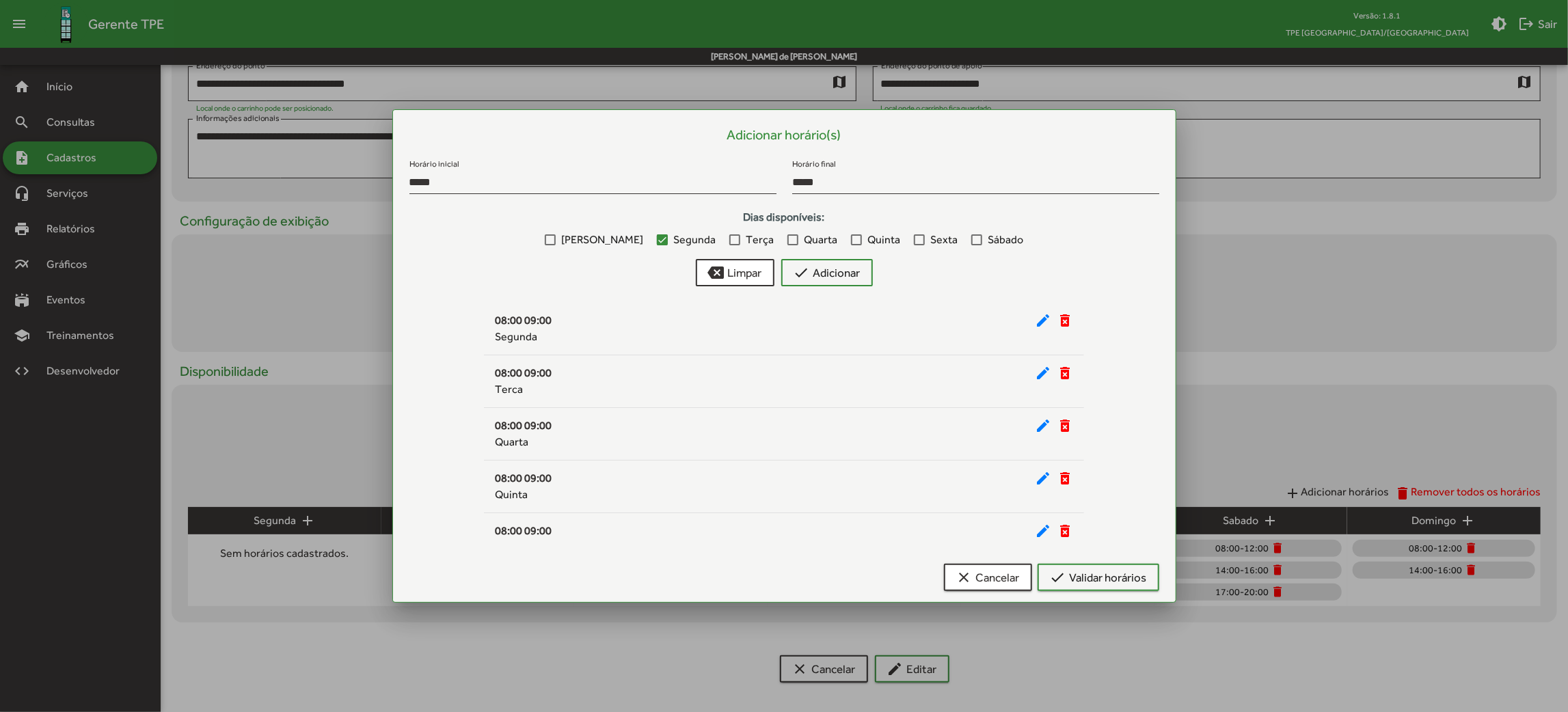 drag, startPoint x: 733, startPoint y: 241, endPoint x: 806, endPoint y: 242, distance: 73.006849 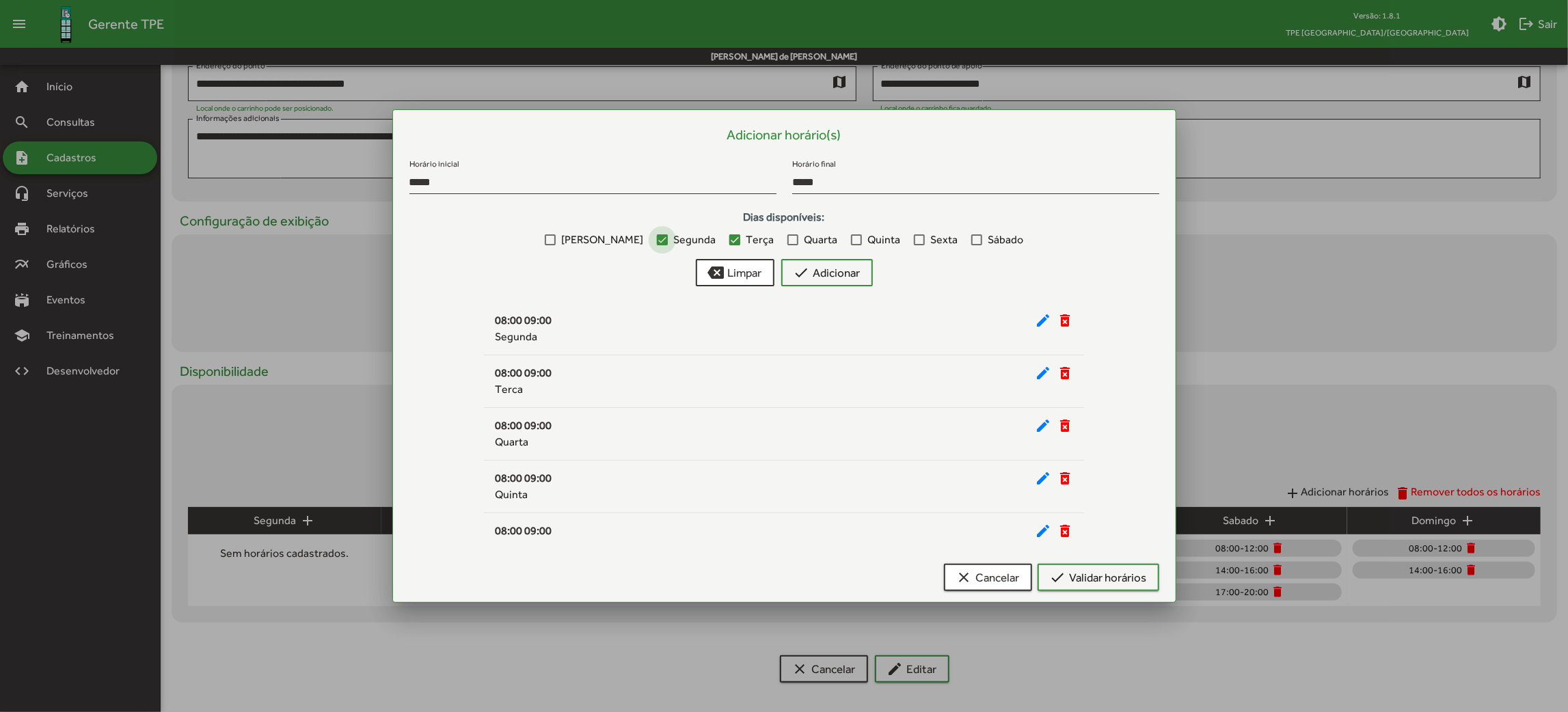 click on "Segunda" at bounding box center [694, 240] 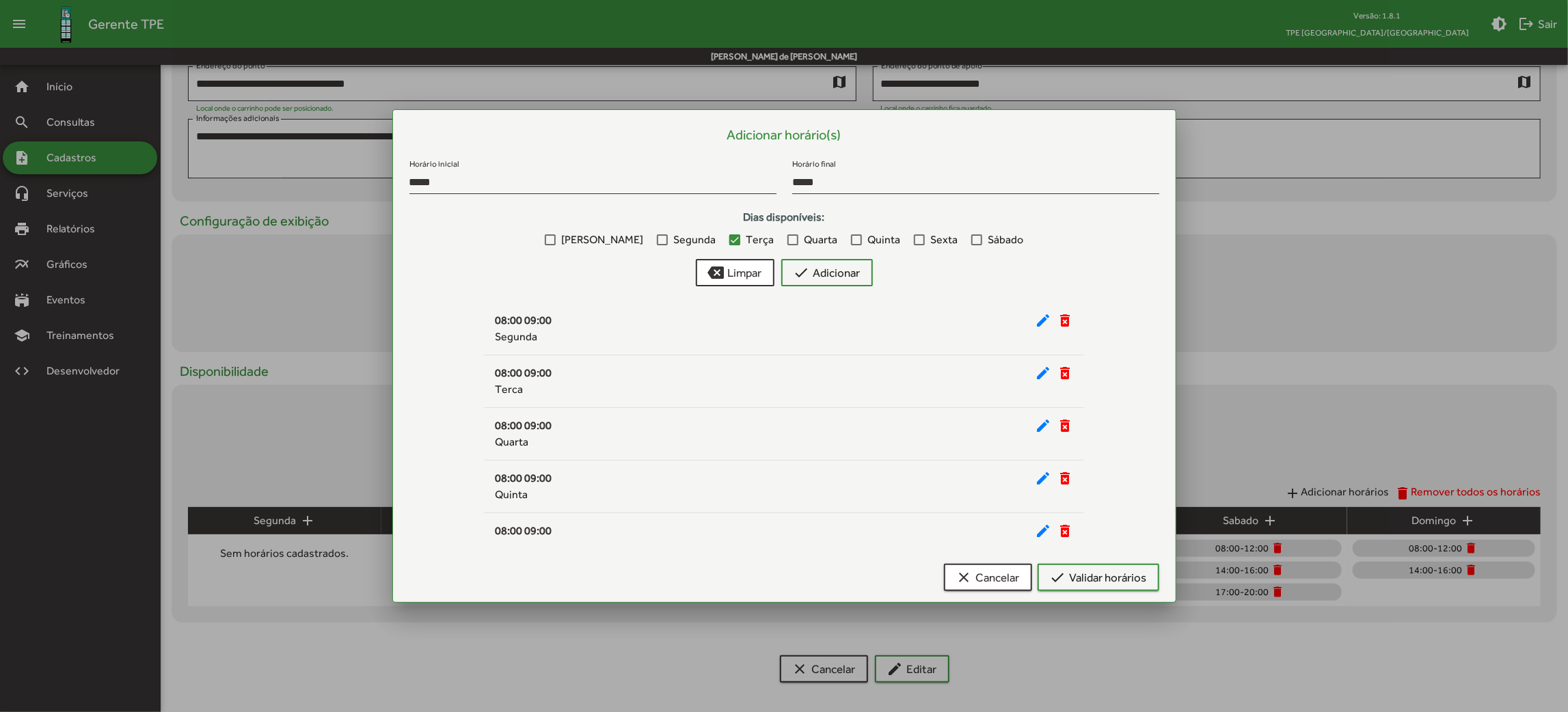 click on "Quarta" at bounding box center (820, 240) 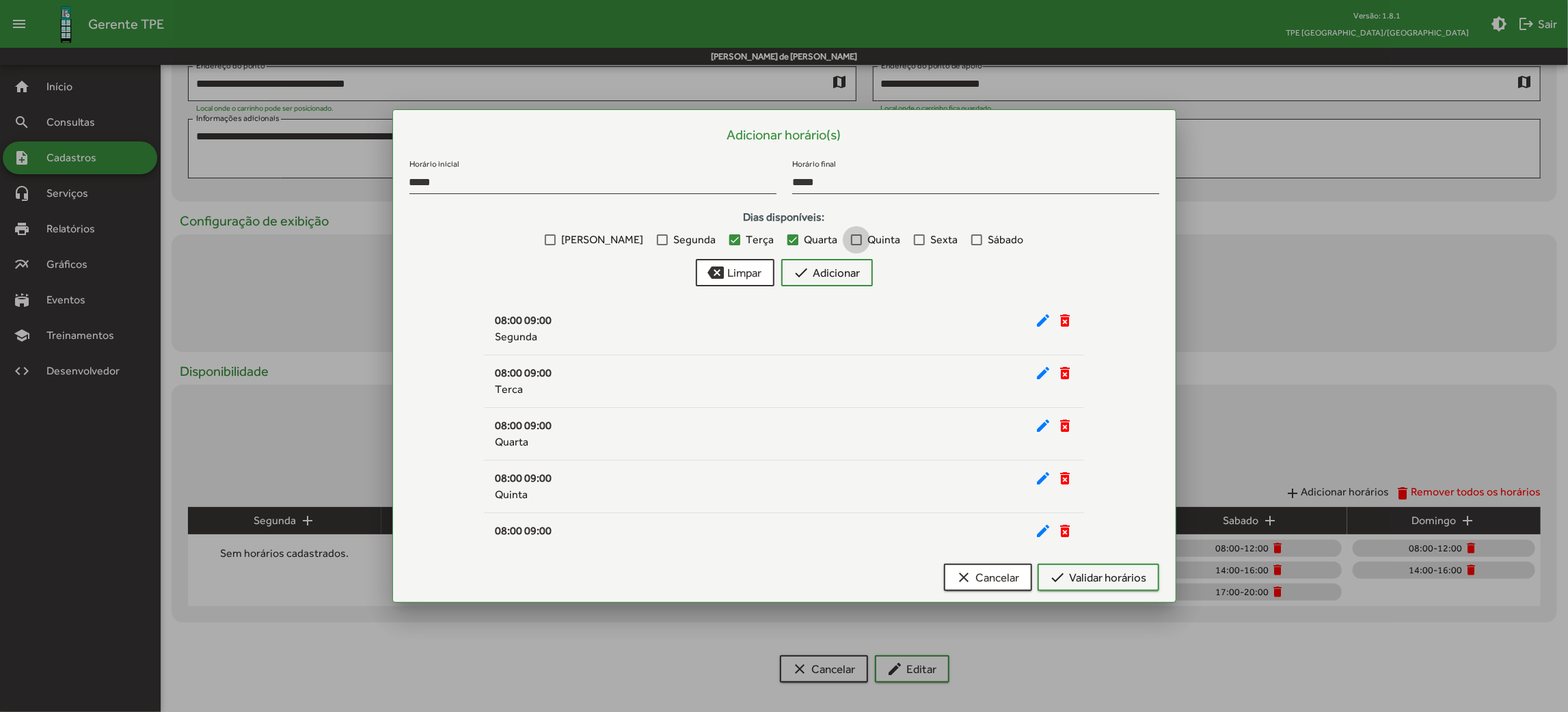 click on "Quinta" at bounding box center [884, 240] 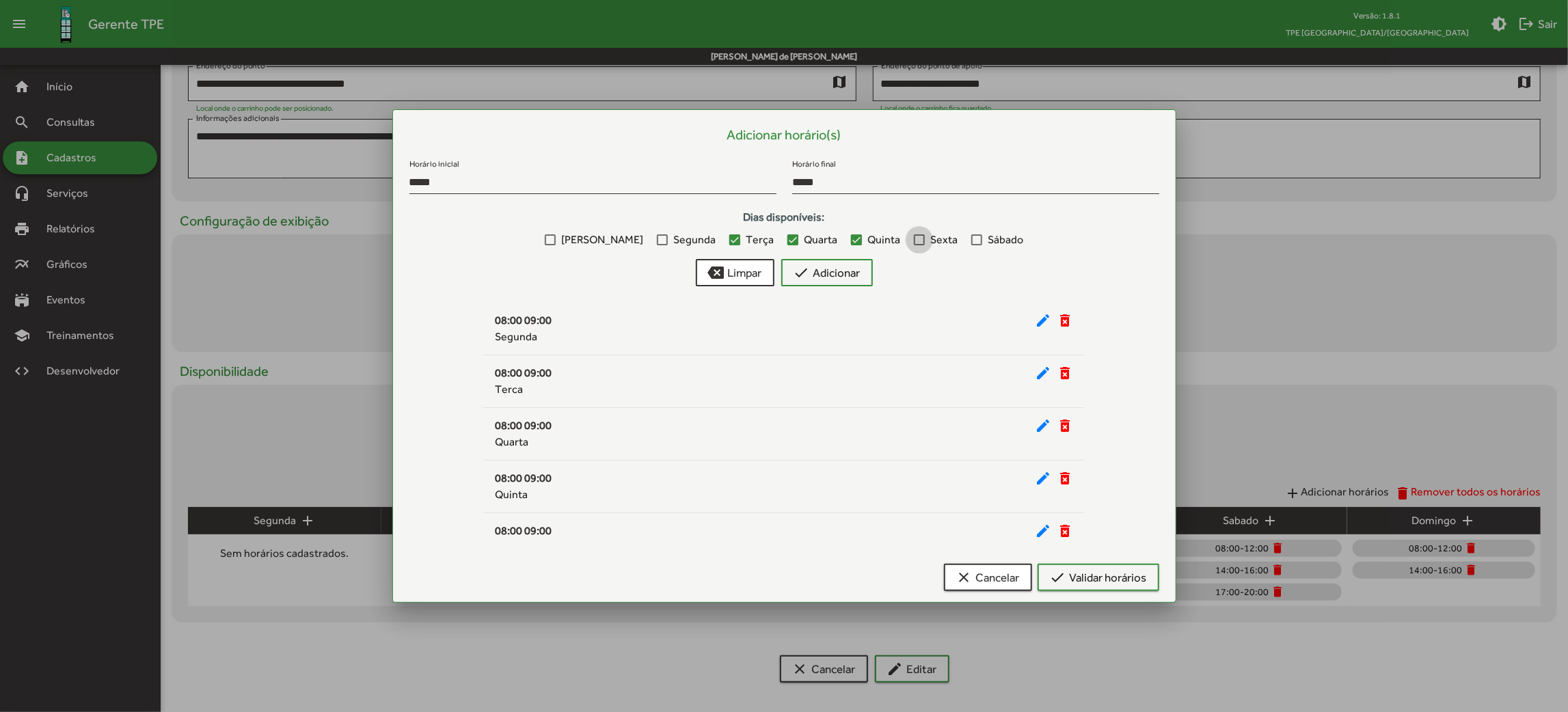 click on "Sexta" at bounding box center [944, 240] 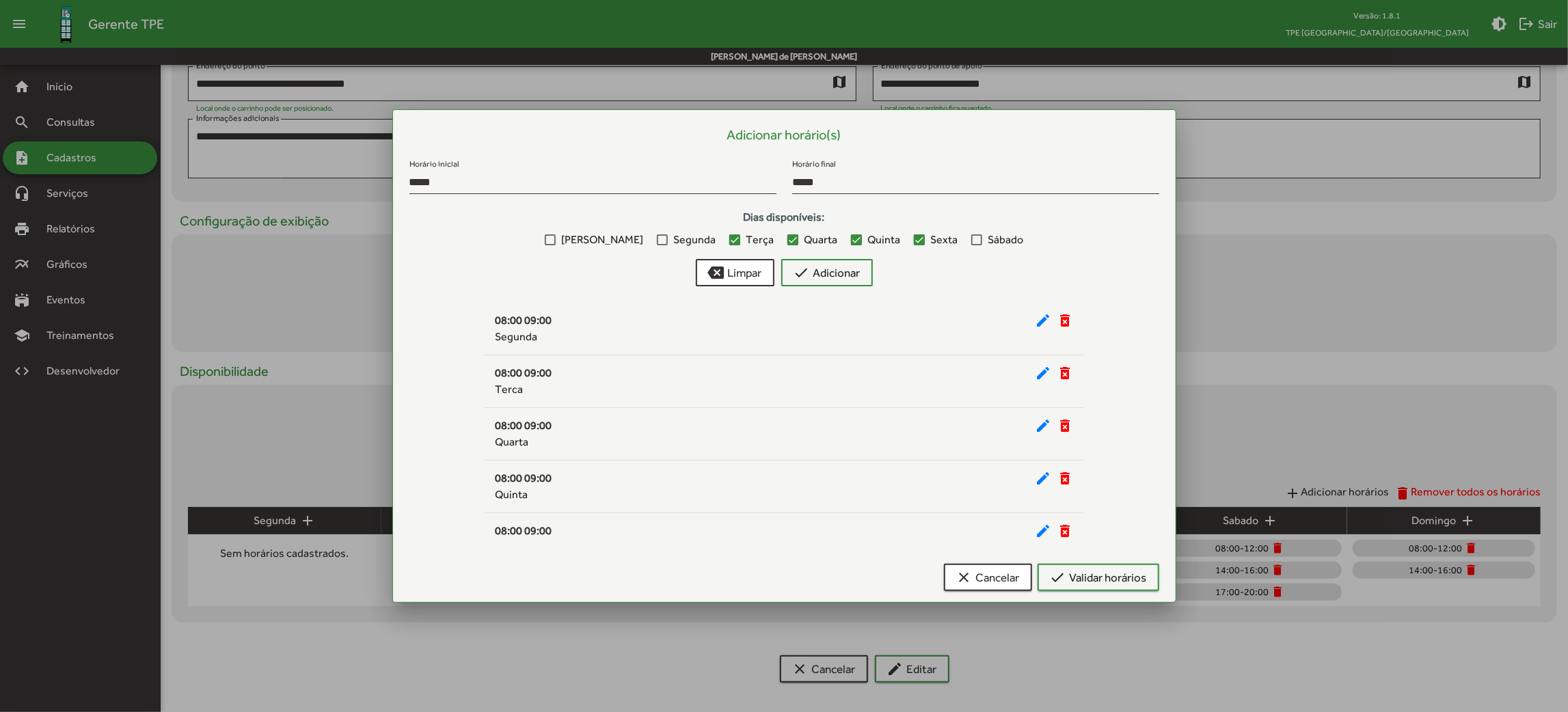 click on "Sábado" at bounding box center (1005, 240) 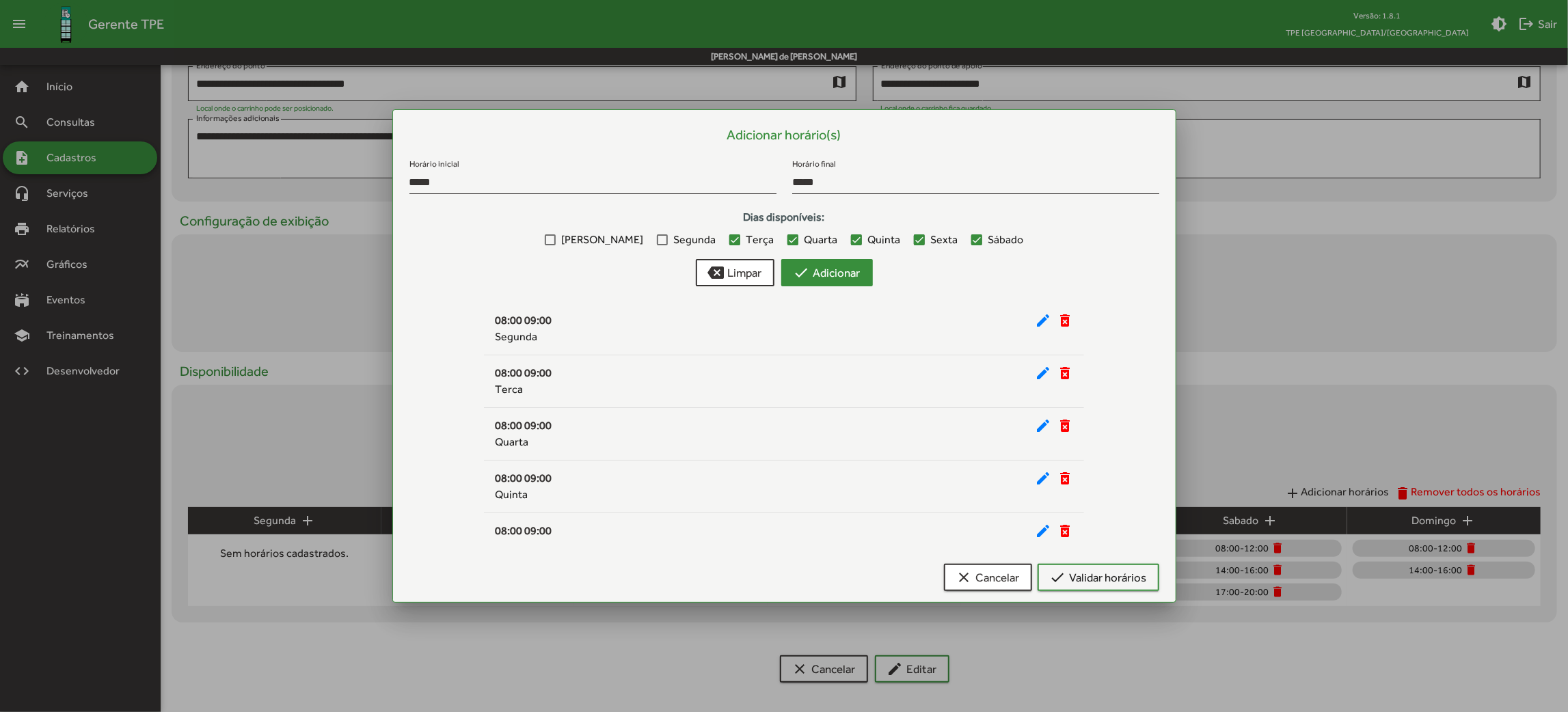 click on "check  Adicionar" at bounding box center (827, 273) 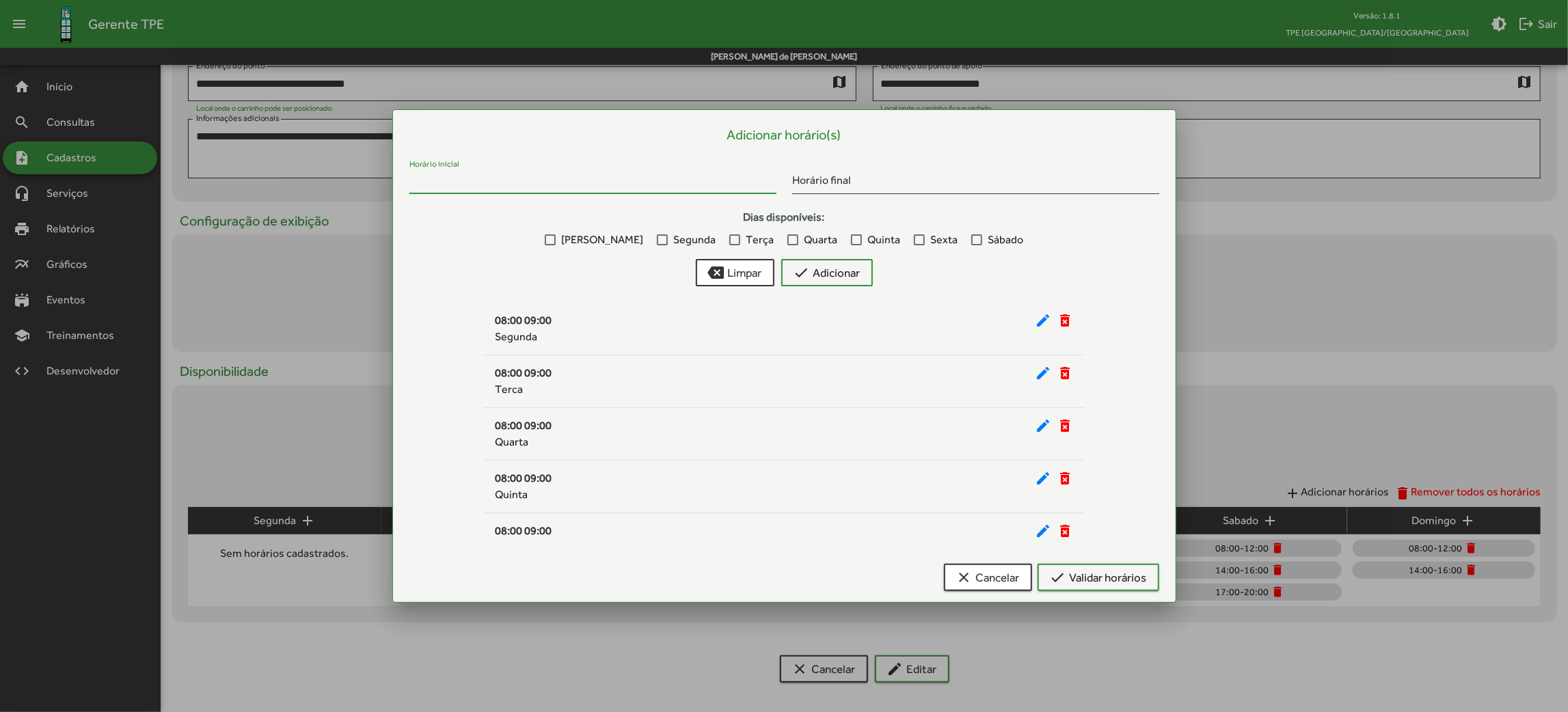 click on "Horário inicial" at bounding box center [593, 182] 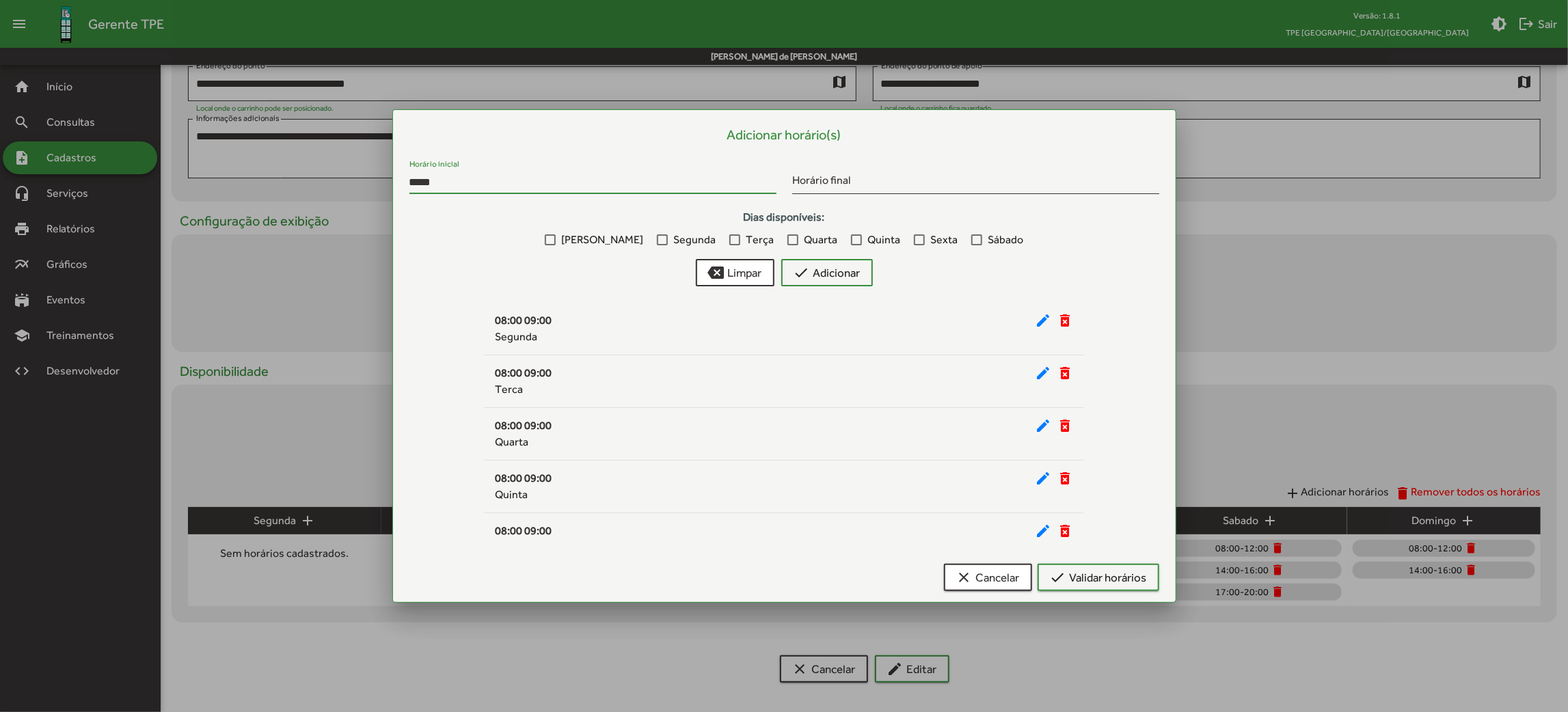 type on "*****" 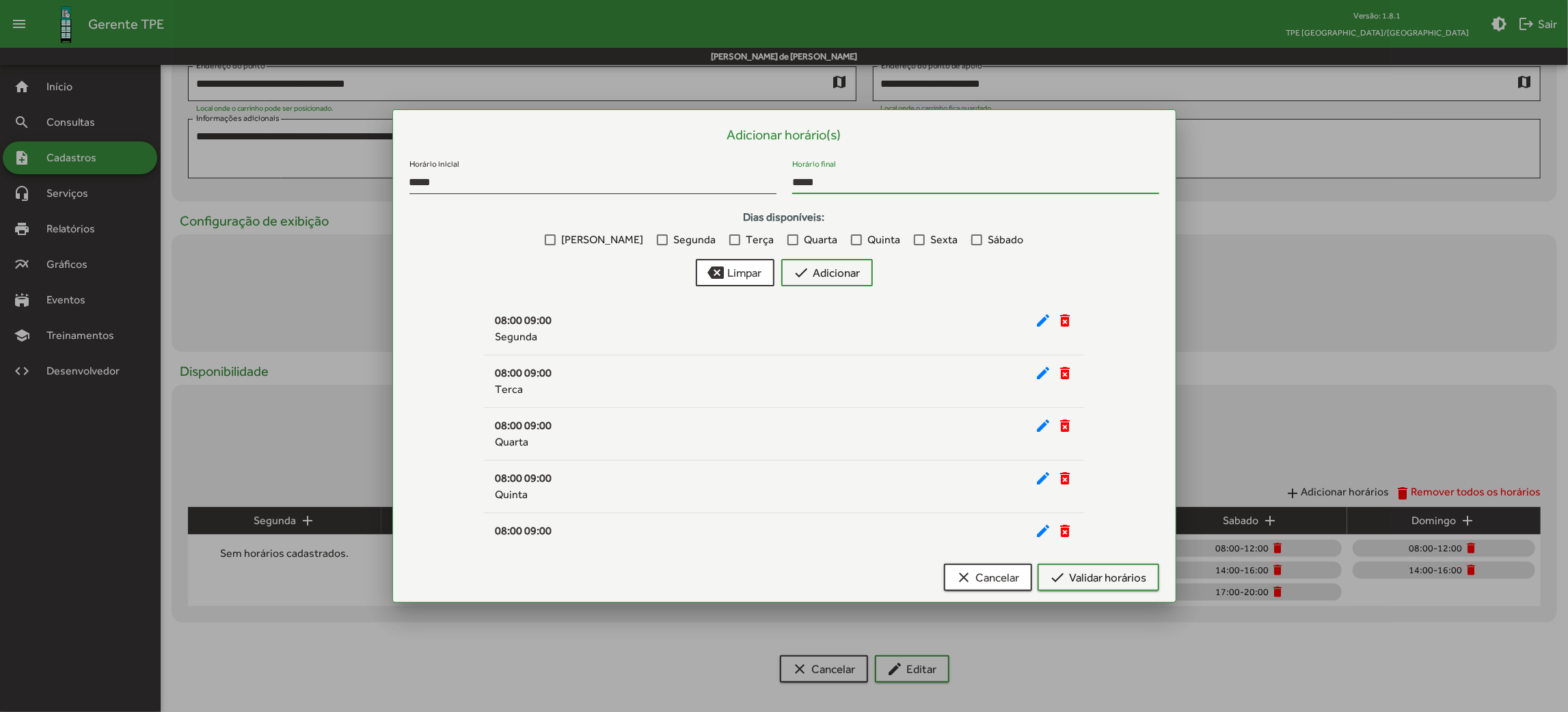 type on "*****" 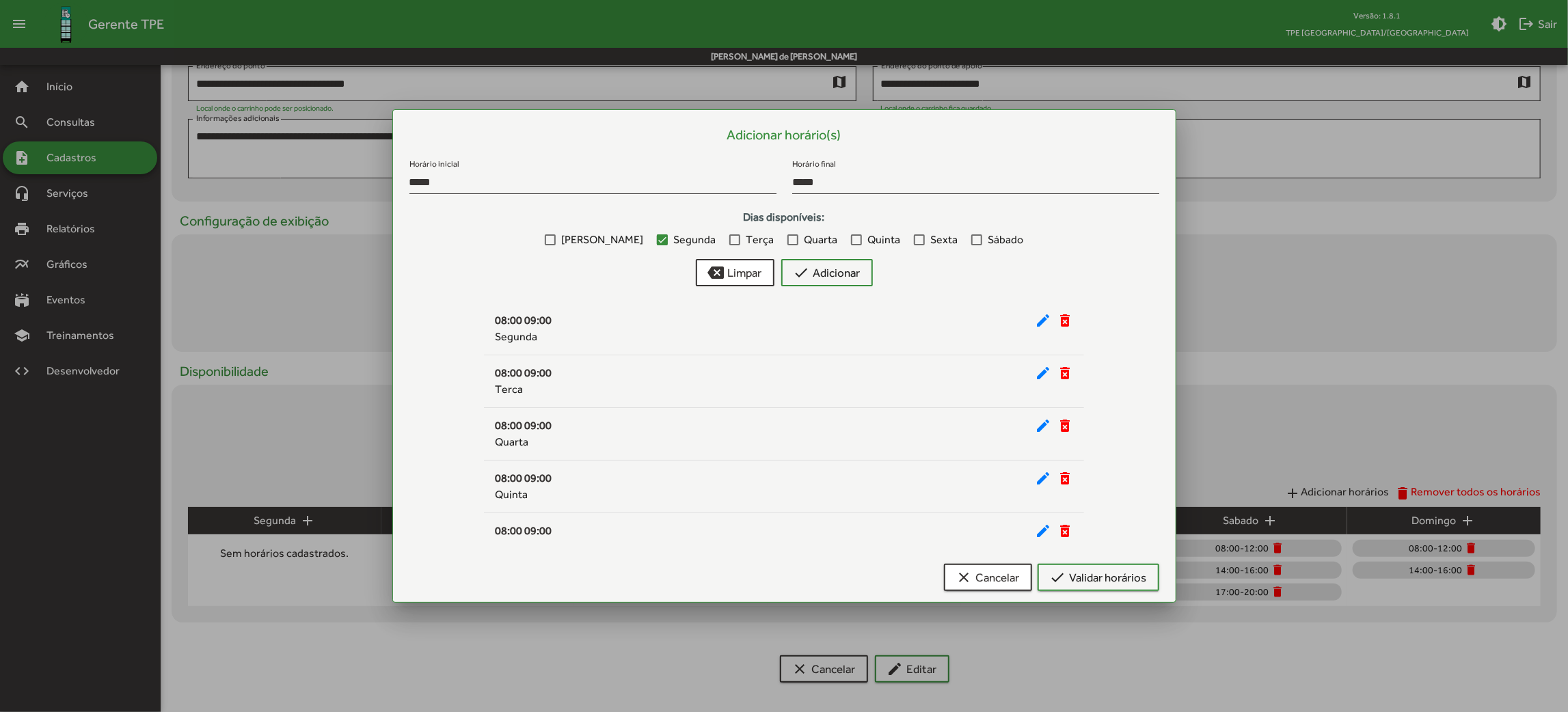 drag, startPoint x: 748, startPoint y: 236, endPoint x: 776, endPoint y: 237, distance: 28.01785 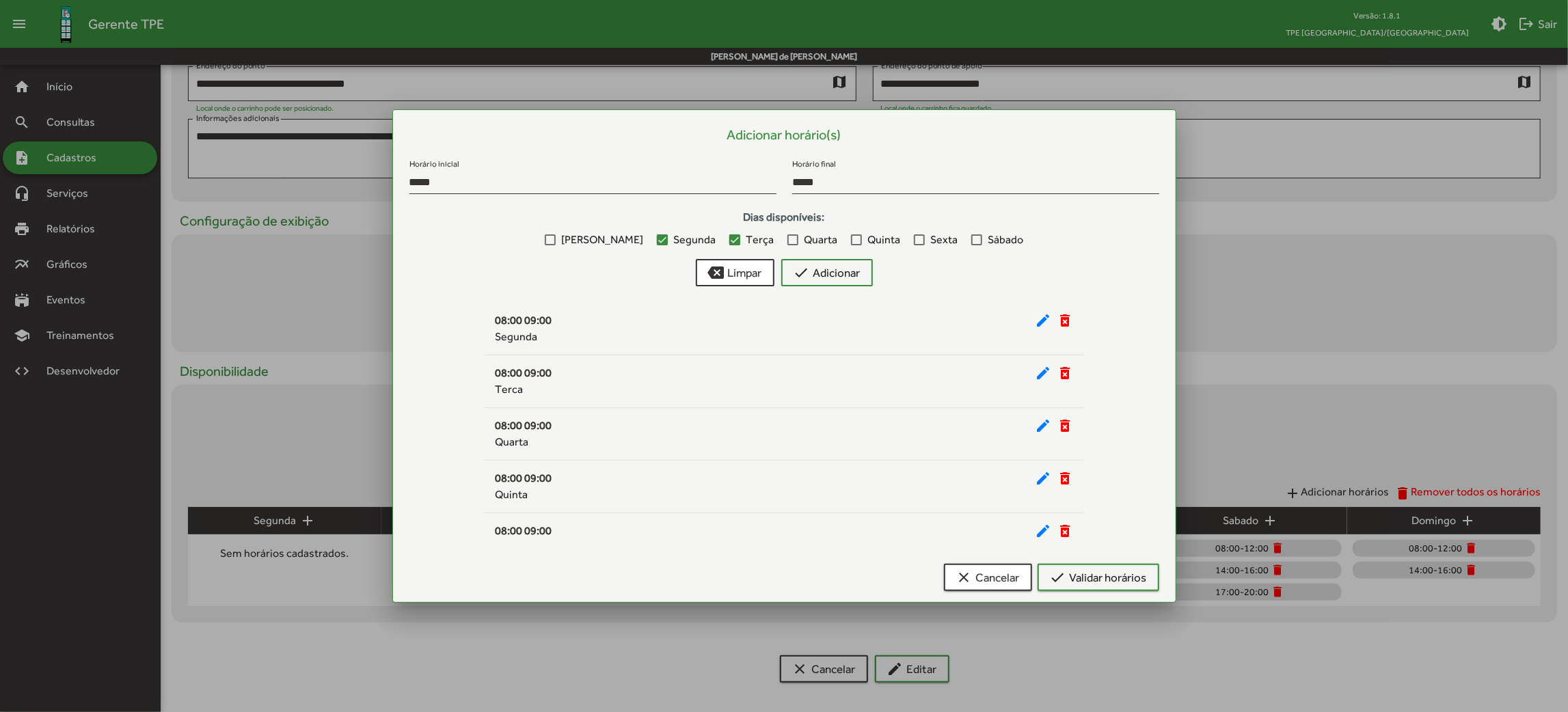 click on "Quarta" at bounding box center (820, 240) 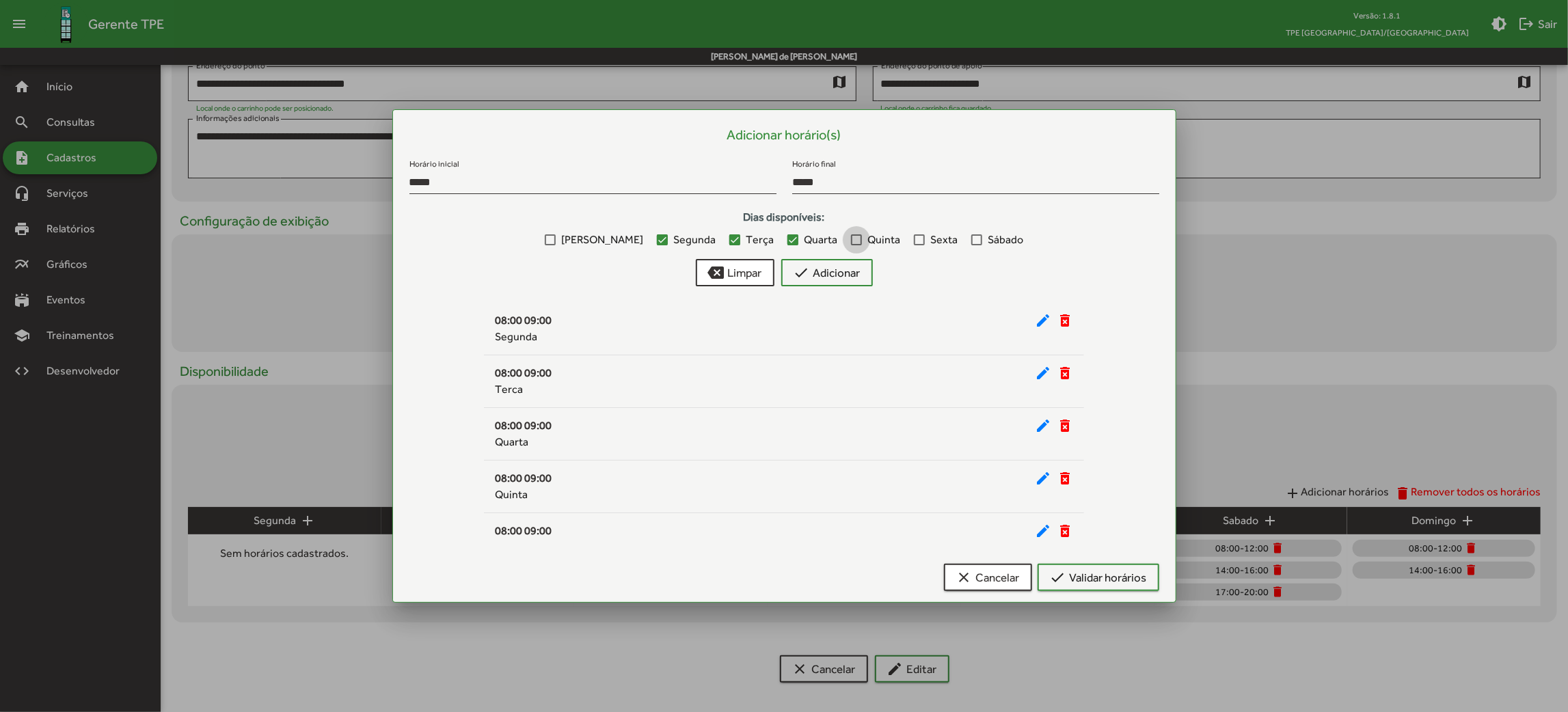 click on "Quinta" at bounding box center (884, 240) 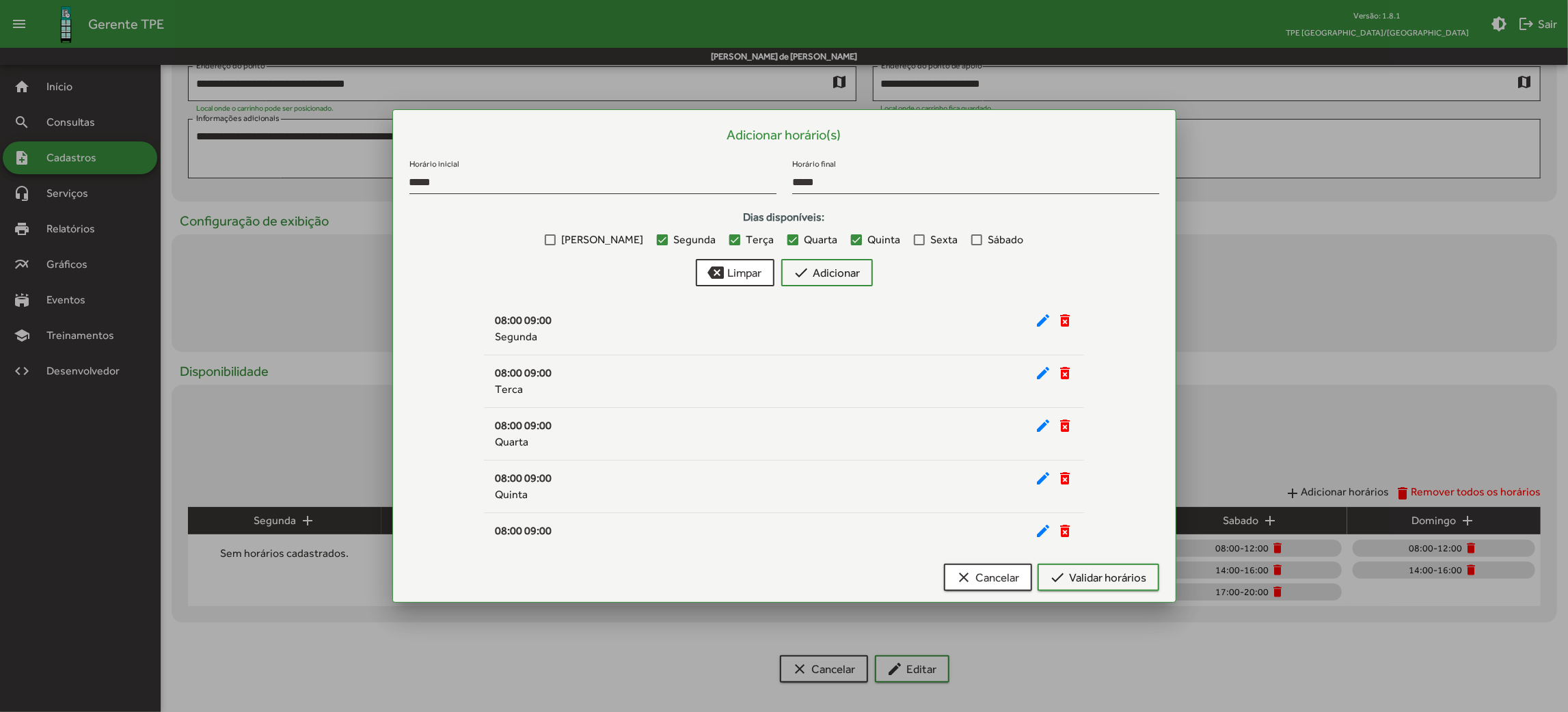 click on "Sexta" at bounding box center [944, 240] 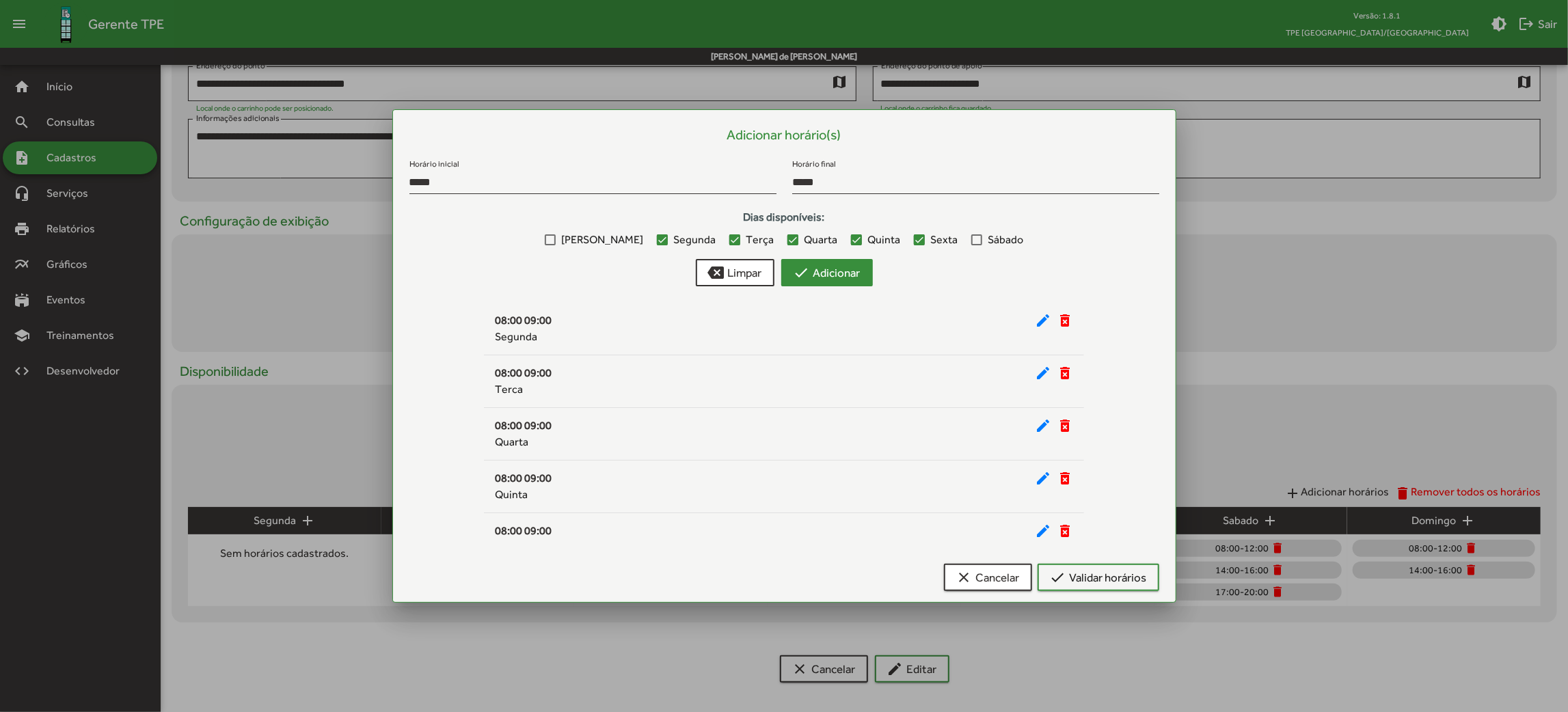 click on "check  Adicionar" at bounding box center [827, 273] 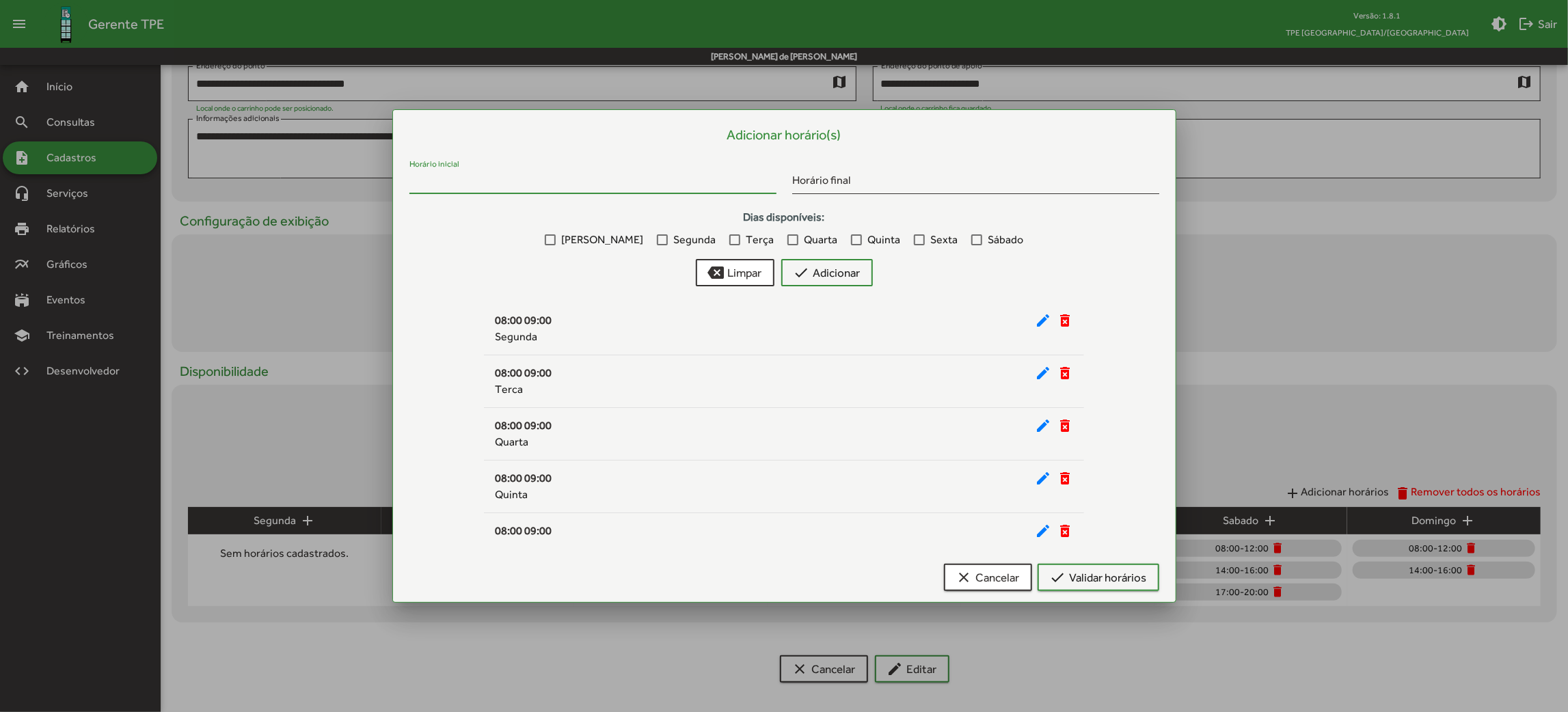 click on "Horário inicial" at bounding box center [593, 182] 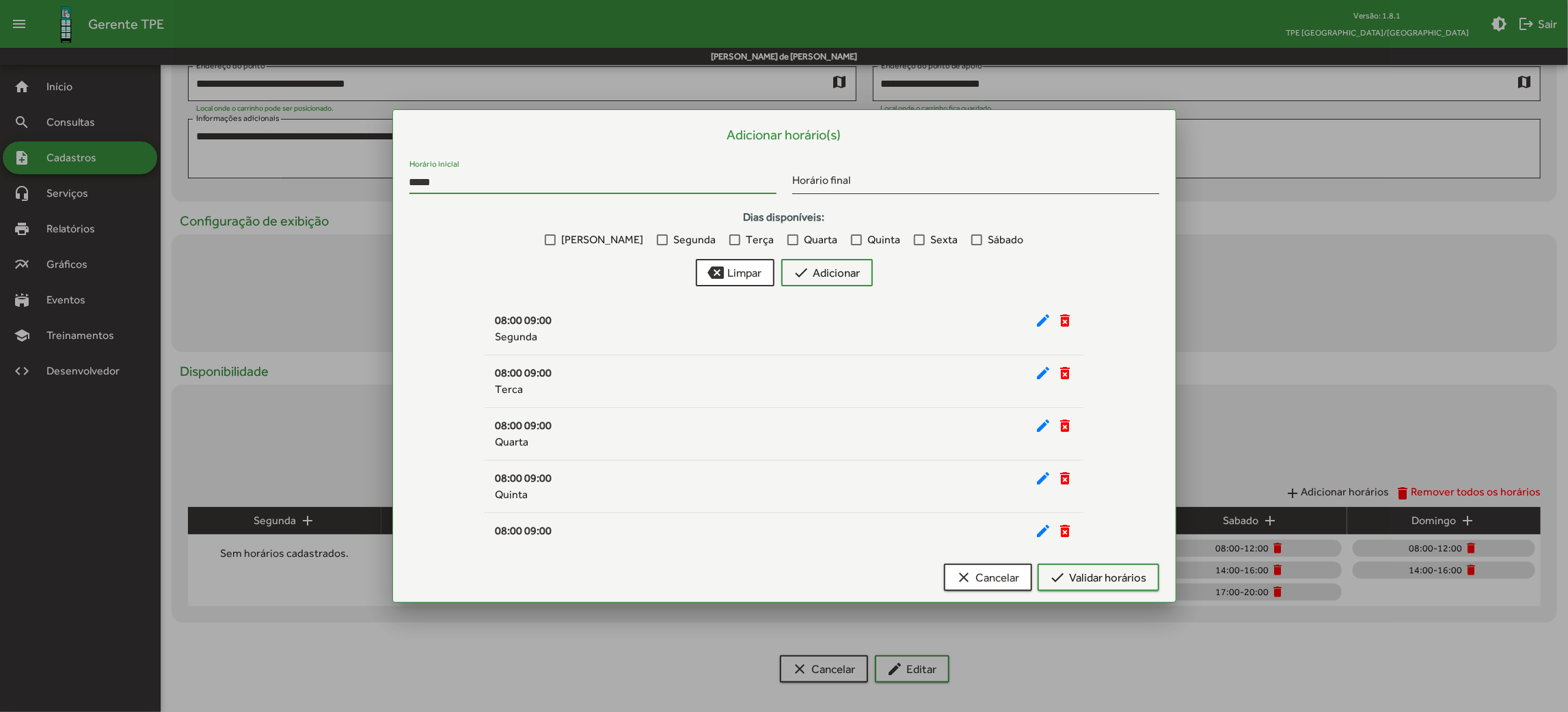 type on "*****" 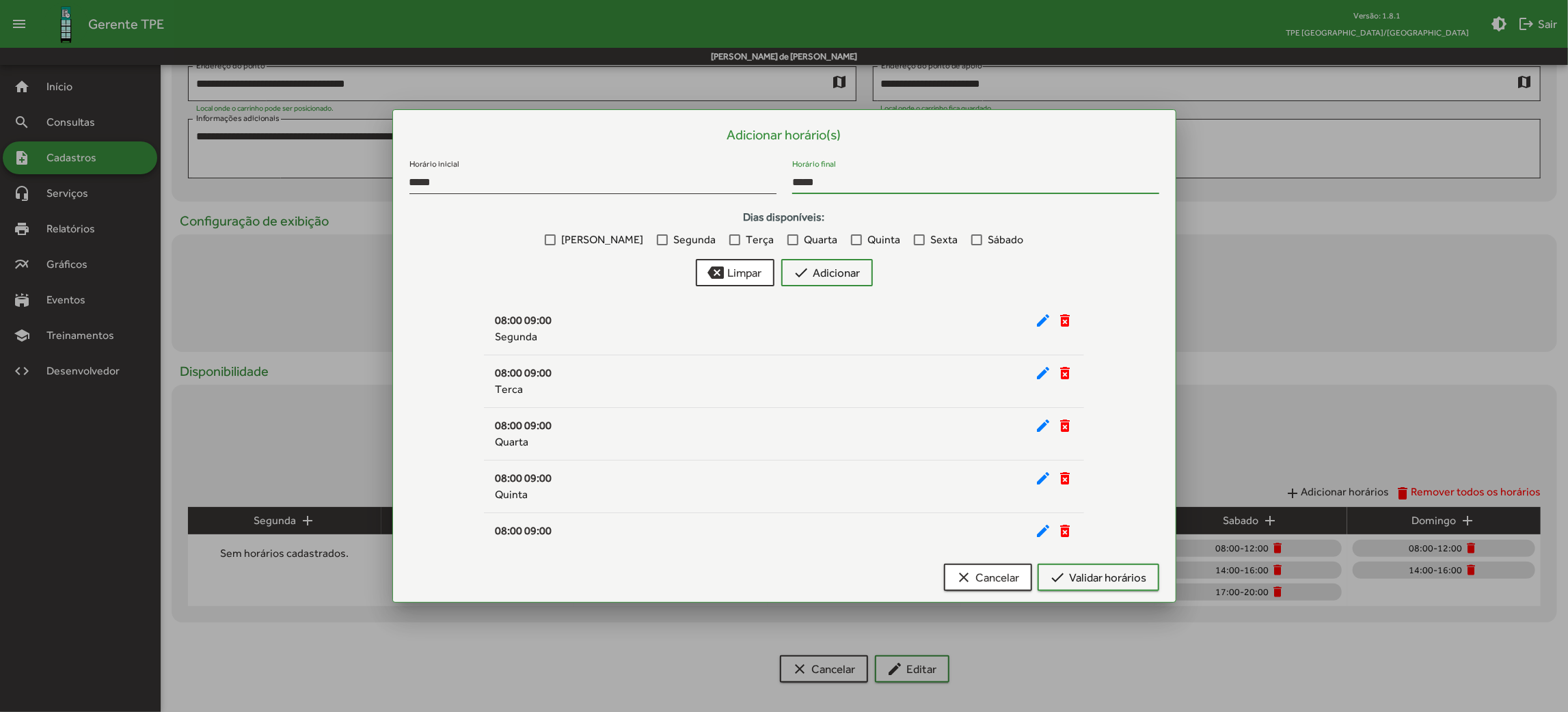 type on "*****" 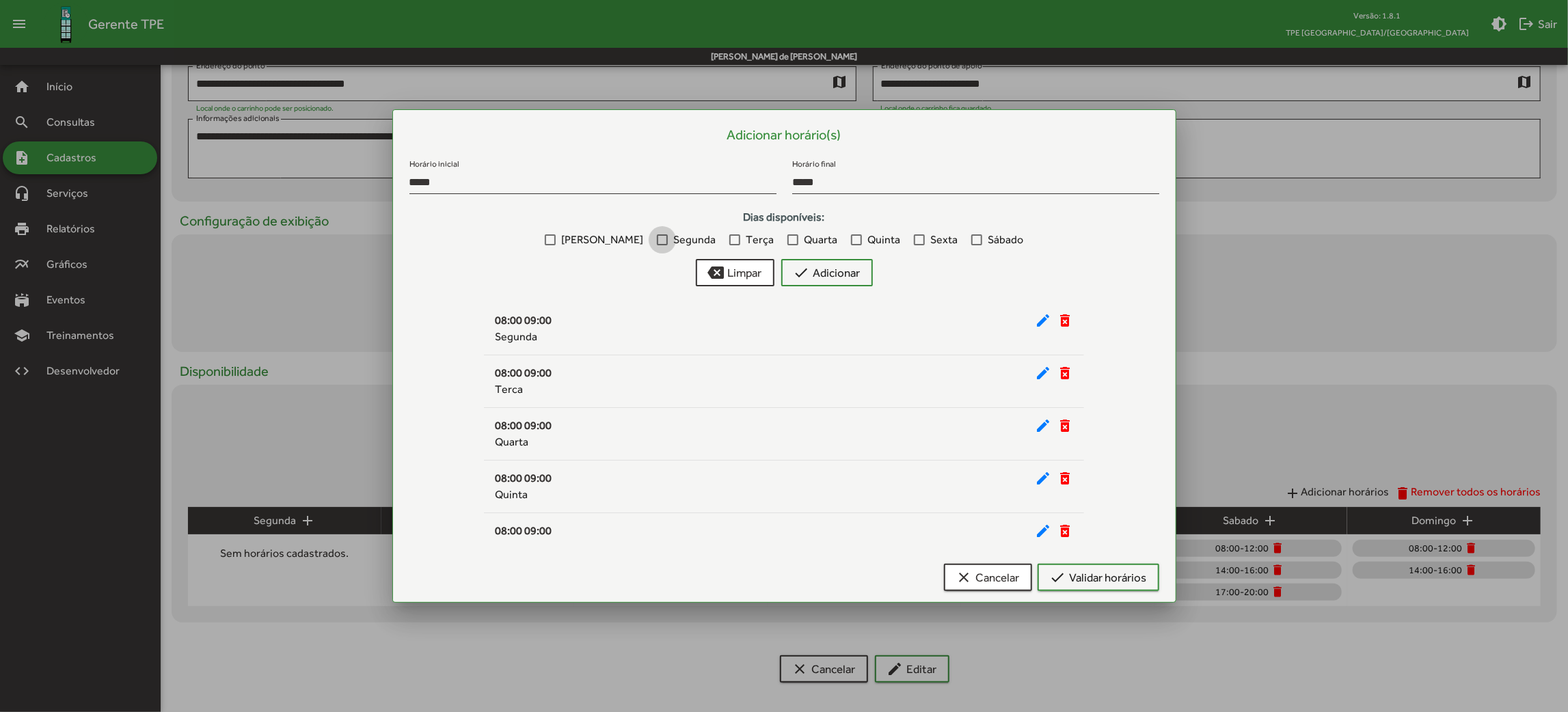 click on "Segunda" at bounding box center (694, 240) 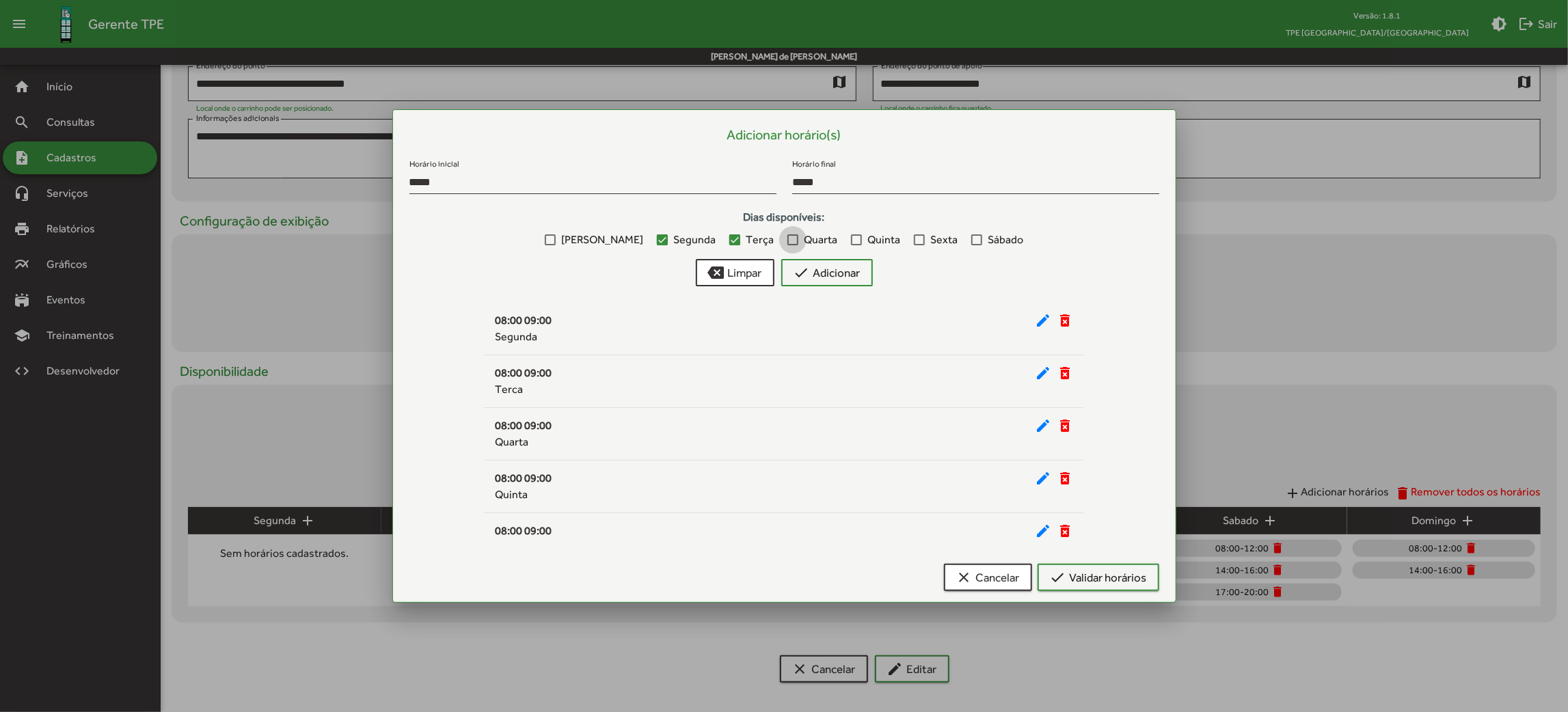 click on "Quarta" at bounding box center [812, 240] 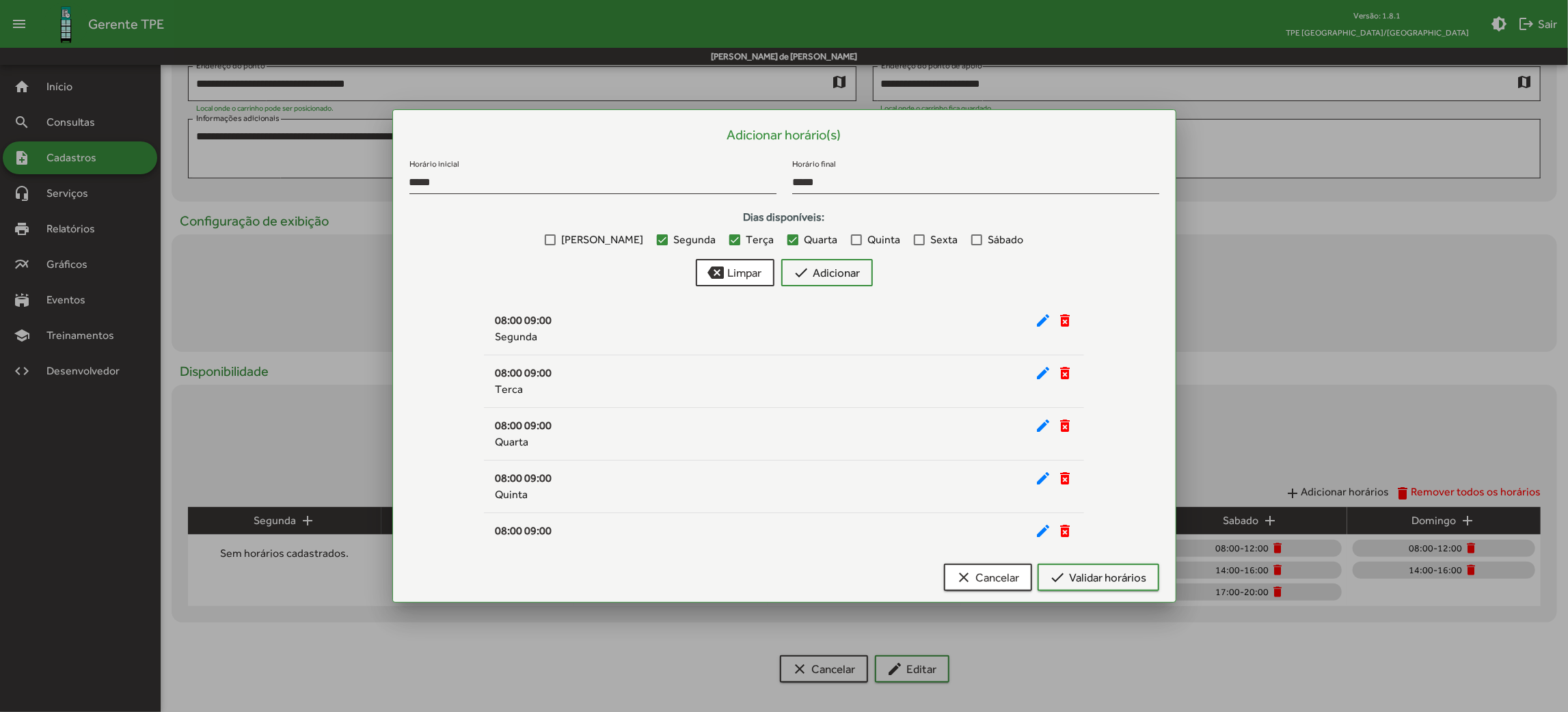 drag, startPoint x: 843, startPoint y: 242, endPoint x: 868, endPoint y: 242, distance: 25 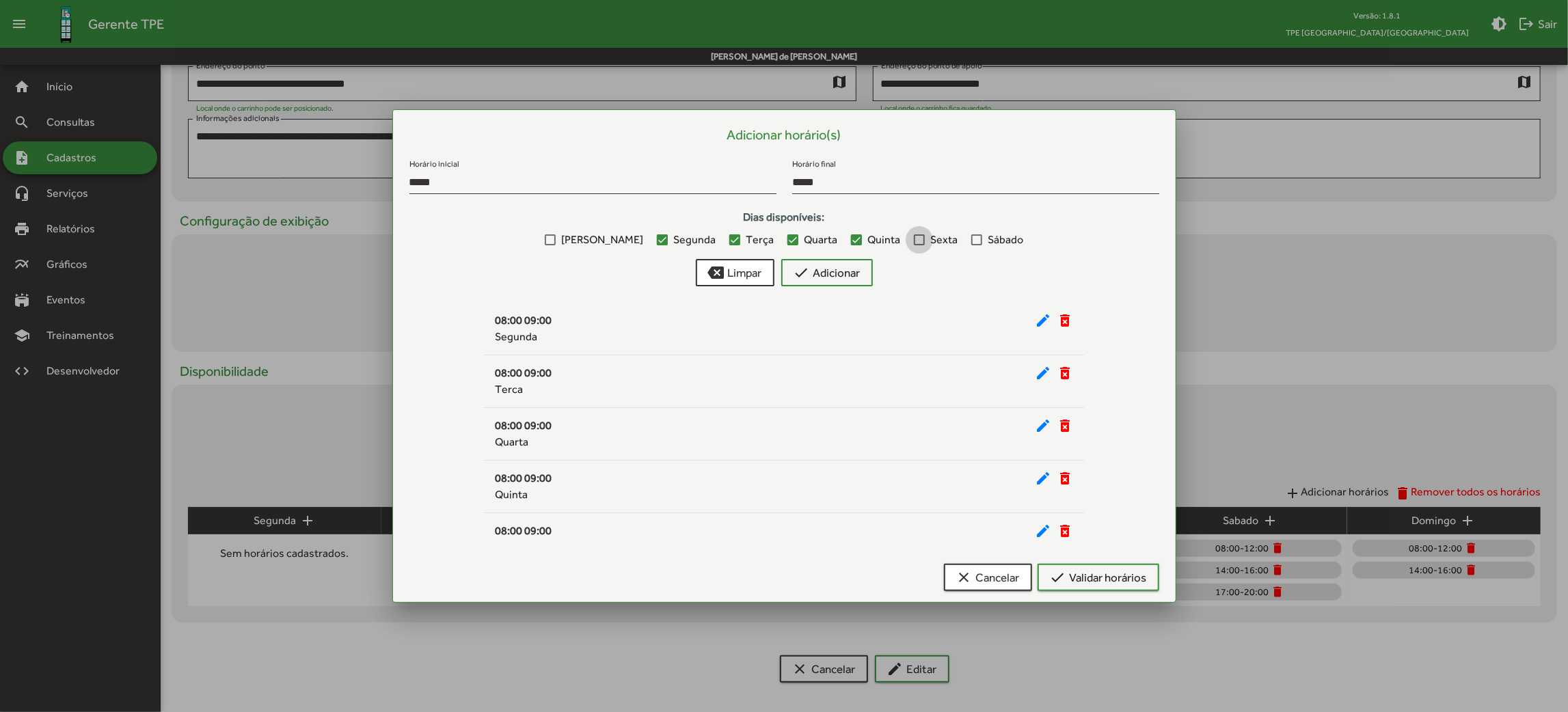 drag, startPoint x: 902, startPoint y: 241, endPoint x: 945, endPoint y: 243, distance: 43.046487 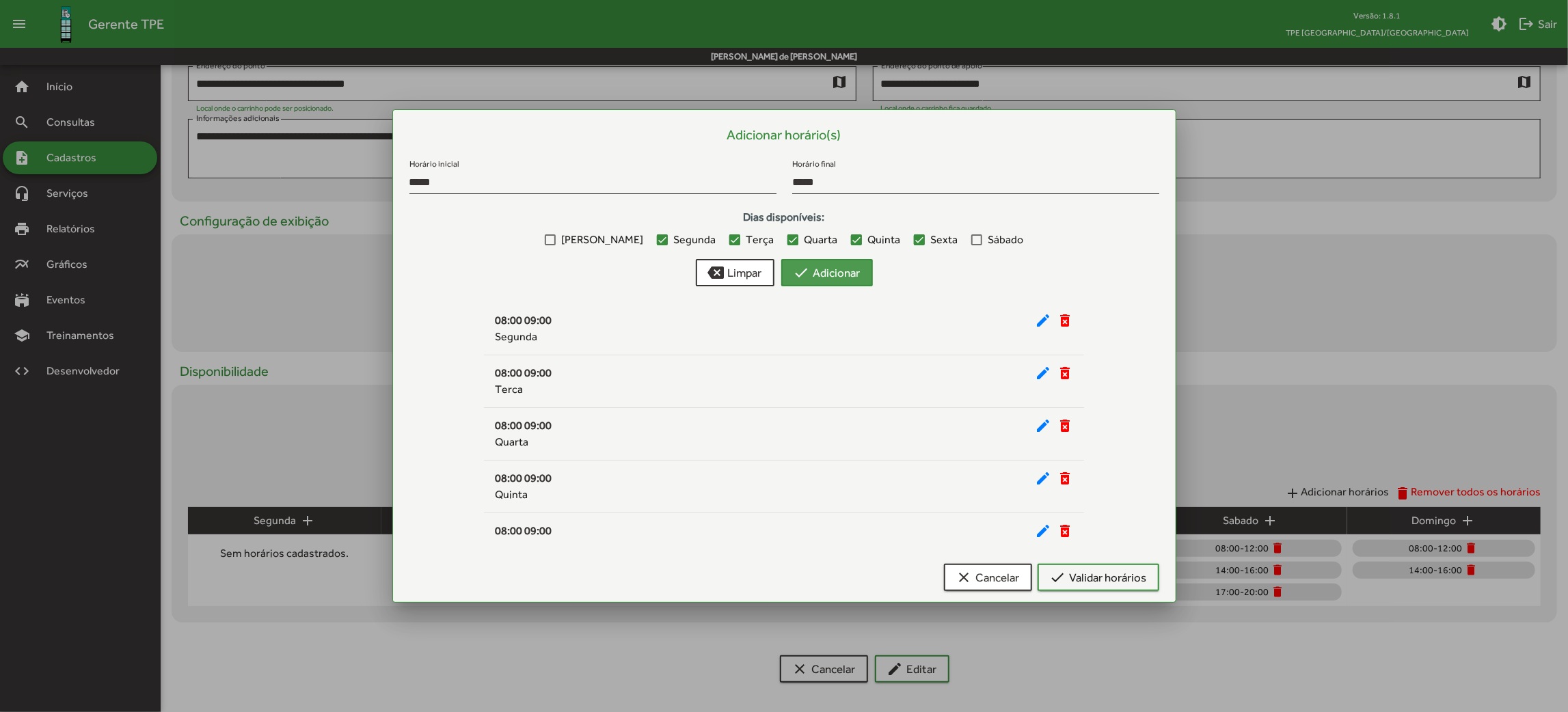 click on "check  Adicionar" at bounding box center [827, 273] 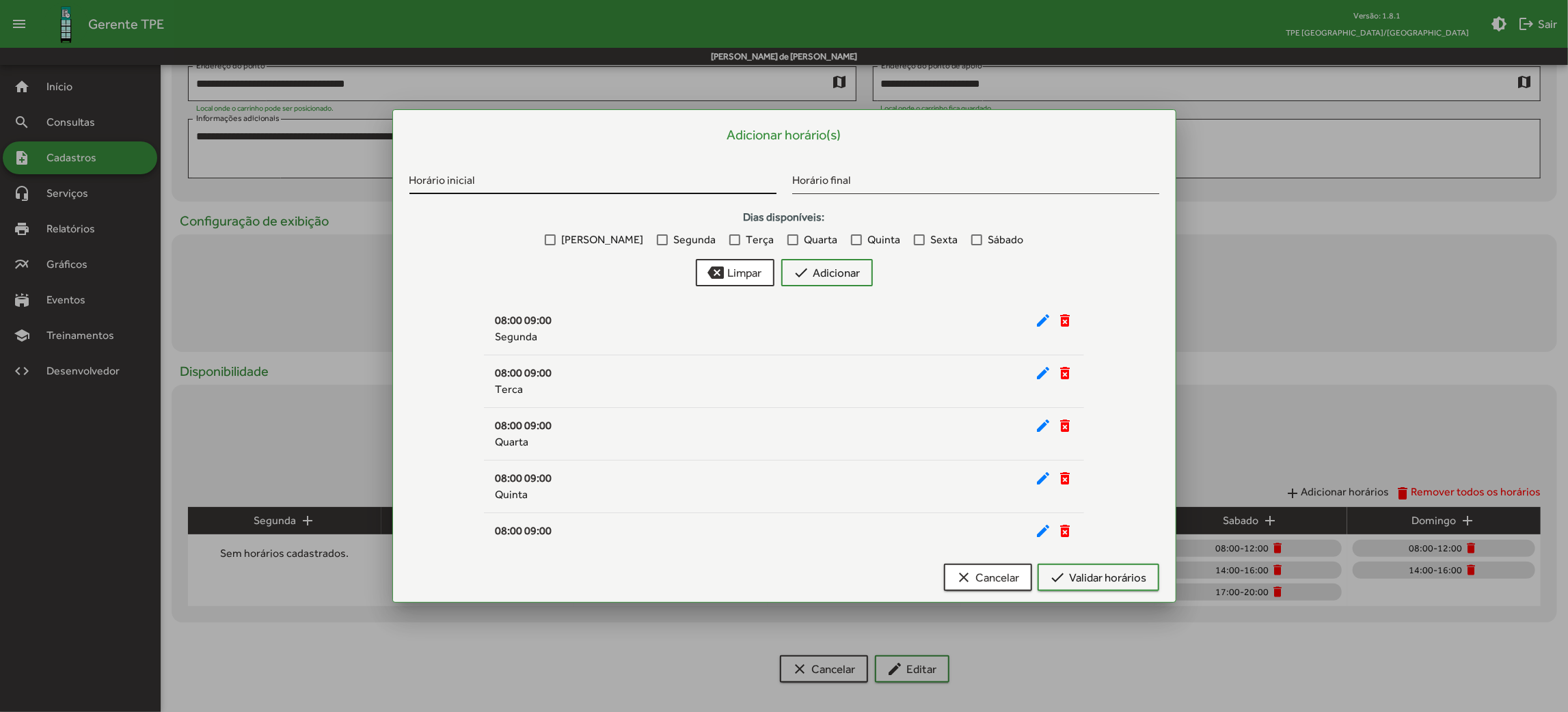 click on "Horário inicial" at bounding box center (593, 182) 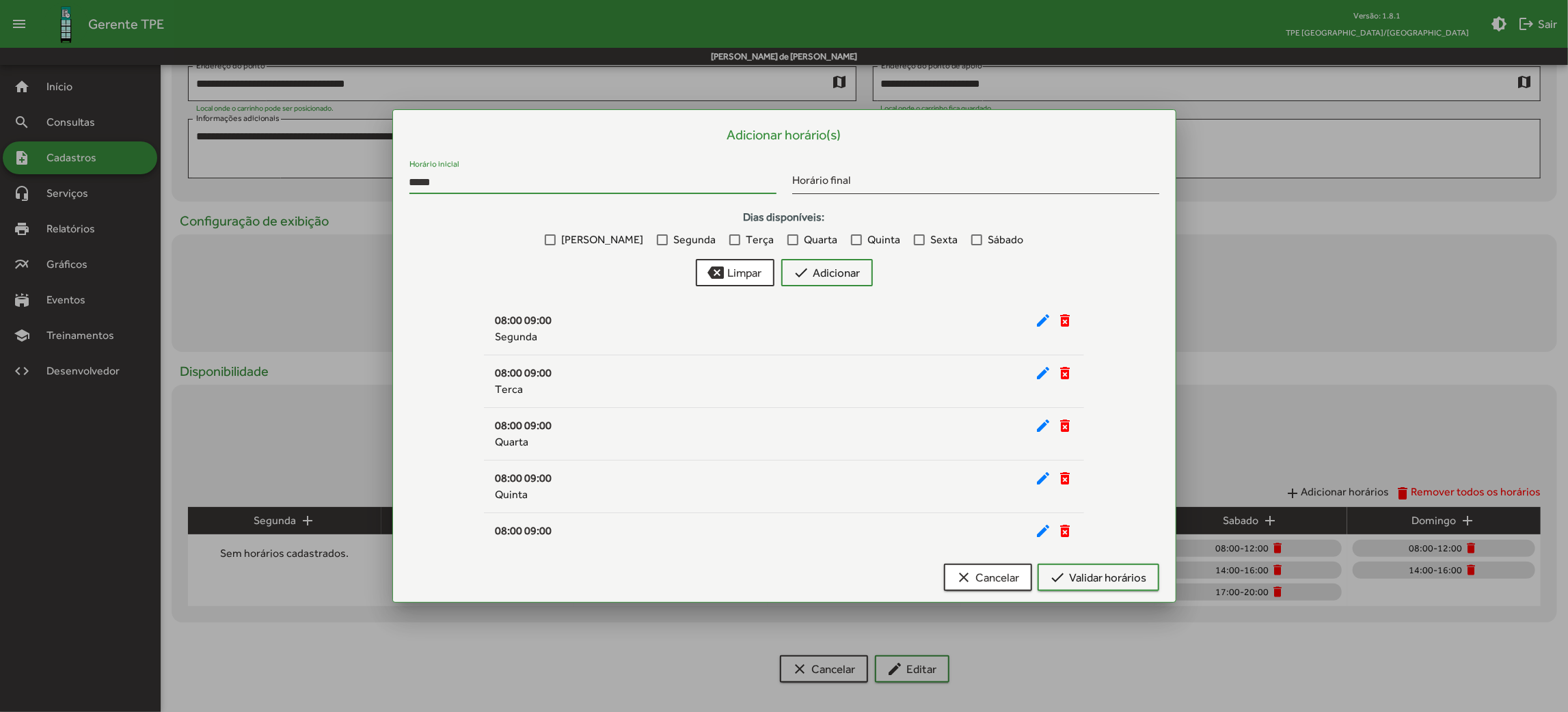 type on "*****" 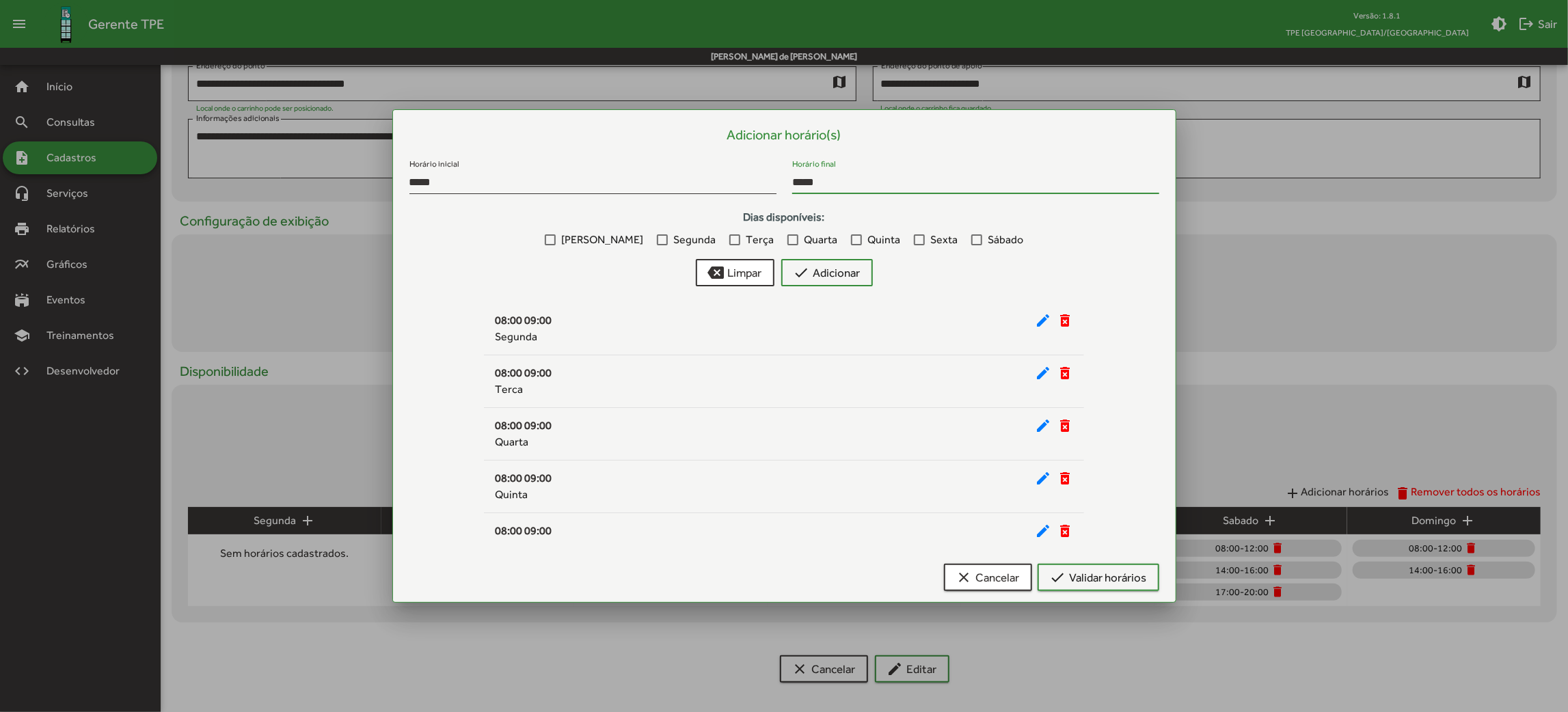type on "*****" 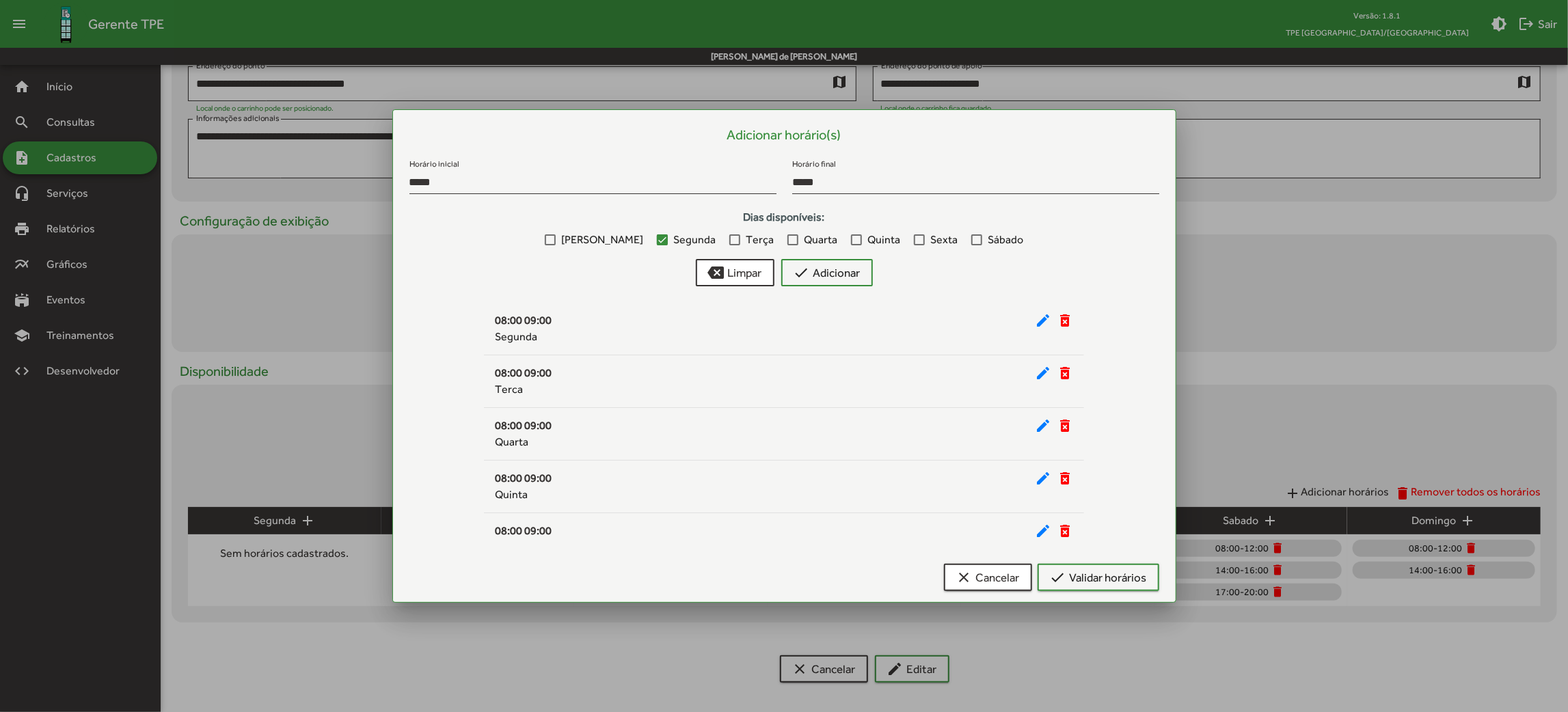 click on "Terça" at bounding box center [759, 240] 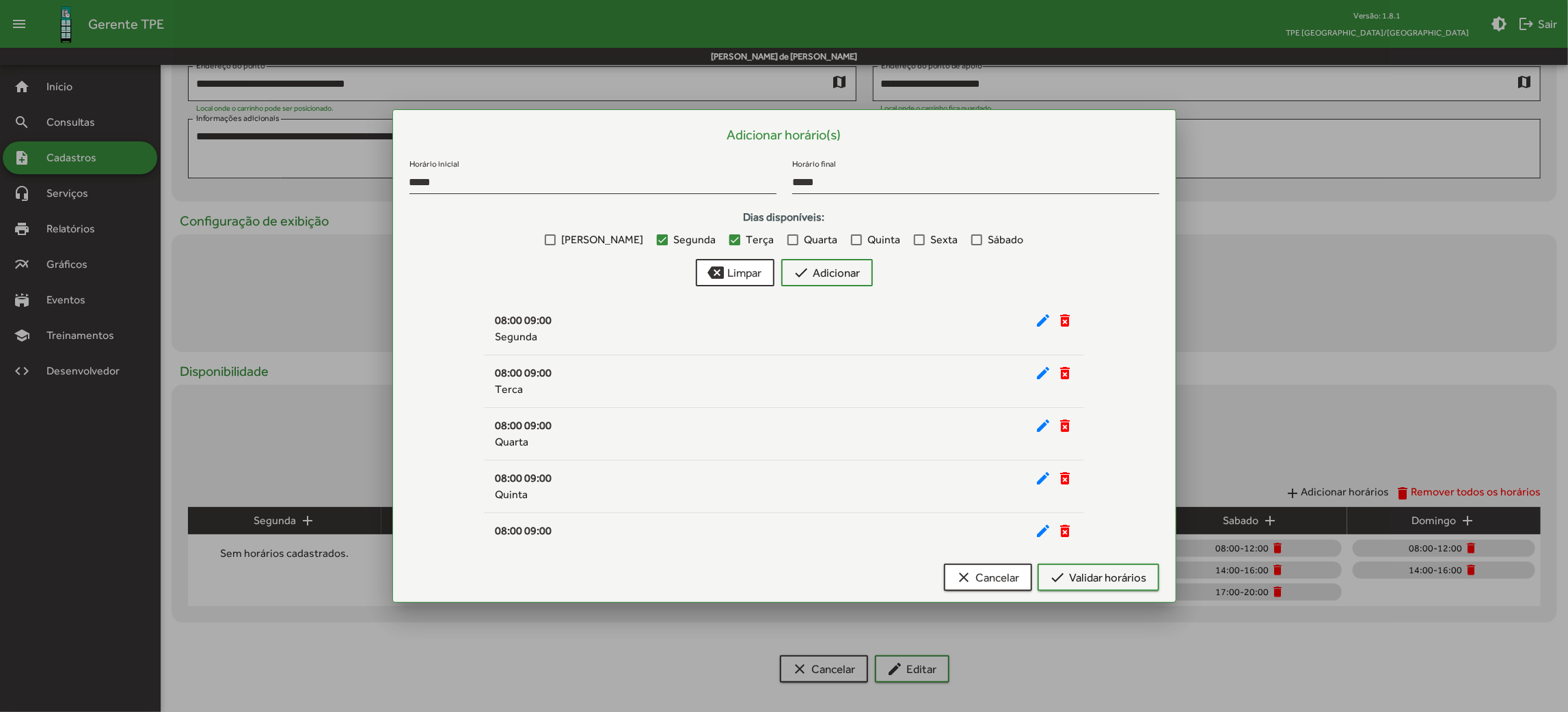 click on "Quarta" at bounding box center [820, 240] 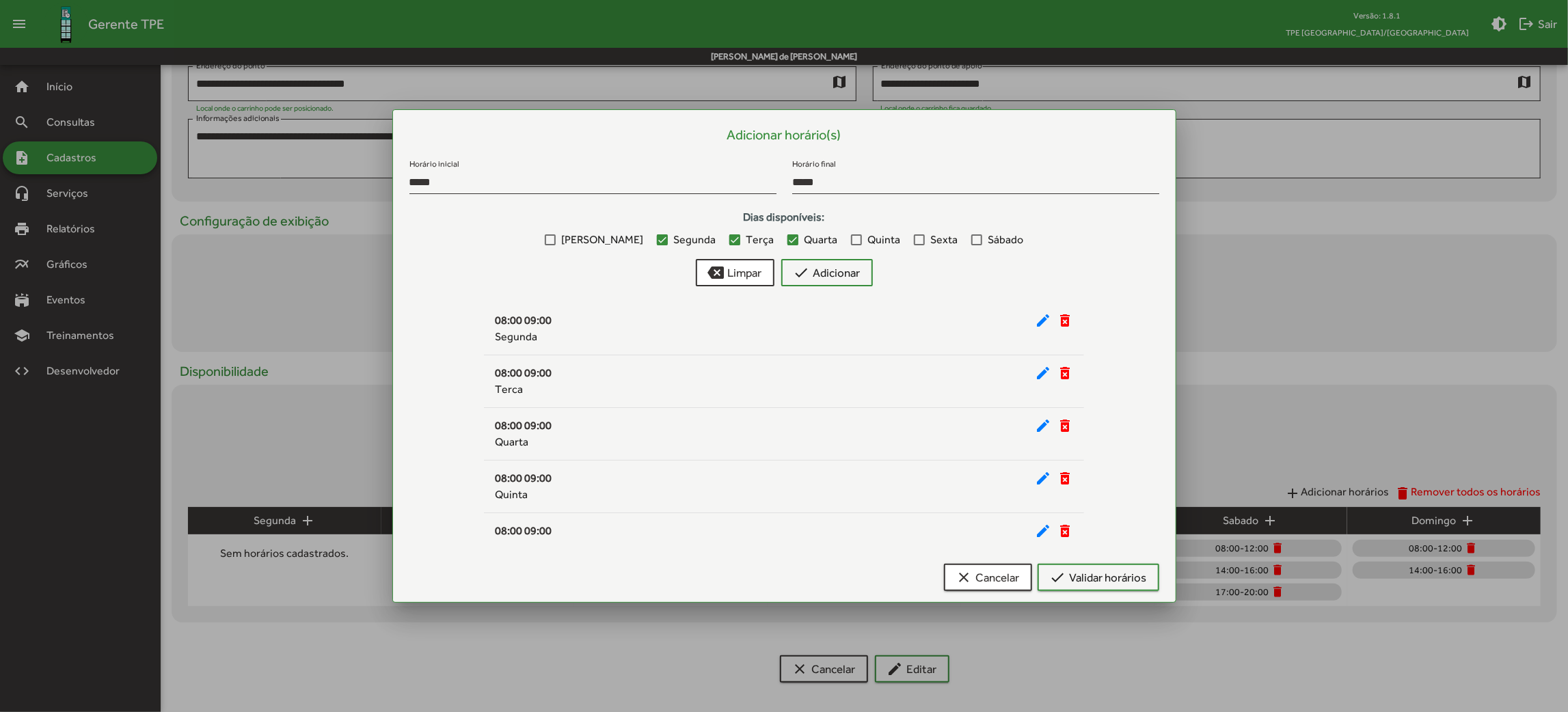 click on "Quinta" at bounding box center [884, 240] 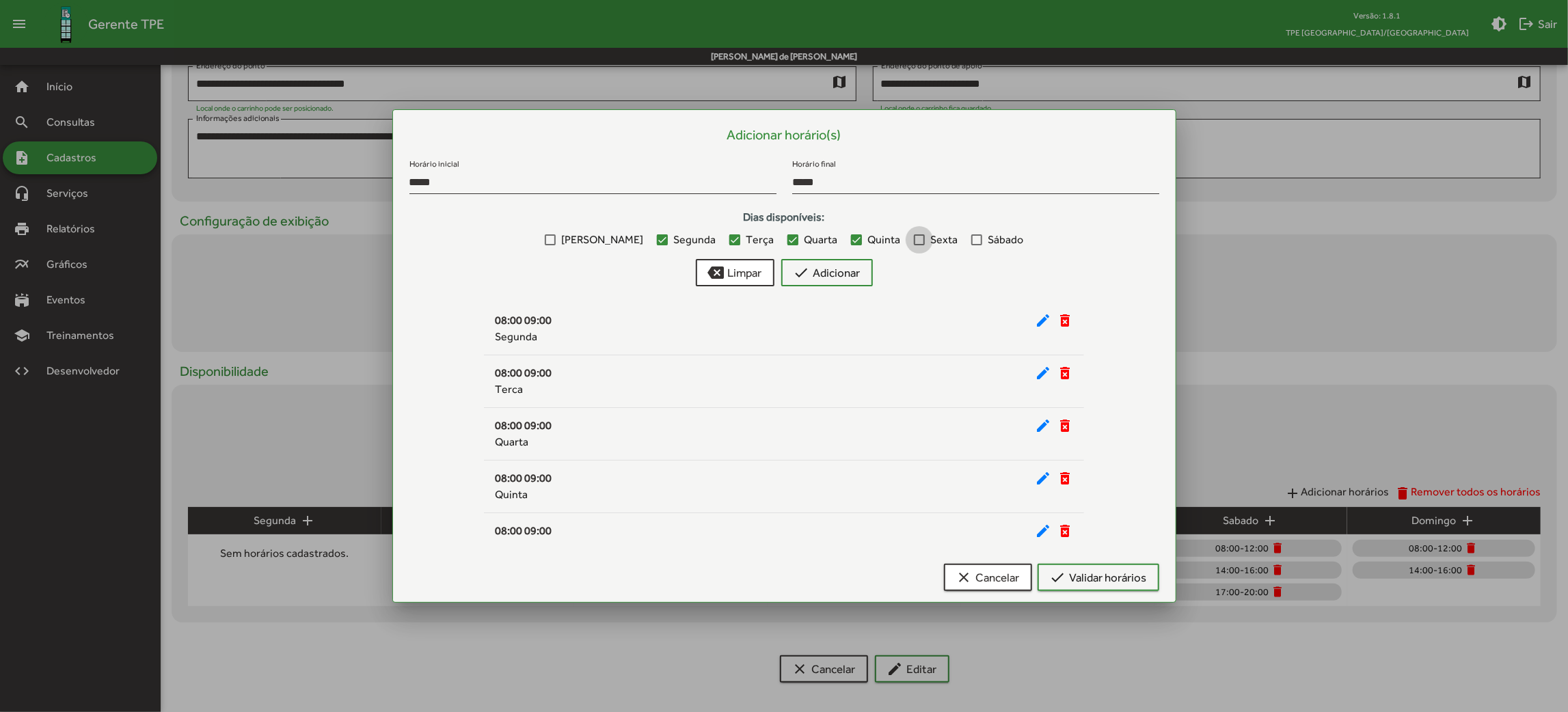 click on "Sexta" at bounding box center [936, 240] 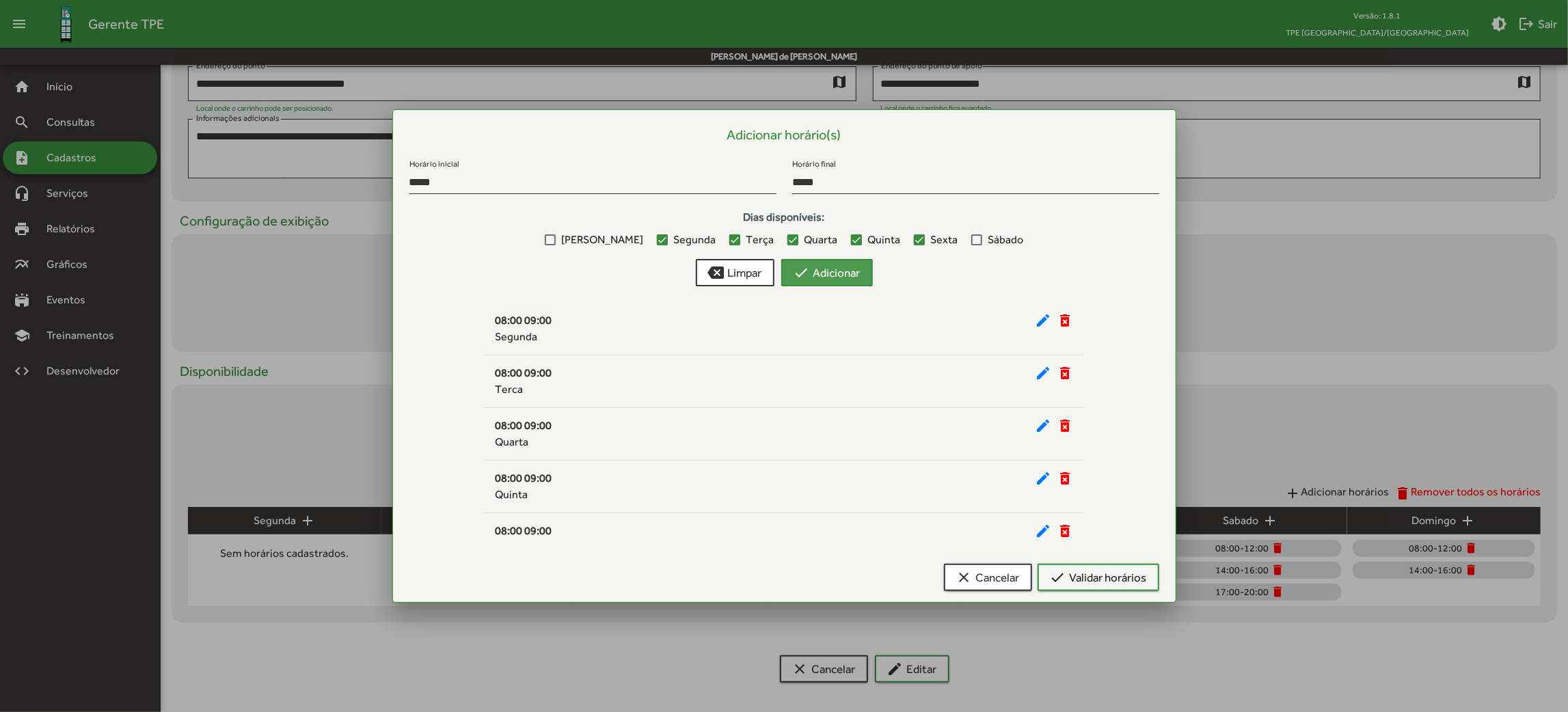 click on "check  Adicionar" at bounding box center (827, 273) 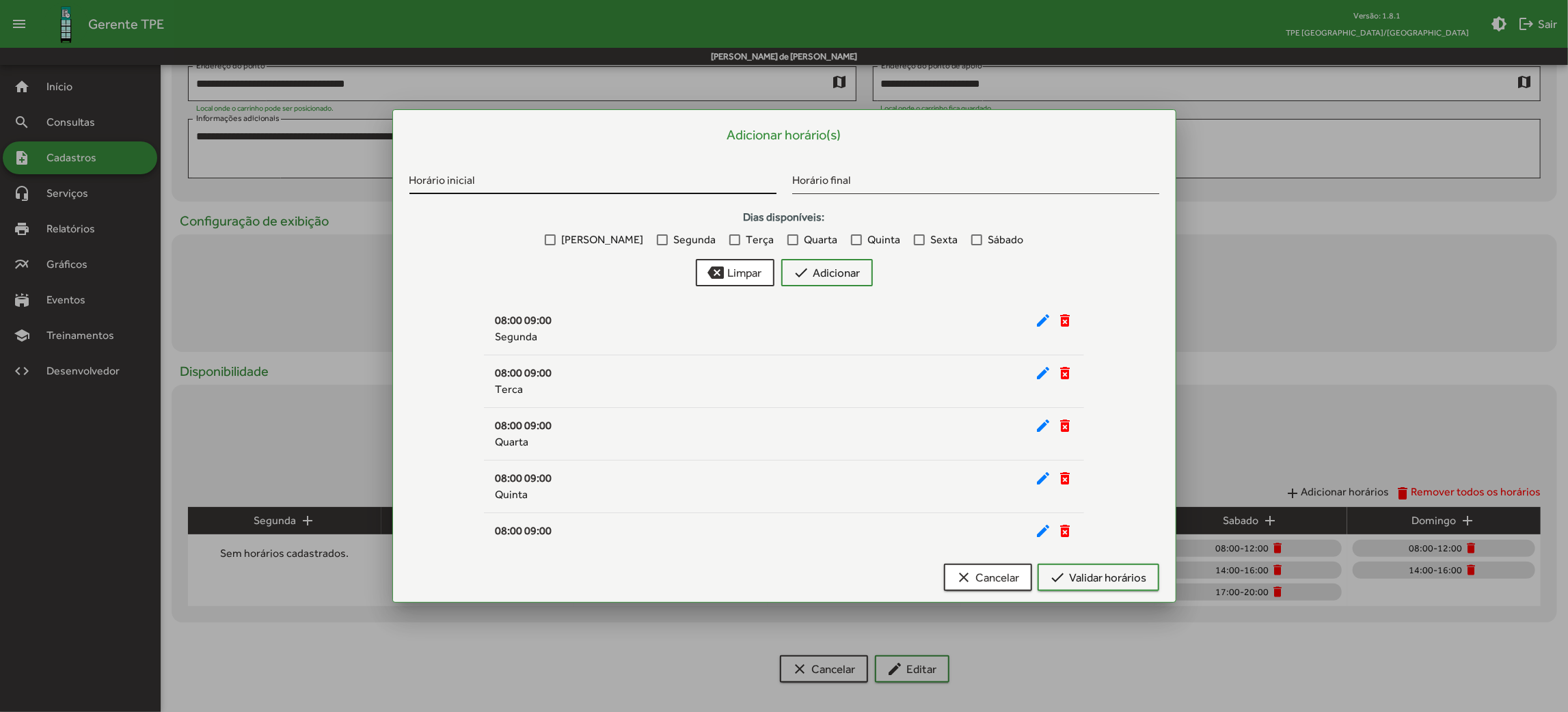 click on "Horário inicial" at bounding box center (593, 178) 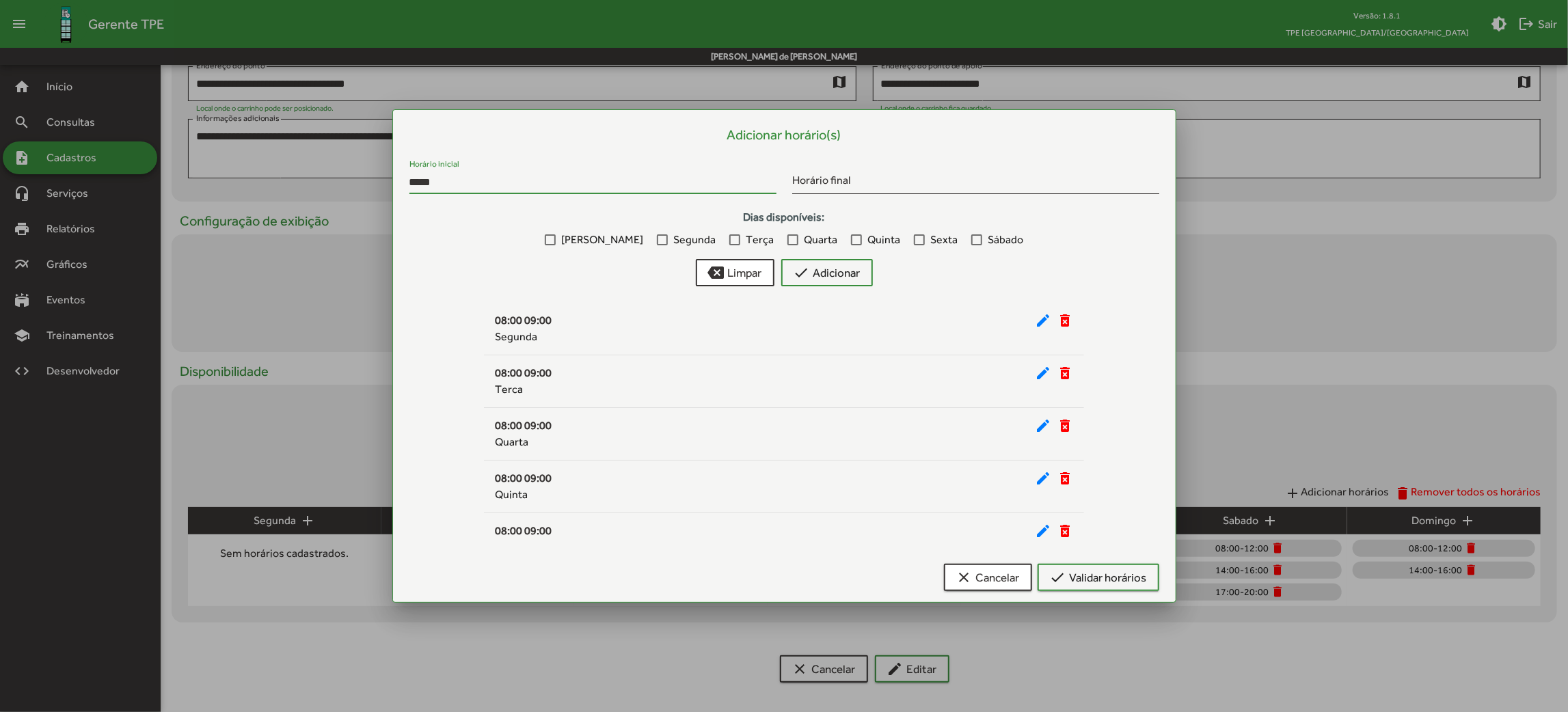 type on "*****" 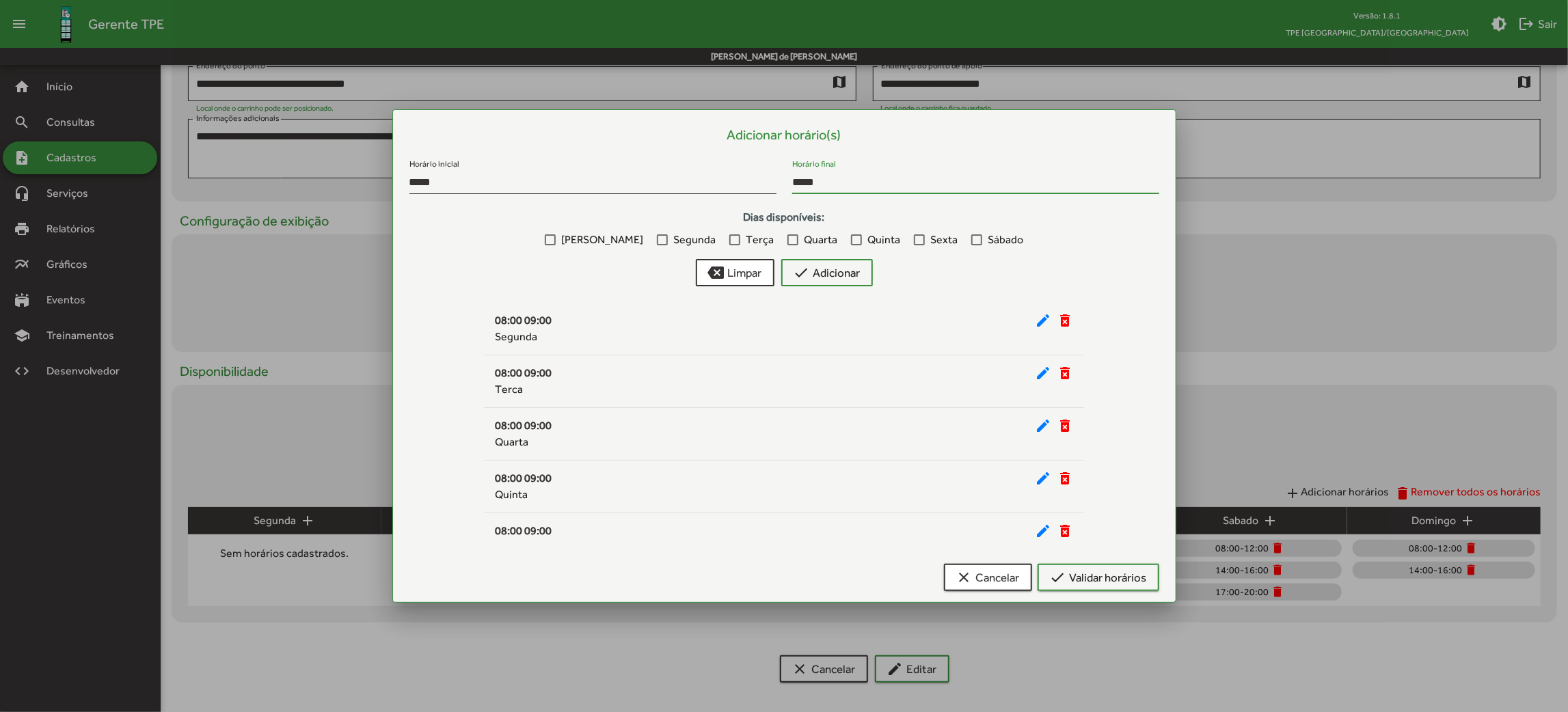 type on "*****" 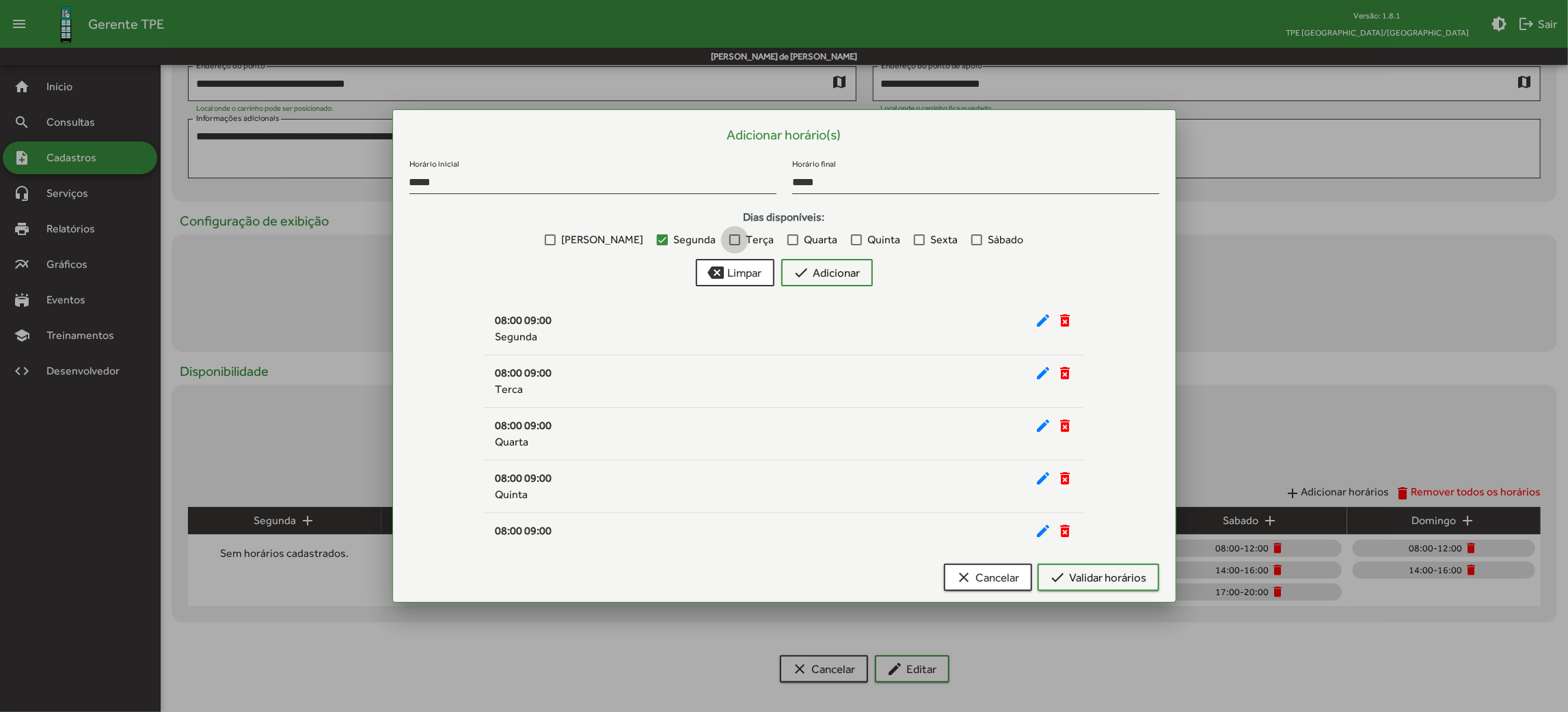 drag, startPoint x: 733, startPoint y: 237, endPoint x: 754, endPoint y: 241, distance: 21.377558 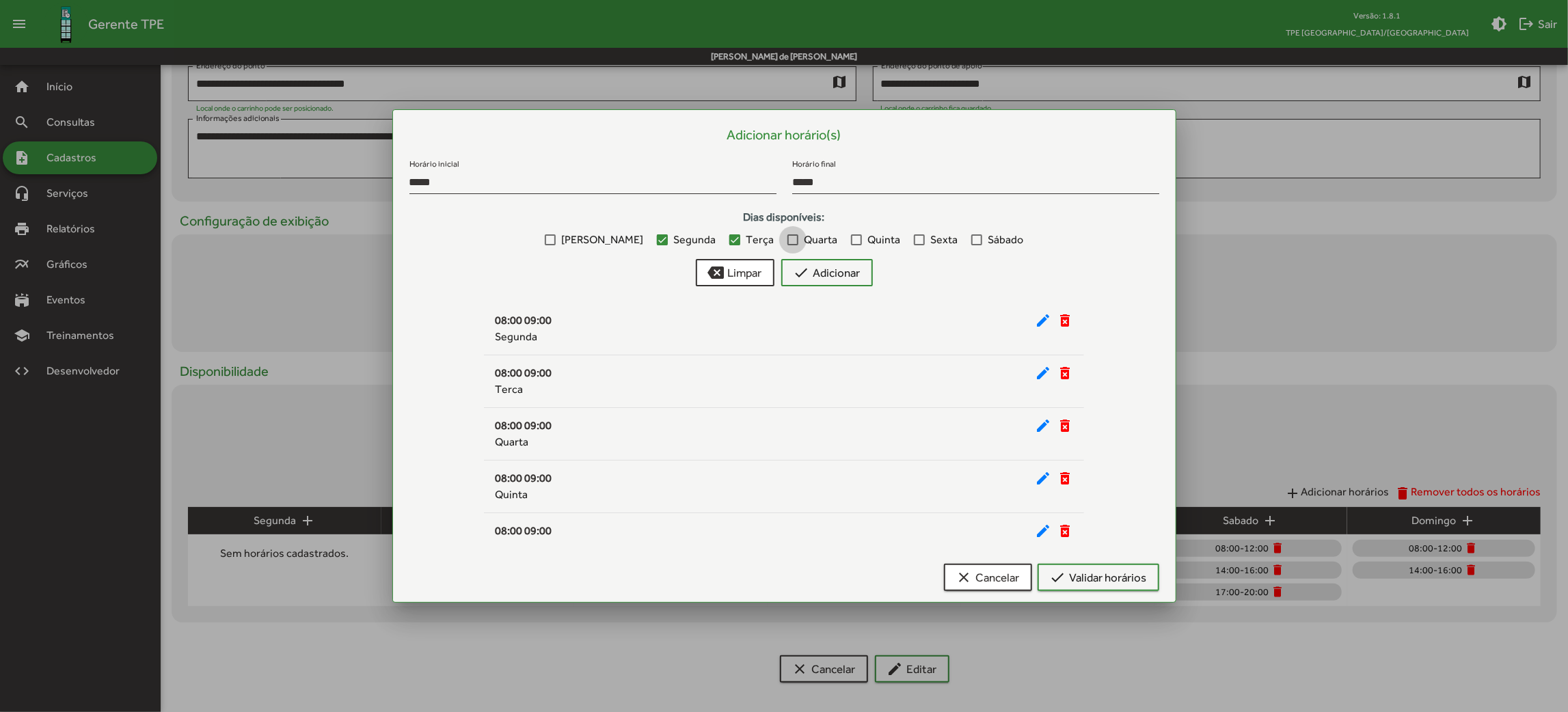 drag, startPoint x: 784, startPoint y: 241, endPoint x: 811, endPoint y: 241, distance: 27 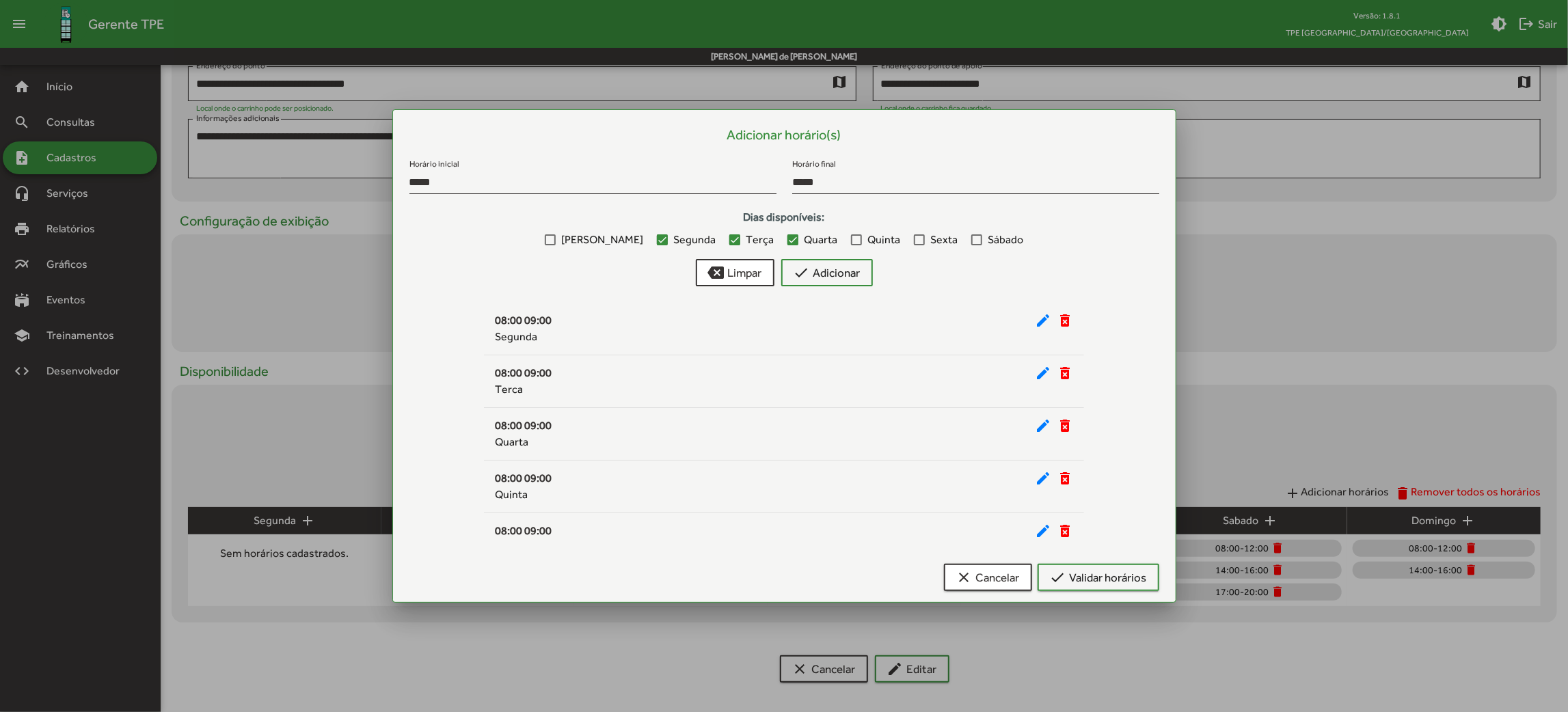 click on "Quinta" at bounding box center [876, 240] 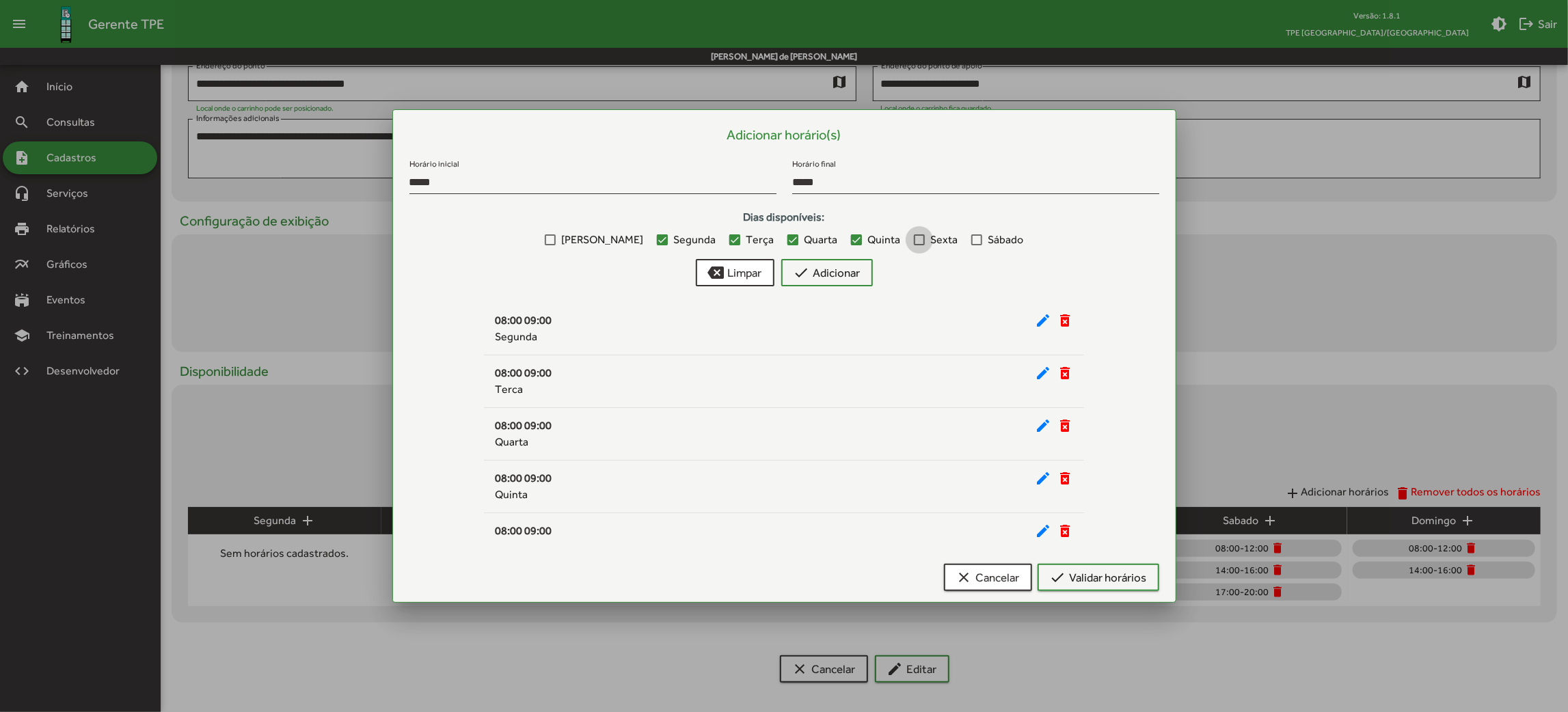 click at bounding box center [919, 240] 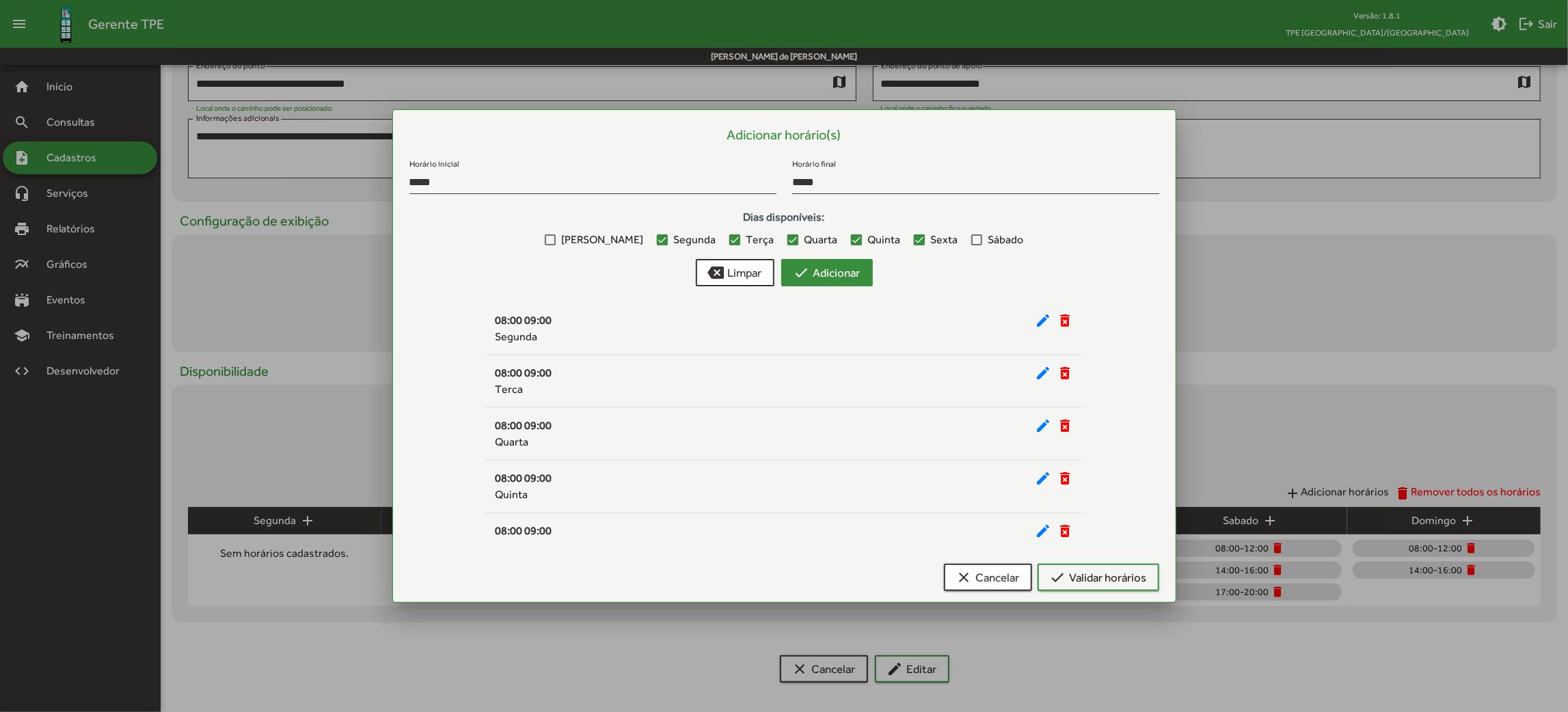 click on "check  Adicionar" at bounding box center (827, 273) 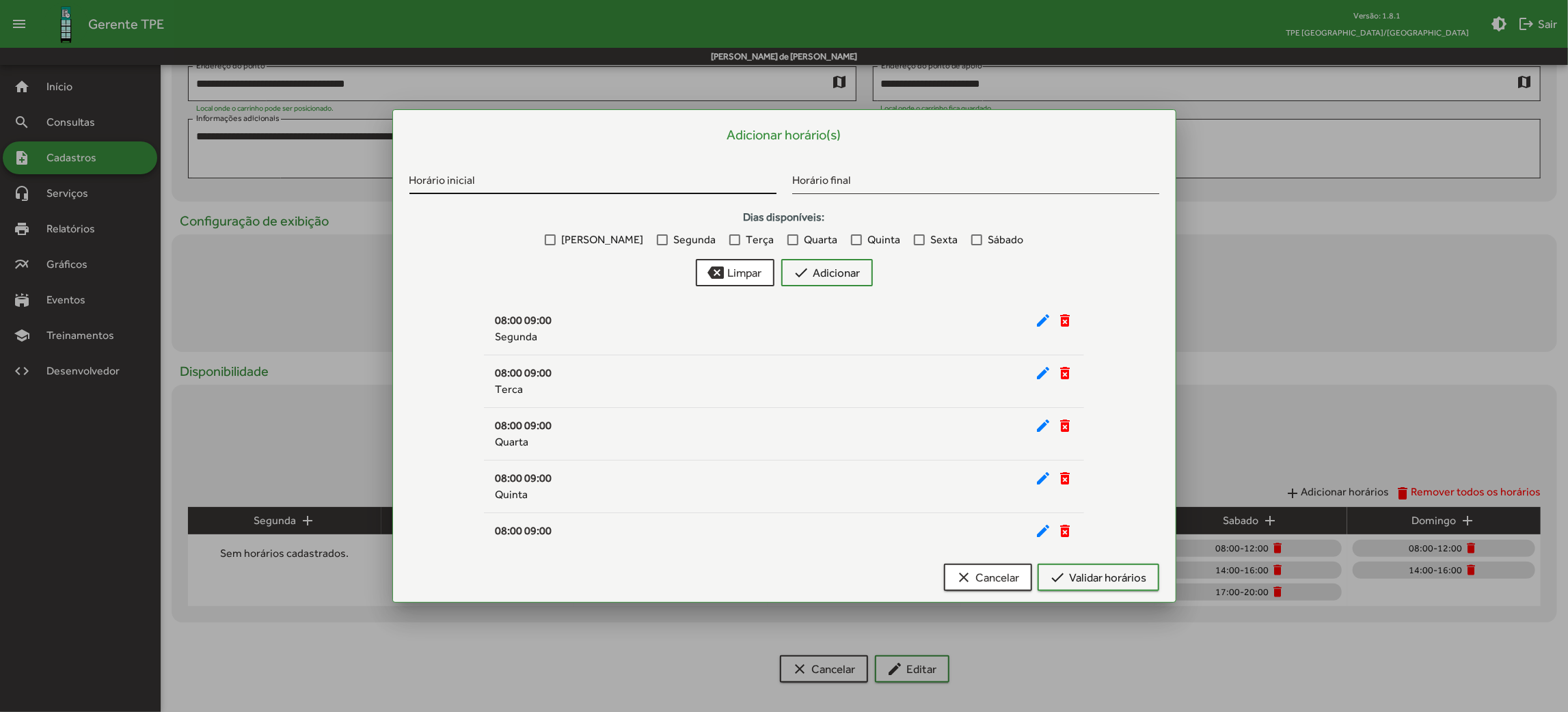 click on "Horário inicial" at bounding box center (593, 182) 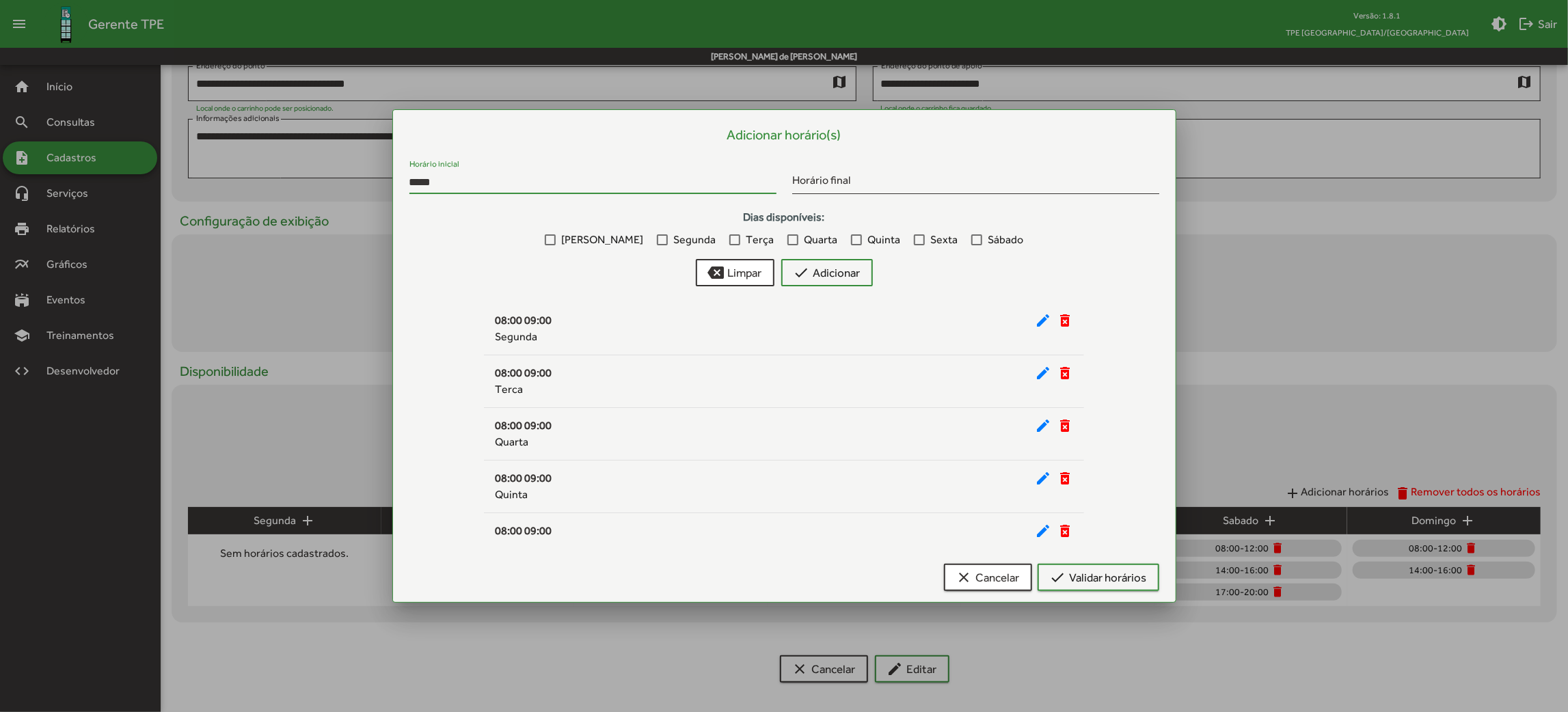 type on "*****" 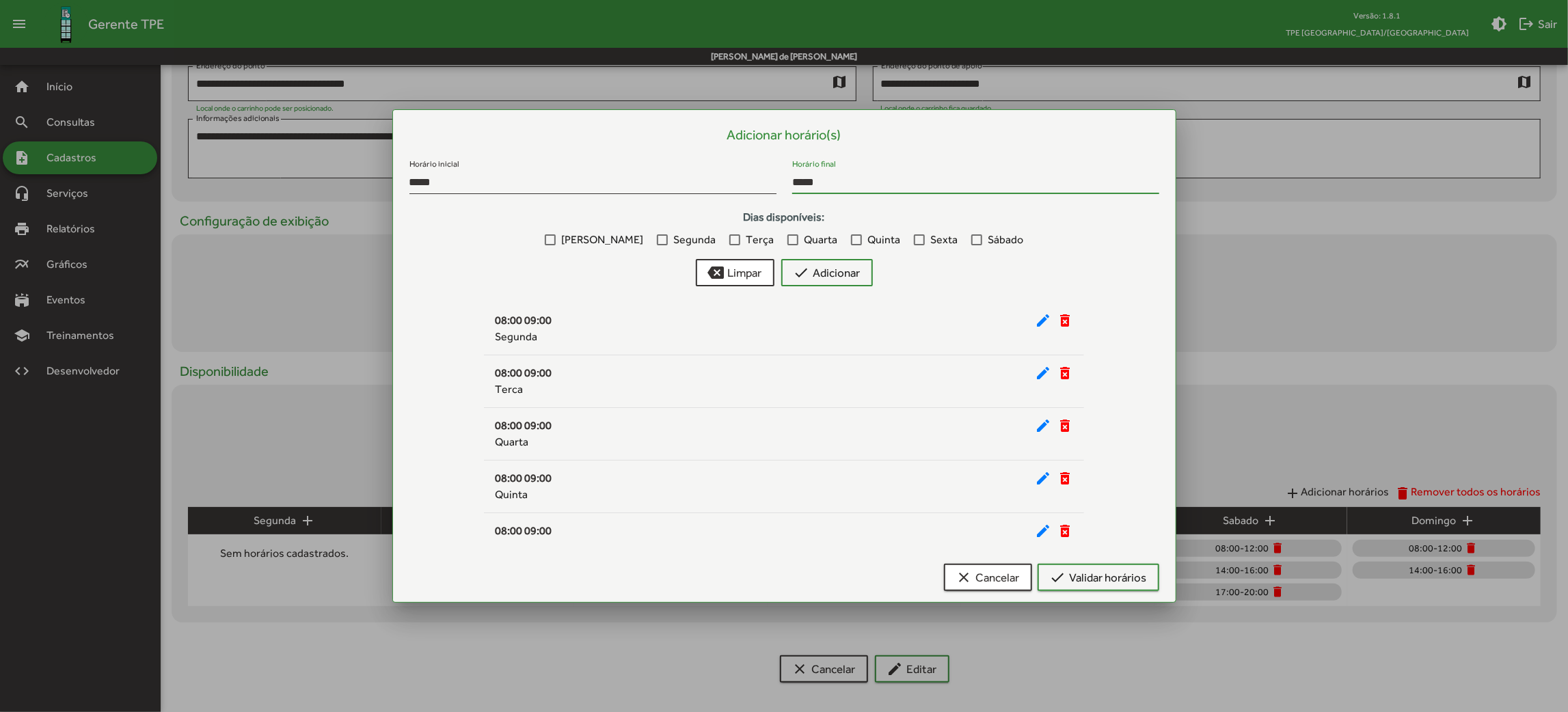type on "*****" 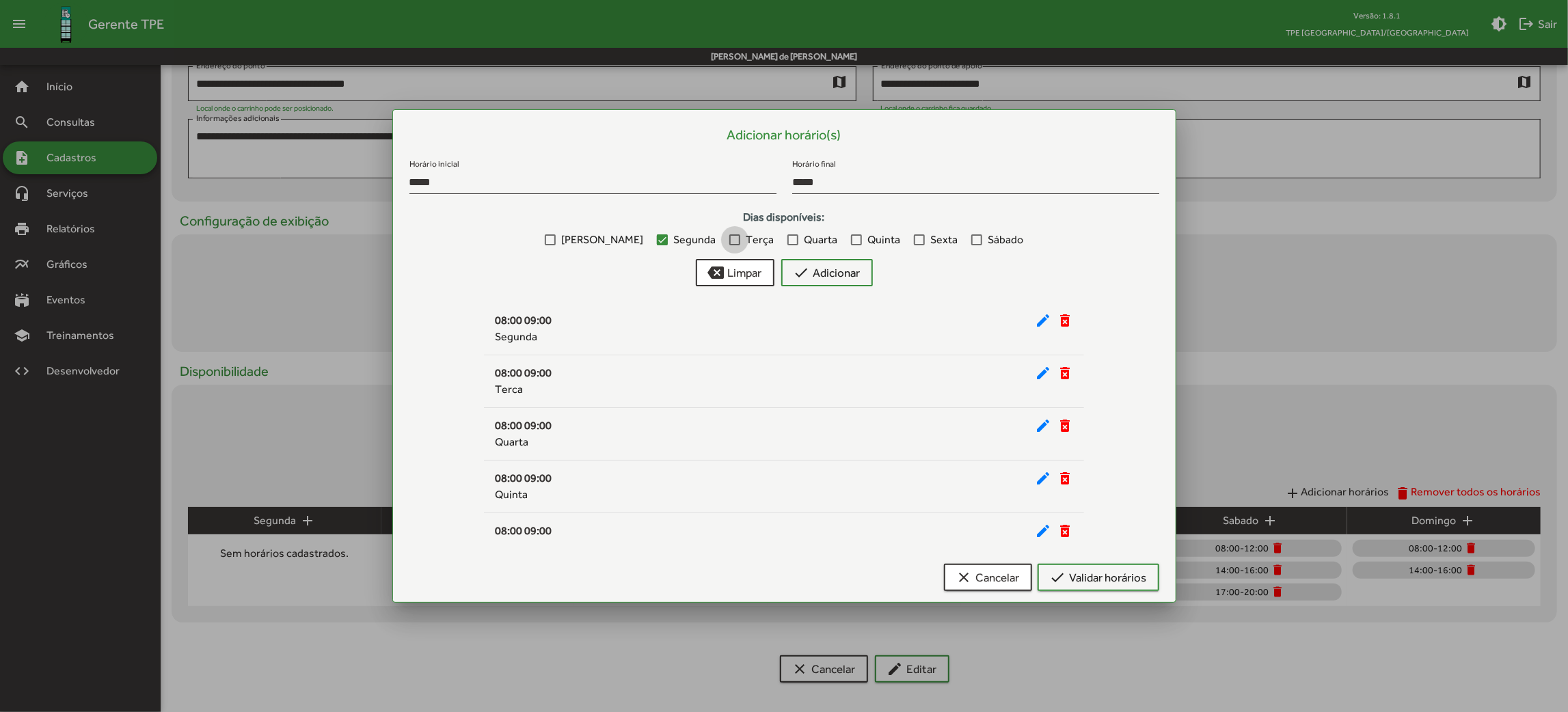 click on "Terça" at bounding box center [759, 240] 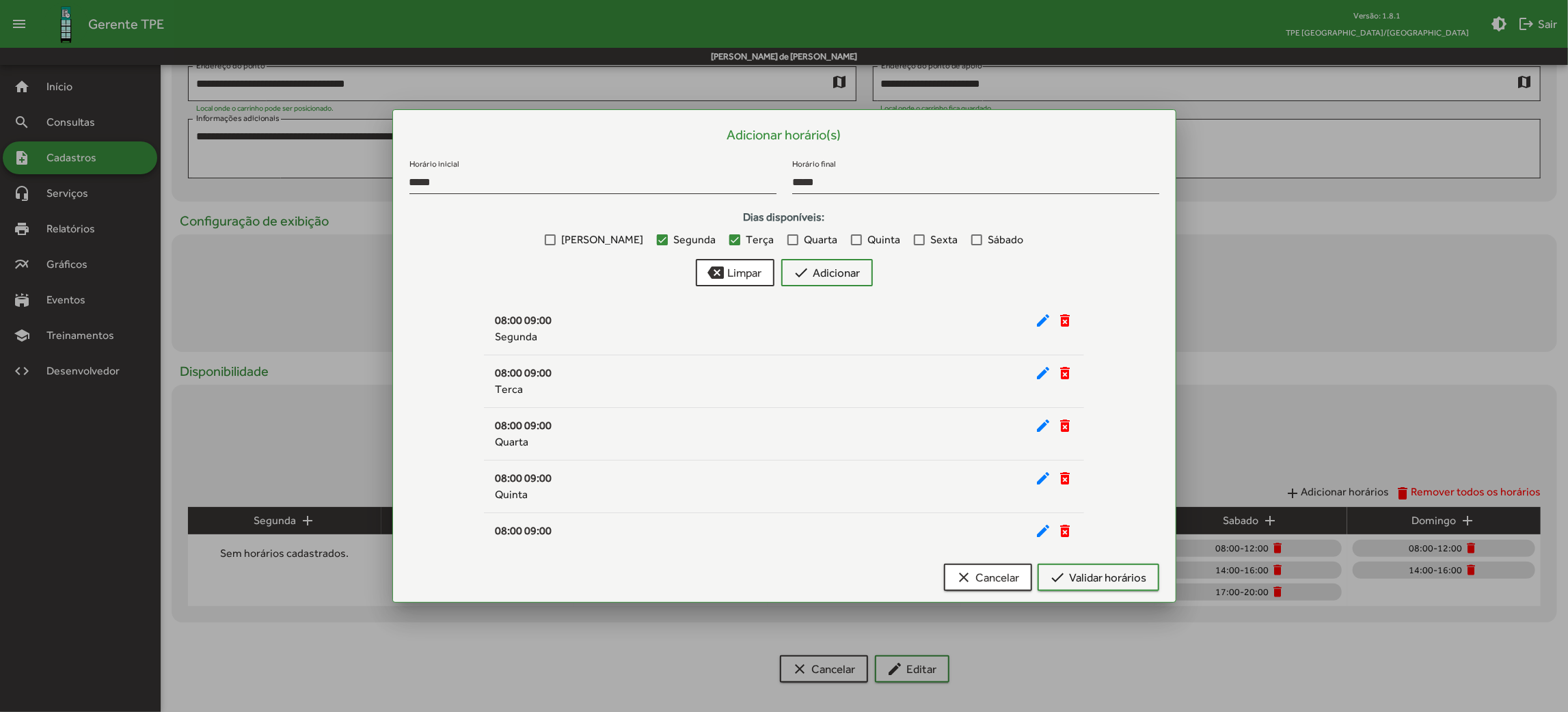 click on "Quarta" at bounding box center [820, 240] 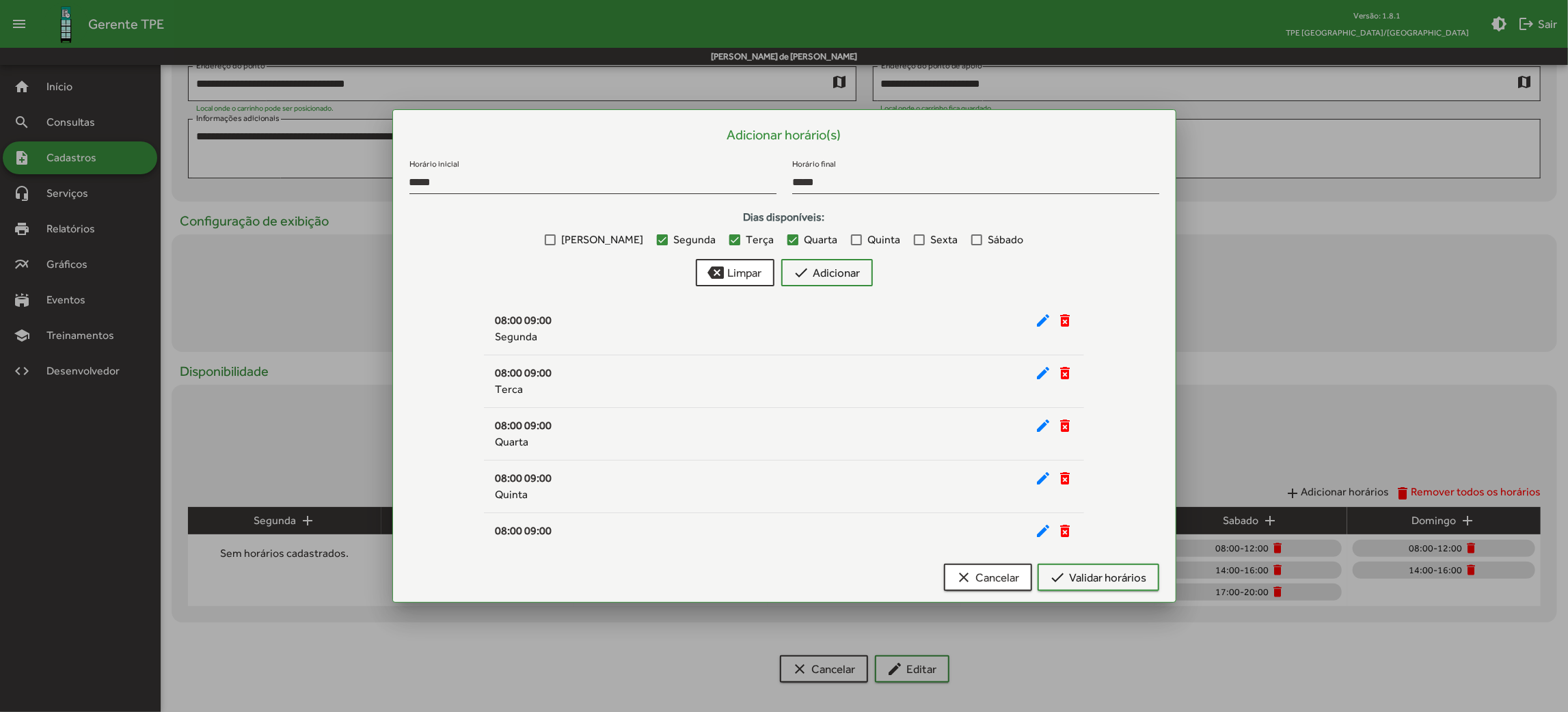 drag, startPoint x: 848, startPoint y: 239, endPoint x: 875, endPoint y: 242, distance: 27.16616 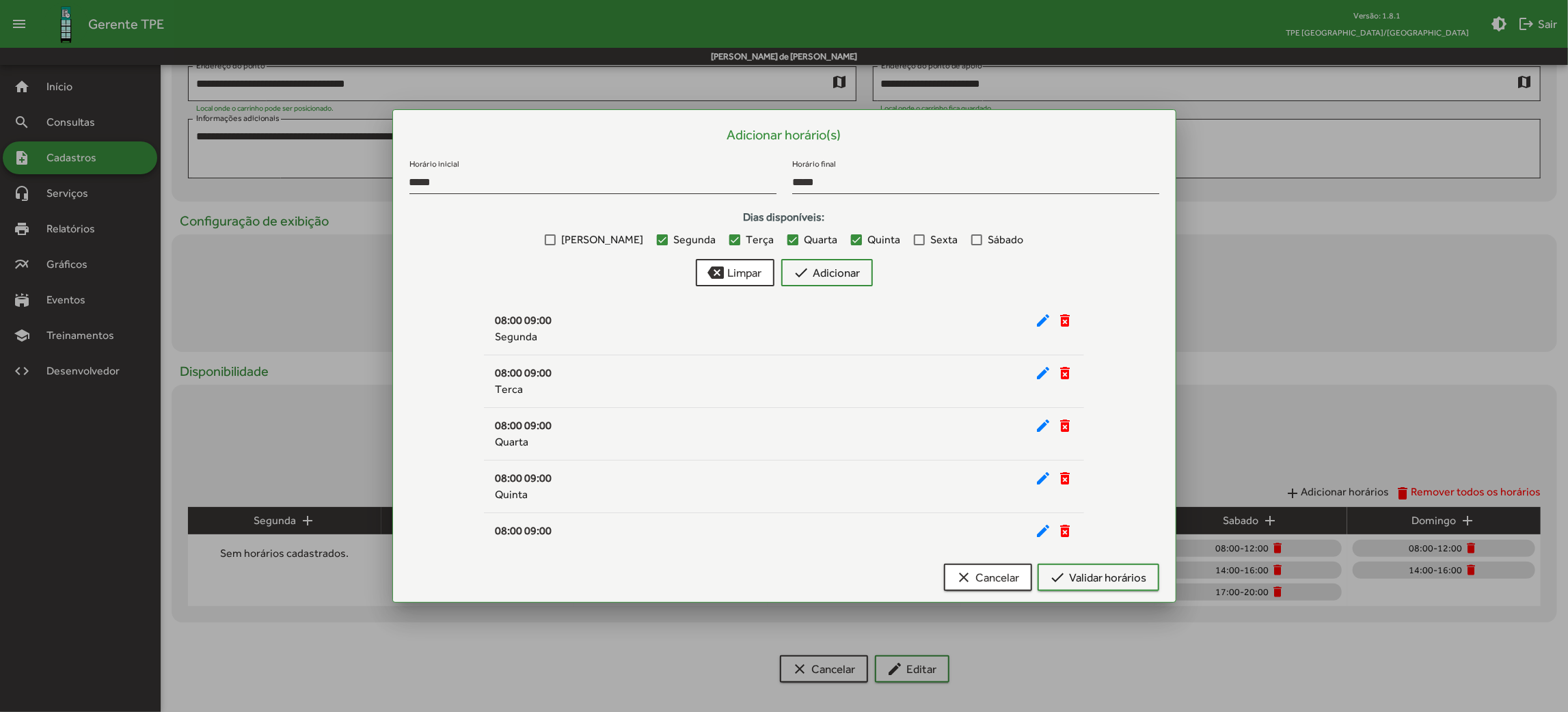 click on "Sexta" at bounding box center (936, 240) 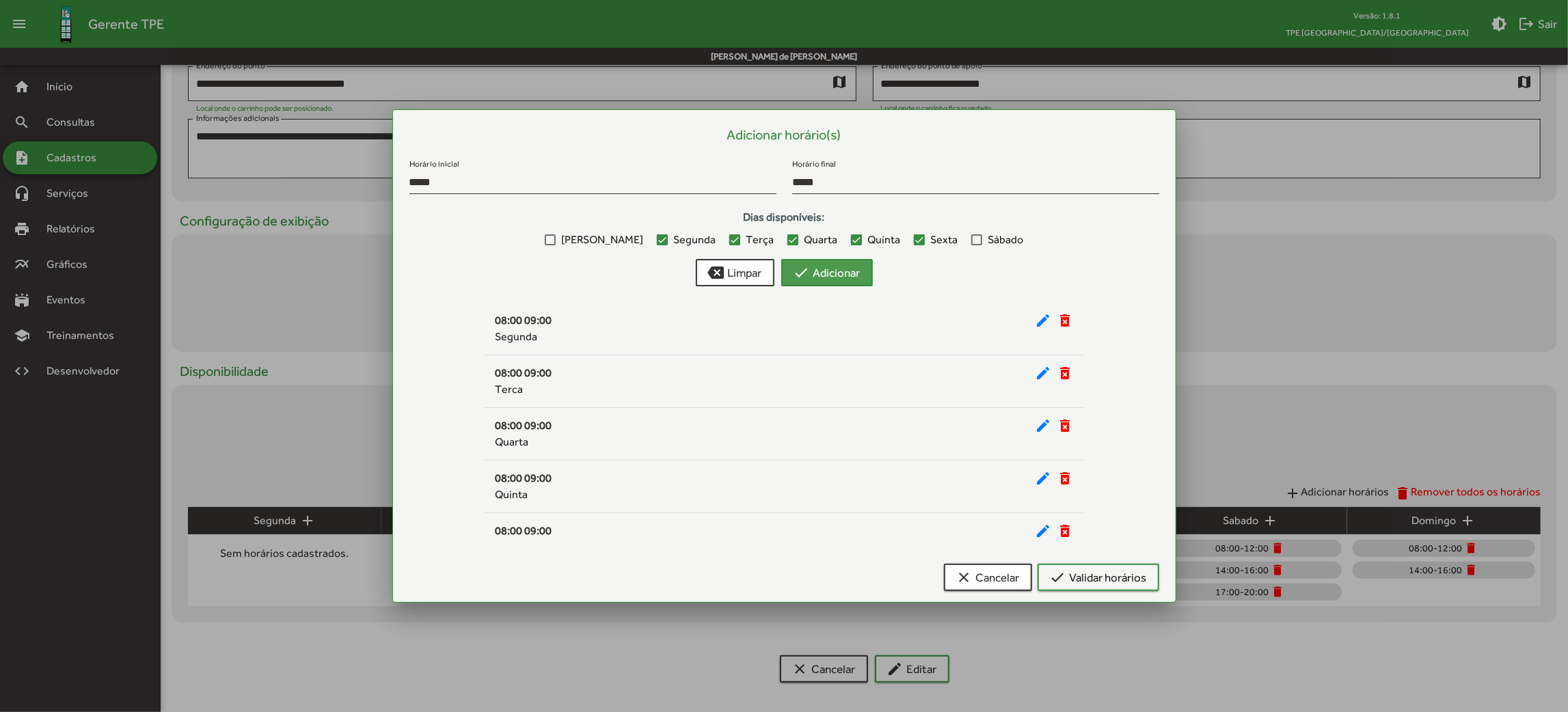 click on "check  Adicionar" at bounding box center [827, 273] 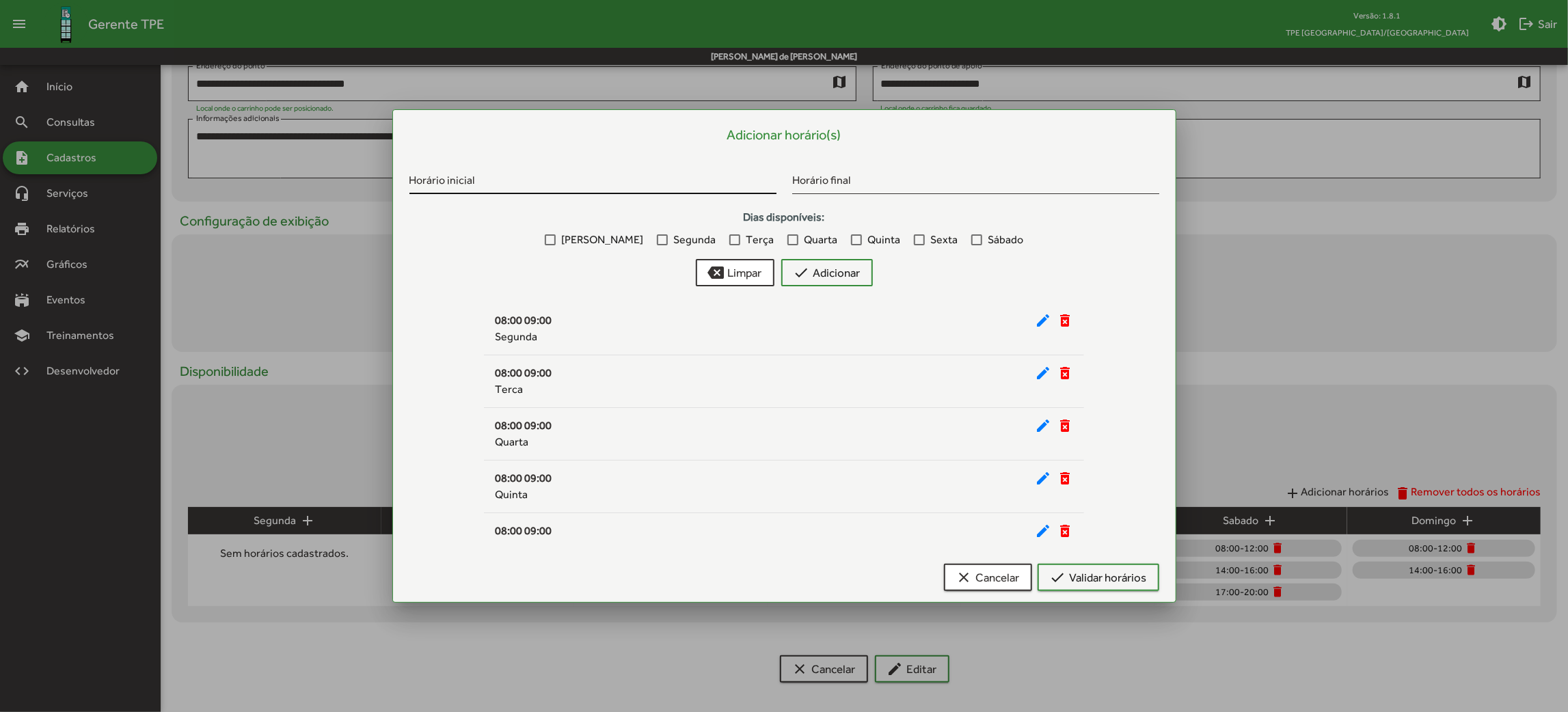 click on "Horário inicial" at bounding box center (593, 178) 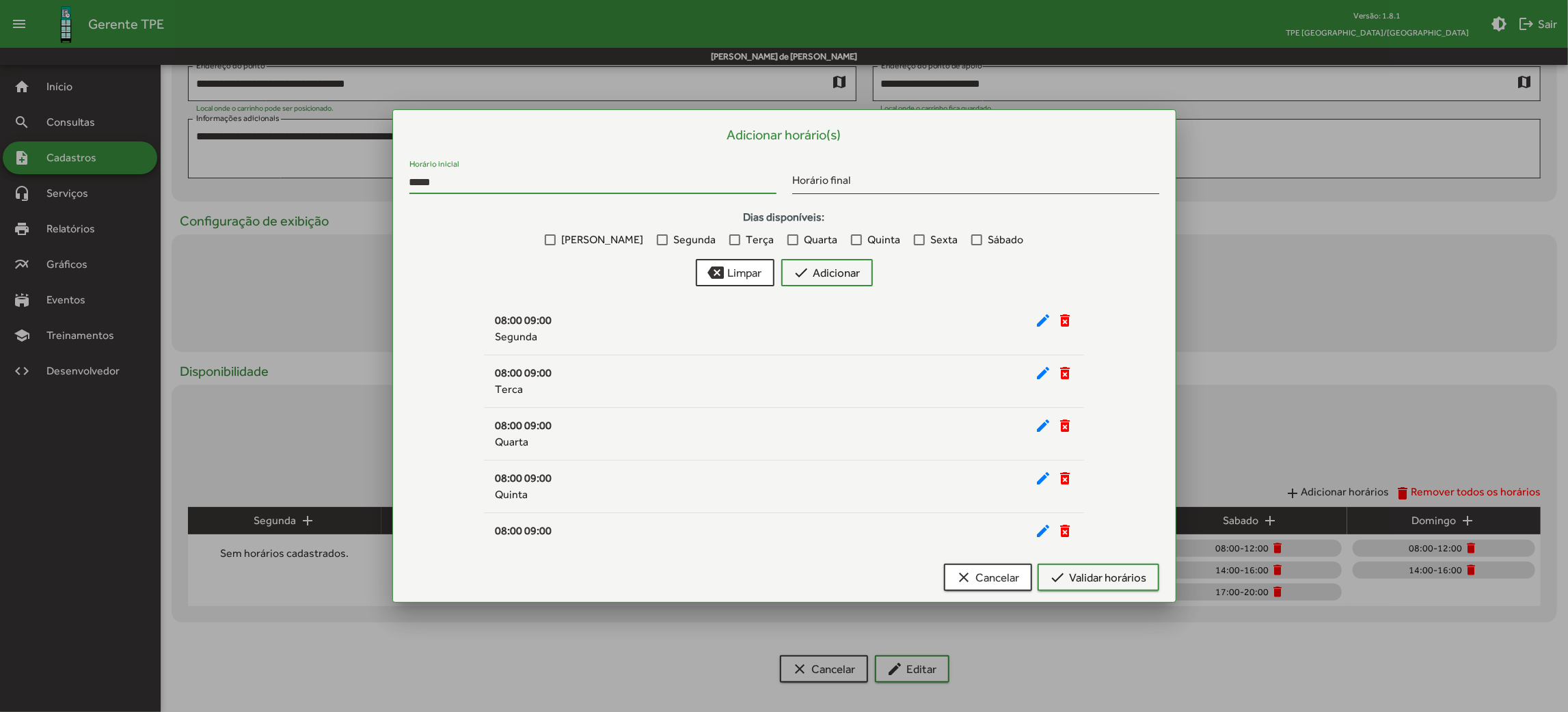 type on "*****" 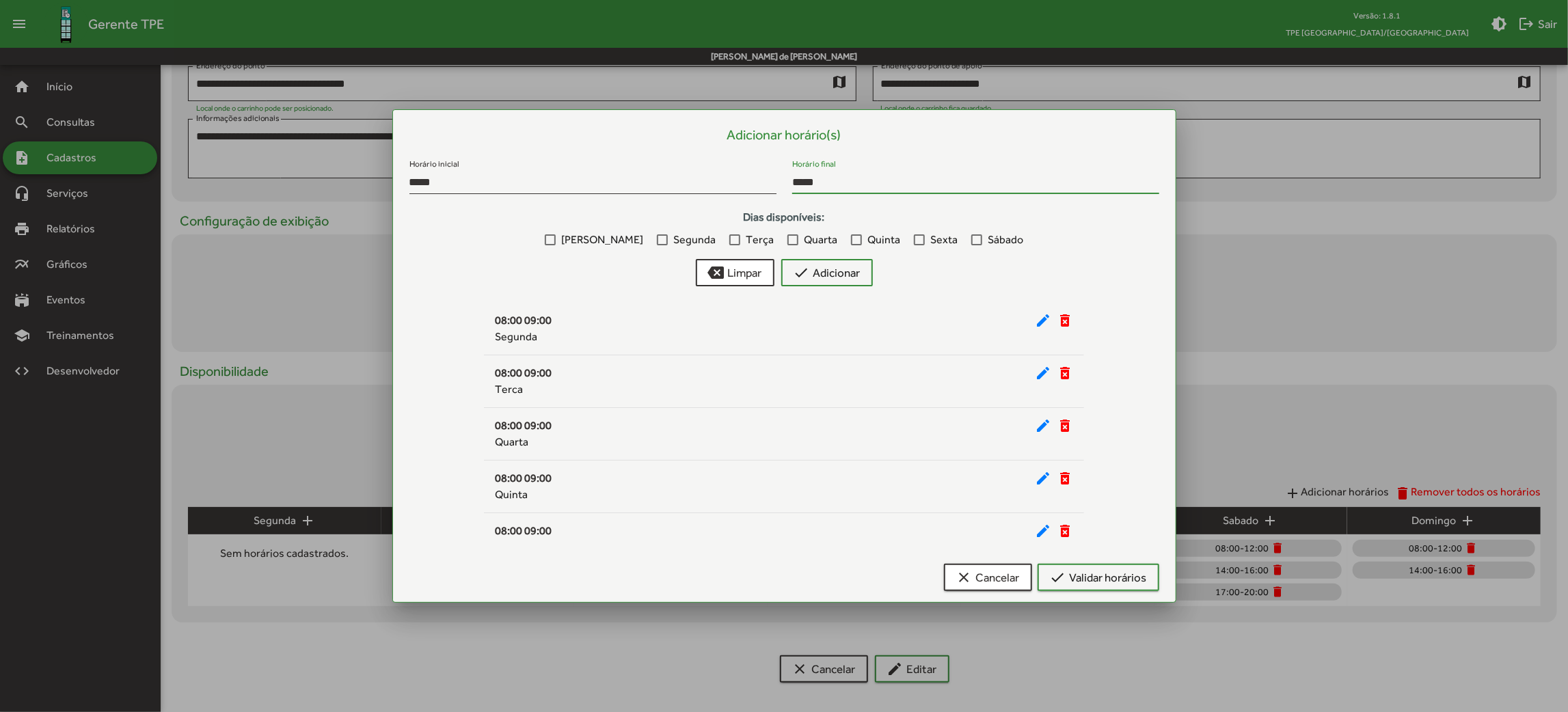 type on "*****" 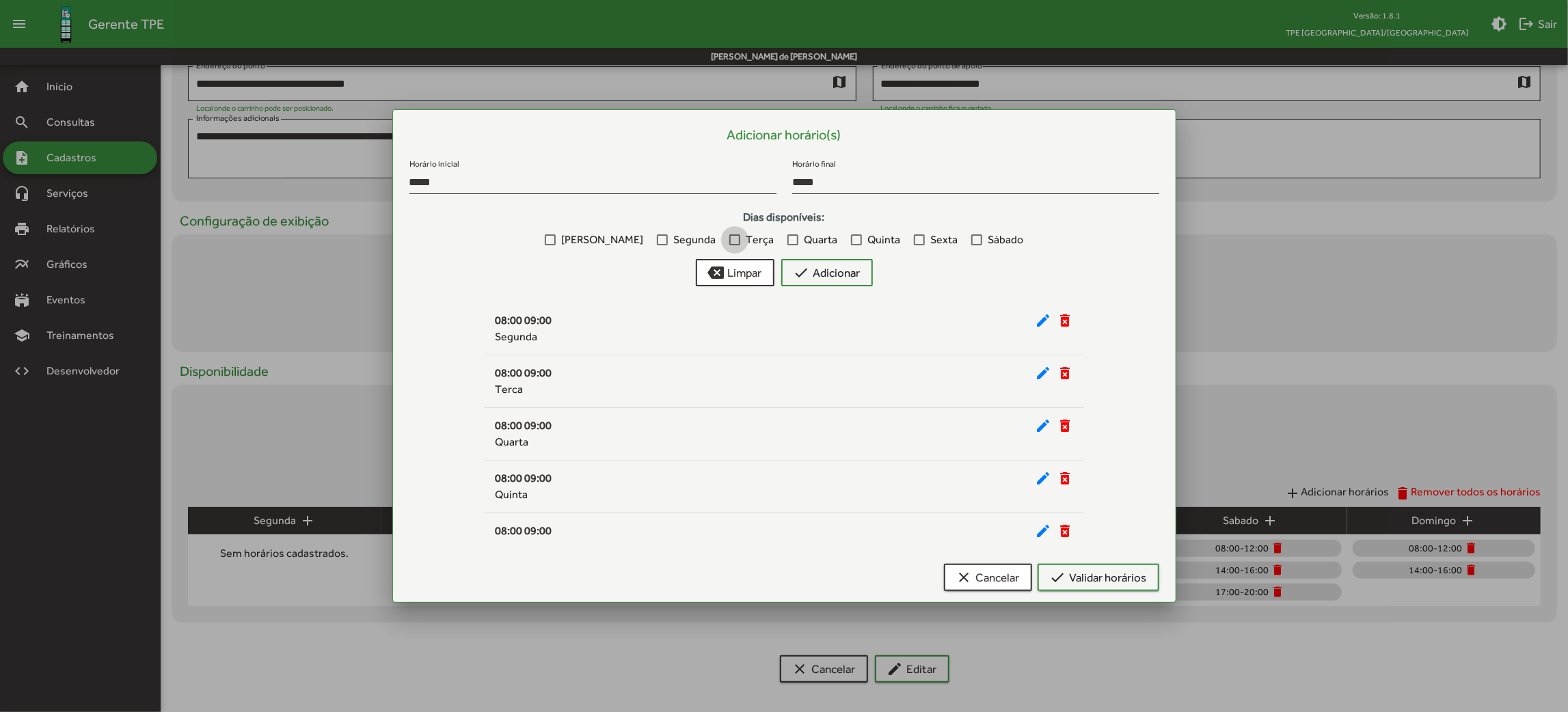 click on "Terça" at bounding box center [751, 240] 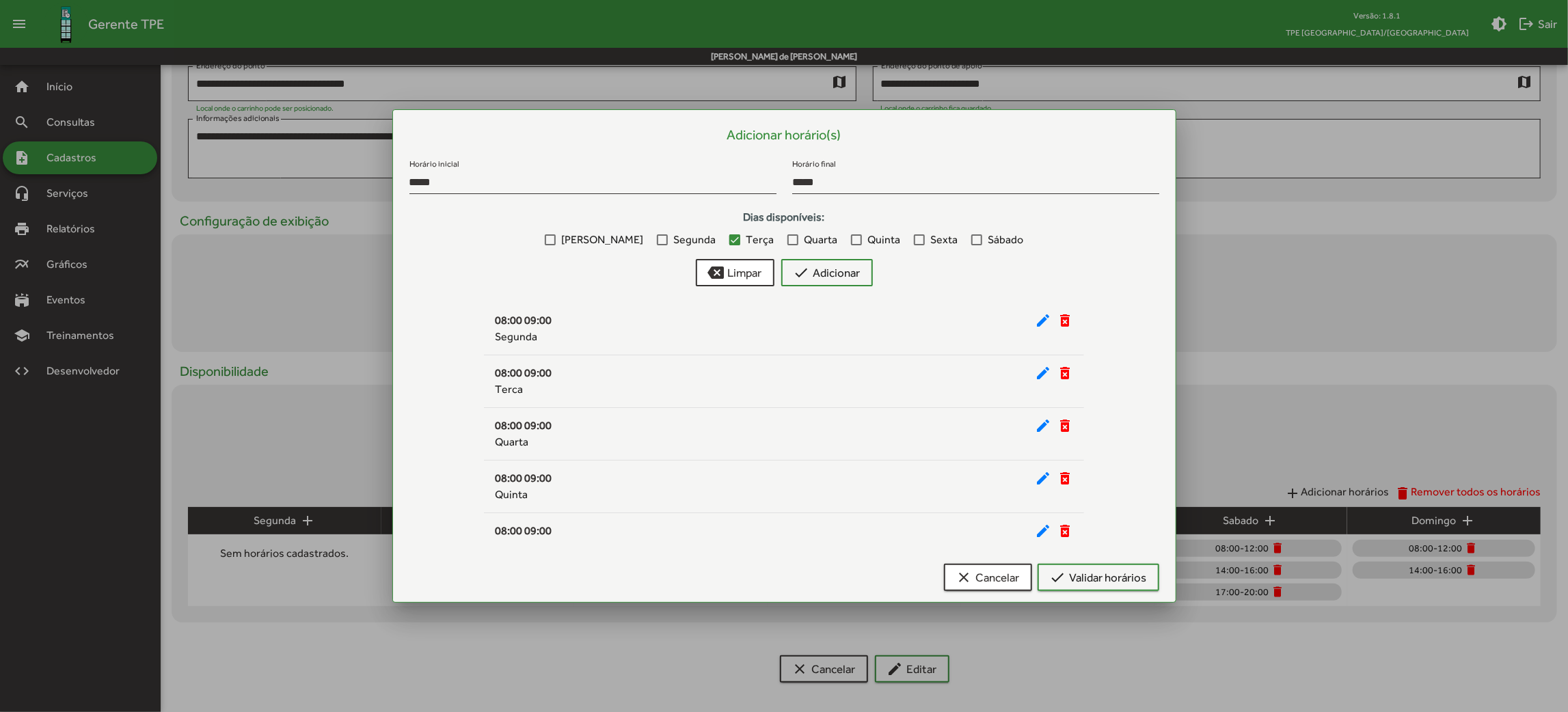 click on "Segunda" at bounding box center (694, 240) 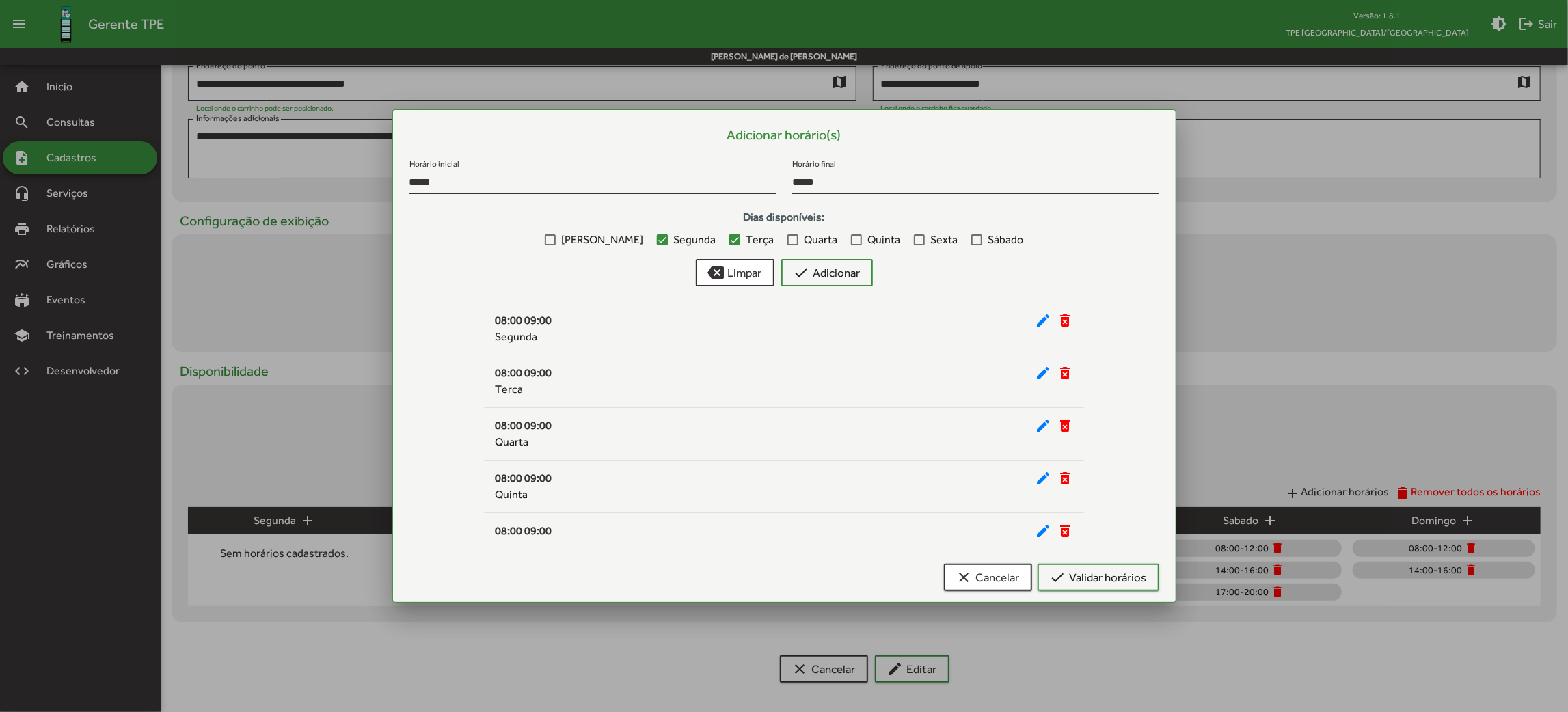click on "Quarta" at bounding box center (820, 240) 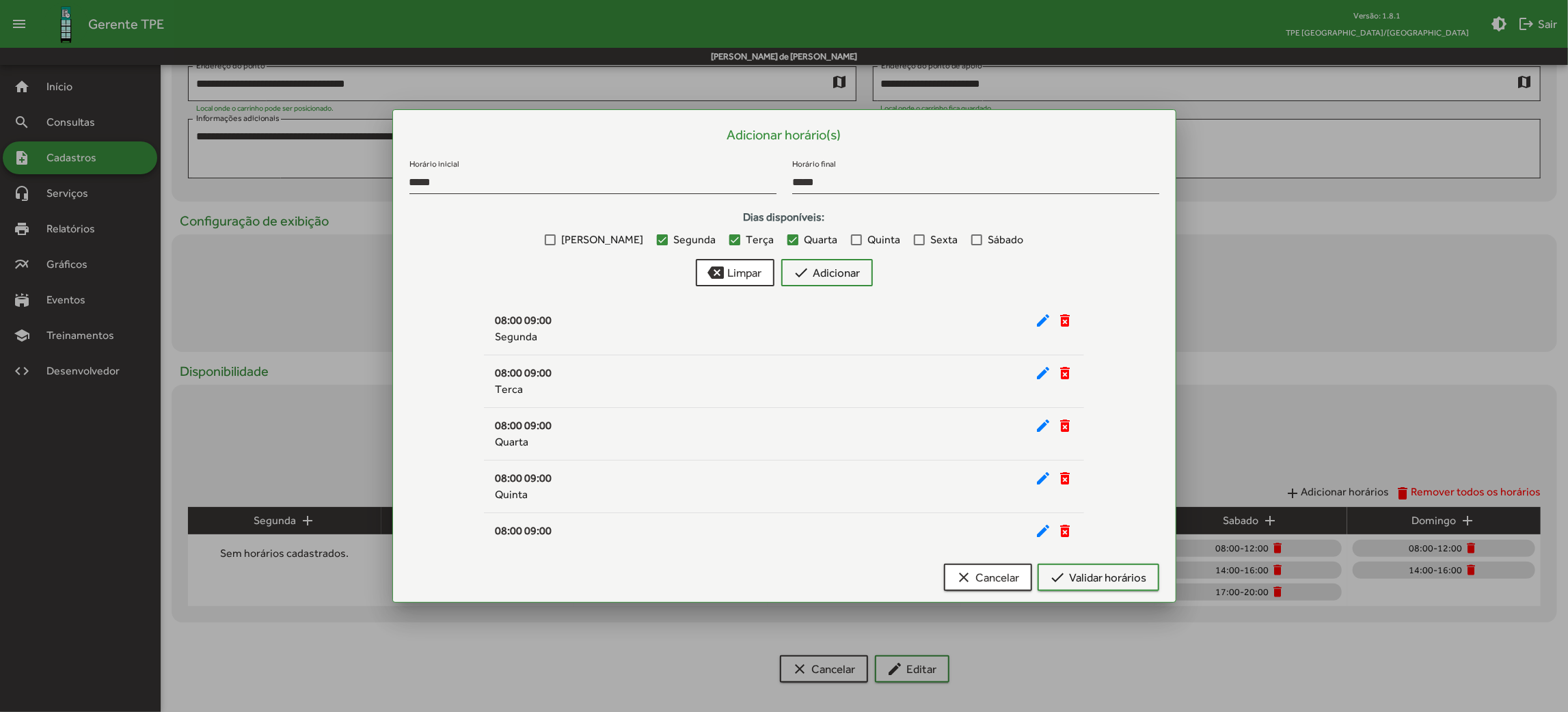 click at bounding box center (856, 240) 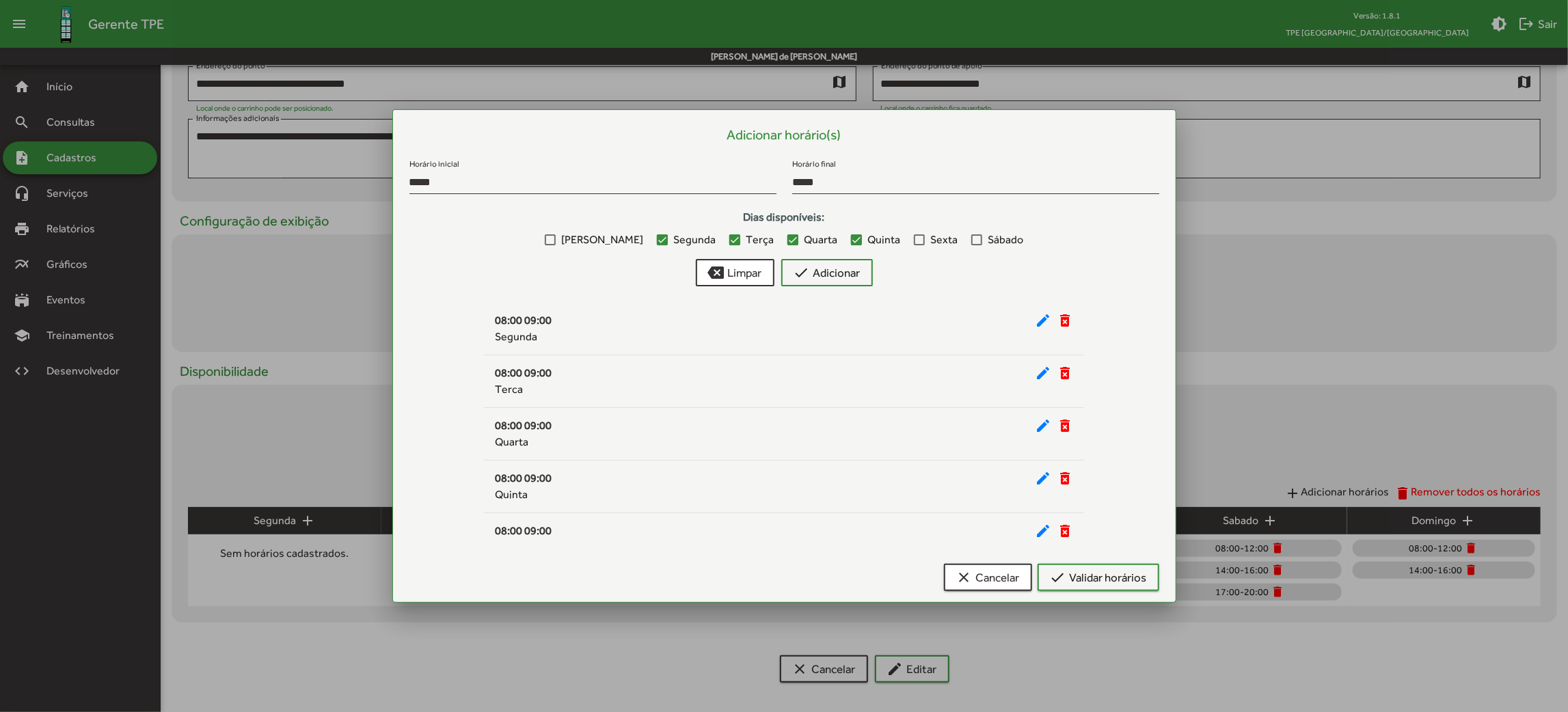 click at bounding box center [919, 240] 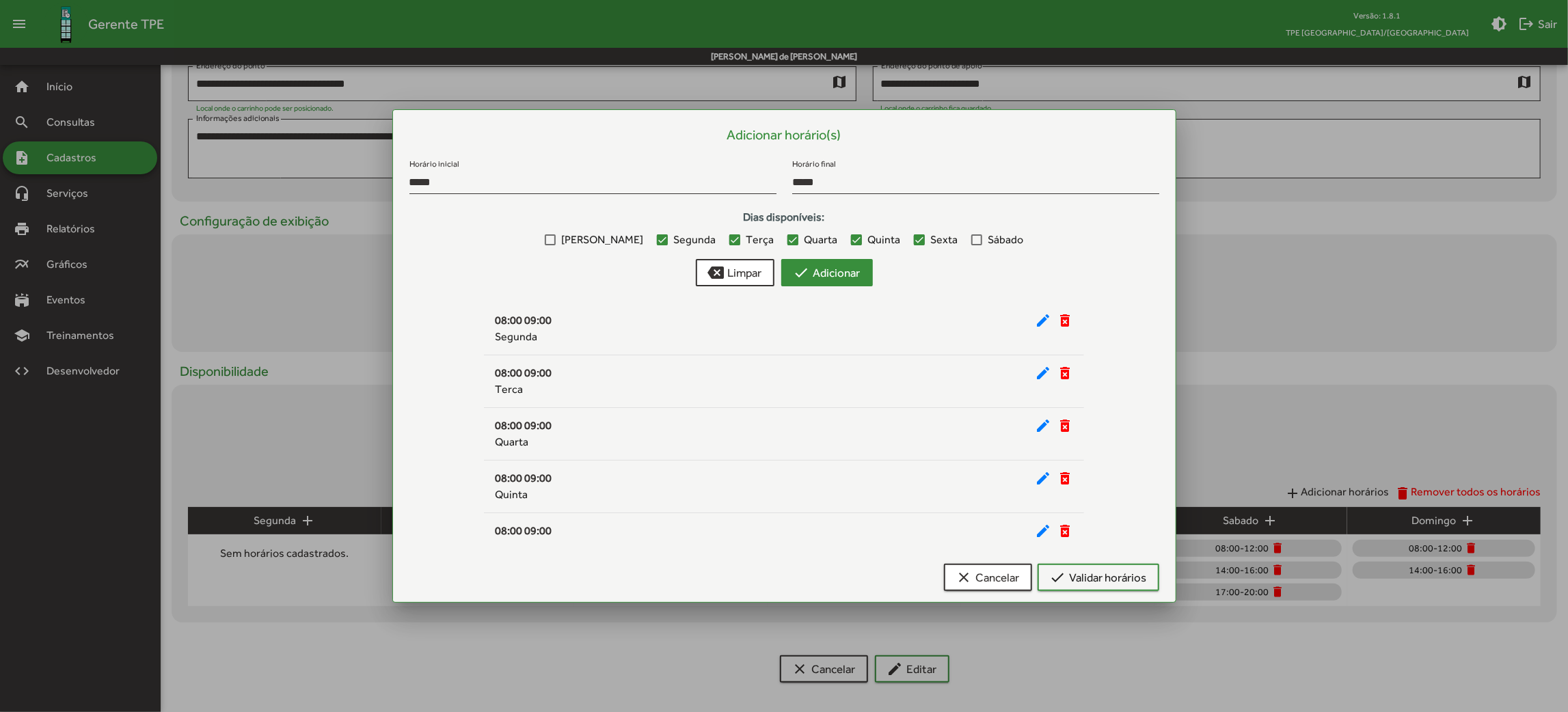 click on "check  Adicionar" at bounding box center [827, 273] 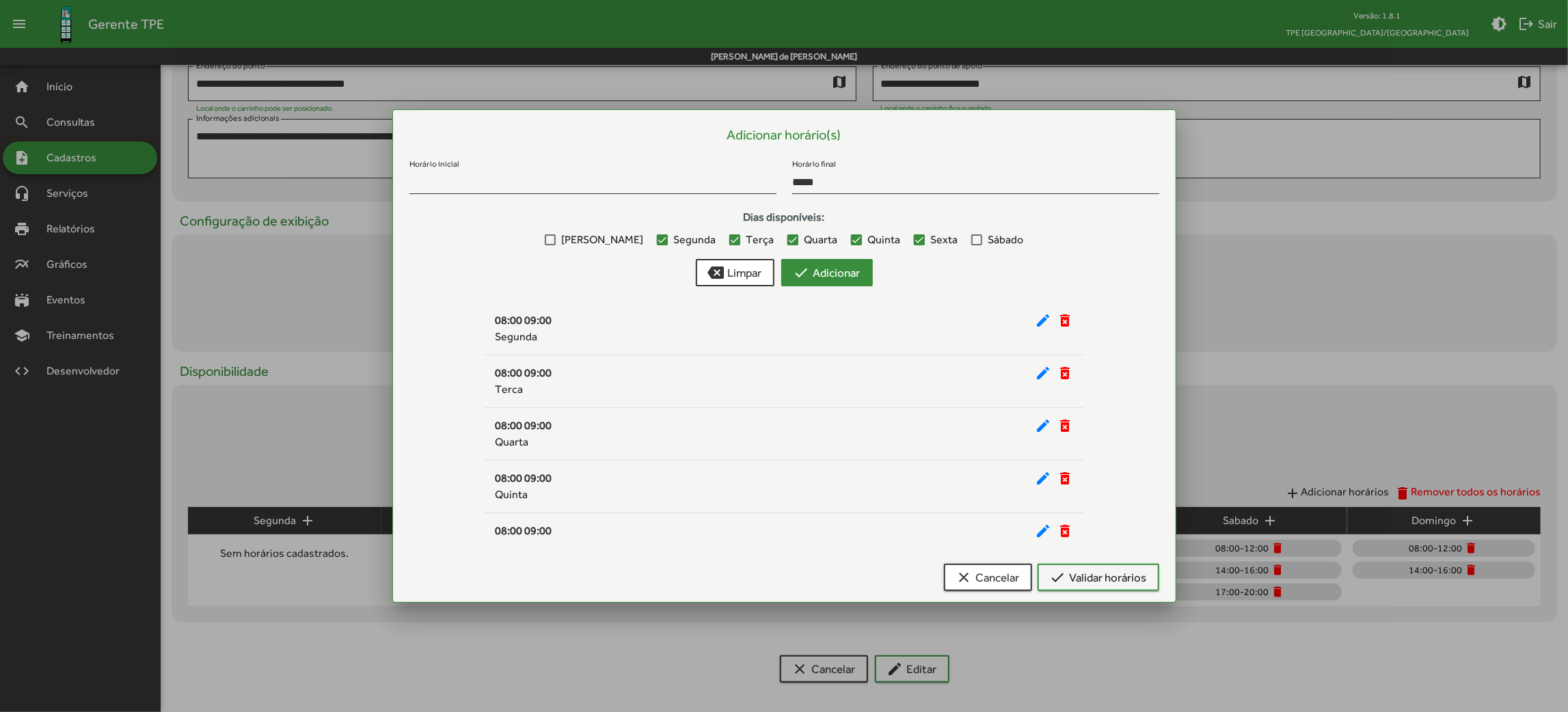 type 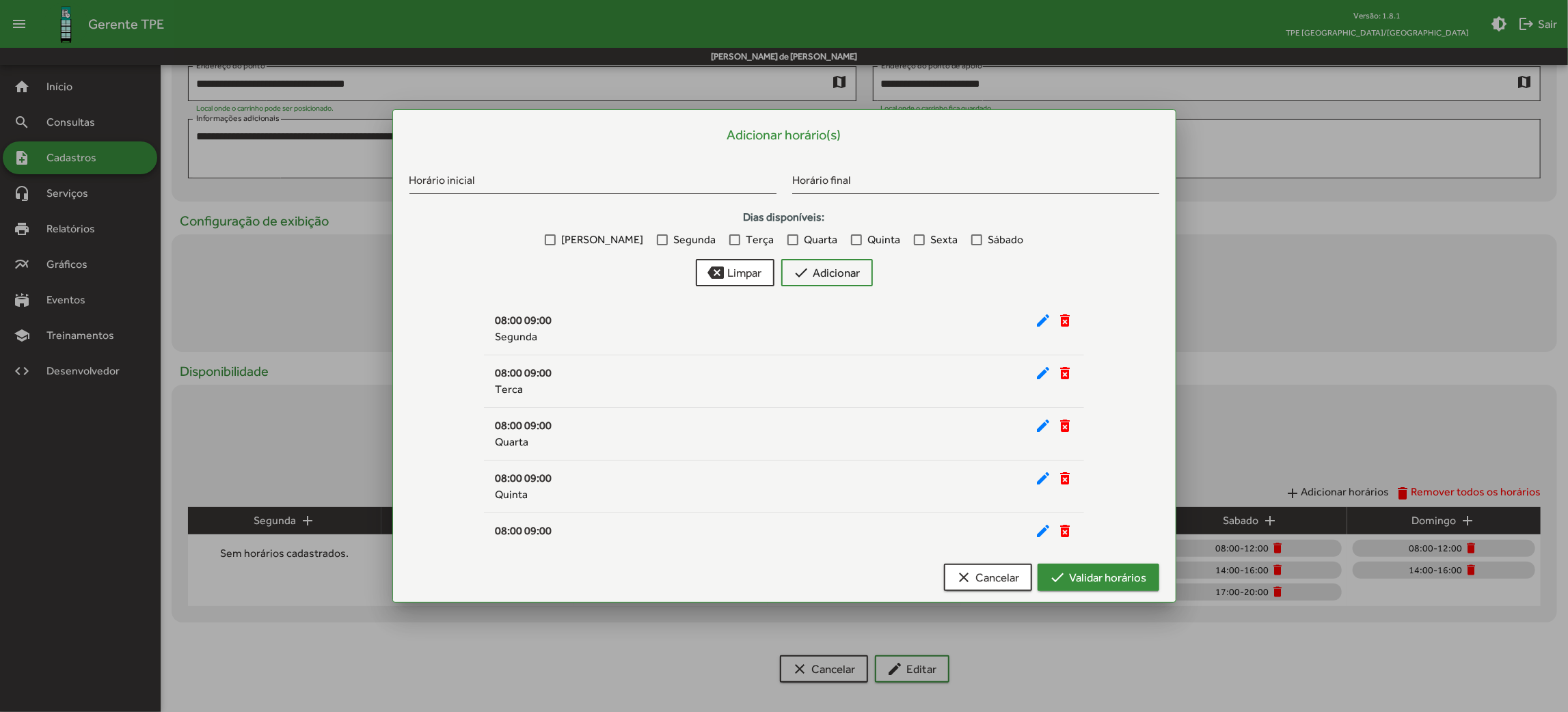 click on "check  Validar horários" at bounding box center [1098, 577] 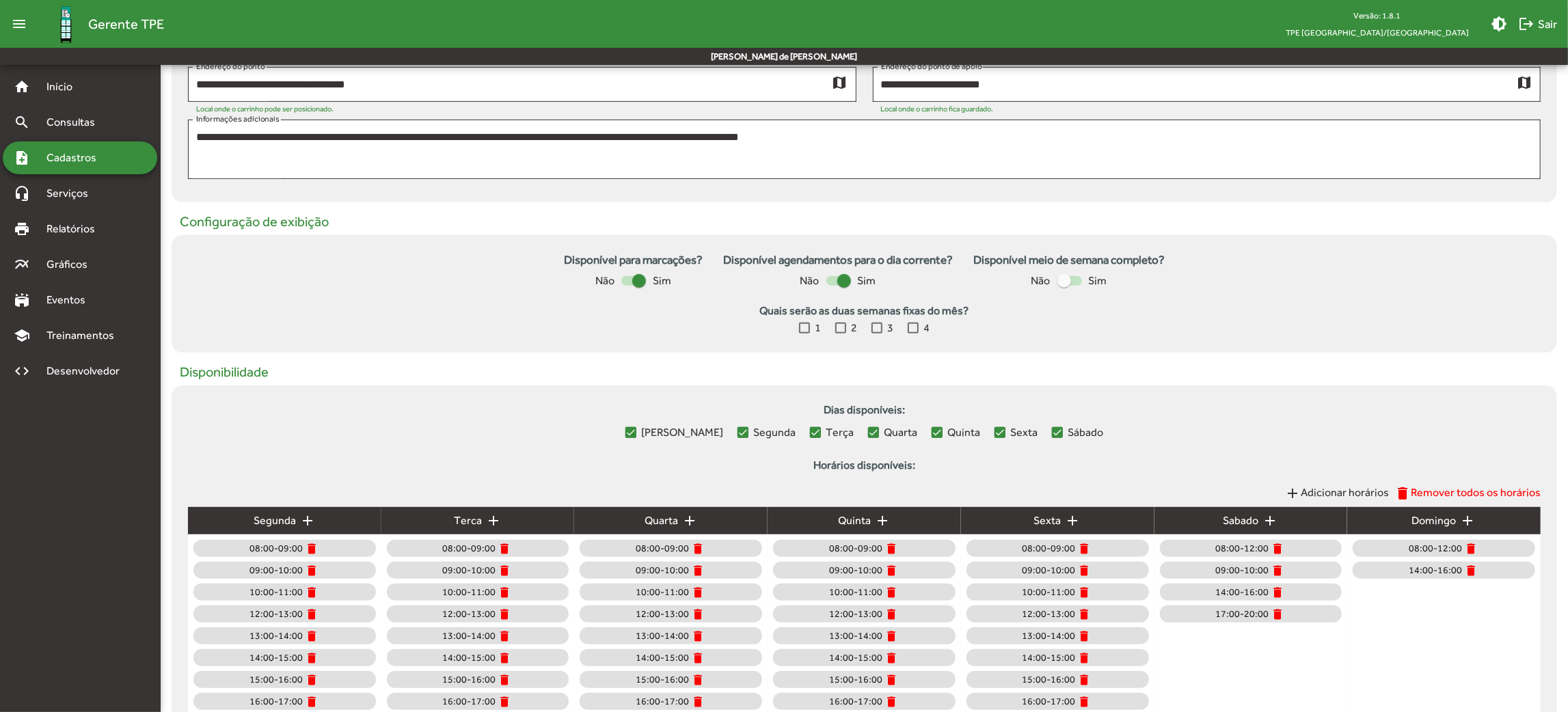 scroll, scrollTop: 433, scrollLeft: 0, axis: vertical 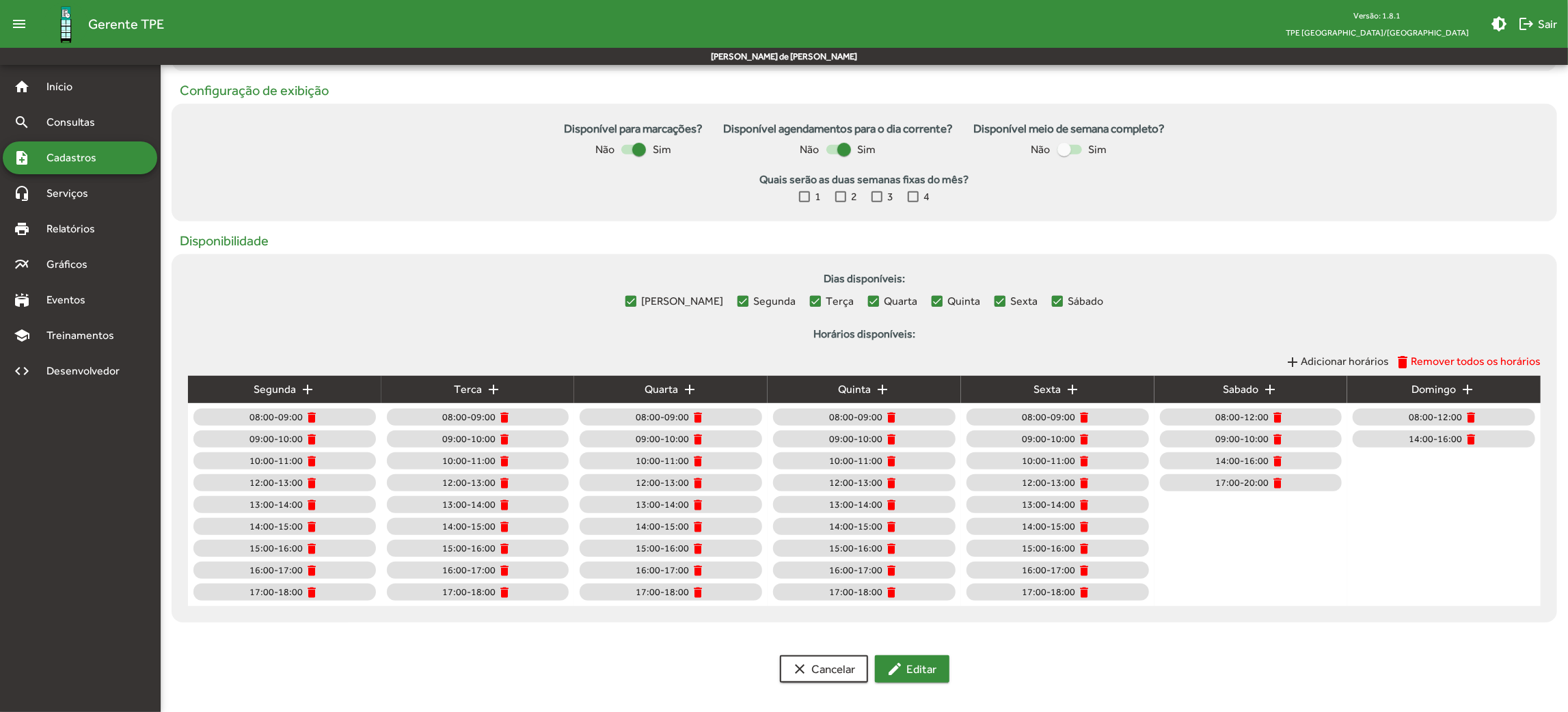 click on "edit  Editar" 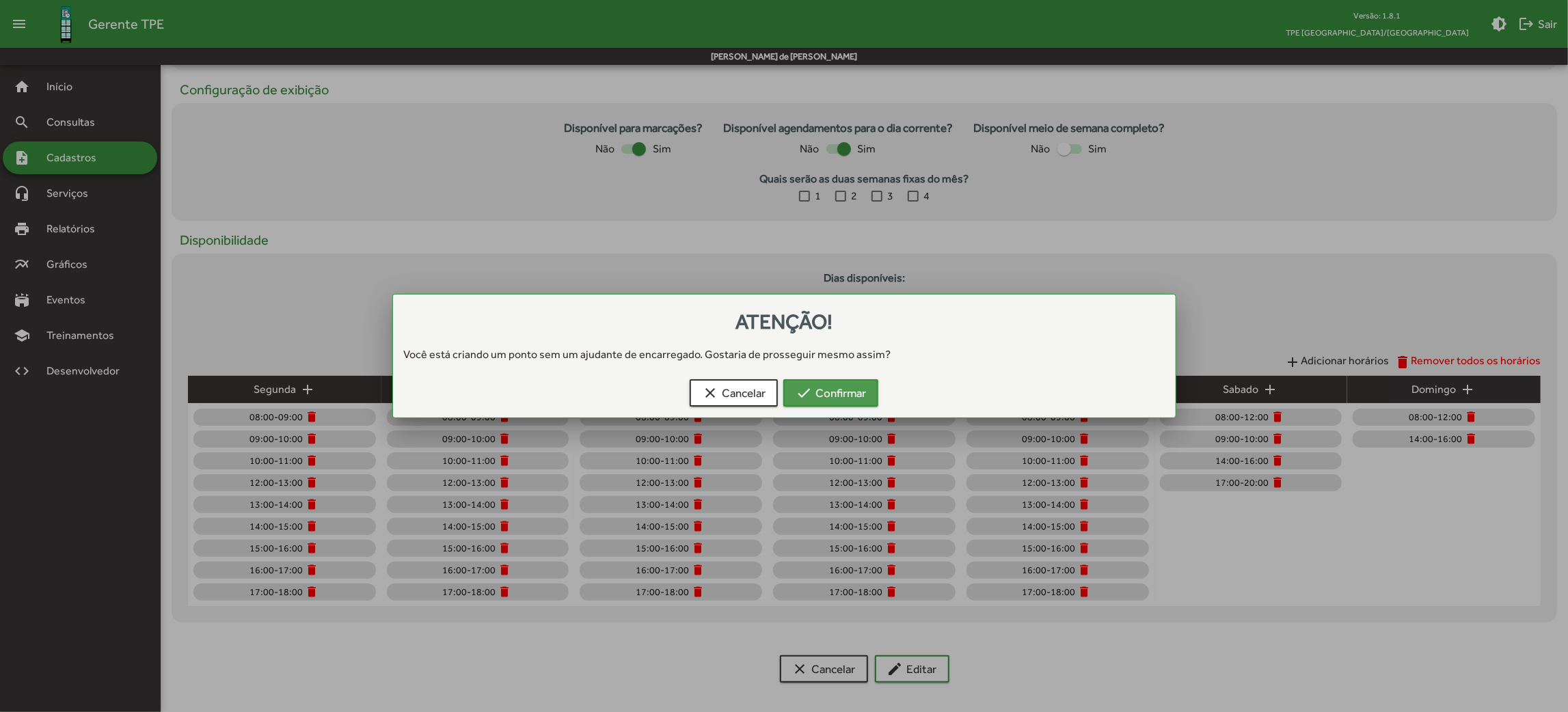 click on "check  Confirmar" at bounding box center (830, 393) 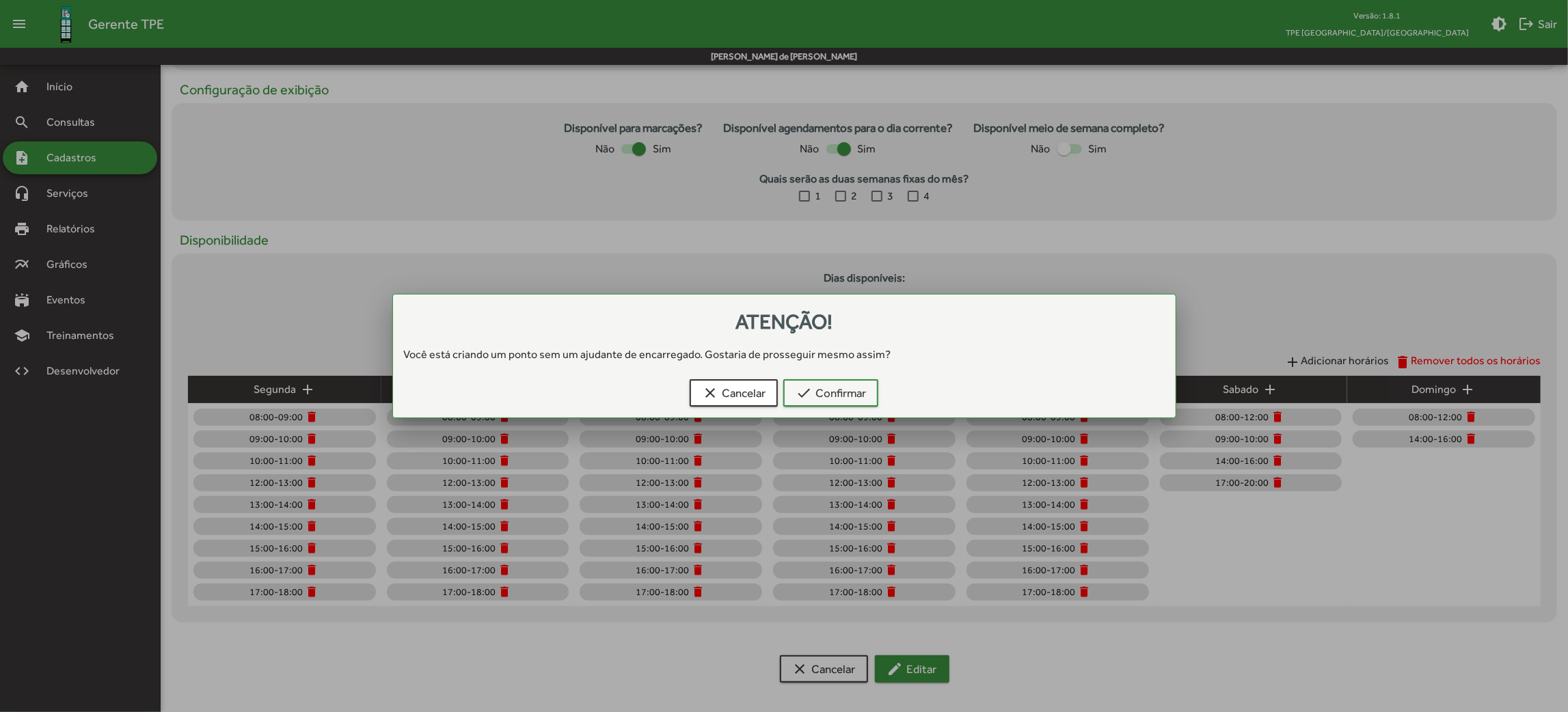 scroll, scrollTop: 433, scrollLeft: 0, axis: vertical 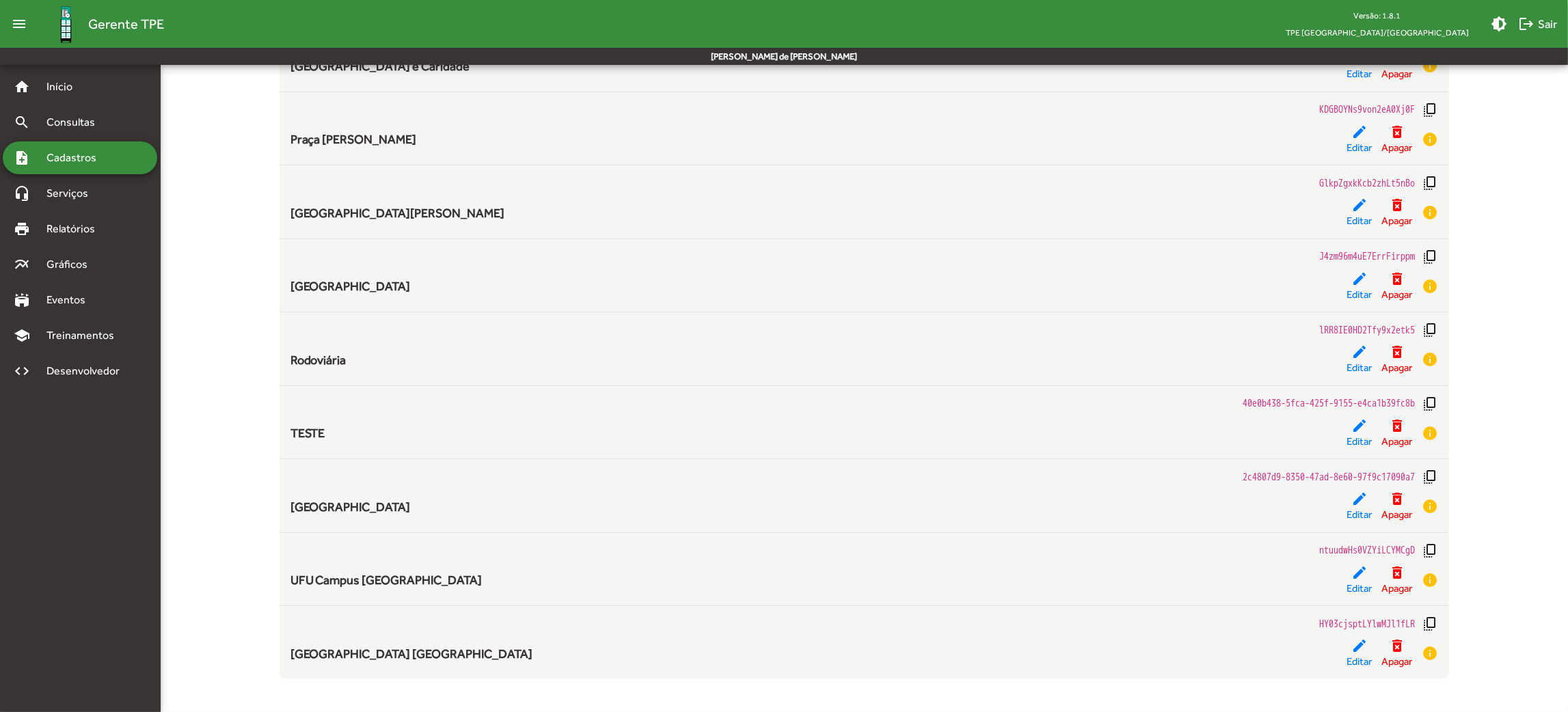 click on "note_add Cadastros" at bounding box center [80, 158] 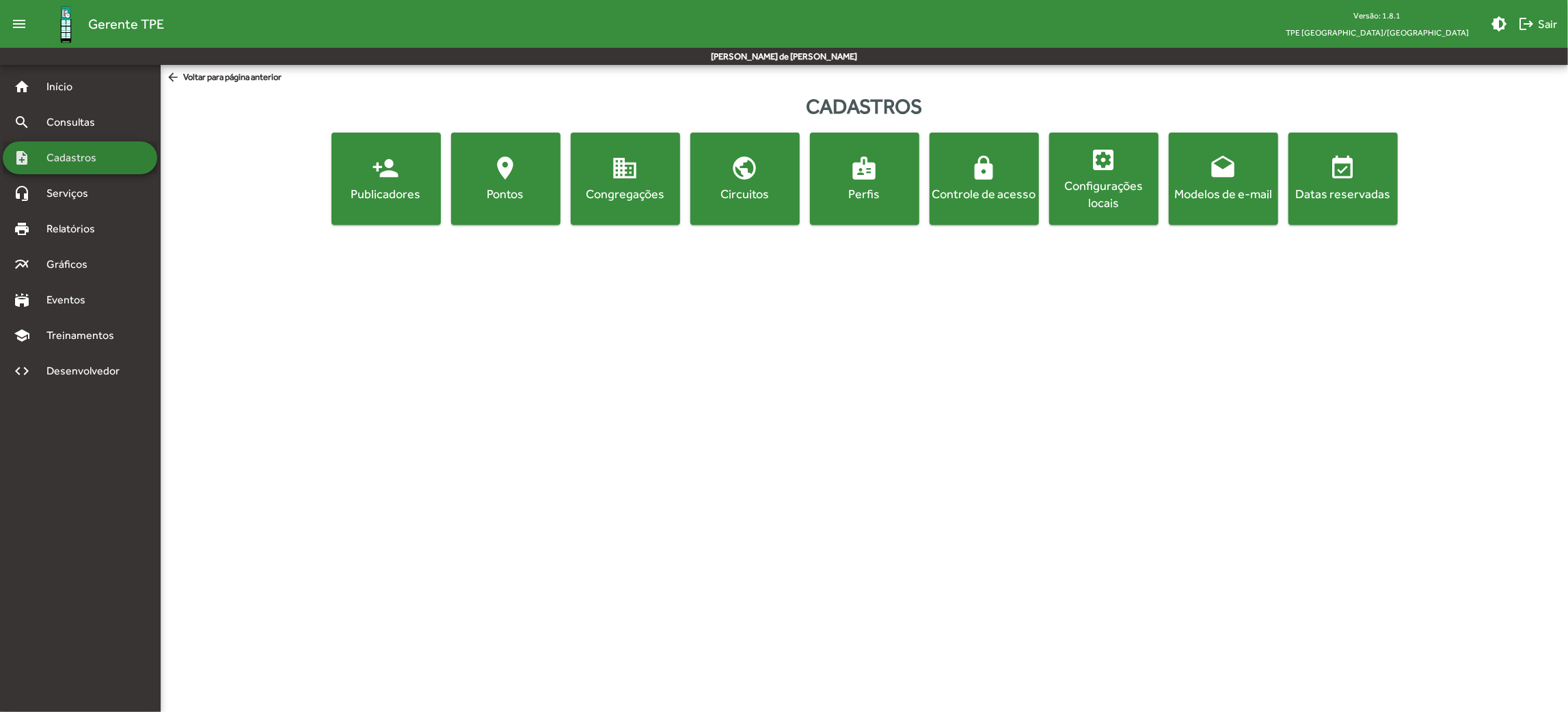 scroll, scrollTop: 0, scrollLeft: 0, axis: both 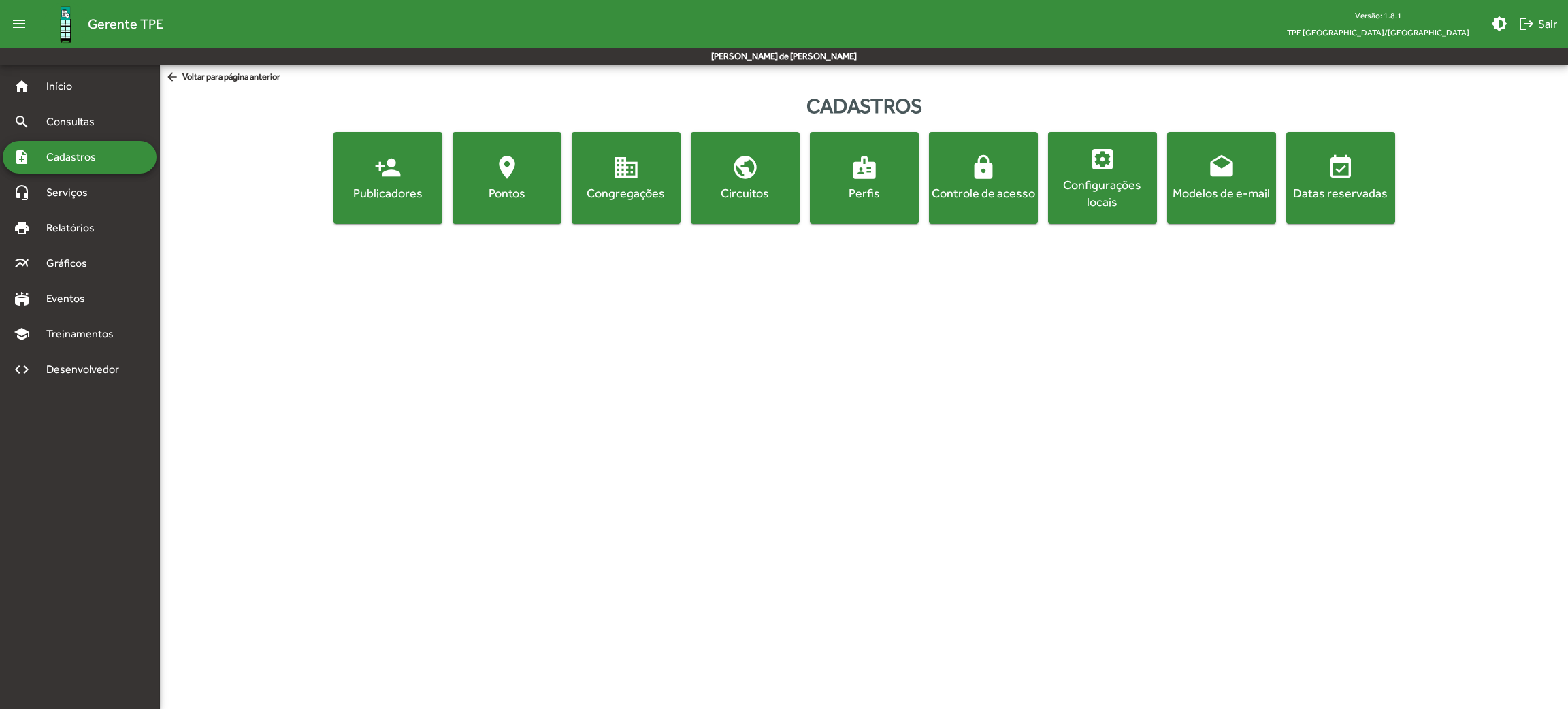 click on "person_add  Publicadores" 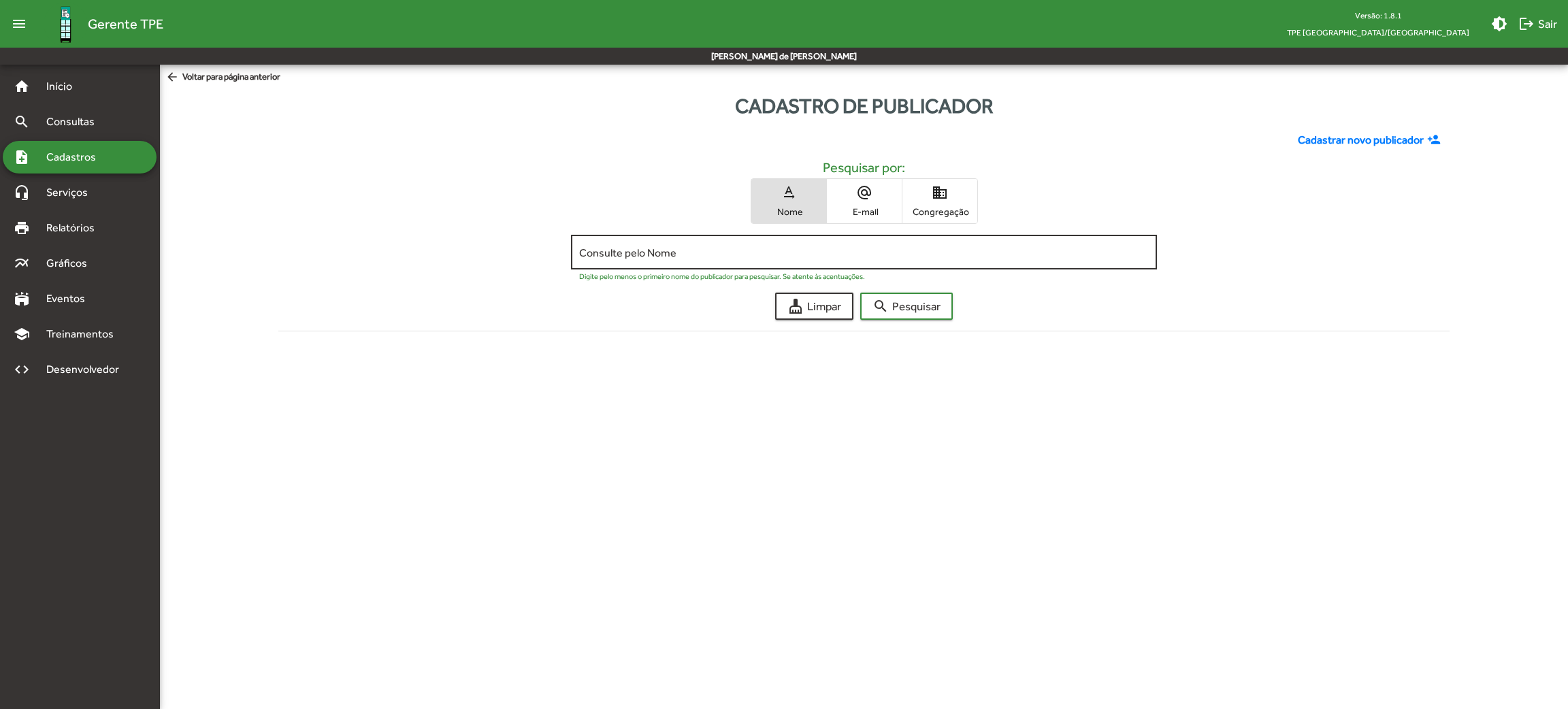 click on "Consulte pelo Nome" 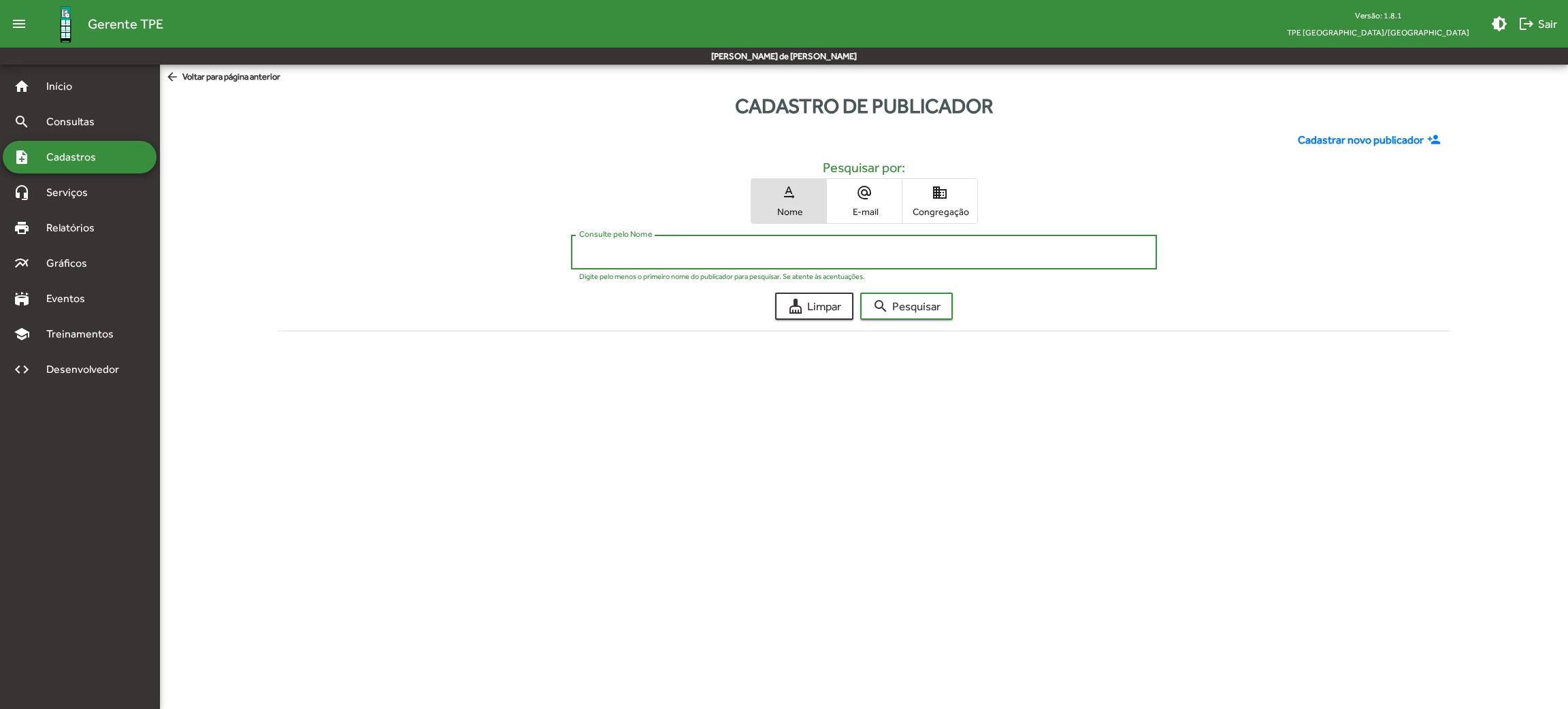 click on "Cadastrar novo publicador" 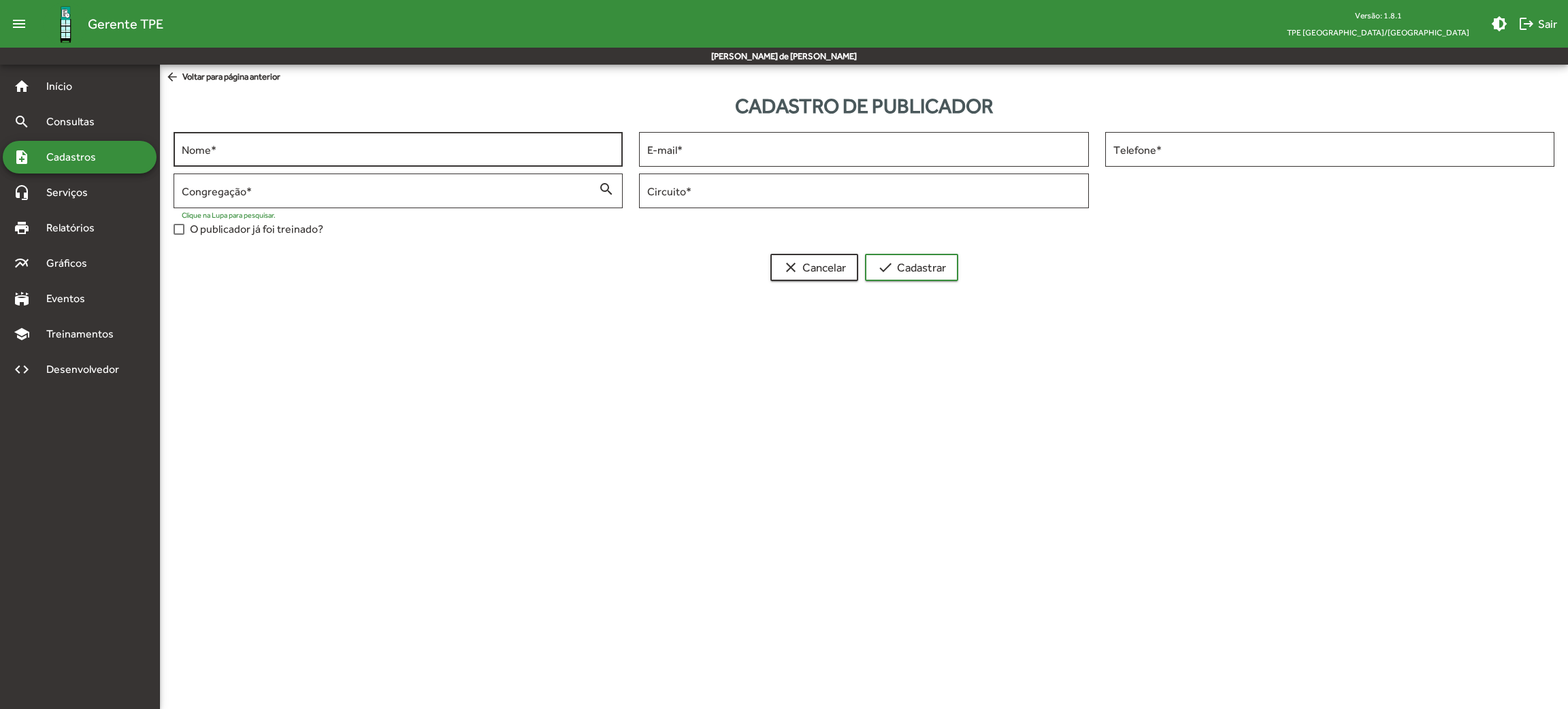 click on "Nome  *" at bounding box center (398, 148) 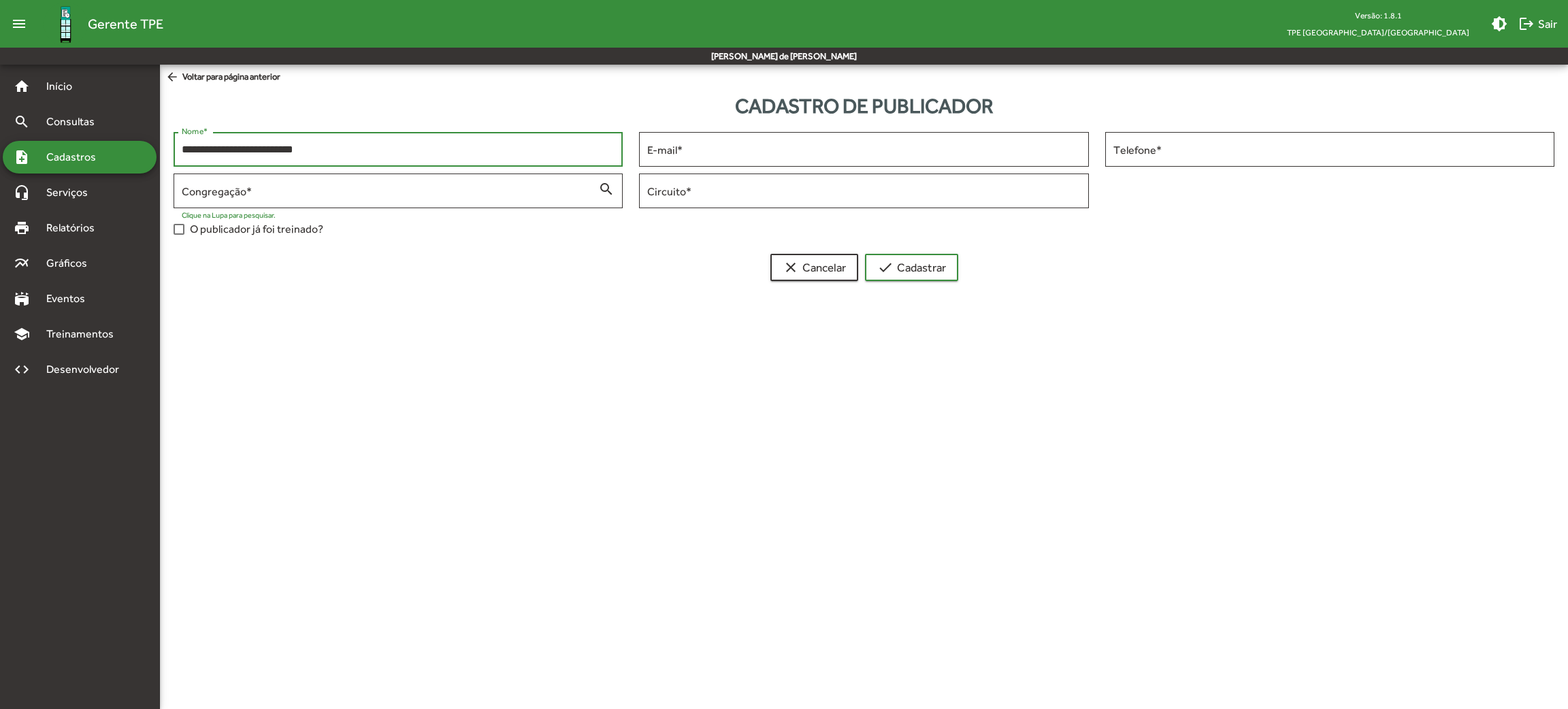 type on "**********" 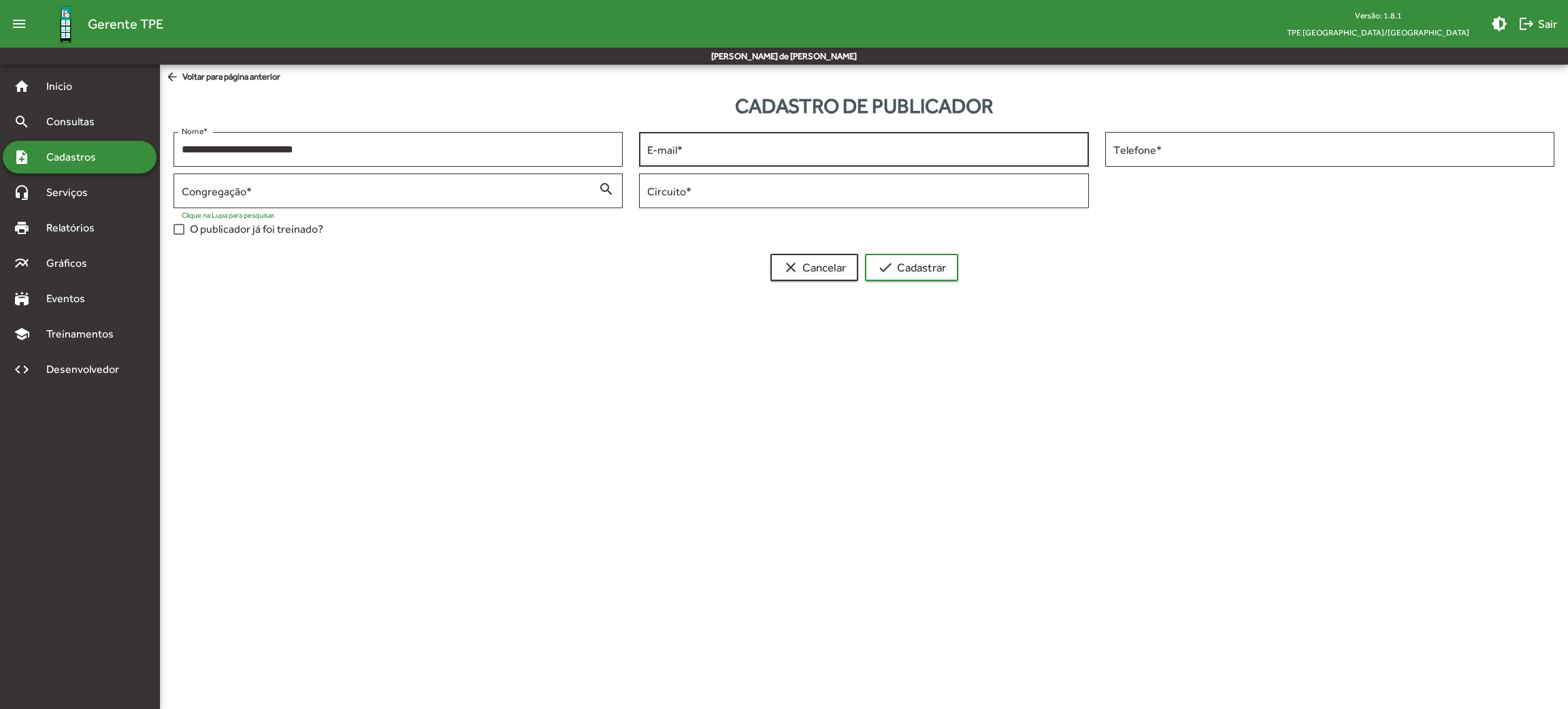 click on "E-mail  *" at bounding box center (864, 150) 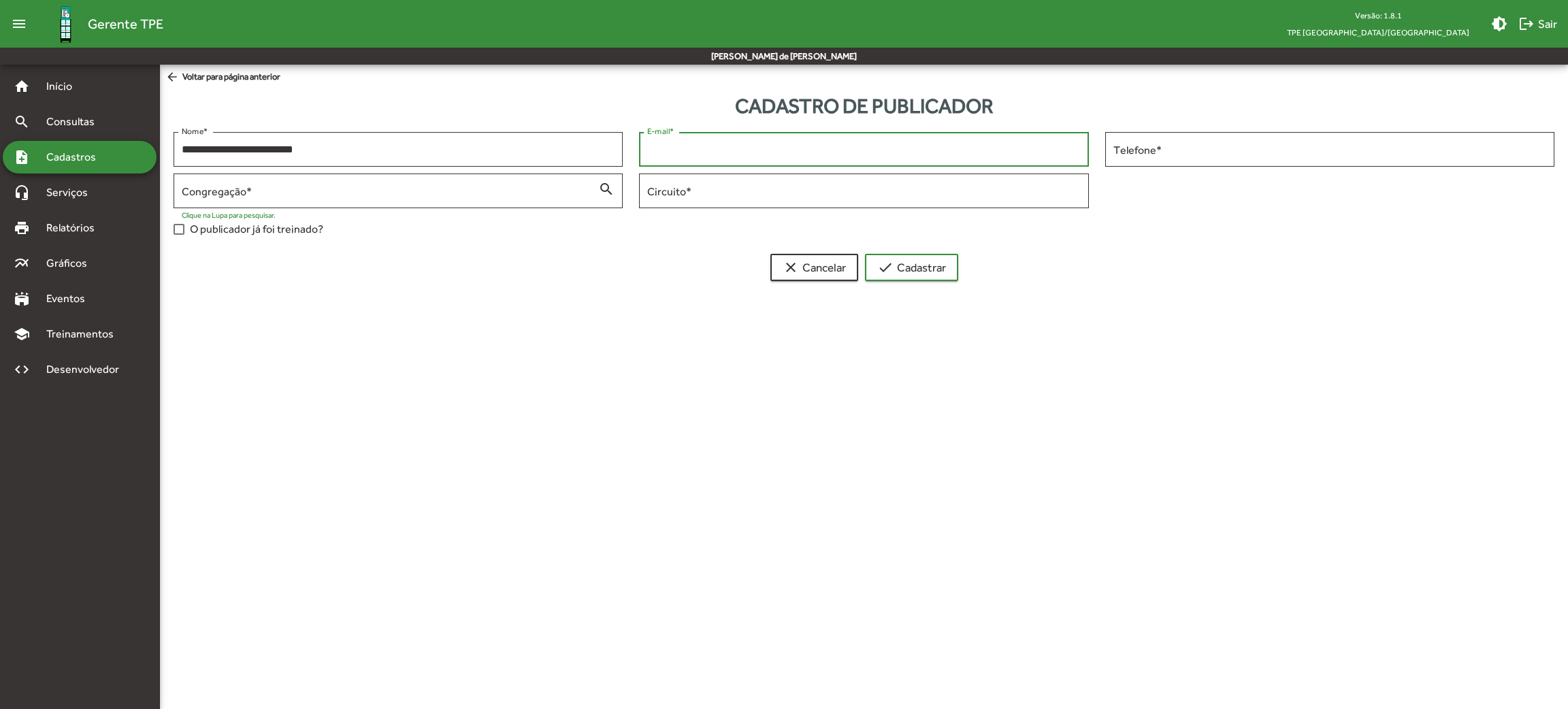 paste on "**********" 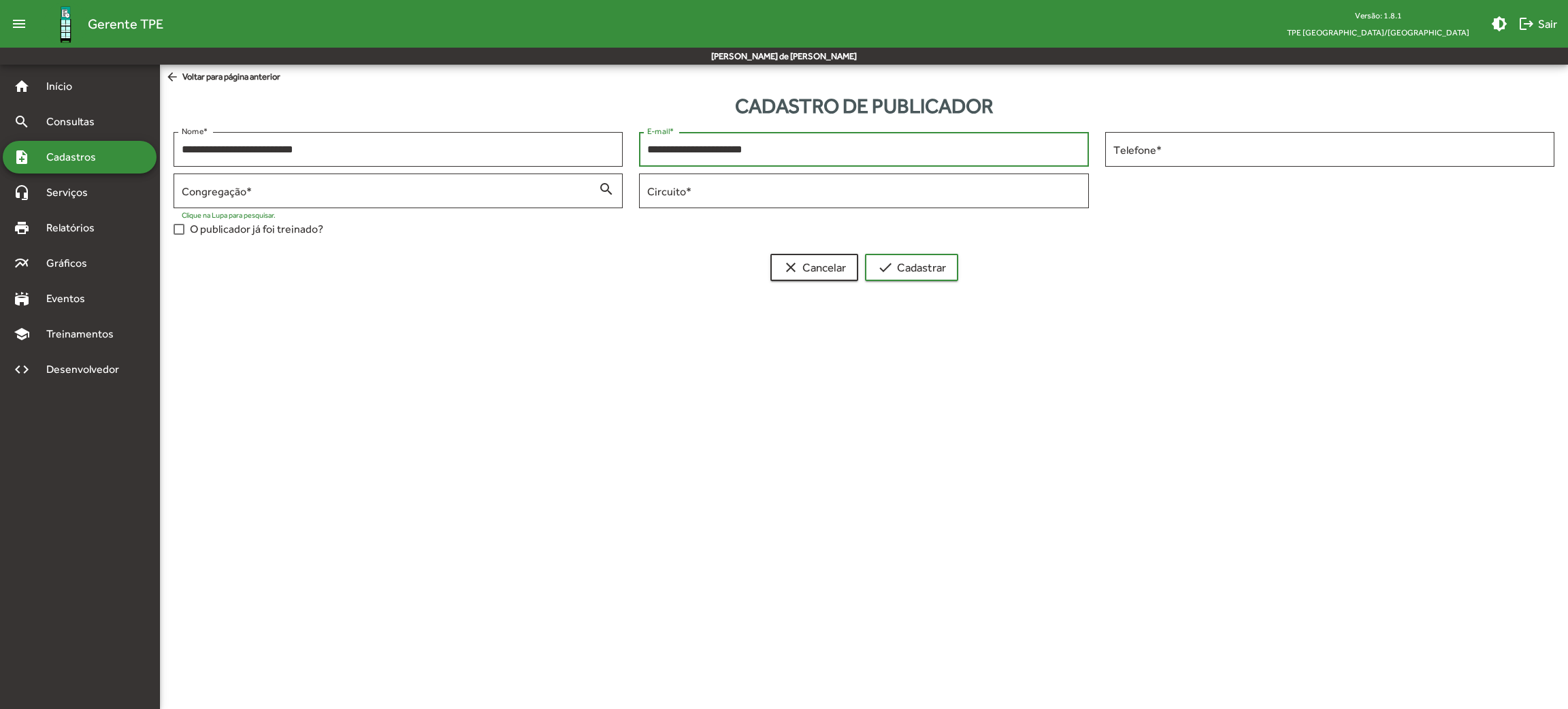 type on "**********" 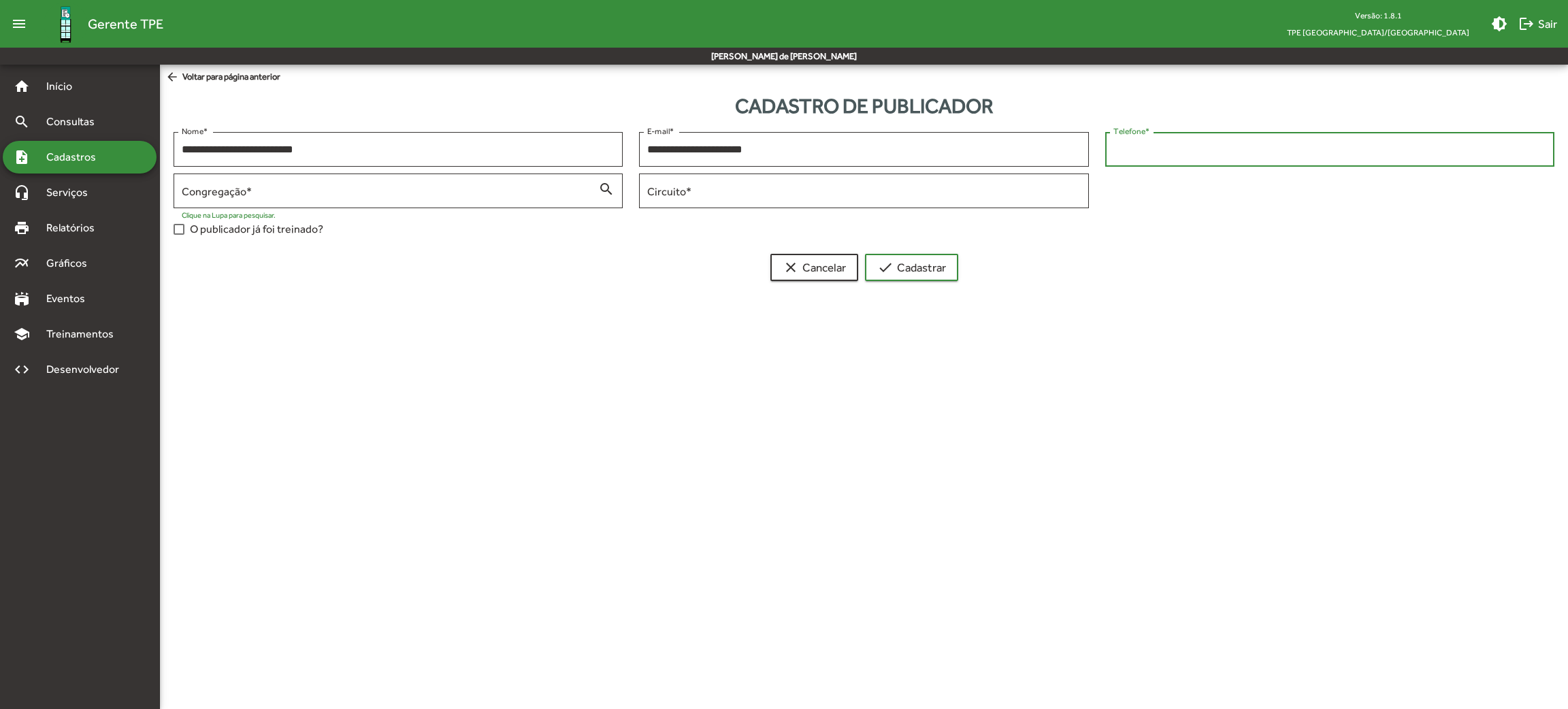 click on "Telefone  *" at bounding box center (1330, 150) 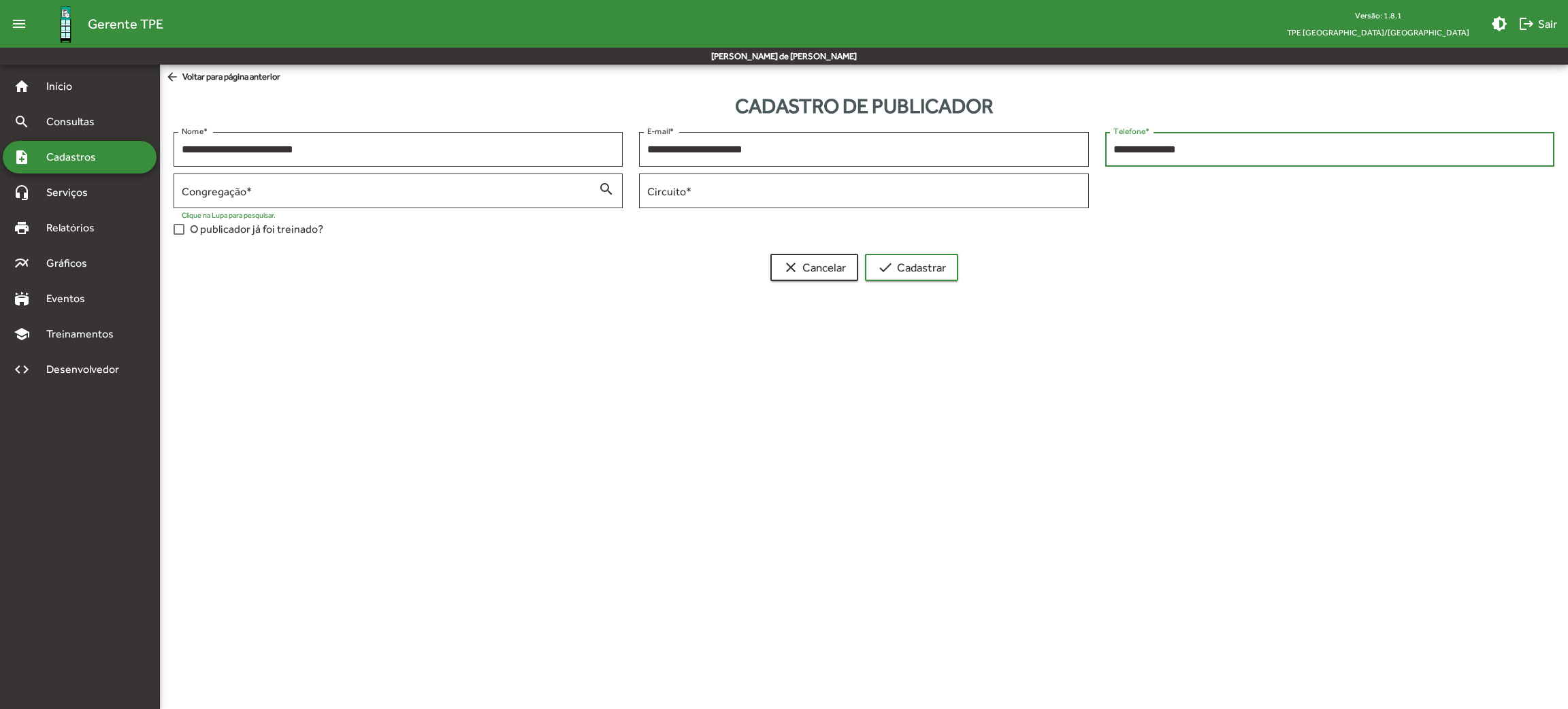 type on "**********" 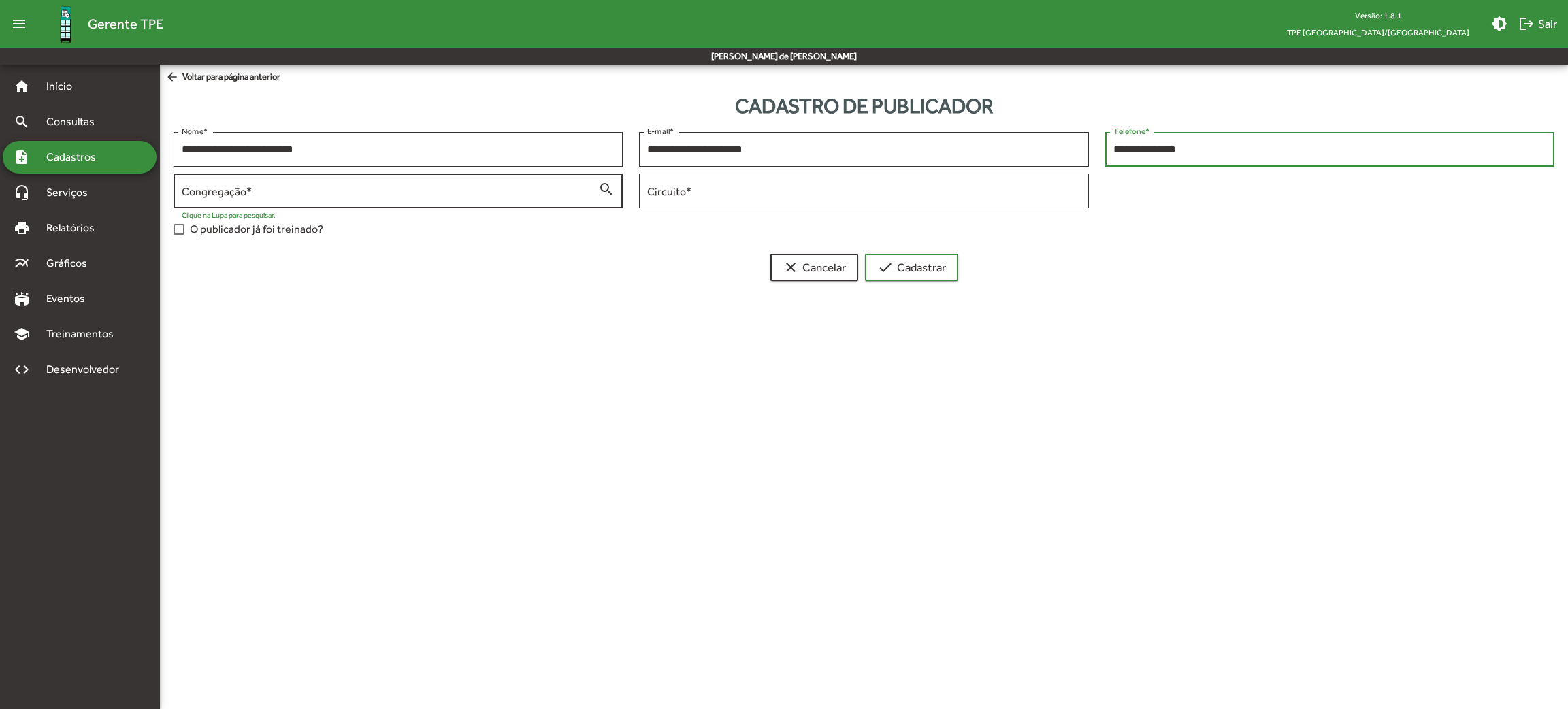 type on "**********" 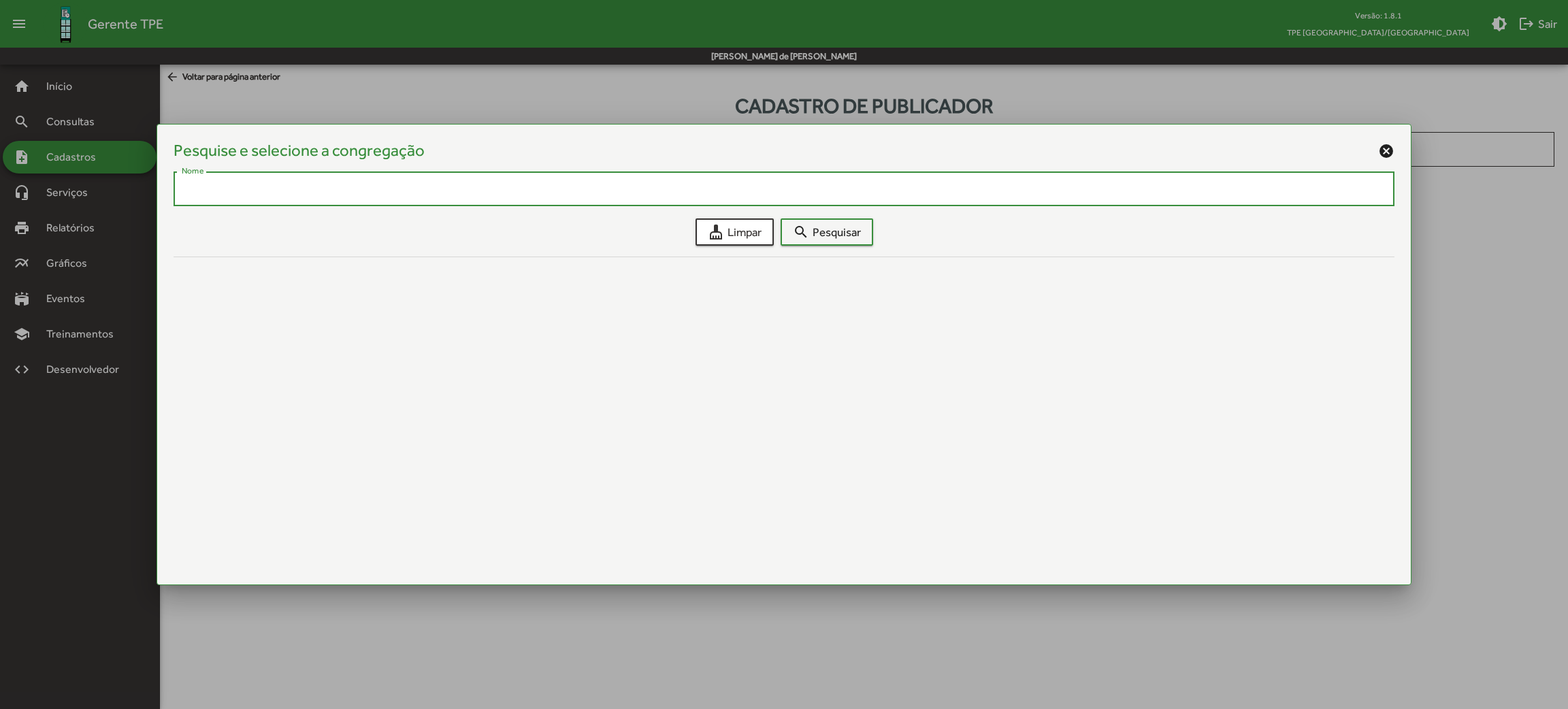 click on "Nome" at bounding box center (783, 189) 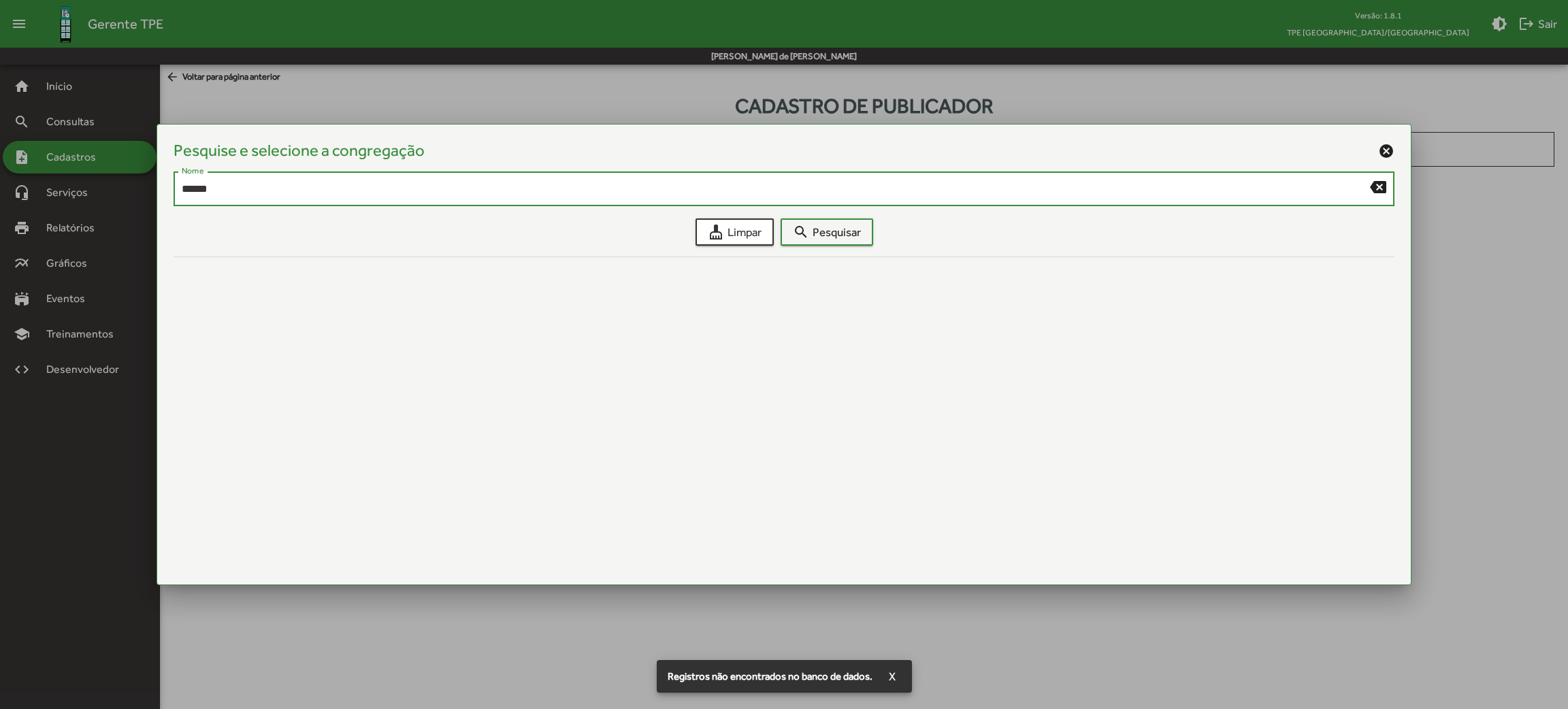 type on "******" 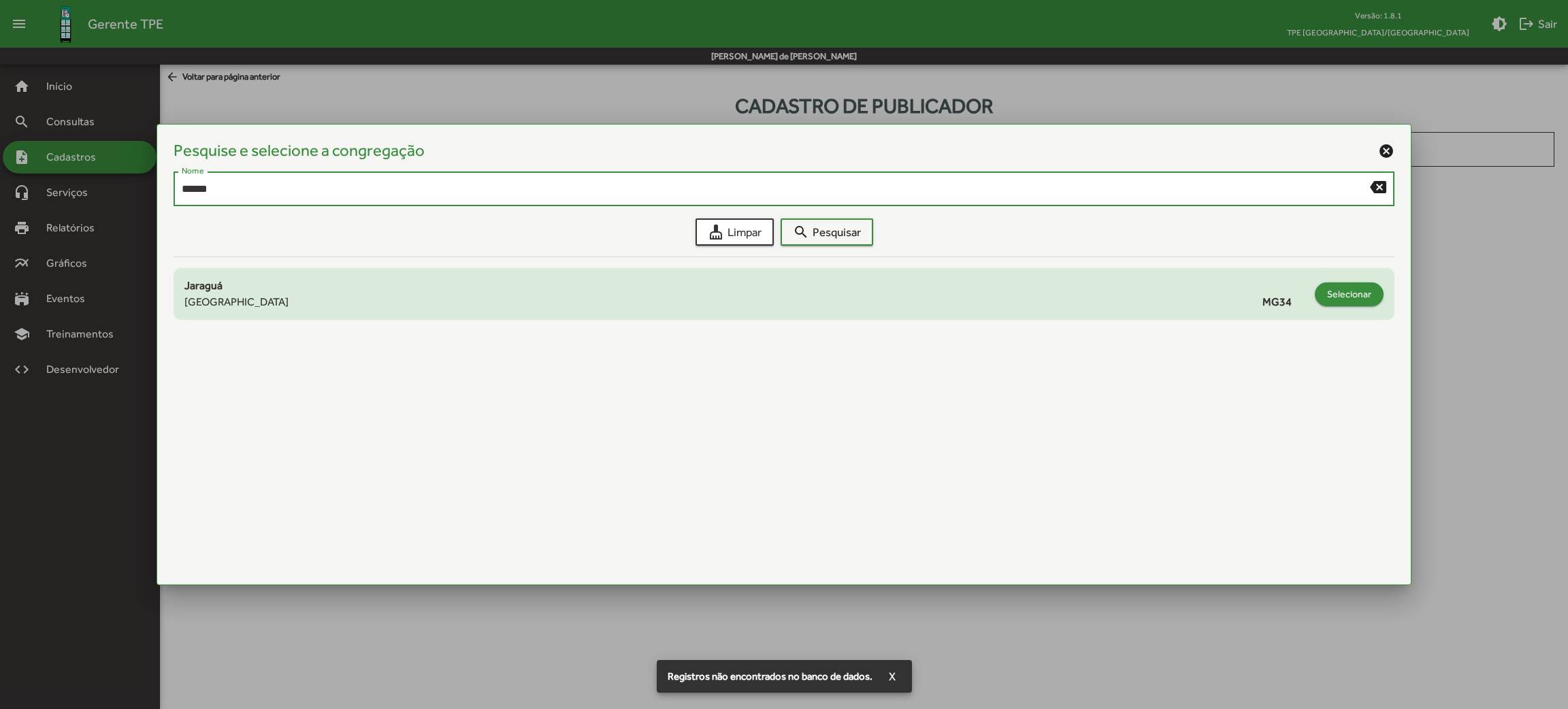 click on "Selecionar" 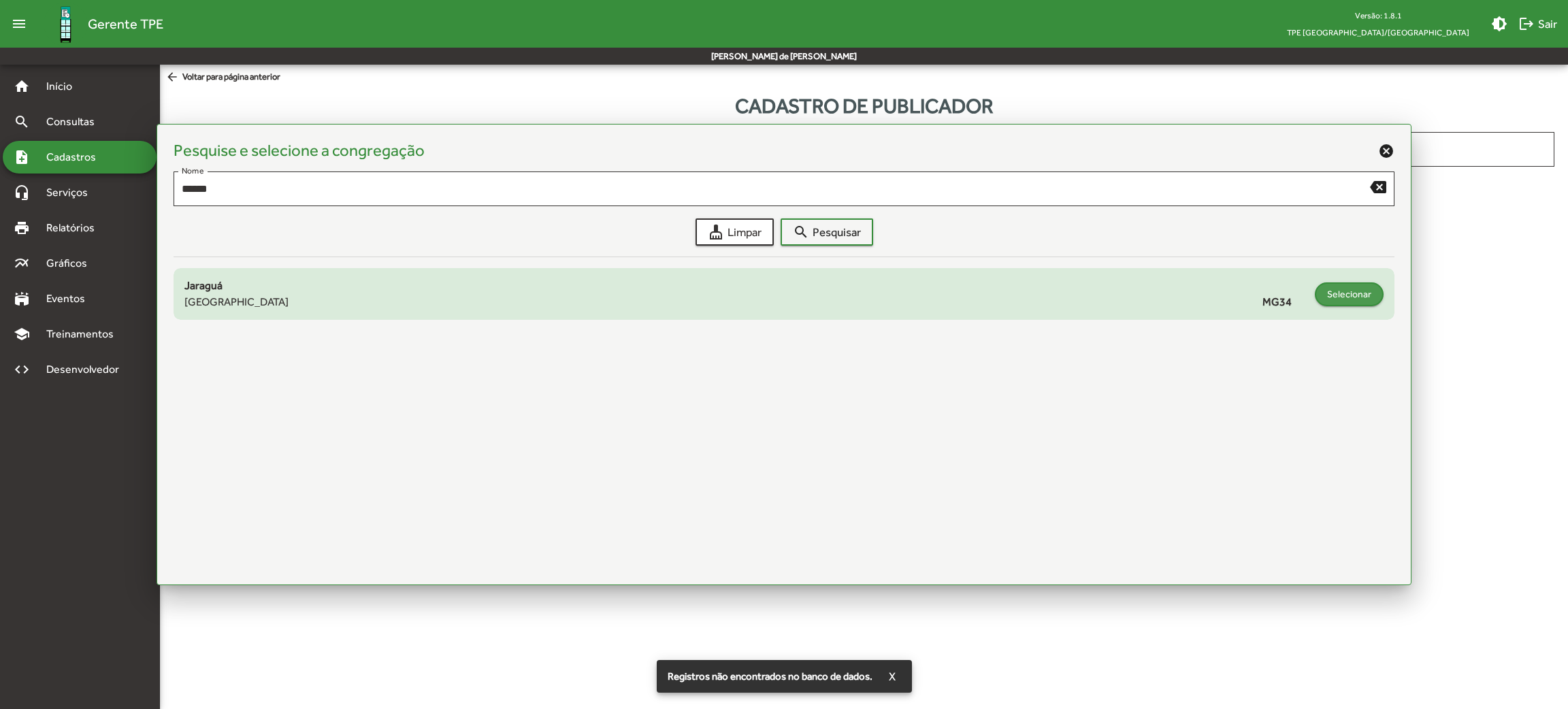type on "**********" 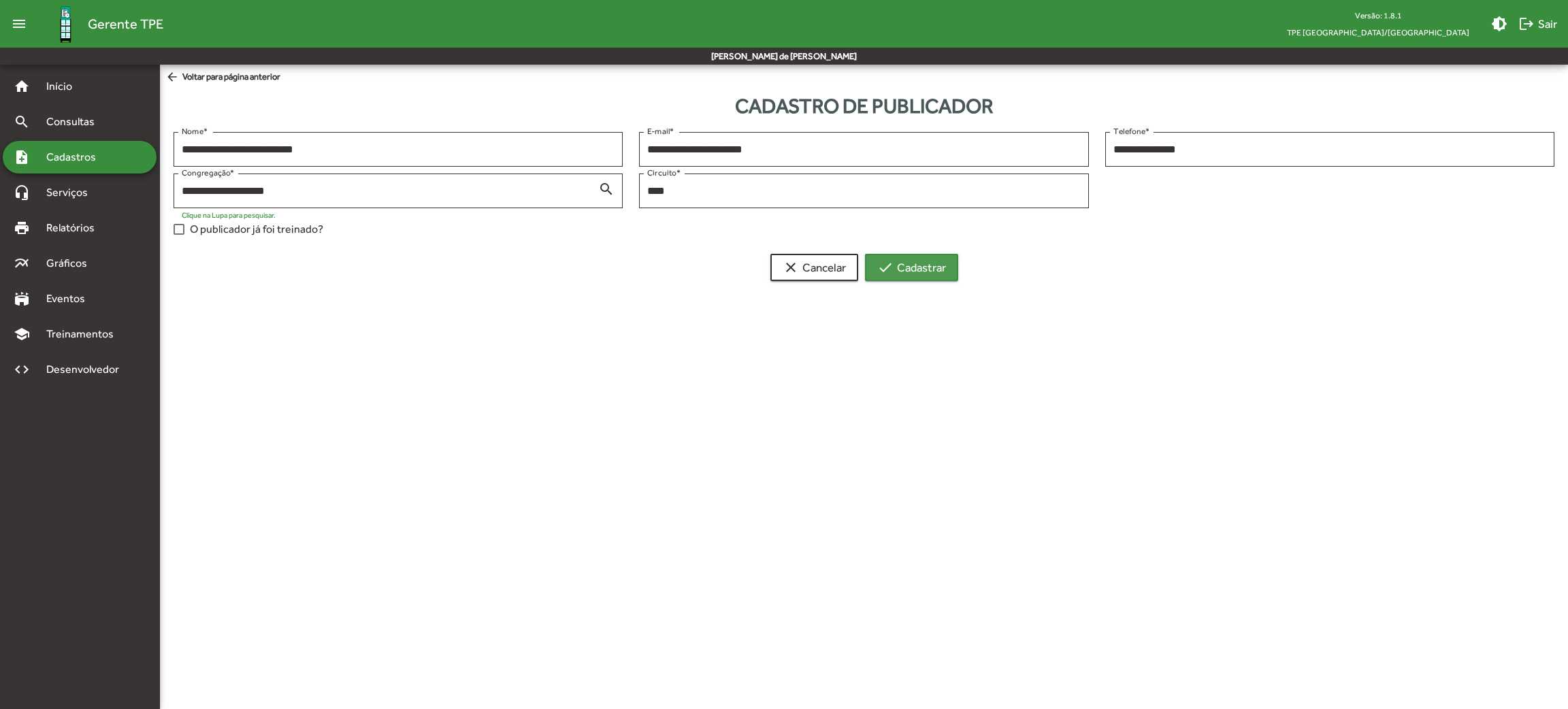 click on "check  Cadastrar" at bounding box center [911, 267] 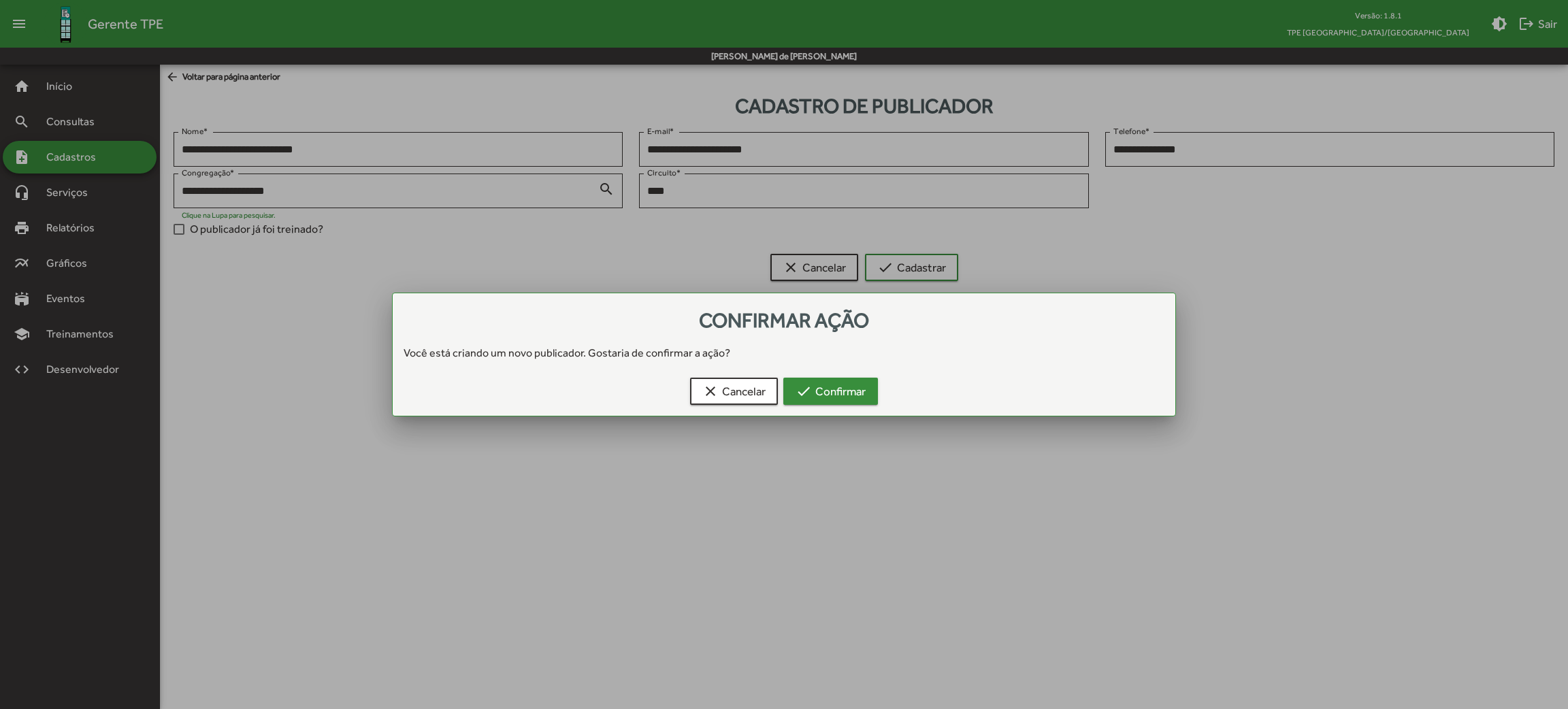 click on "check  Confirmar" at bounding box center [830, 391] 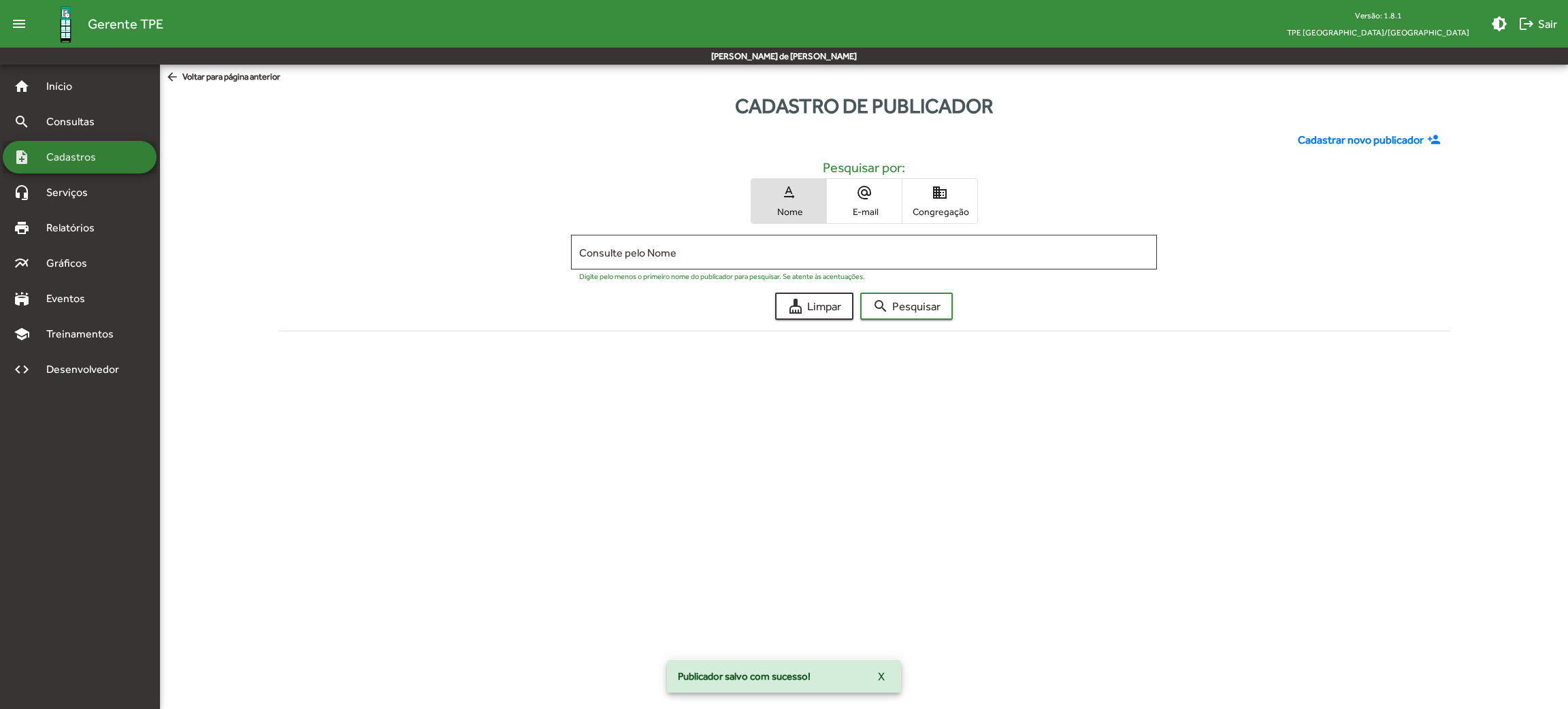 click on "Cadastros" at bounding box center (76, 157) 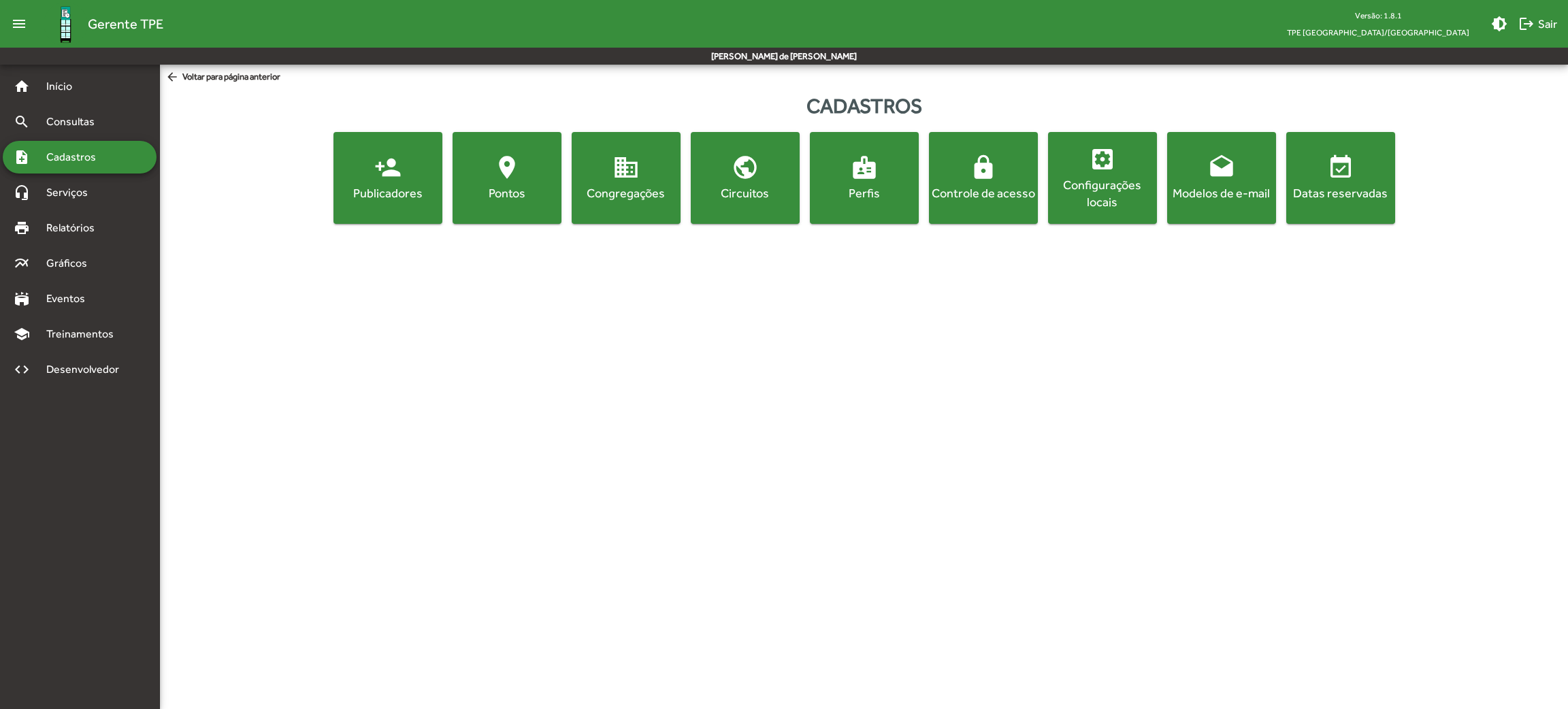 click on "lock  Controle de acesso" 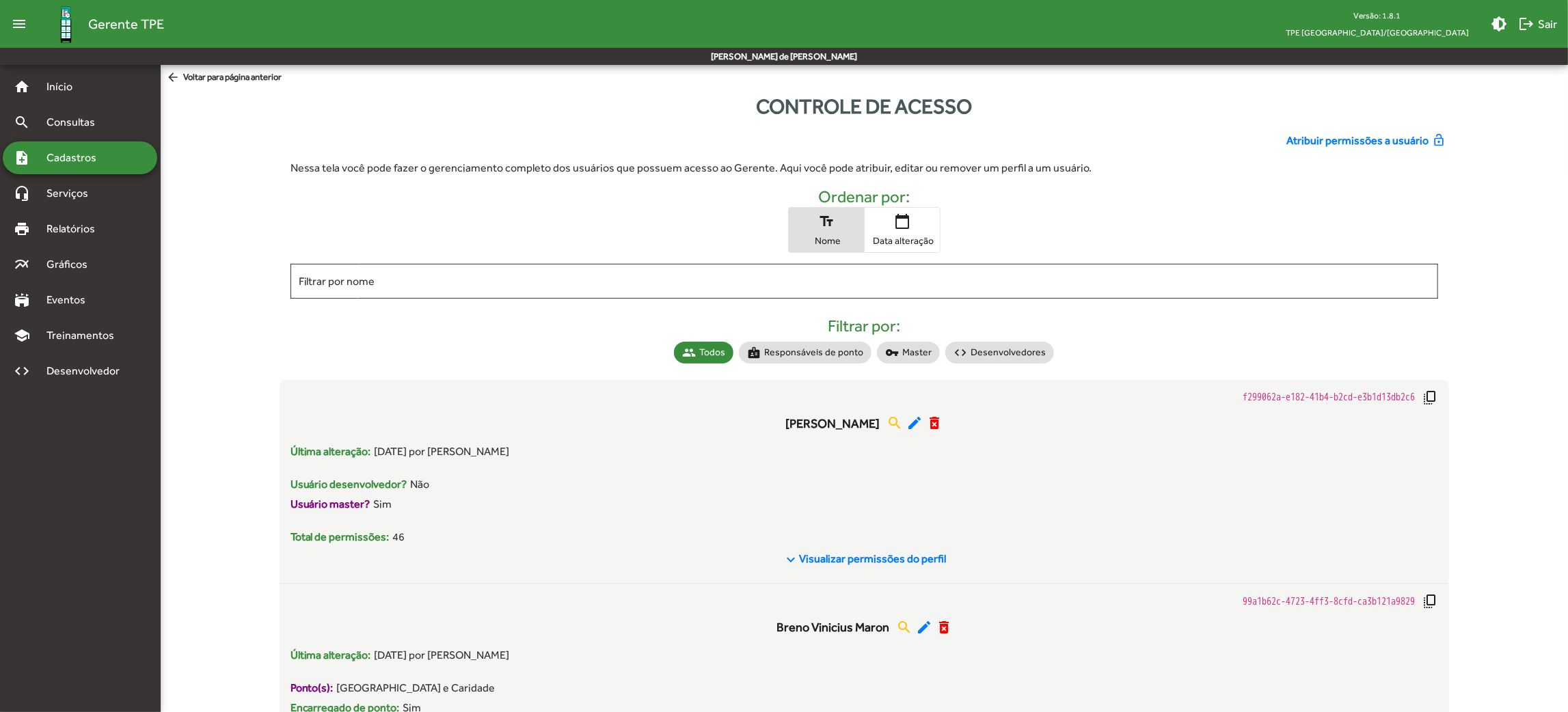 click on "Atribuir permissões a usuário" 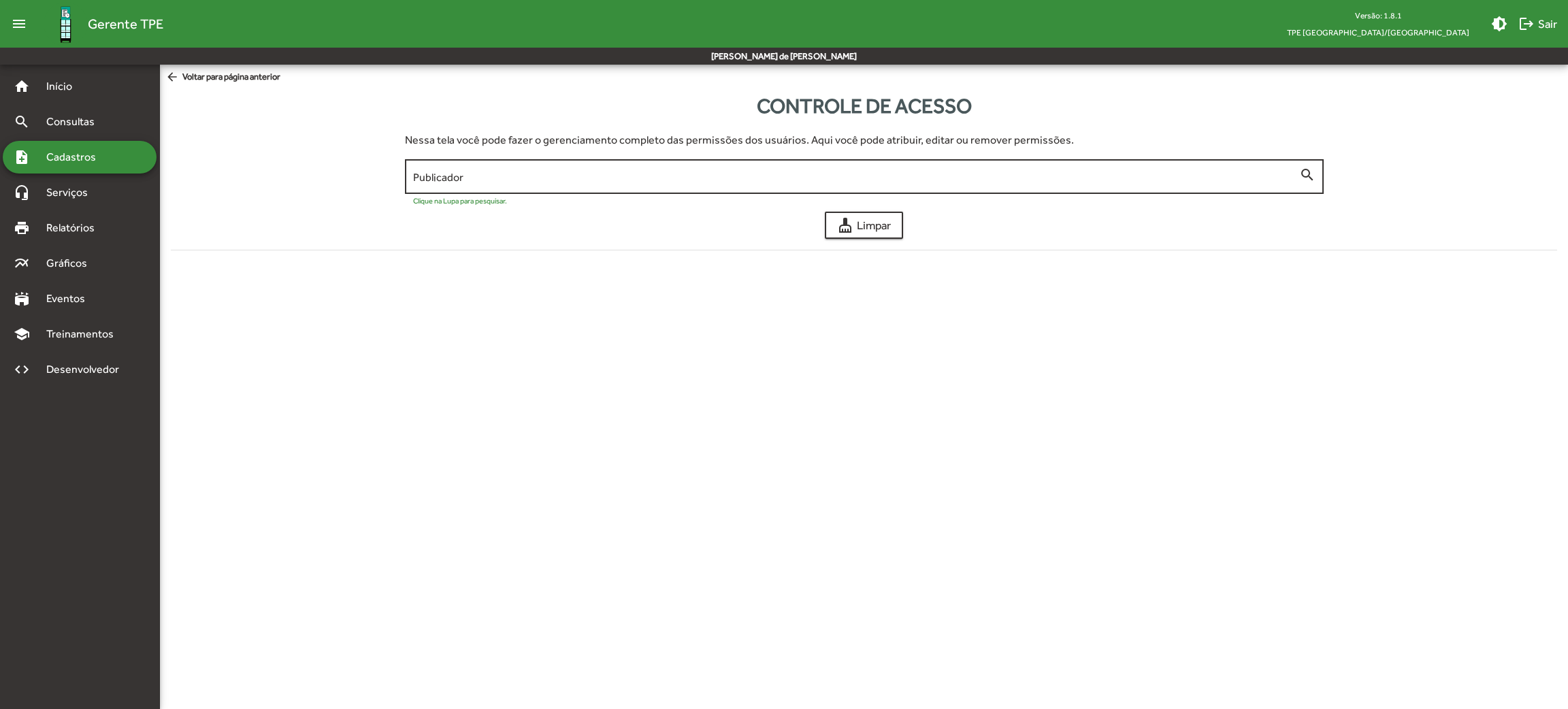 click on "Publicador" at bounding box center (856, 177) 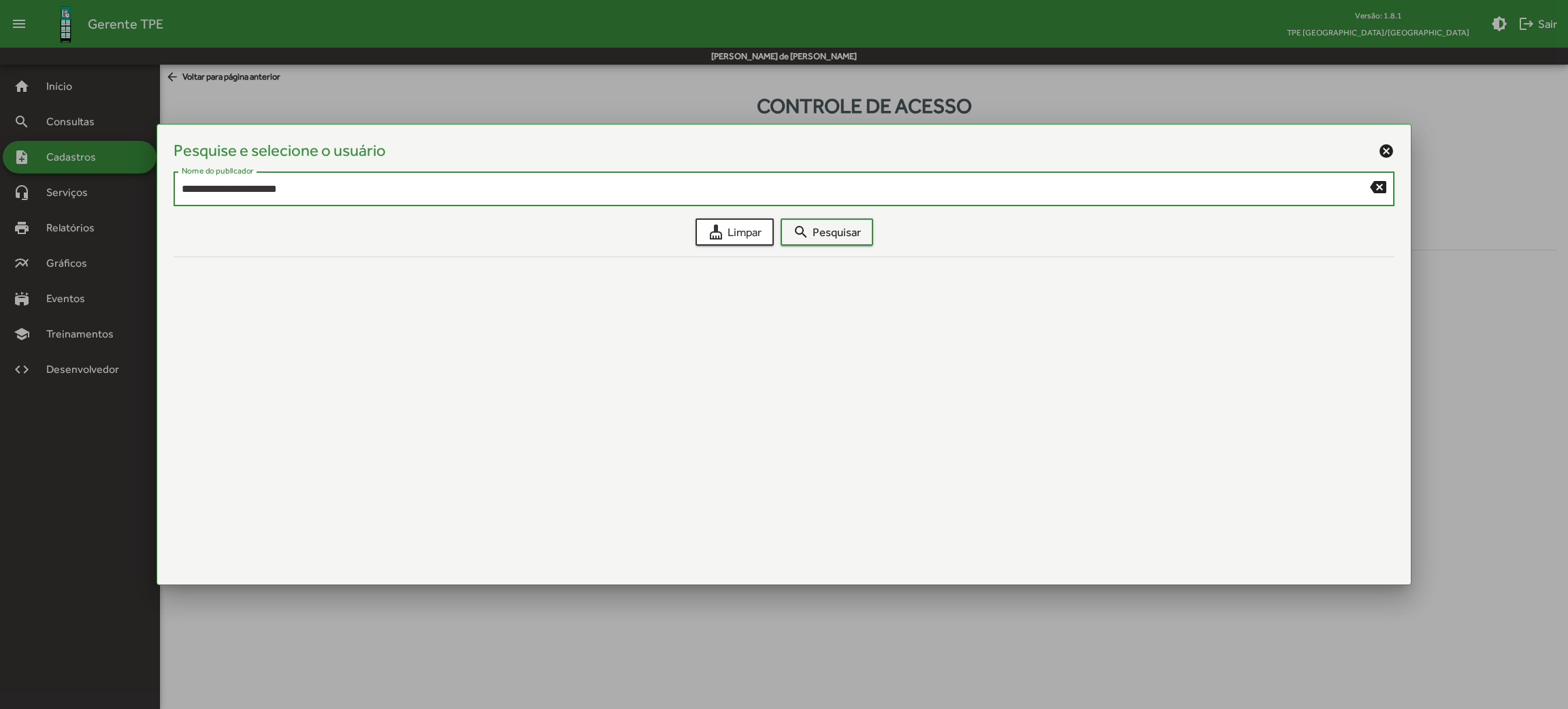 drag, startPoint x: 478, startPoint y: 195, endPoint x: 113, endPoint y: 180, distance: 365.30809 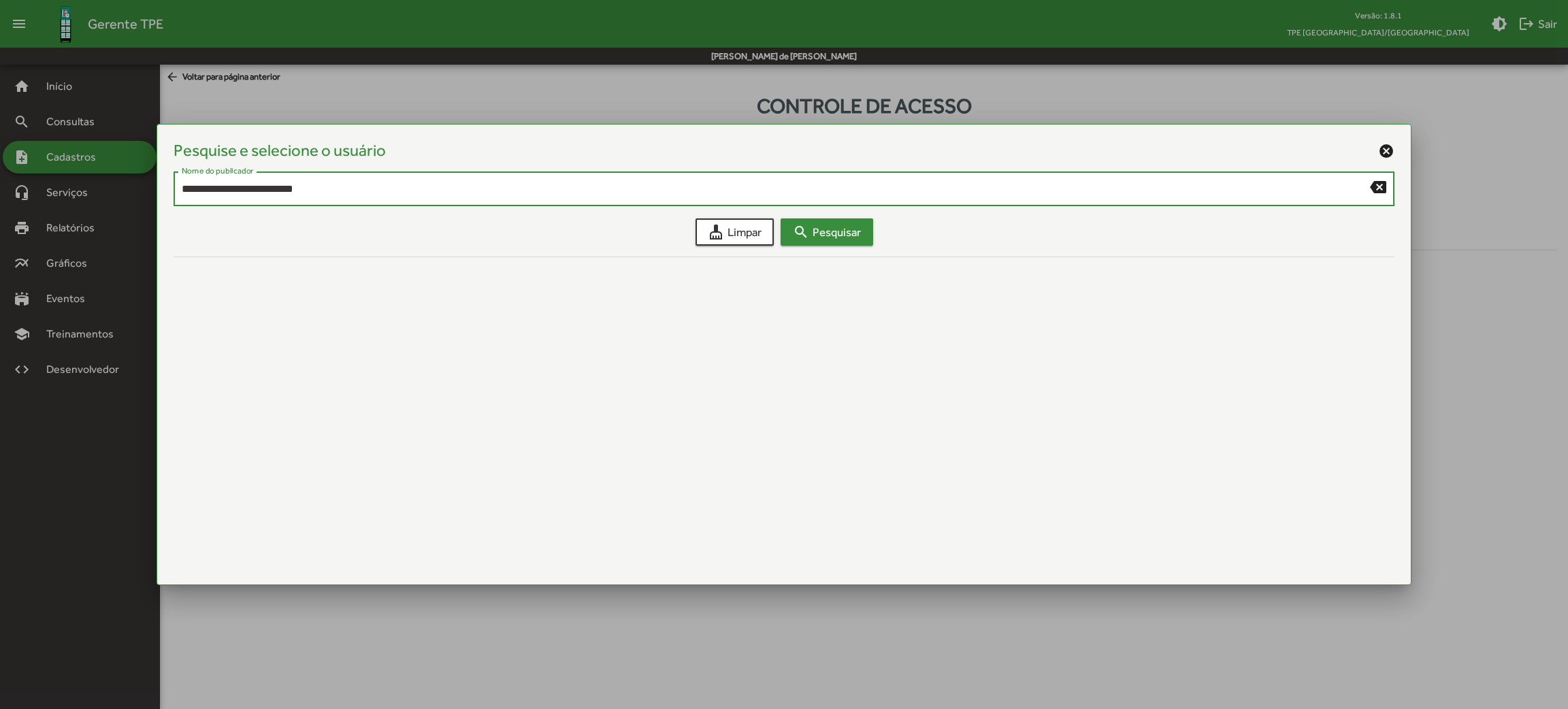 click on "search  Pesquisar" at bounding box center (827, 232) 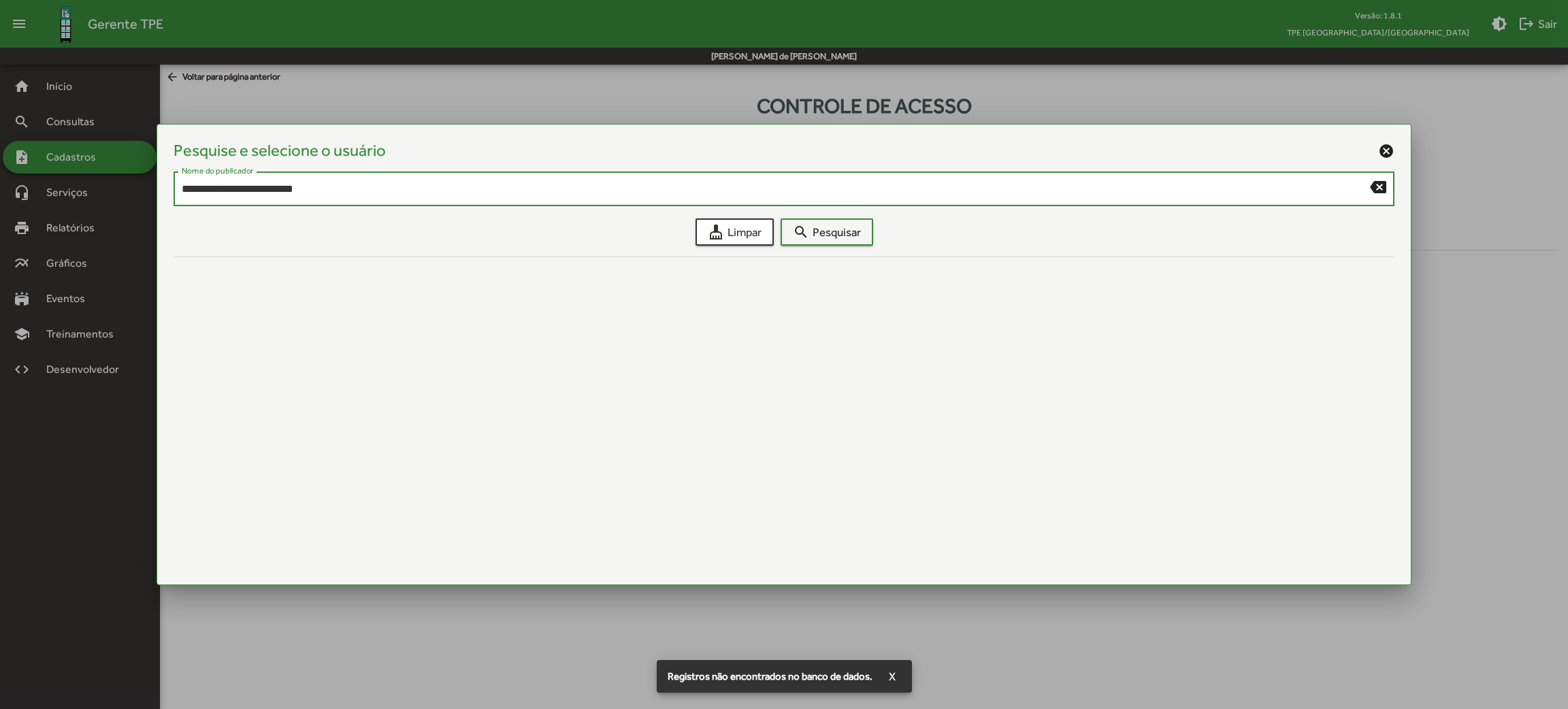 click on "**********" at bounding box center (775, 189) 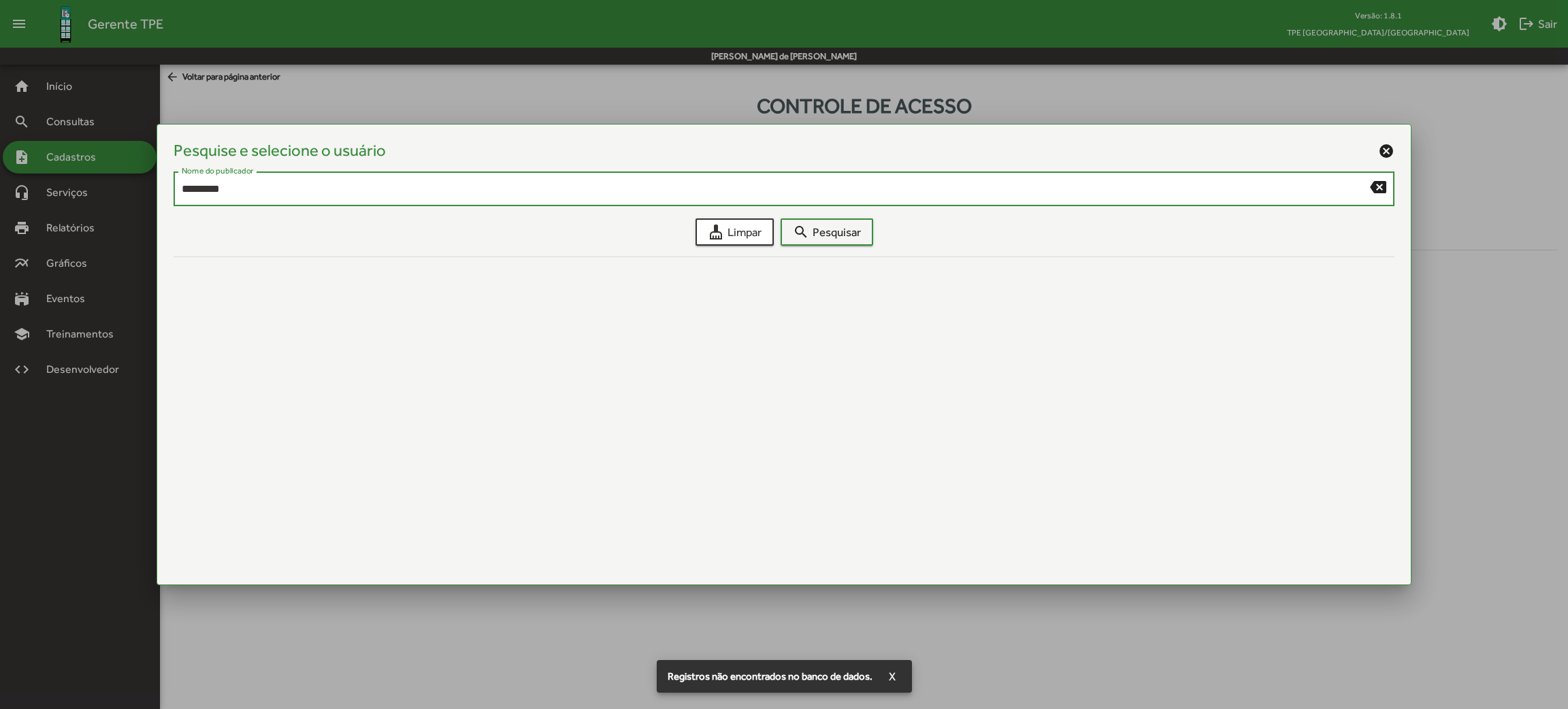click on "********" at bounding box center (775, 189) 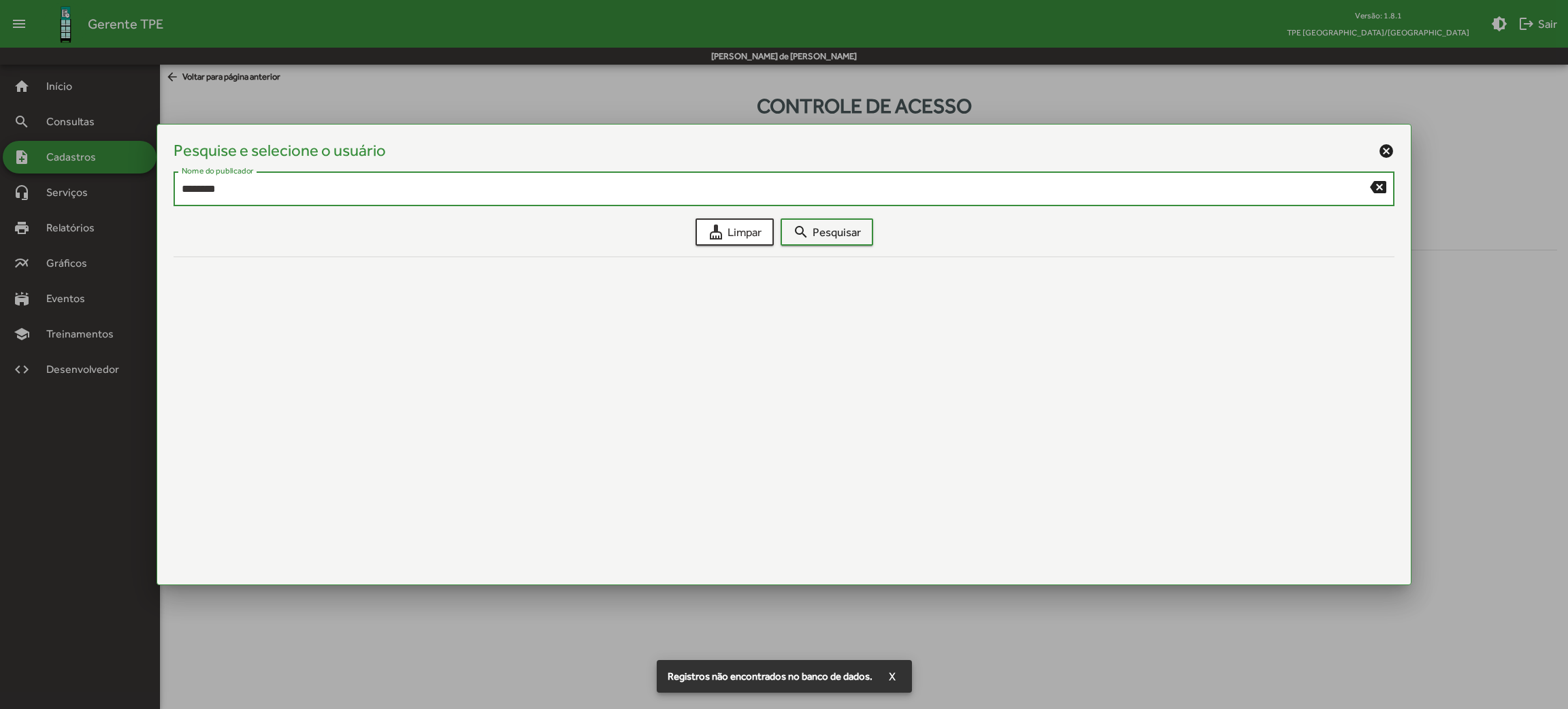 type on "********" 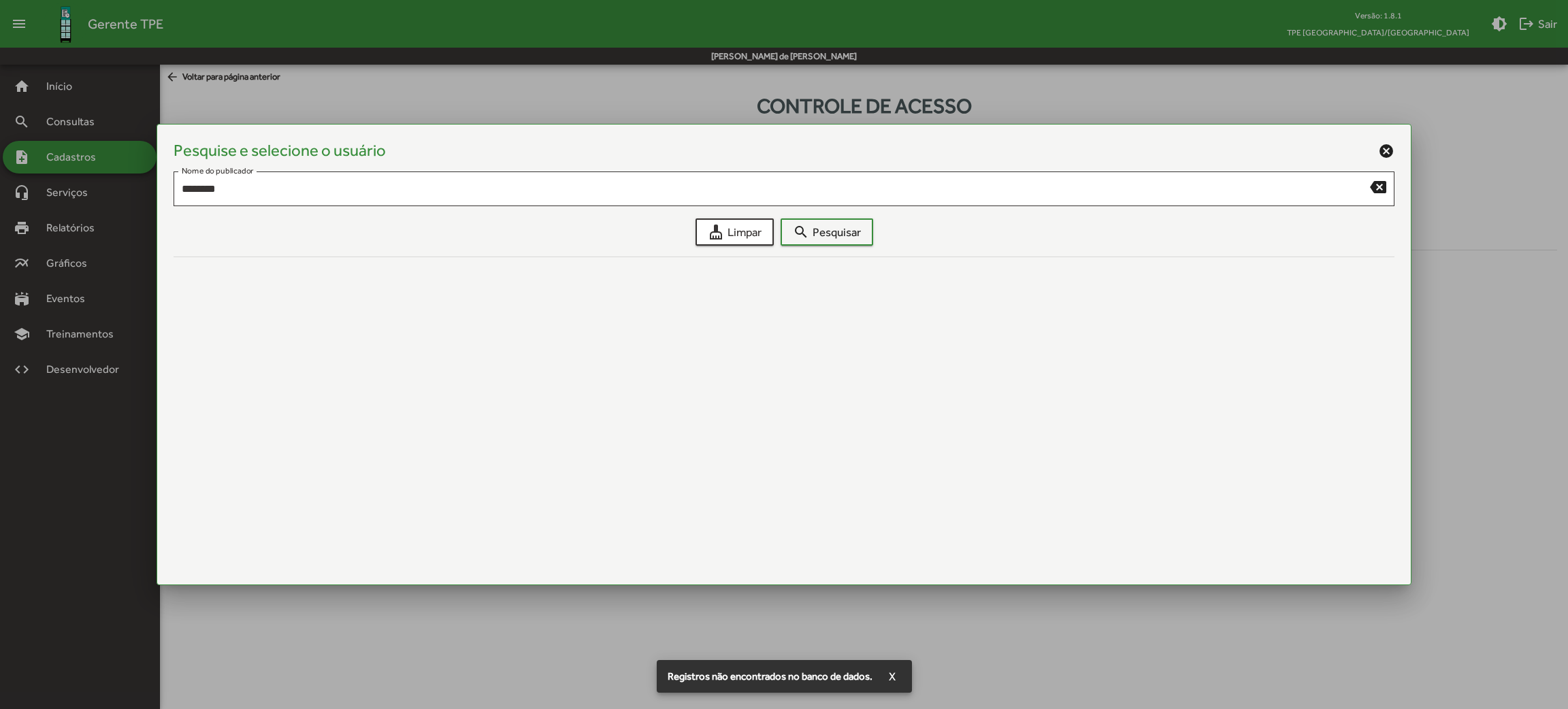 click on "cancel" at bounding box center [1386, 151] 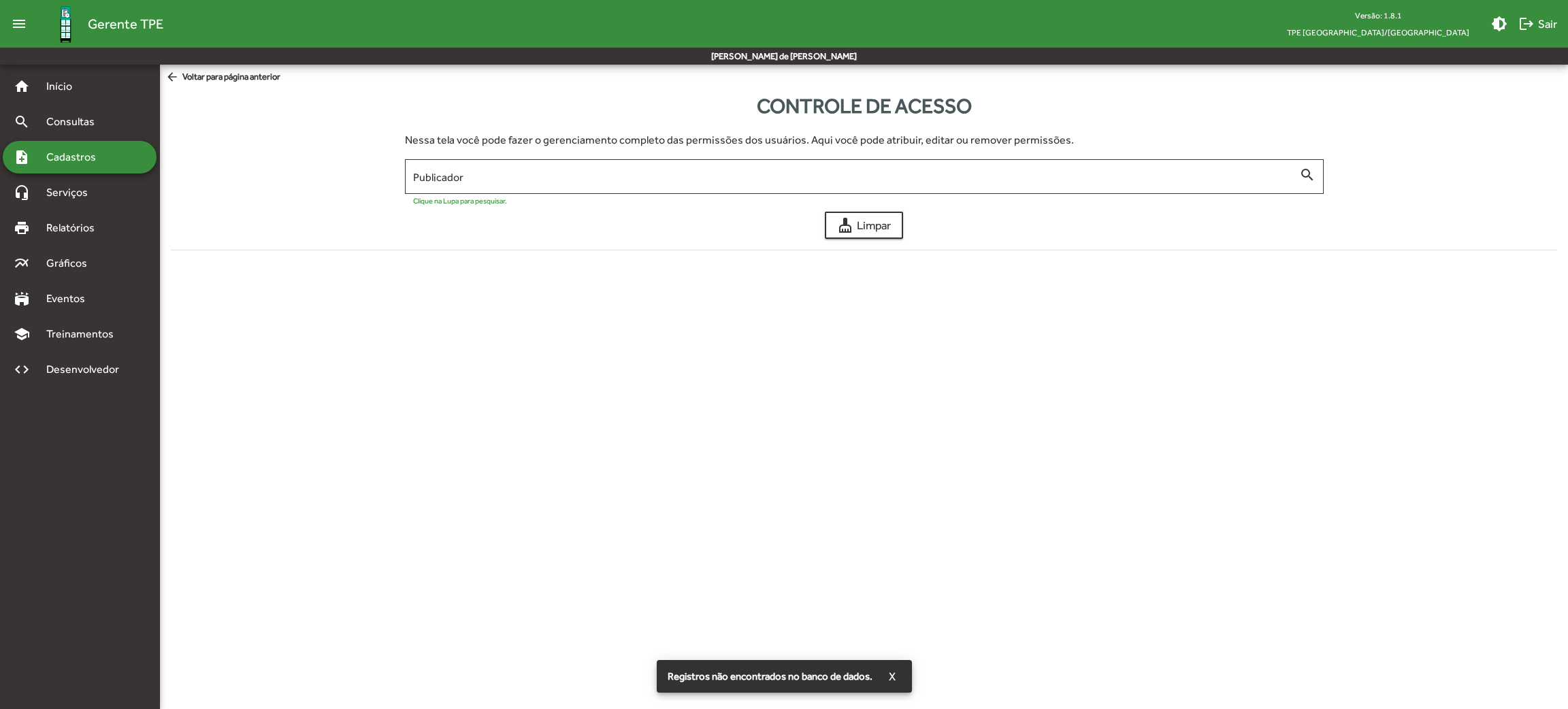 click on "Cadastros" at bounding box center [76, 157] 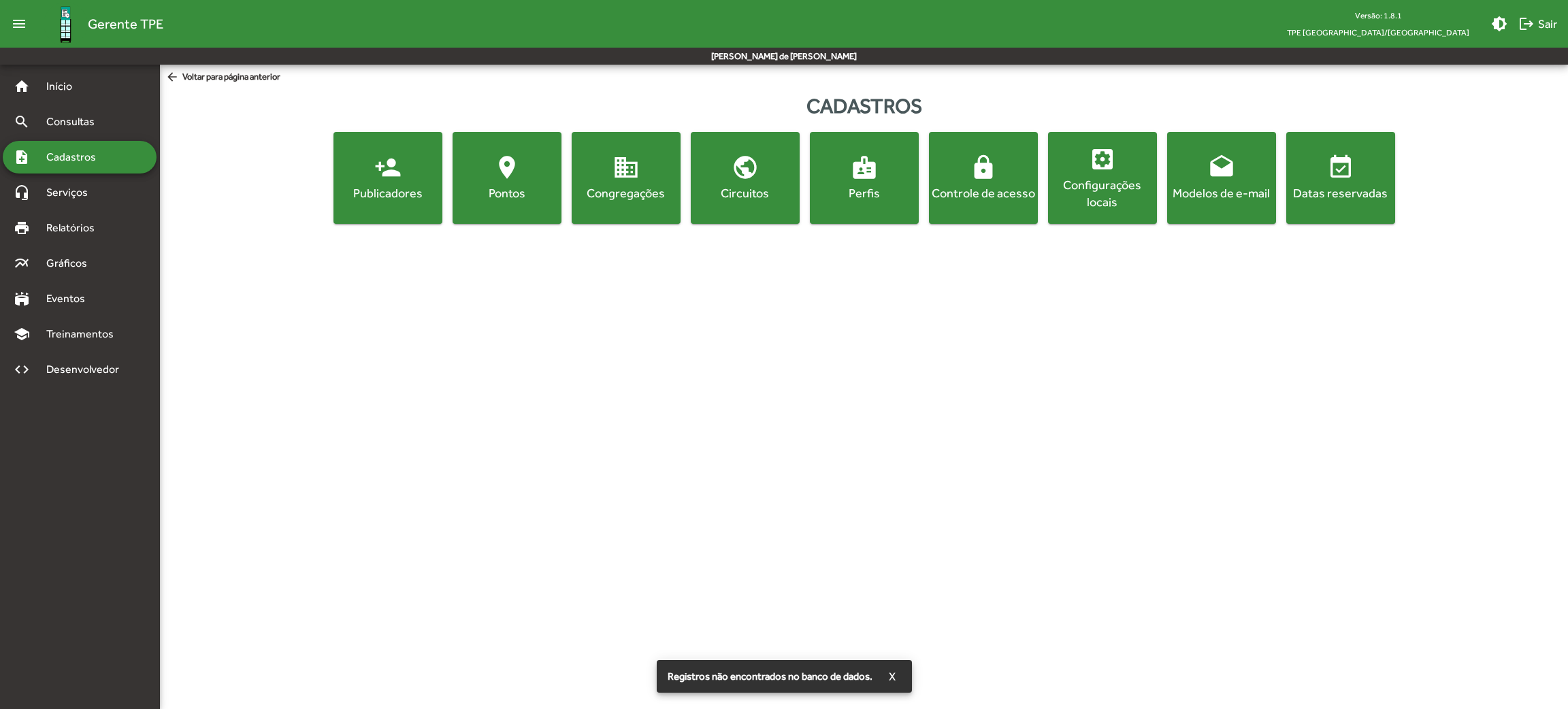 click on "person_add  Publicadores" 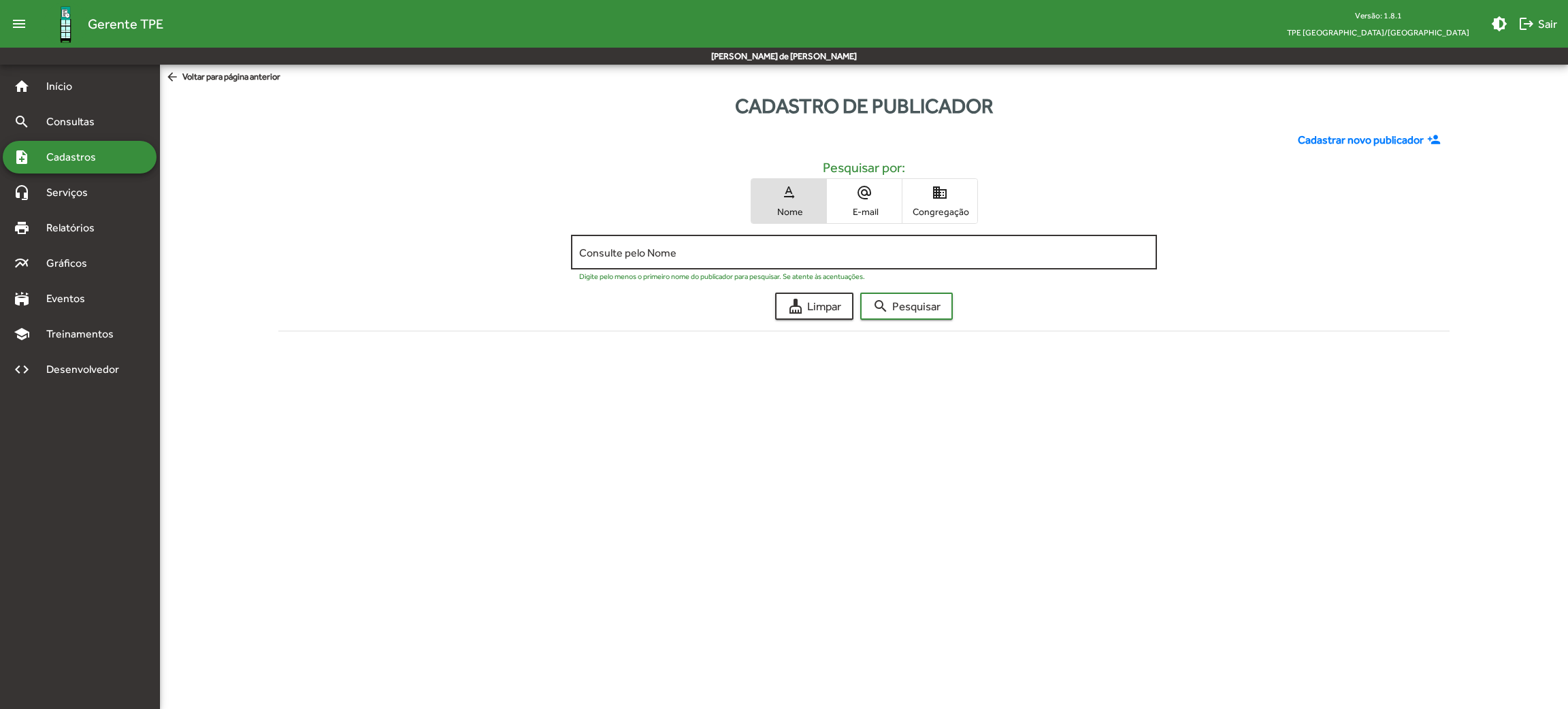 click on "Consulte pelo Nome" at bounding box center (864, 252) 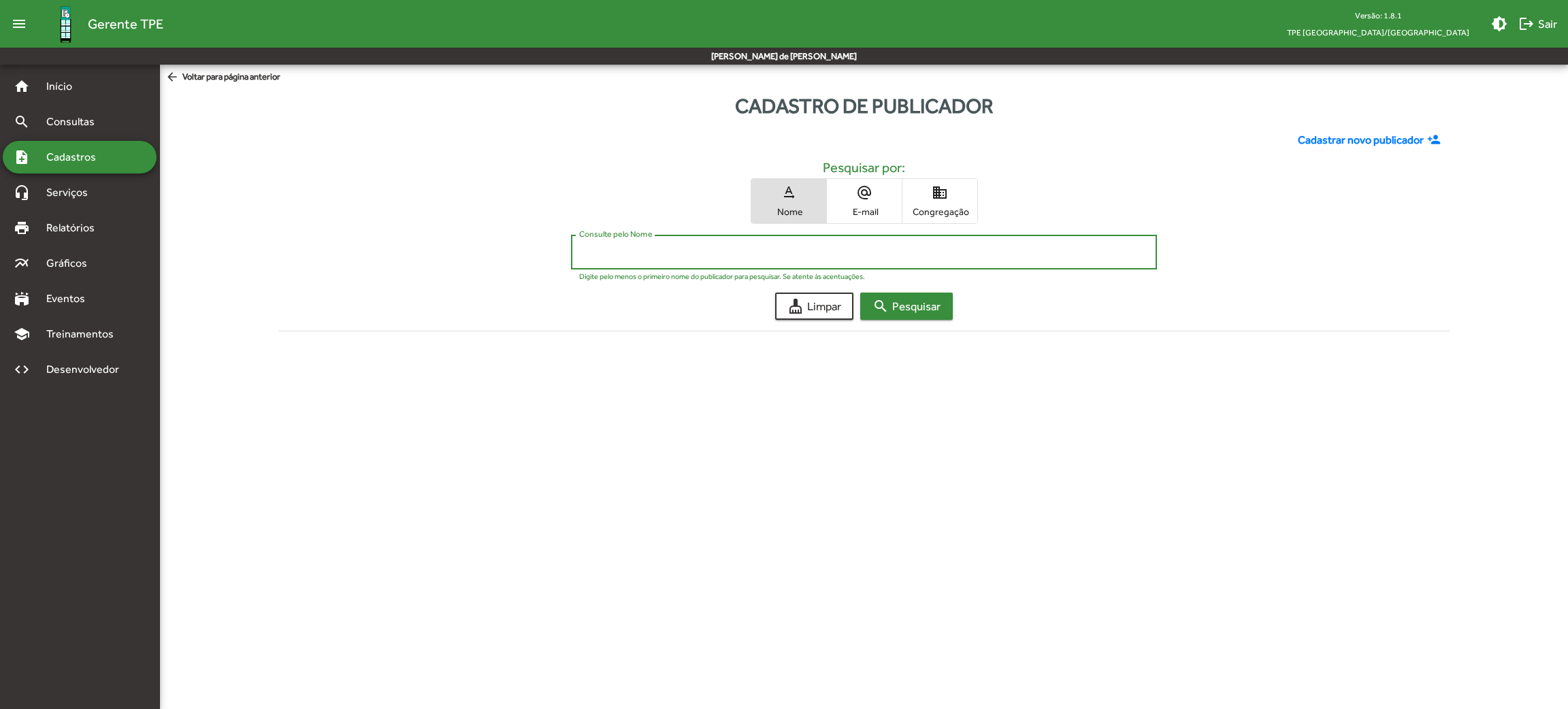 paste on "**********" 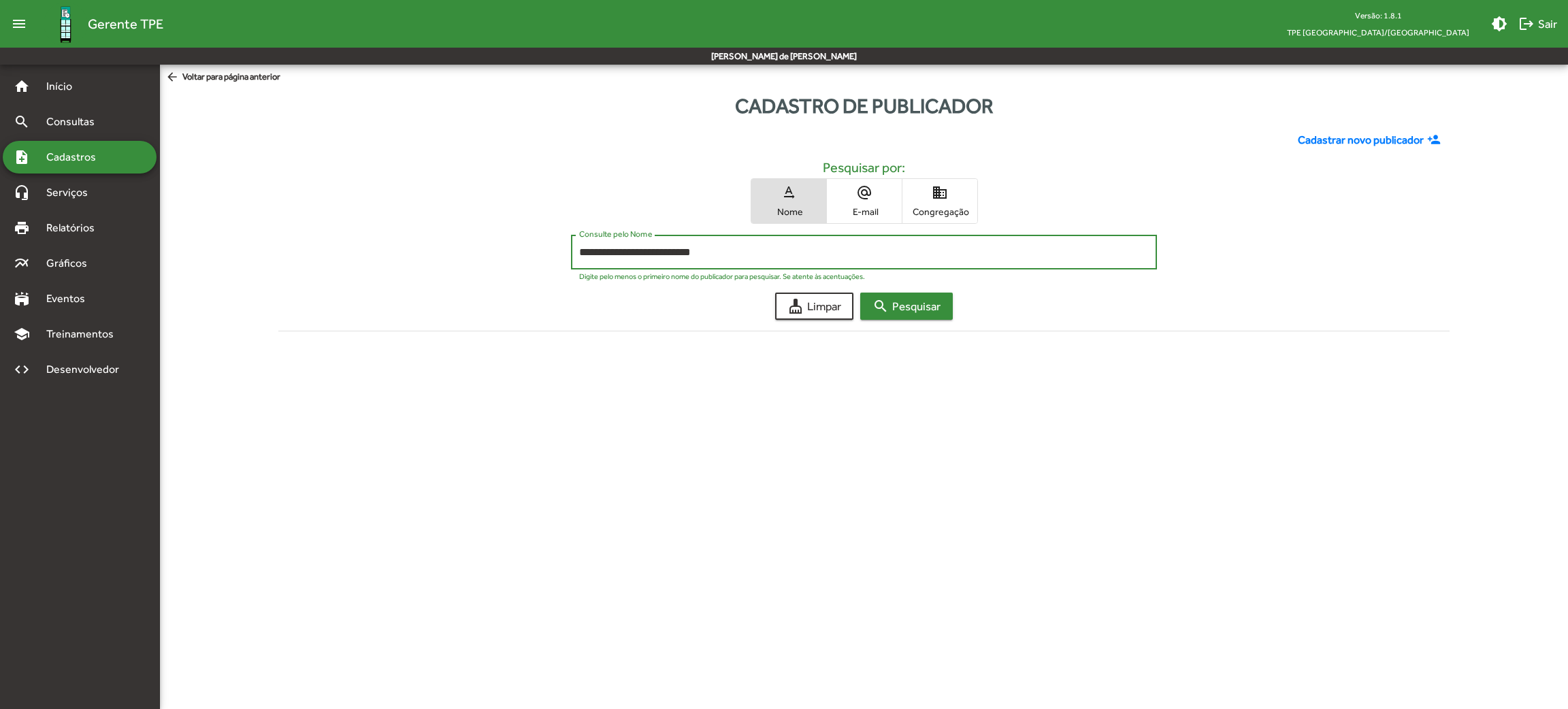 type on "**********" 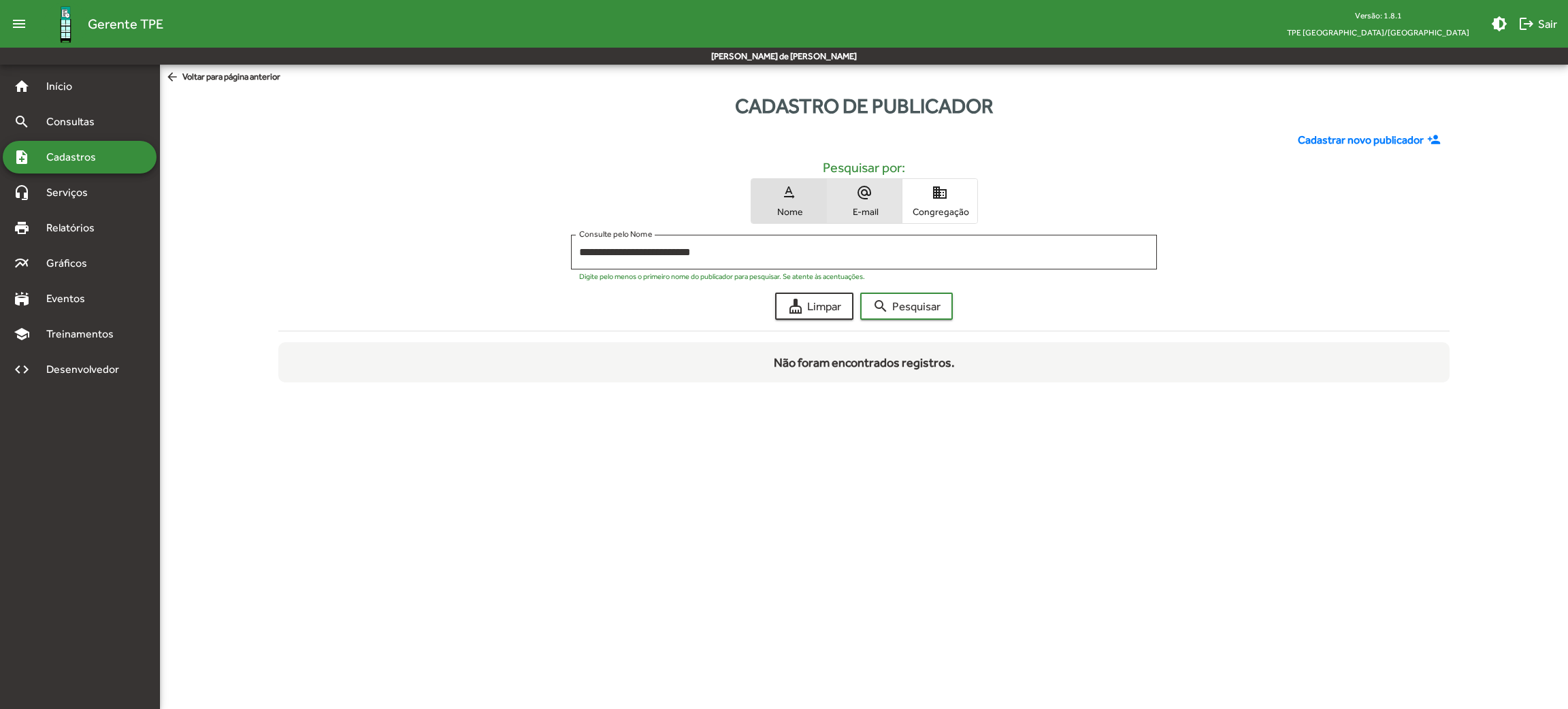 click on "alternate_email E-mail" at bounding box center [864, 201] 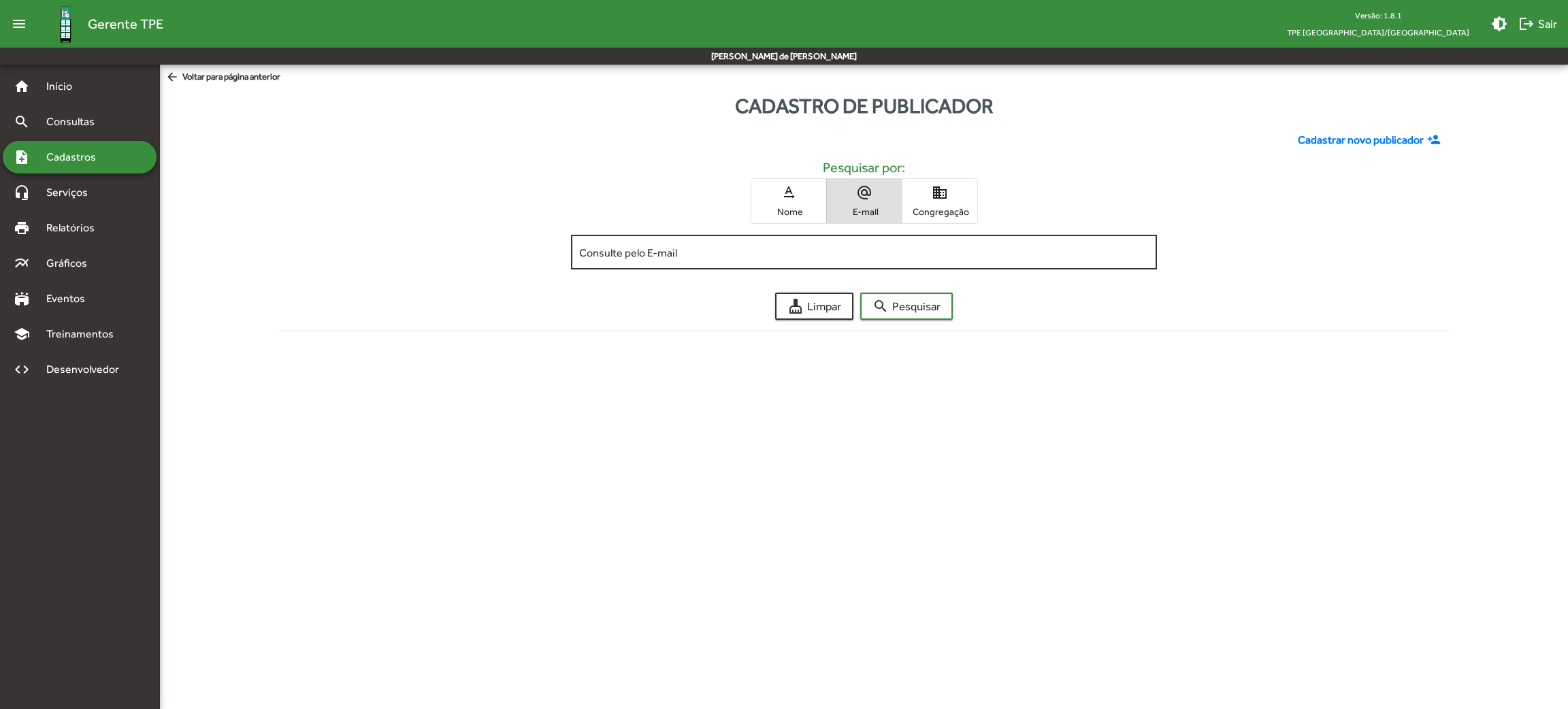 click on "Consulte pelo E-mail" 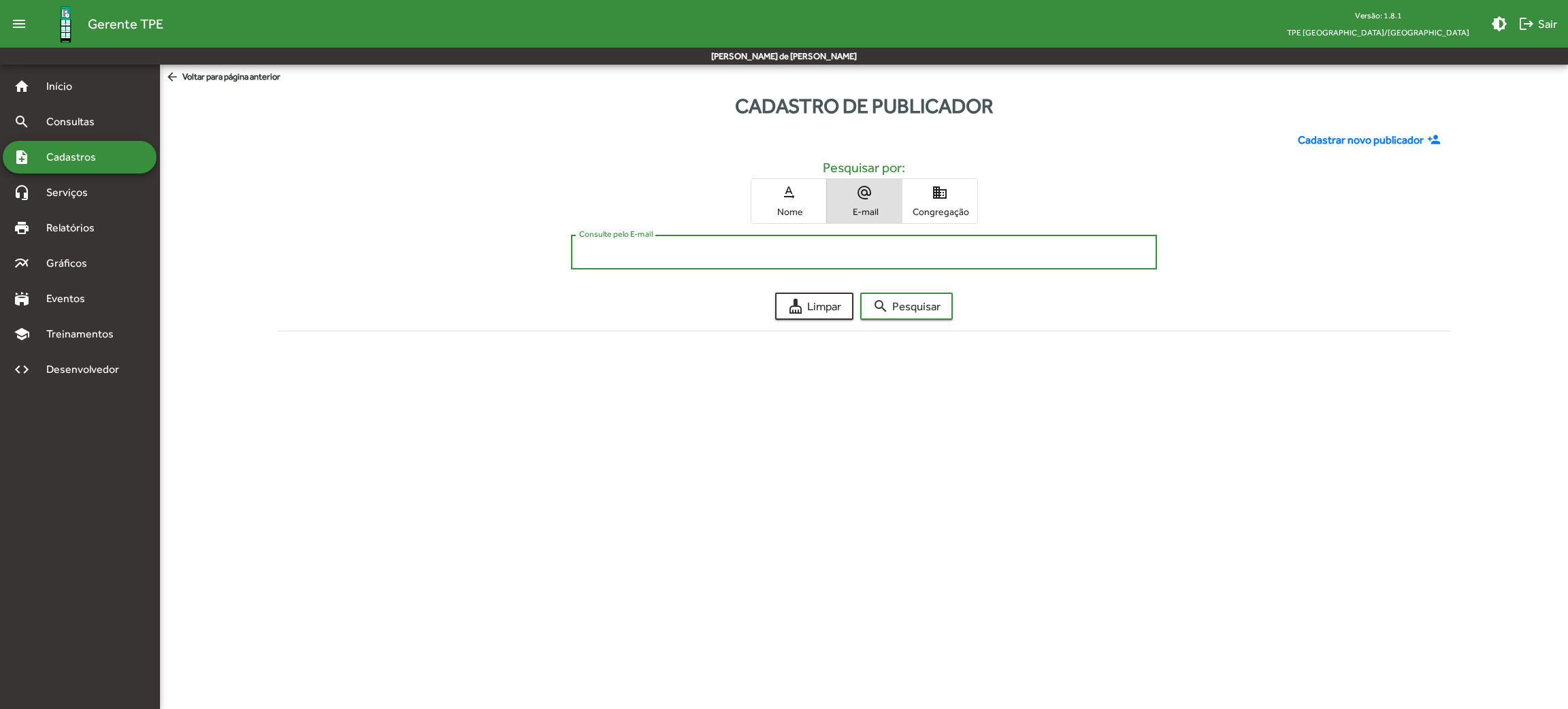 paste on "**********" 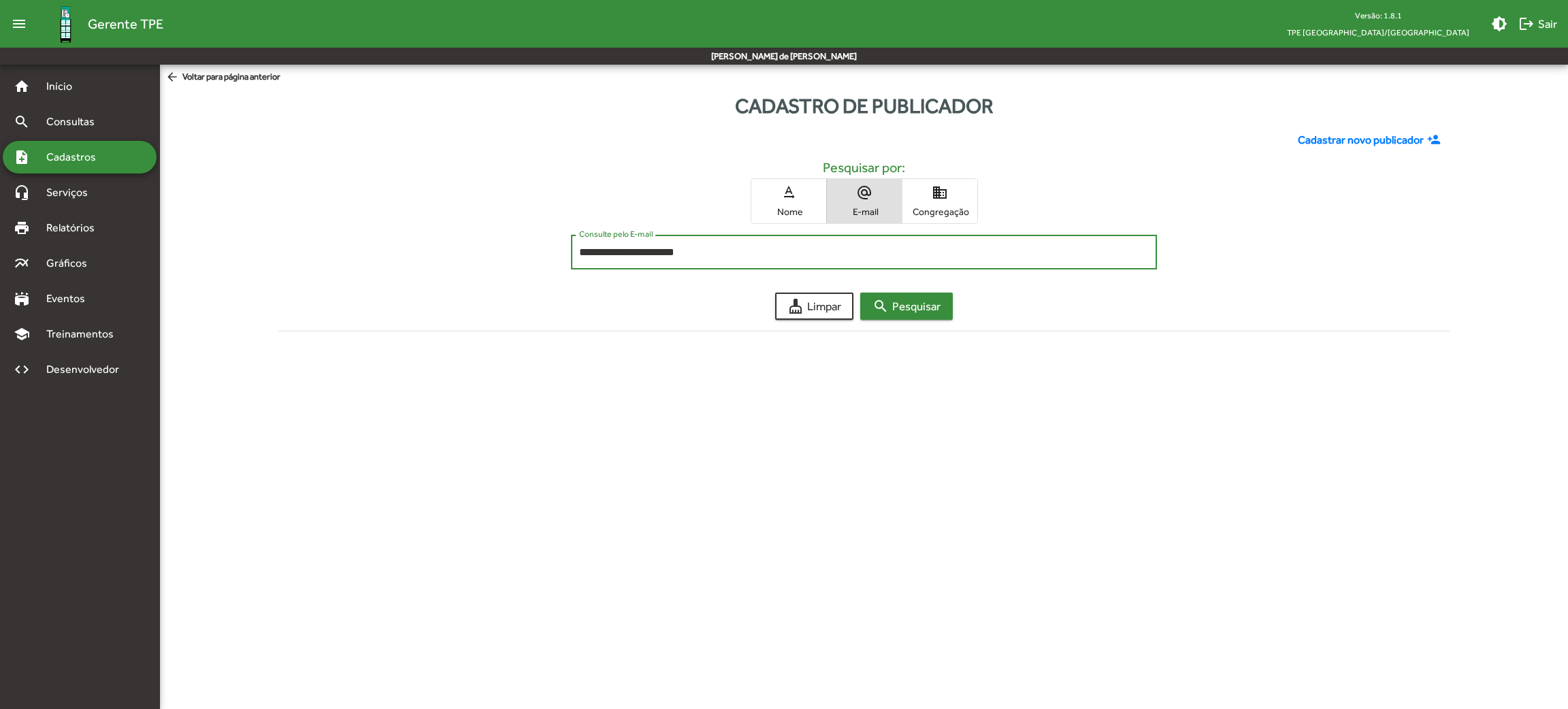 type on "**********" 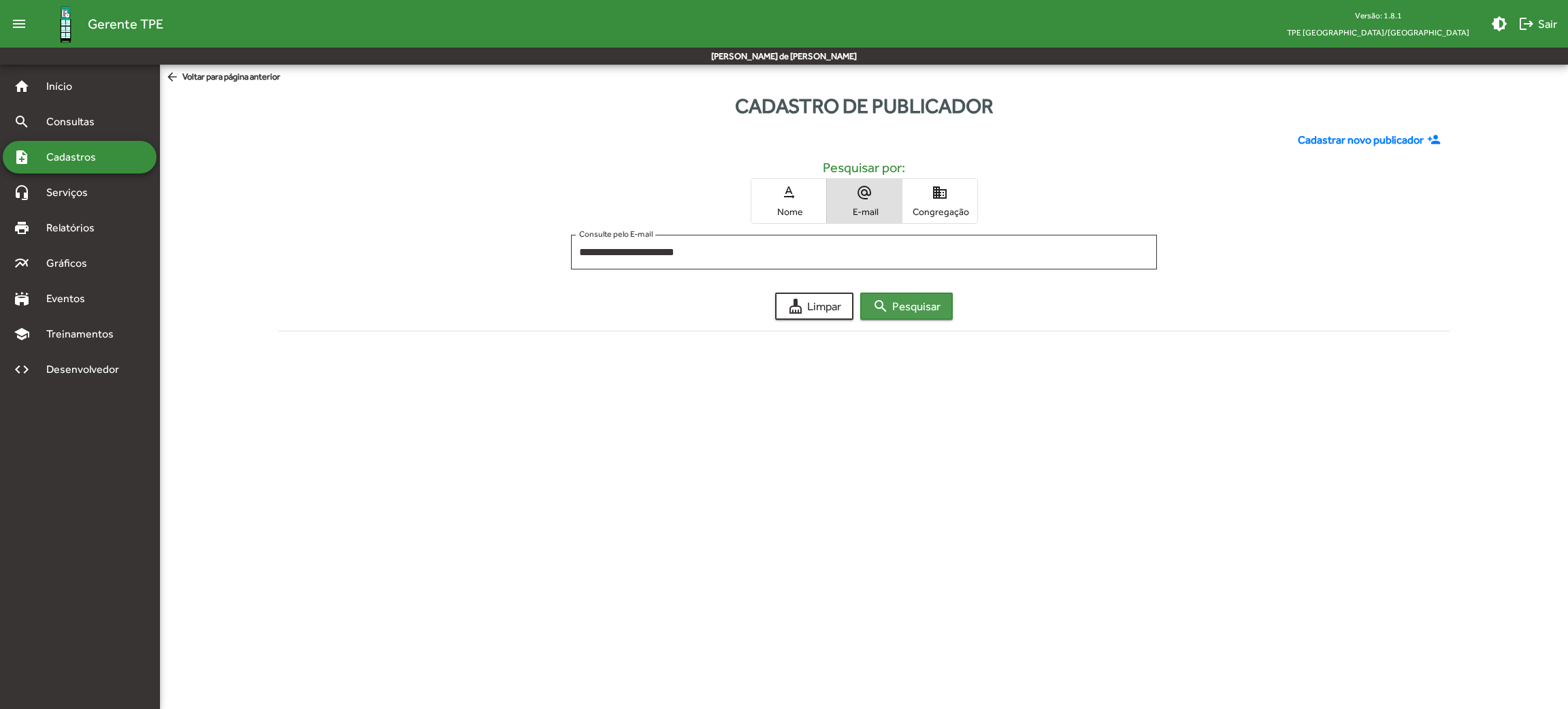 click on "search  Pesquisar" 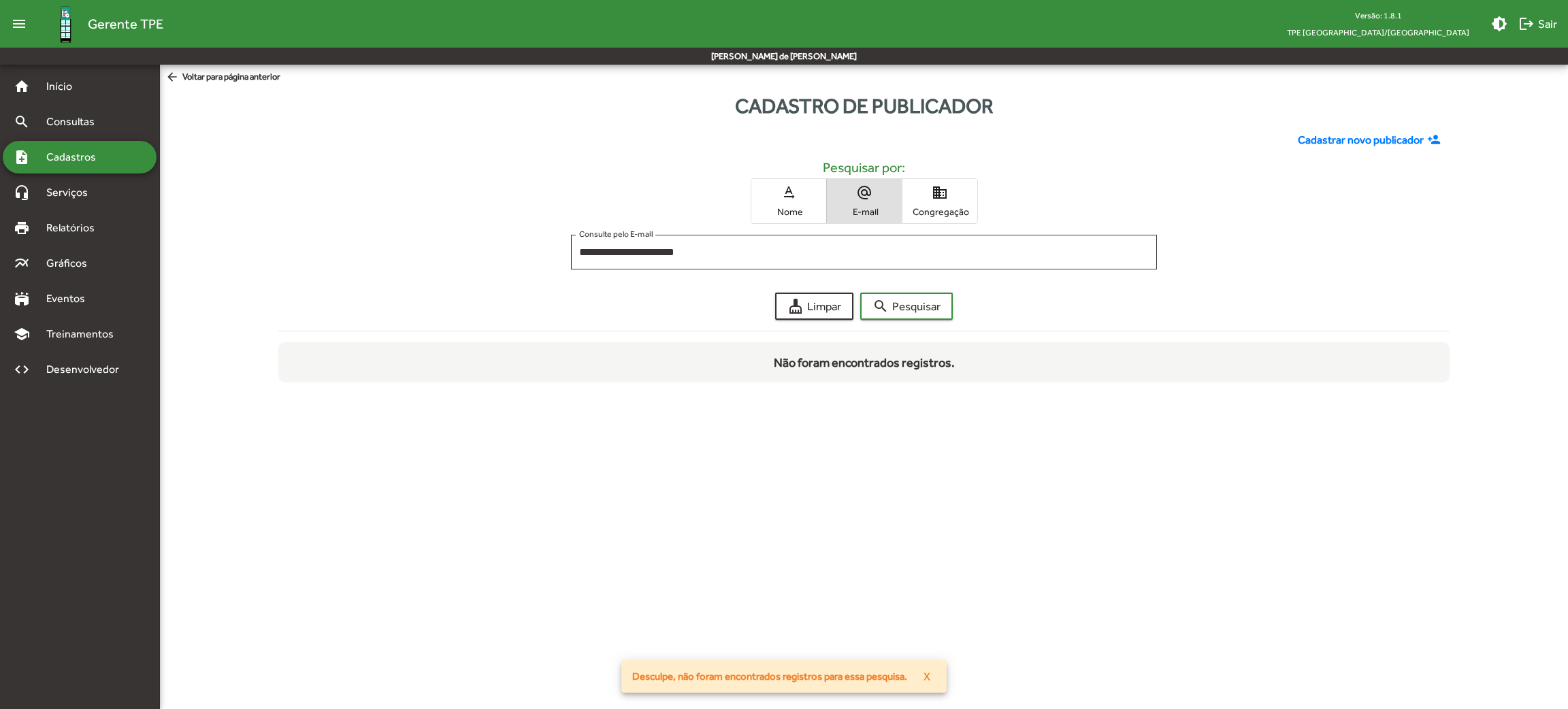 click on "Congregação" at bounding box center [940, 212] 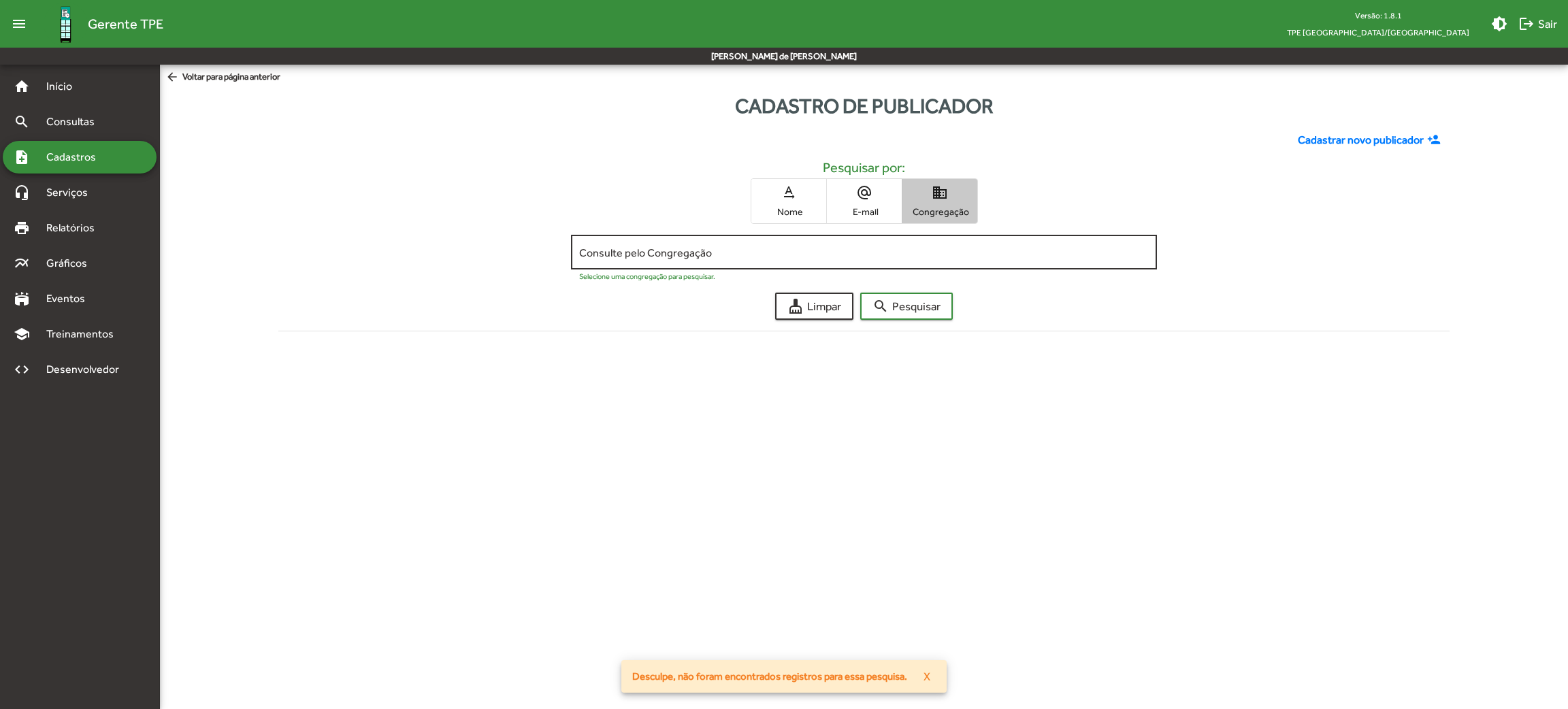 click on "Consulte pelo Congregação" at bounding box center [864, 252] 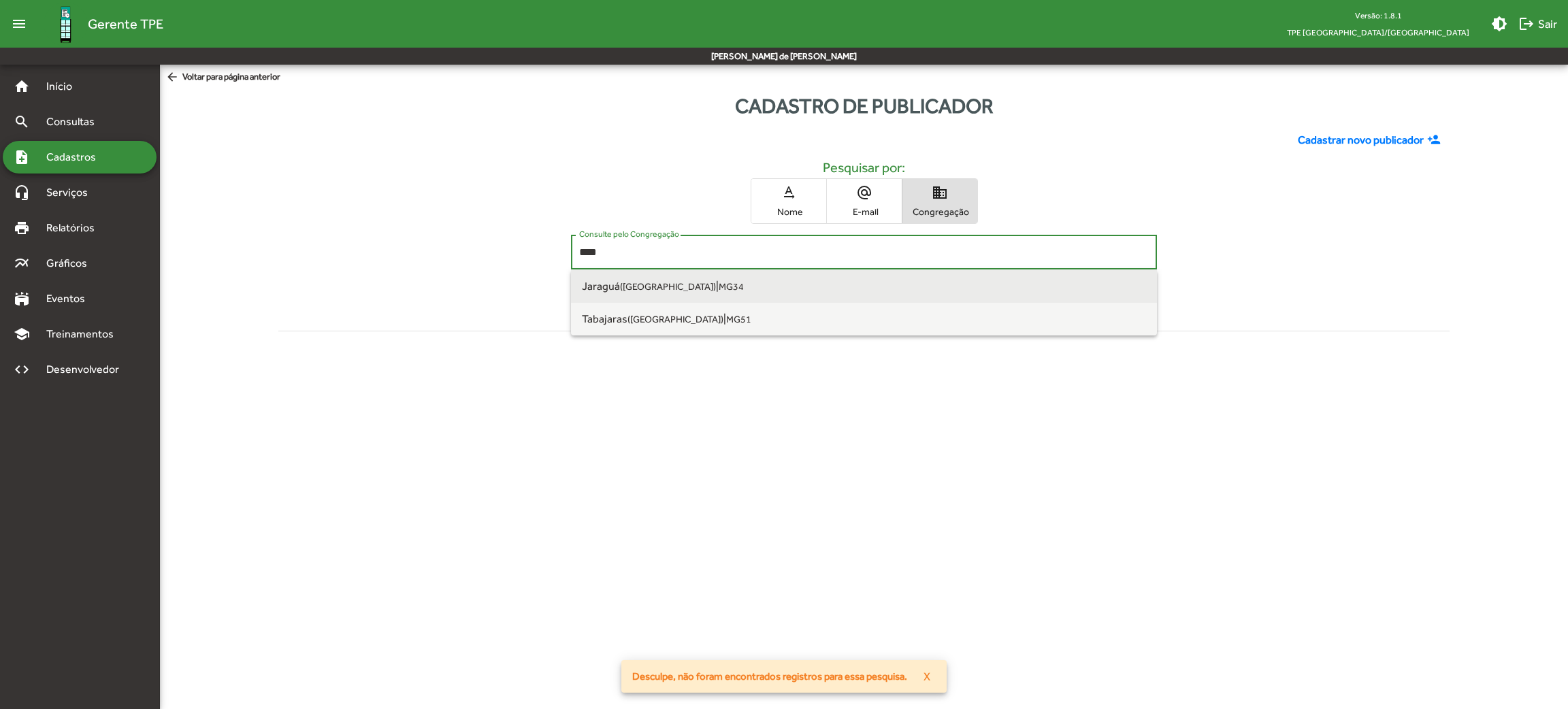 click on "Jaraguá  (Uberlândia)  |  MG34" at bounding box center (864, 286) 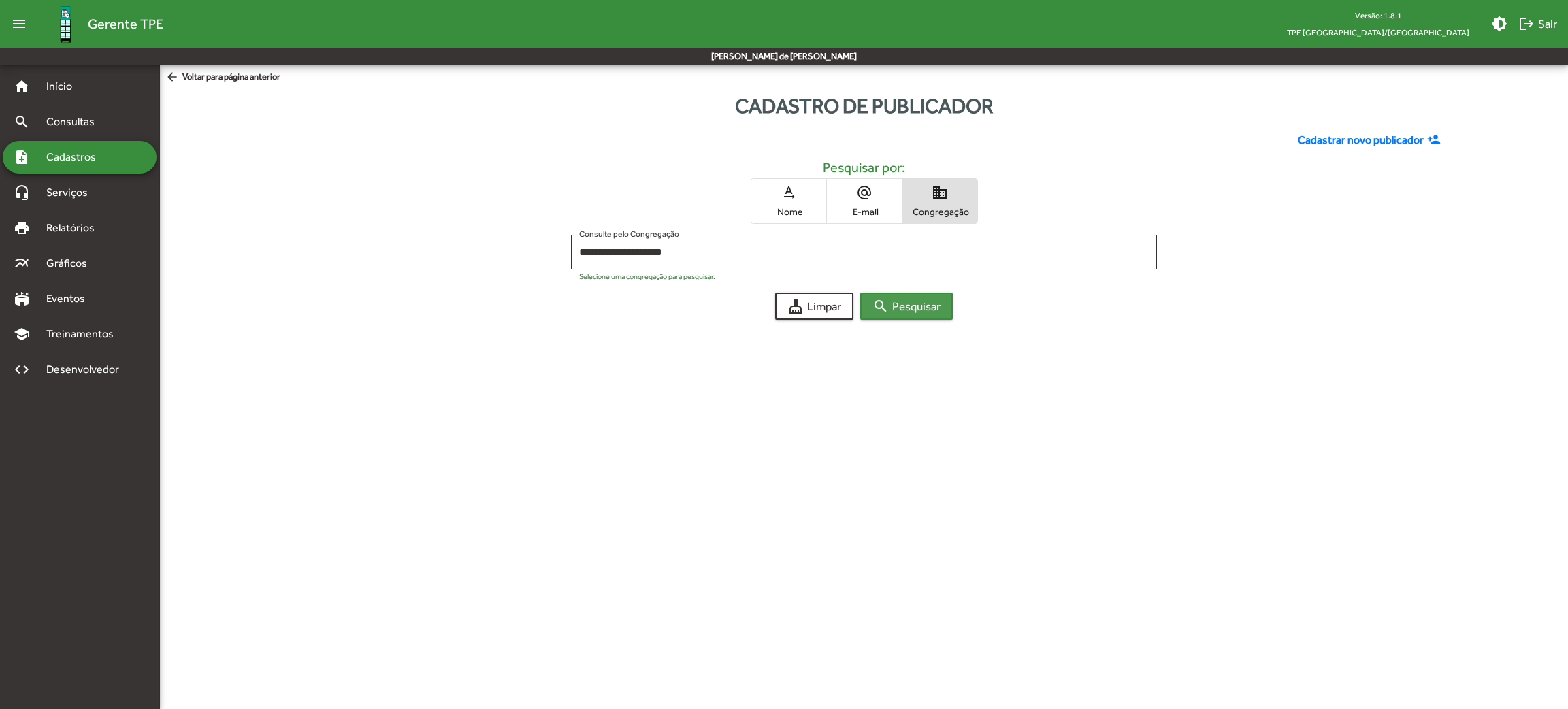 click on "search  Pesquisar" 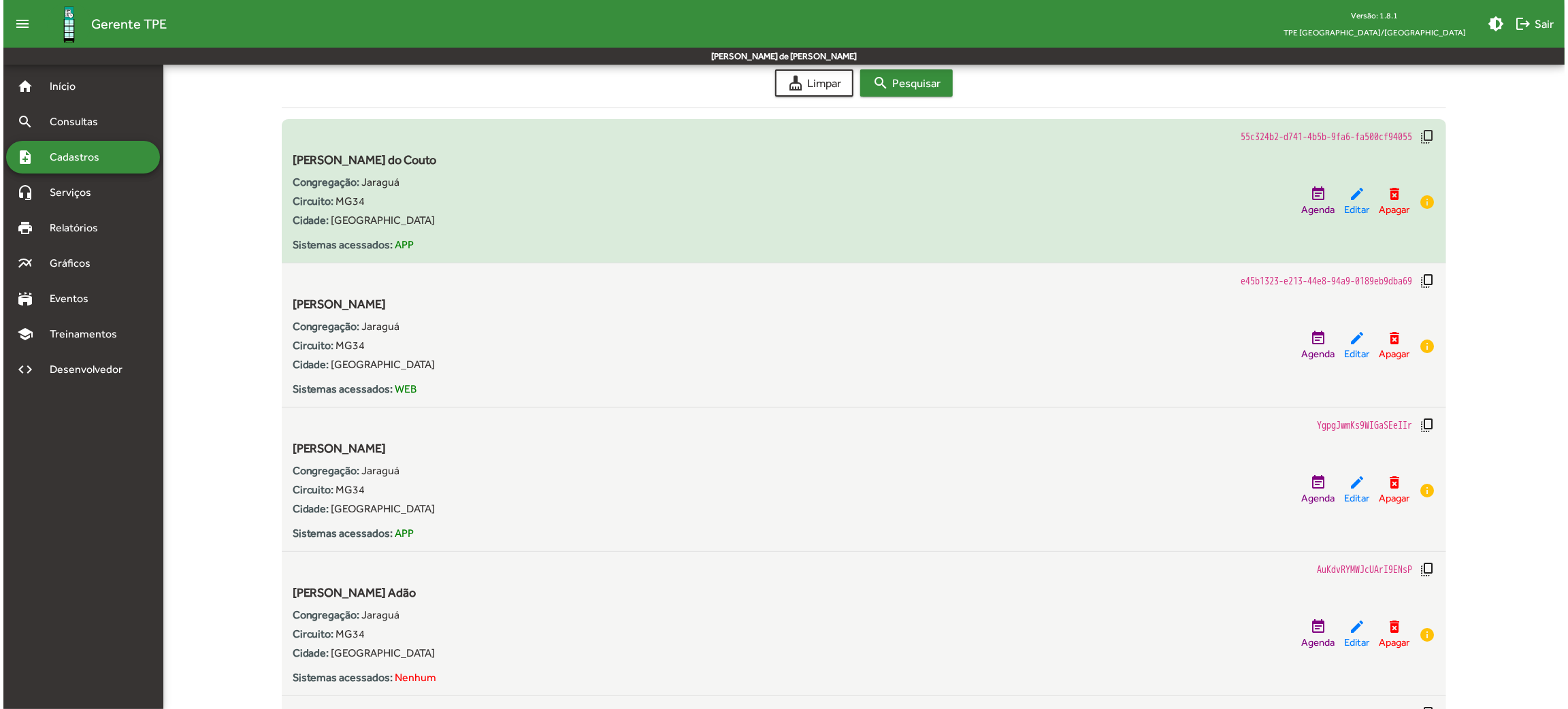 scroll, scrollTop: 0, scrollLeft: 0, axis: both 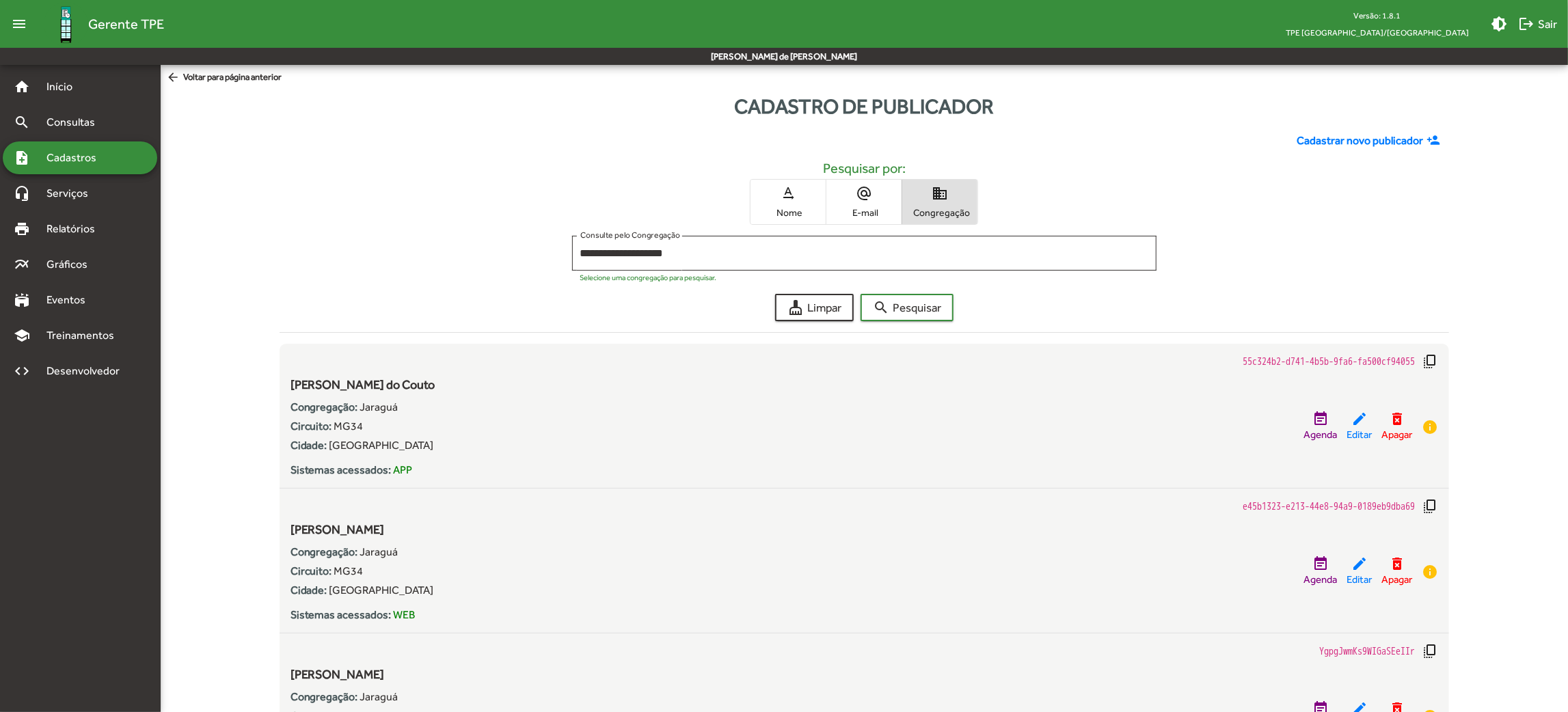 click on "Cadastrar novo publicador" 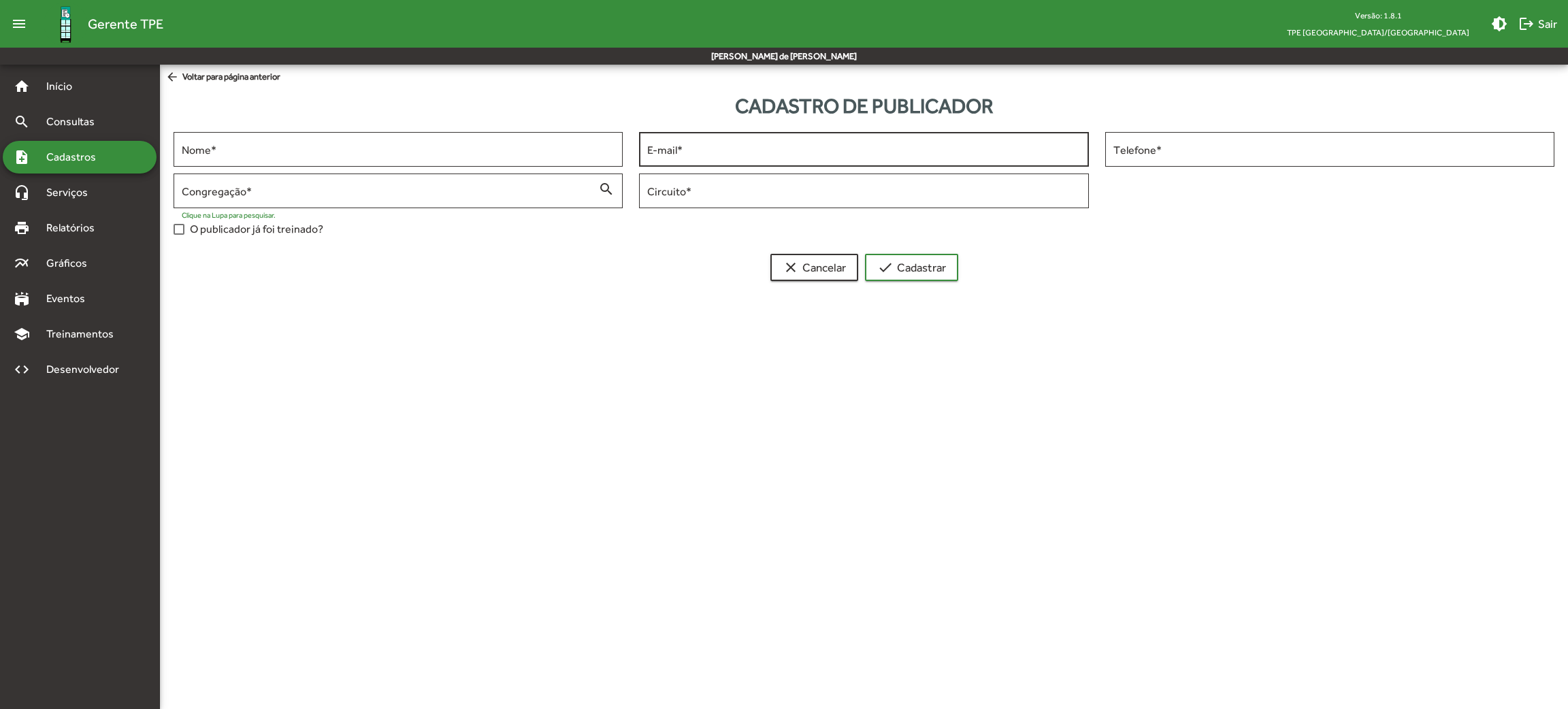 click on "E-mail  *" at bounding box center (864, 148) 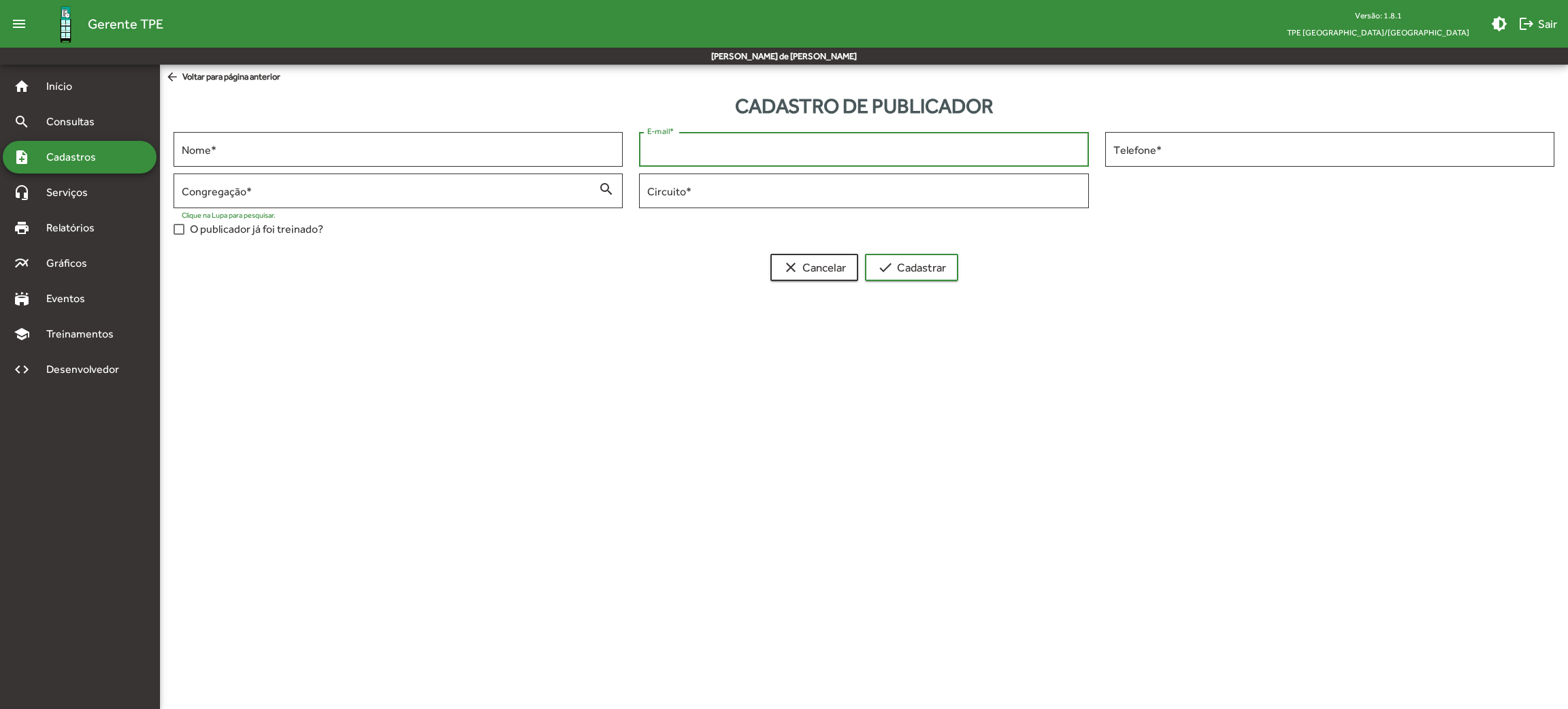 paste on "**********" 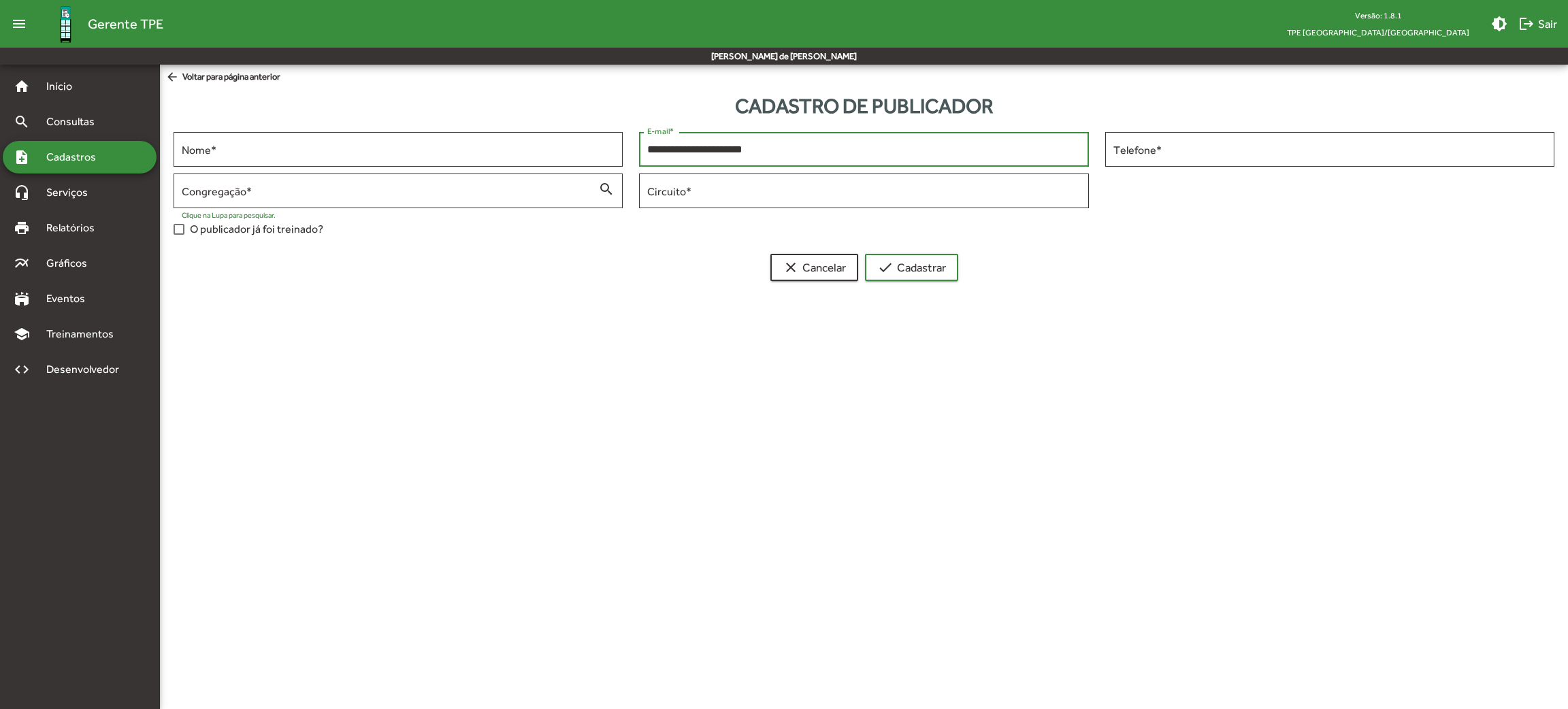 click on "**********" at bounding box center (864, 150) 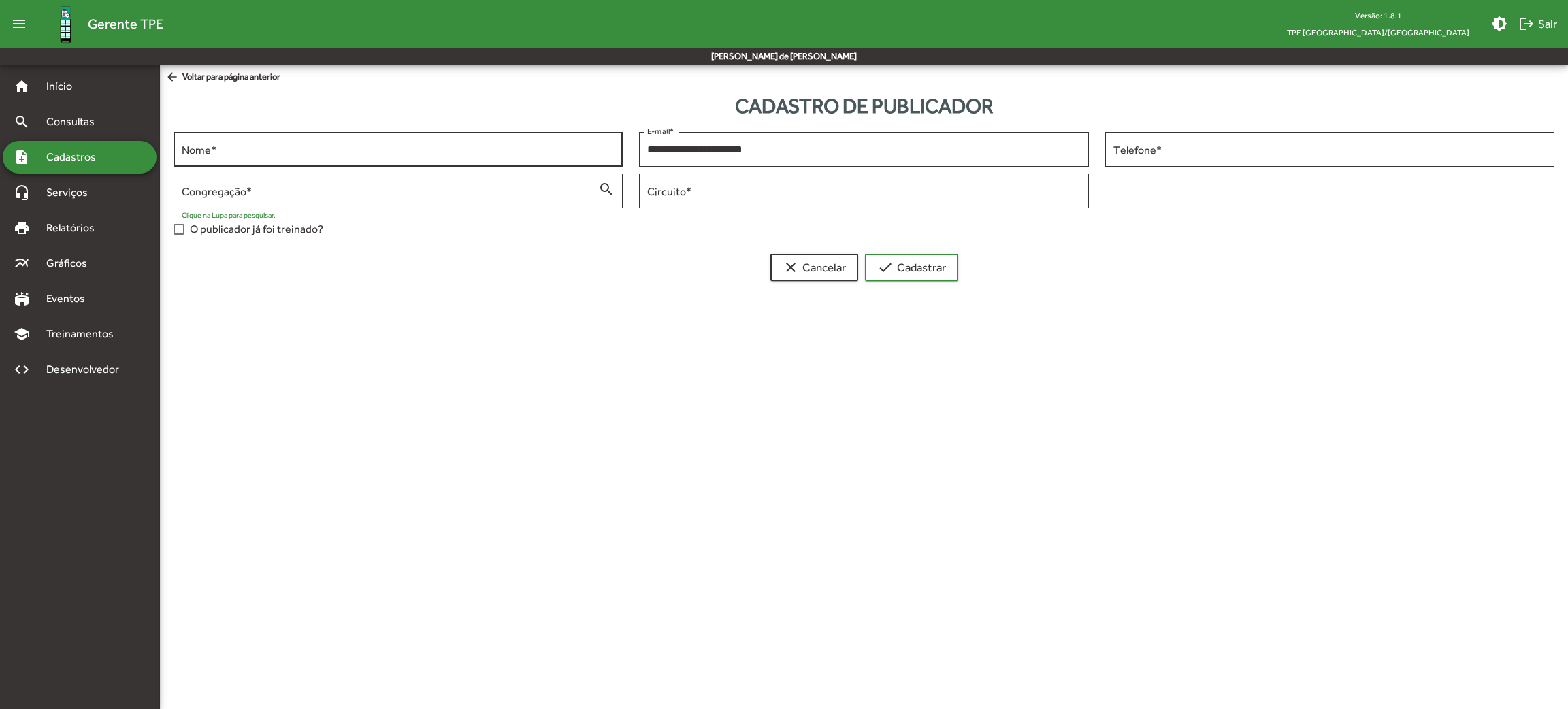 drag, startPoint x: 404, startPoint y: 148, endPoint x: 436, endPoint y: 140, distance: 32.98485 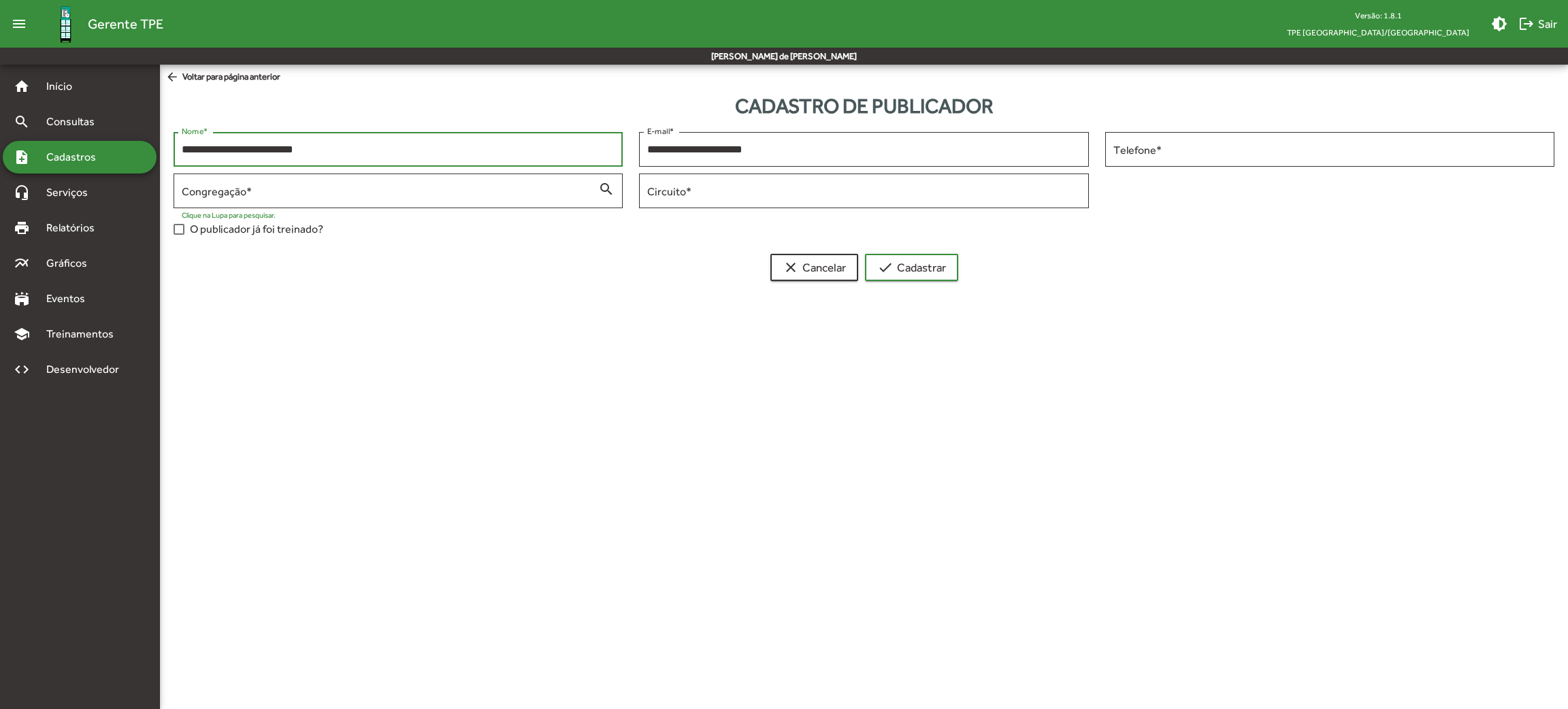 type on "**********" 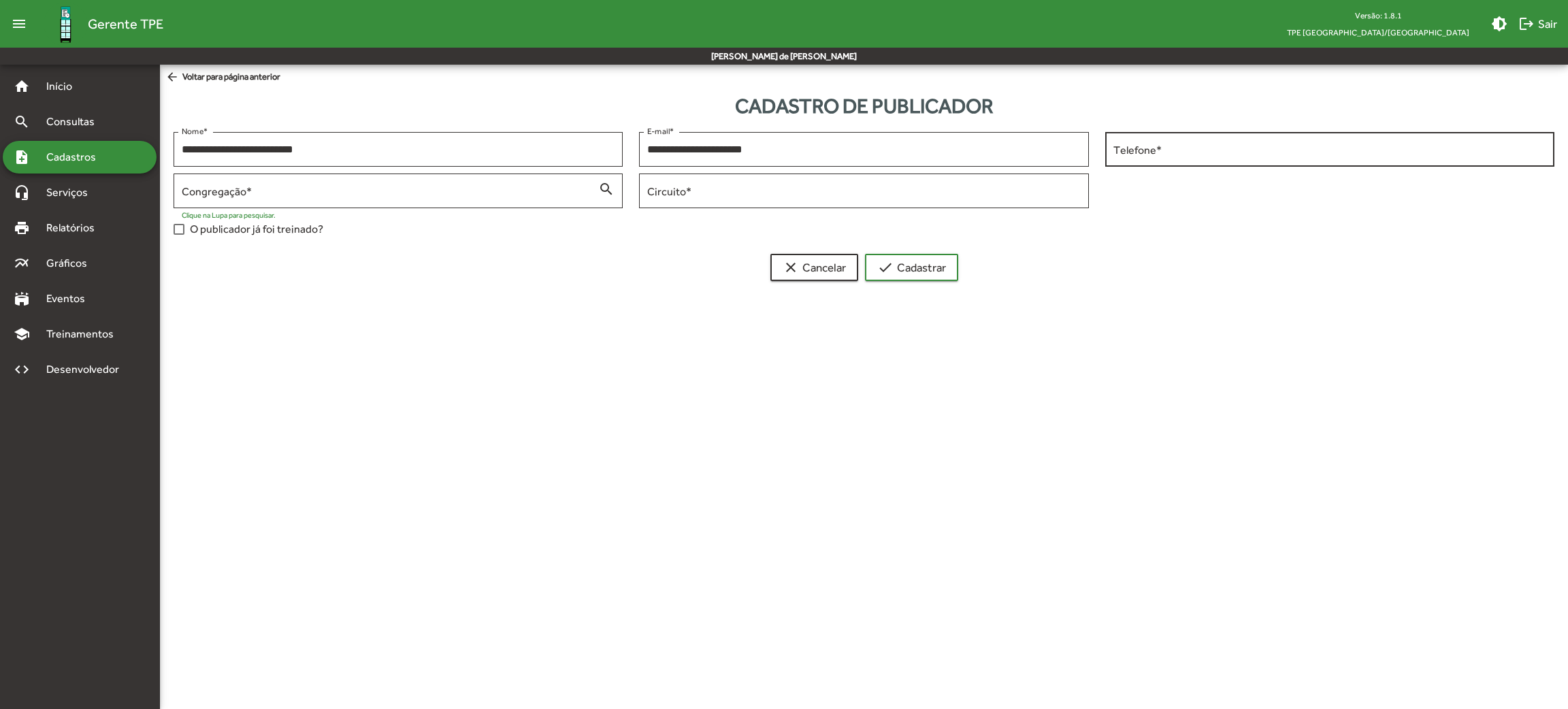 click on "Telefone  *" at bounding box center [1330, 150] 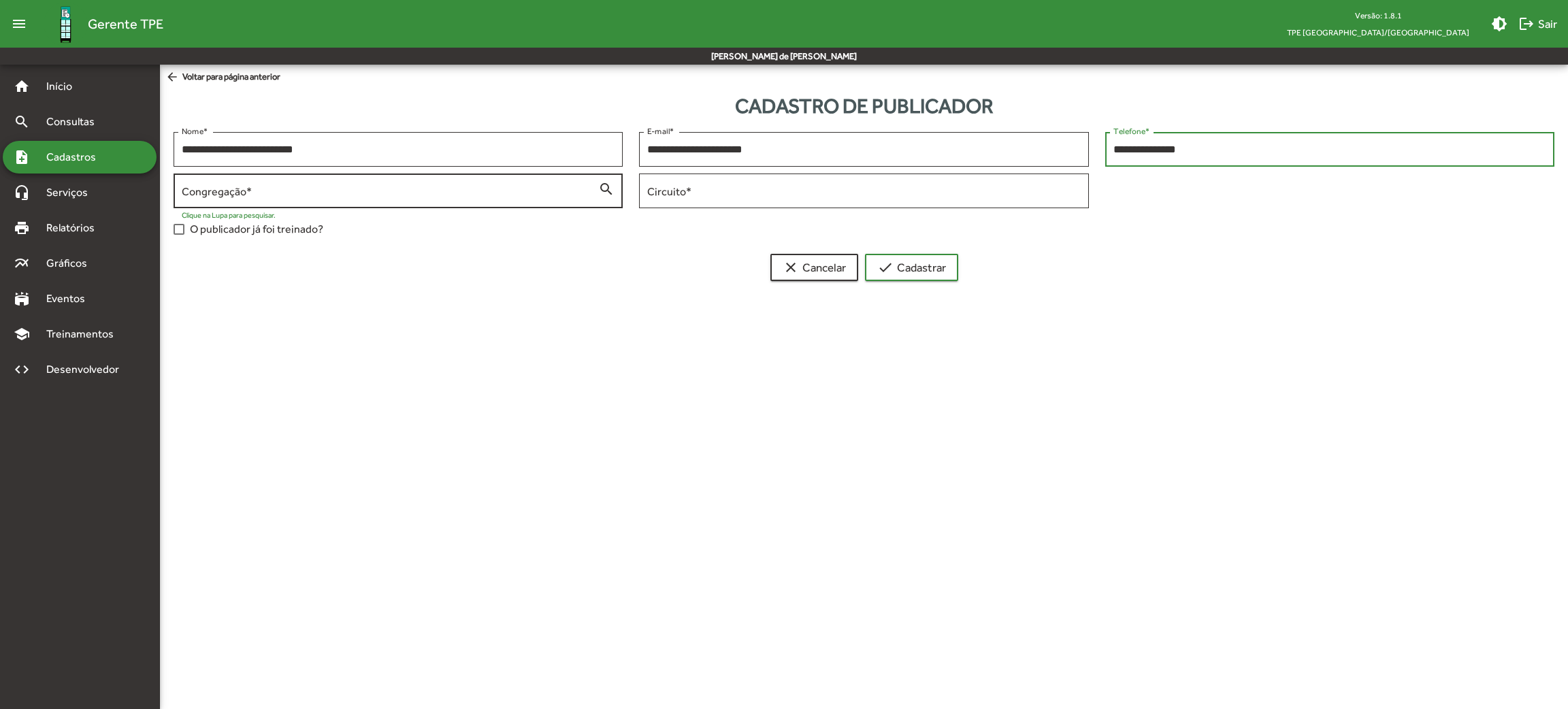 type on "**********" 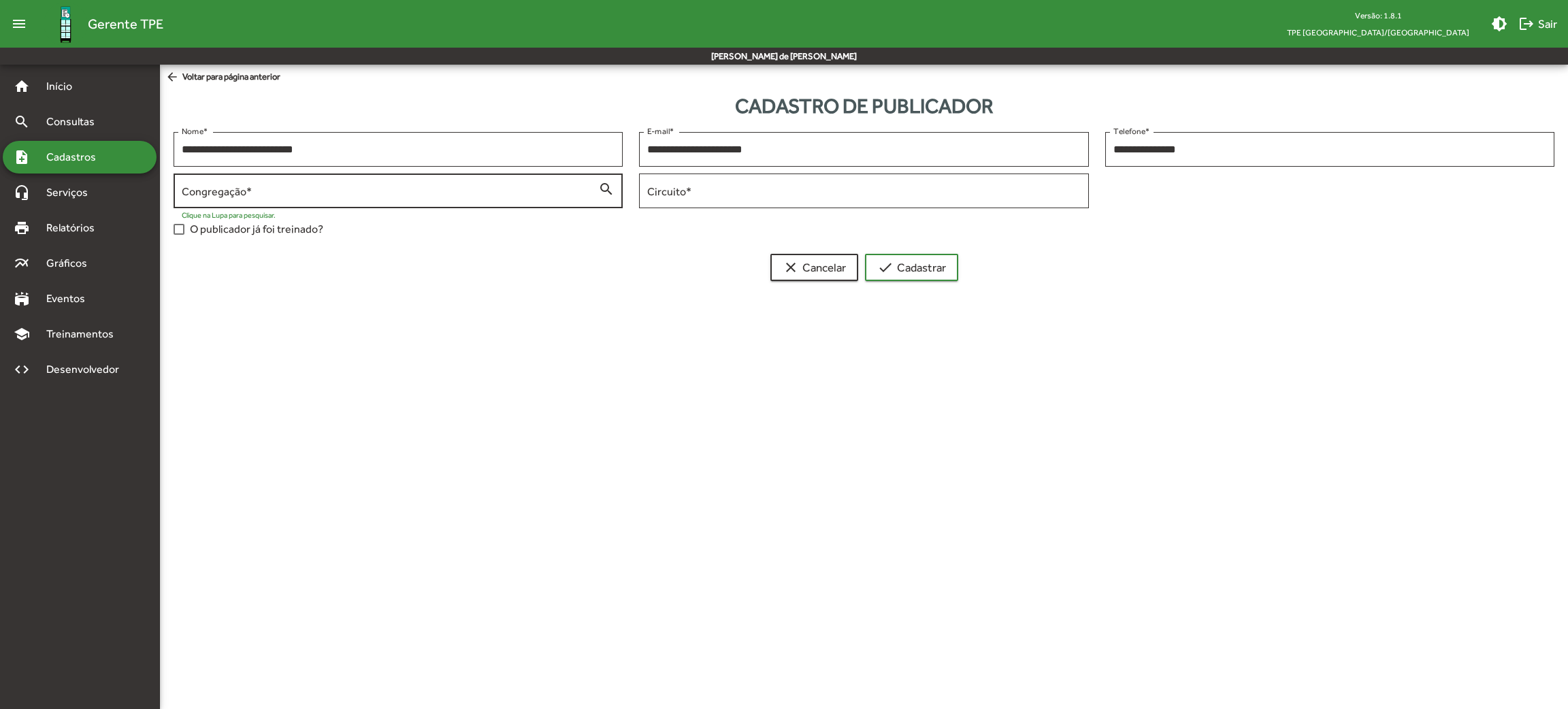 click on "search" at bounding box center [606, 188] 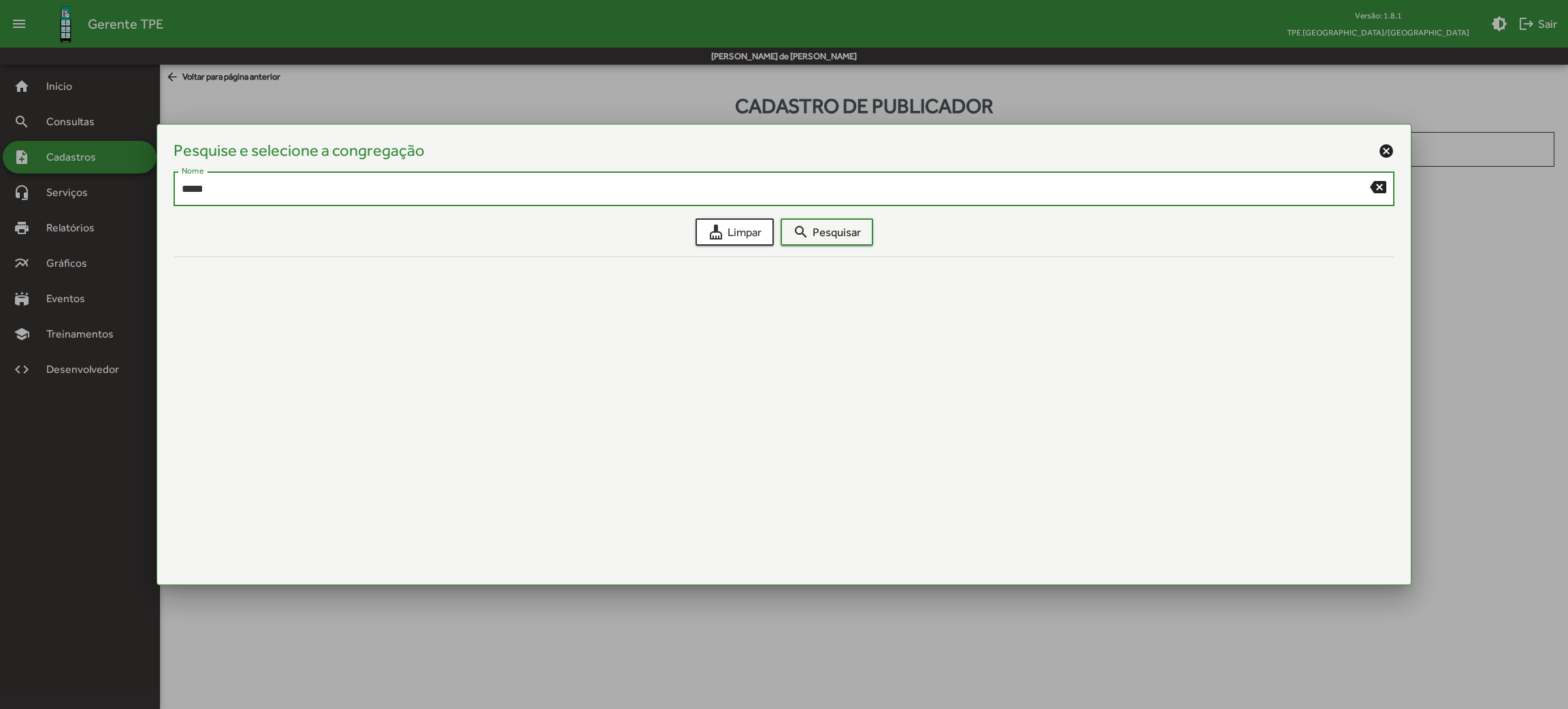 type on "*****" 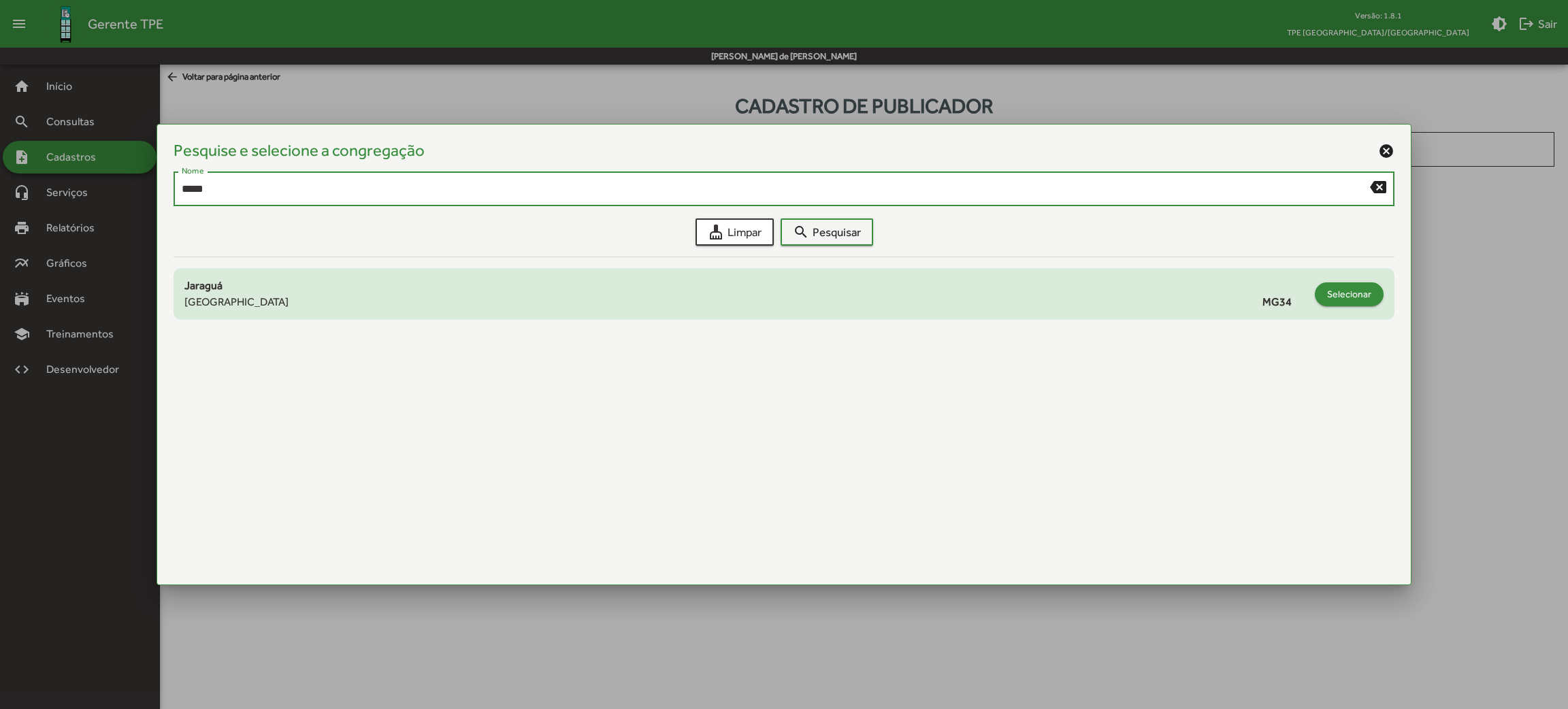 click on "Selecionar" 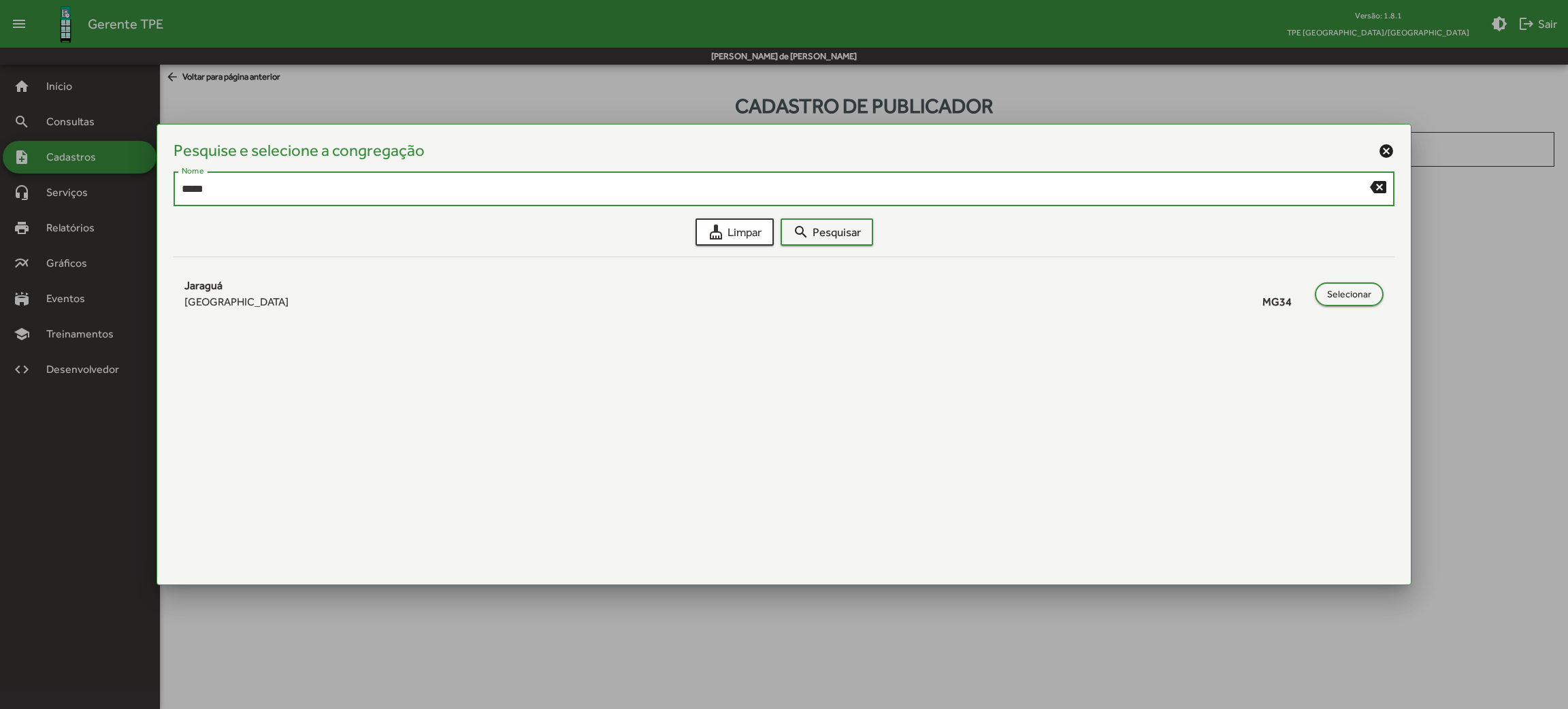type on "**********" 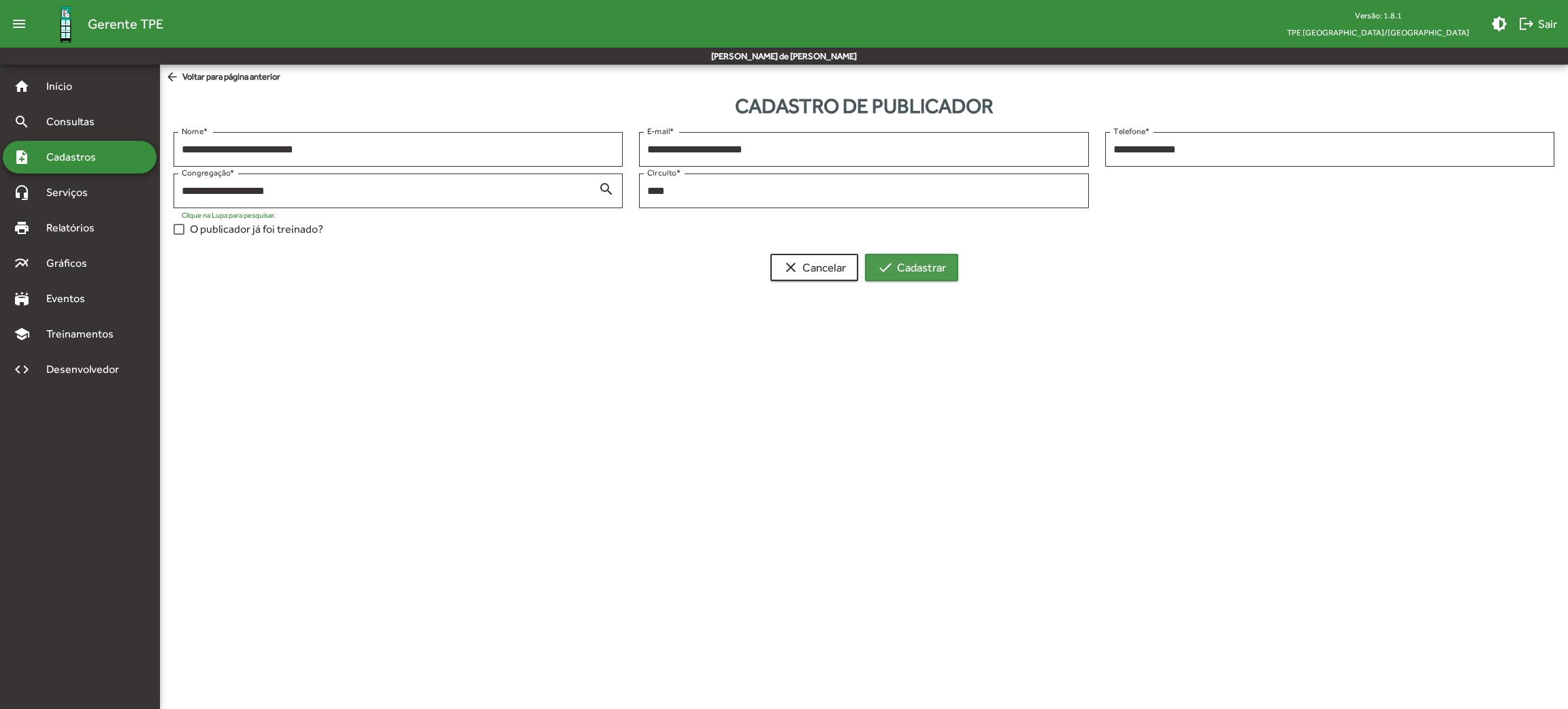 click on "check  Cadastrar" at bounding box center (911, 267) 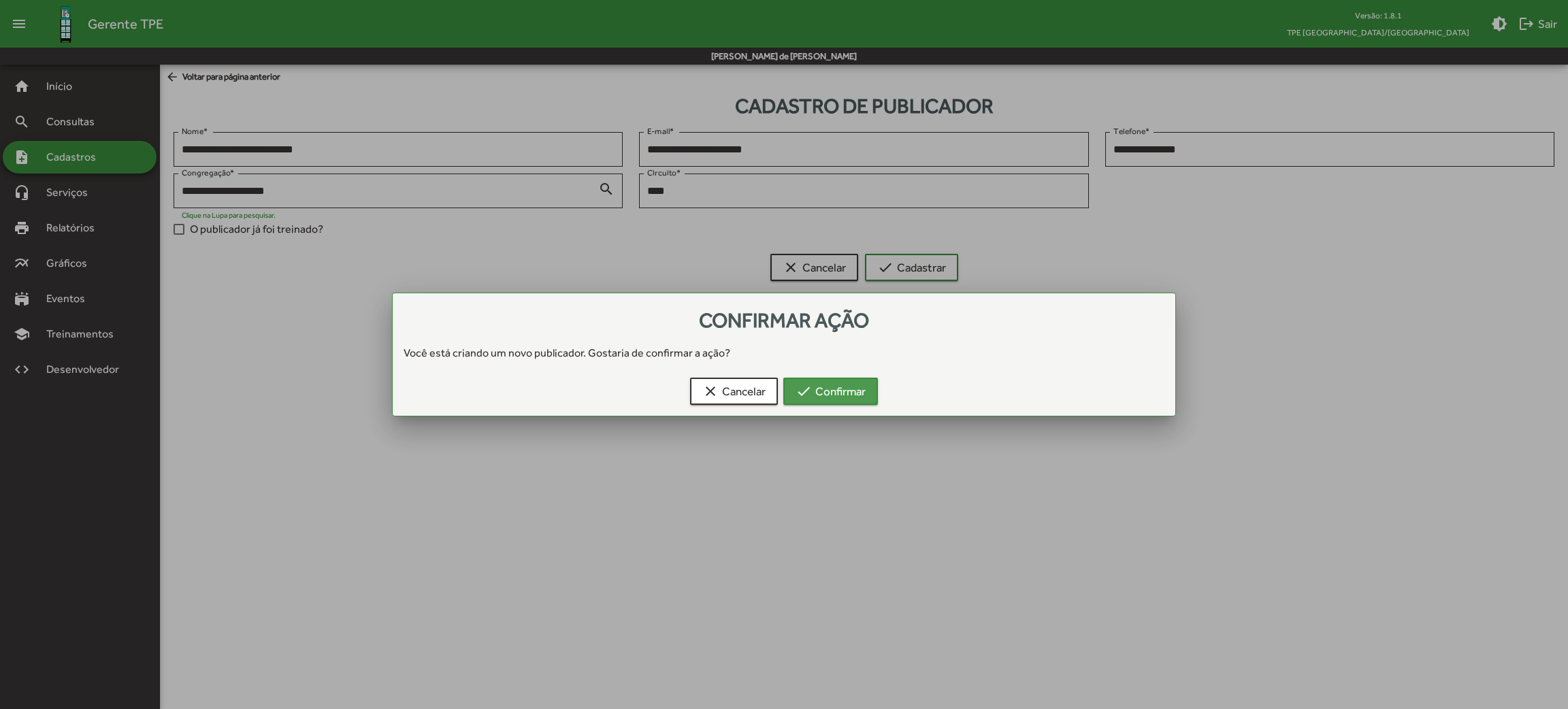 click on "check  Confirmar" at bounding box center [830, 391] 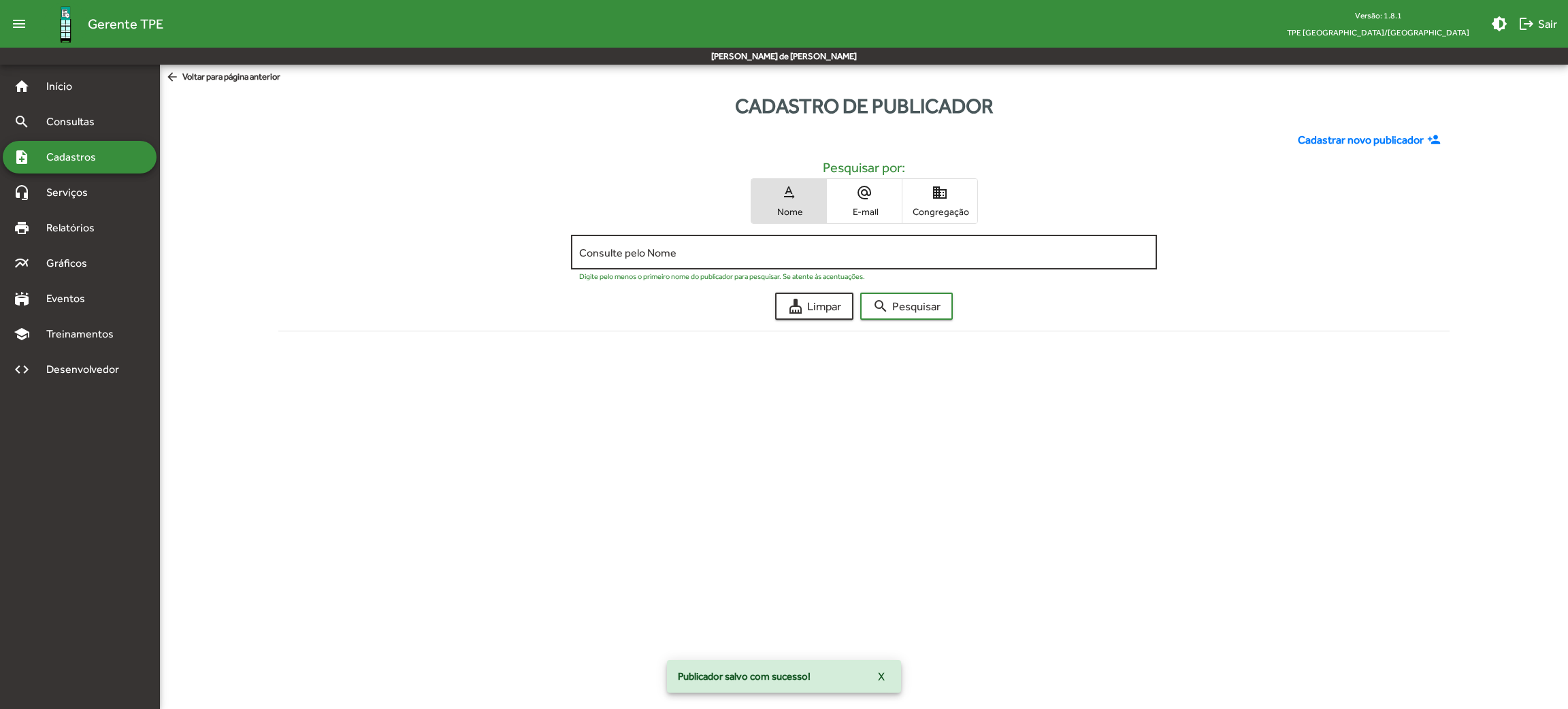 click on "Consulte pelo Nome" 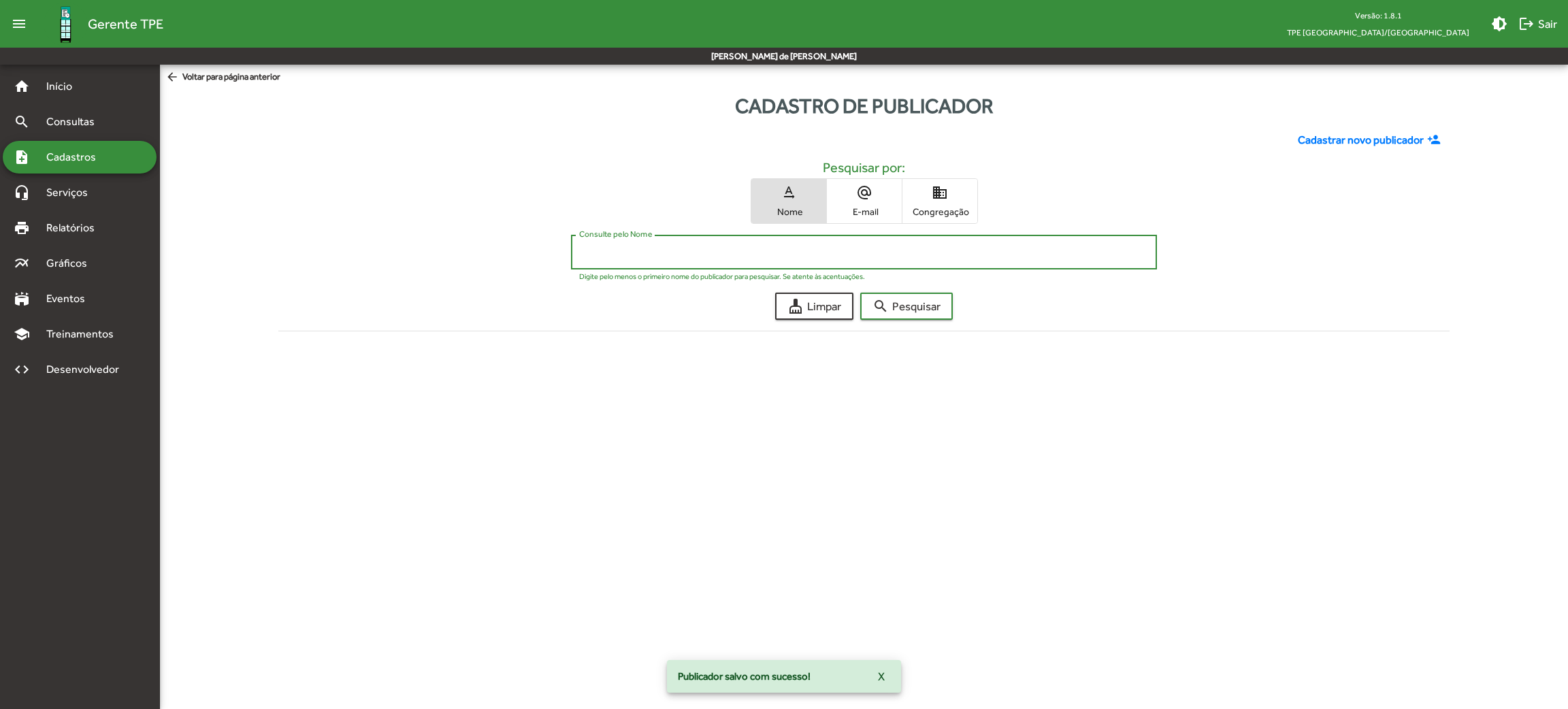 paste on "**********" 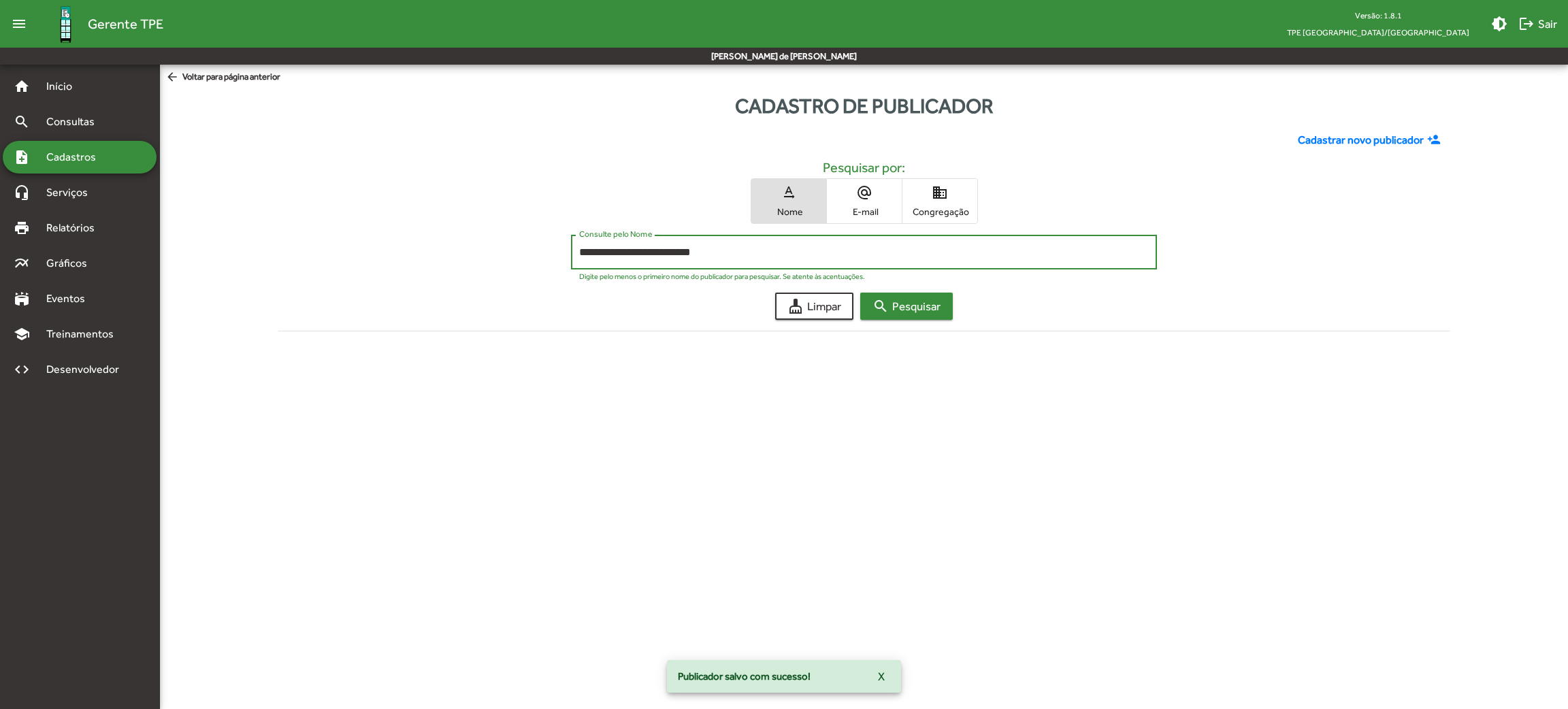 type on "**********" 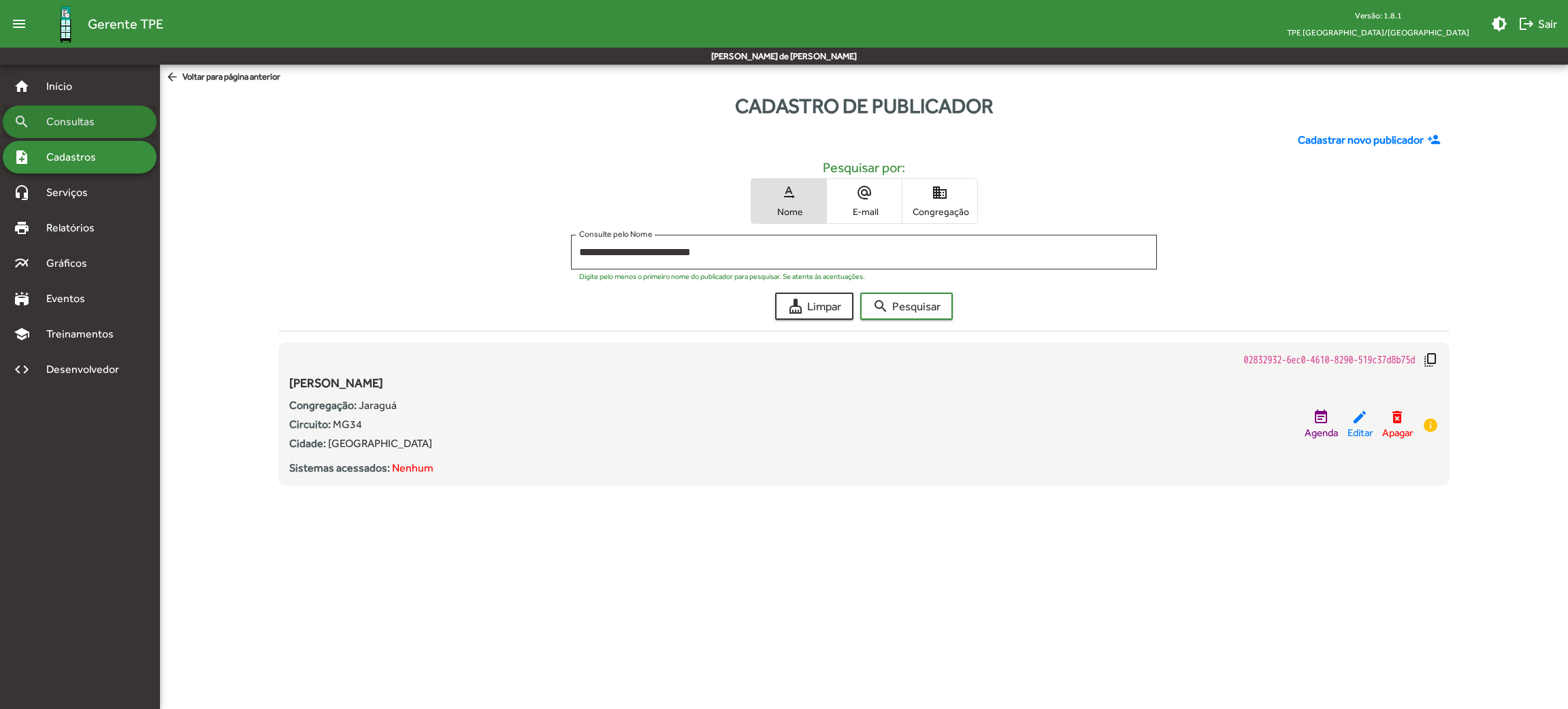 click on "Consultas" at bounding box center [75, 122] 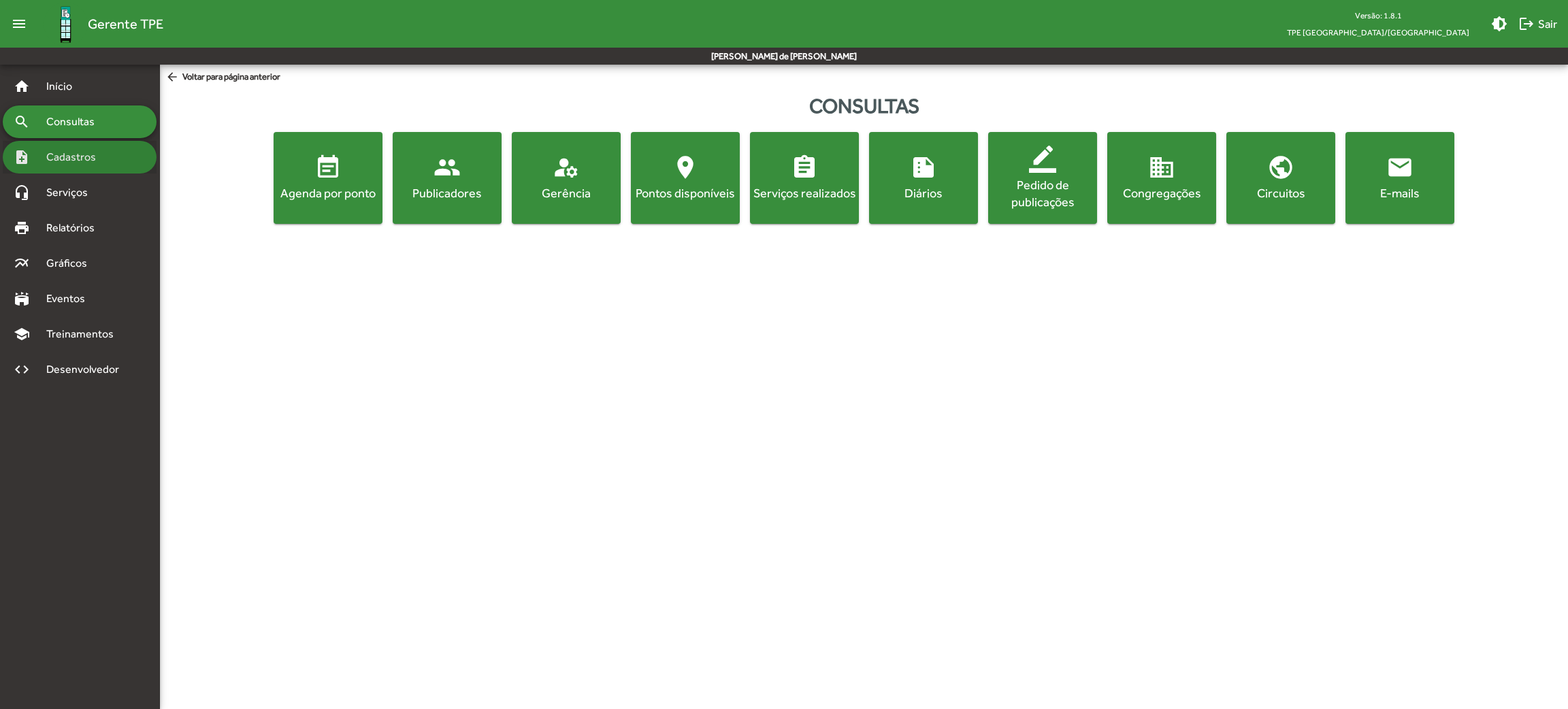 click on "Cadastros" at bounding box center (76, 157) 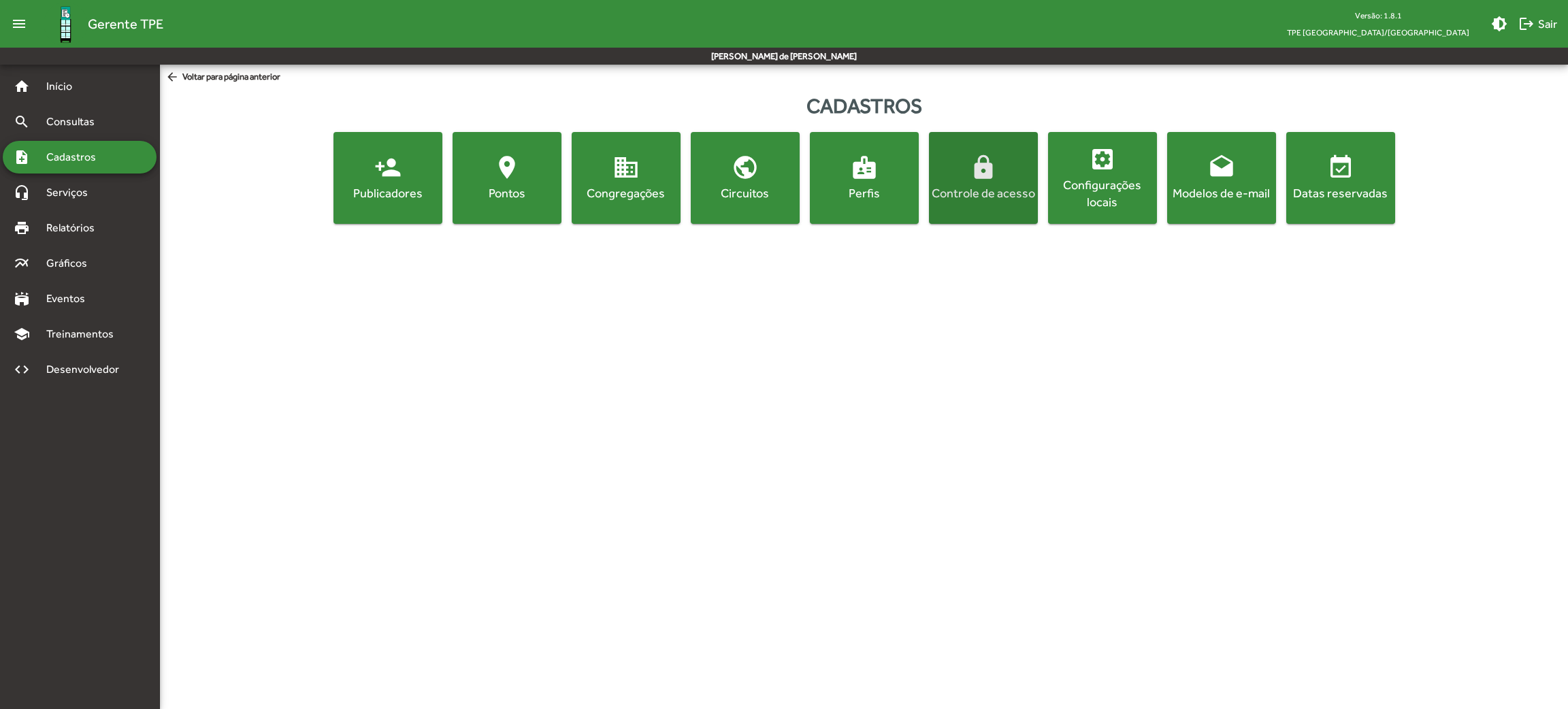 click on "Controle de acesso" 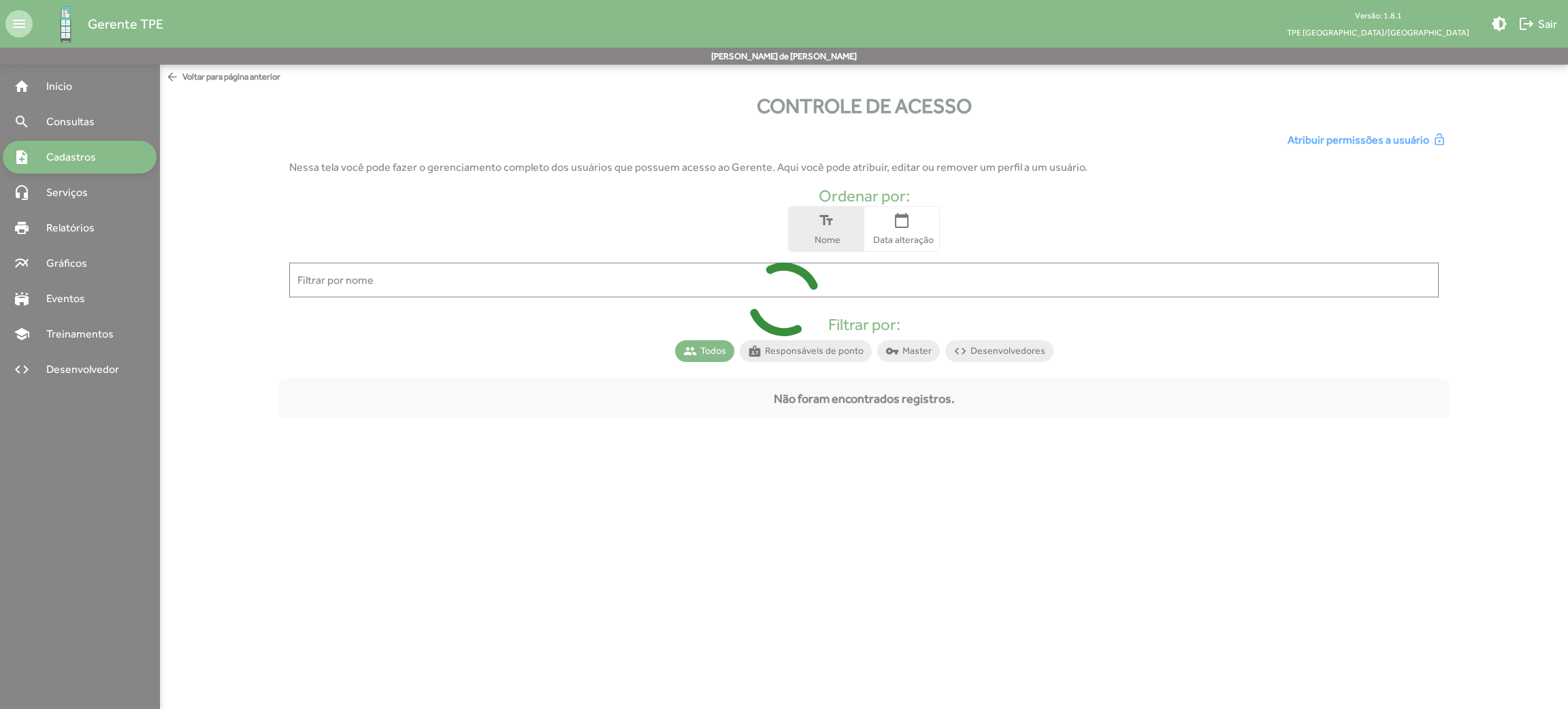 scroll, scrollTop: 0, scrollLeft: 0, axis: both 